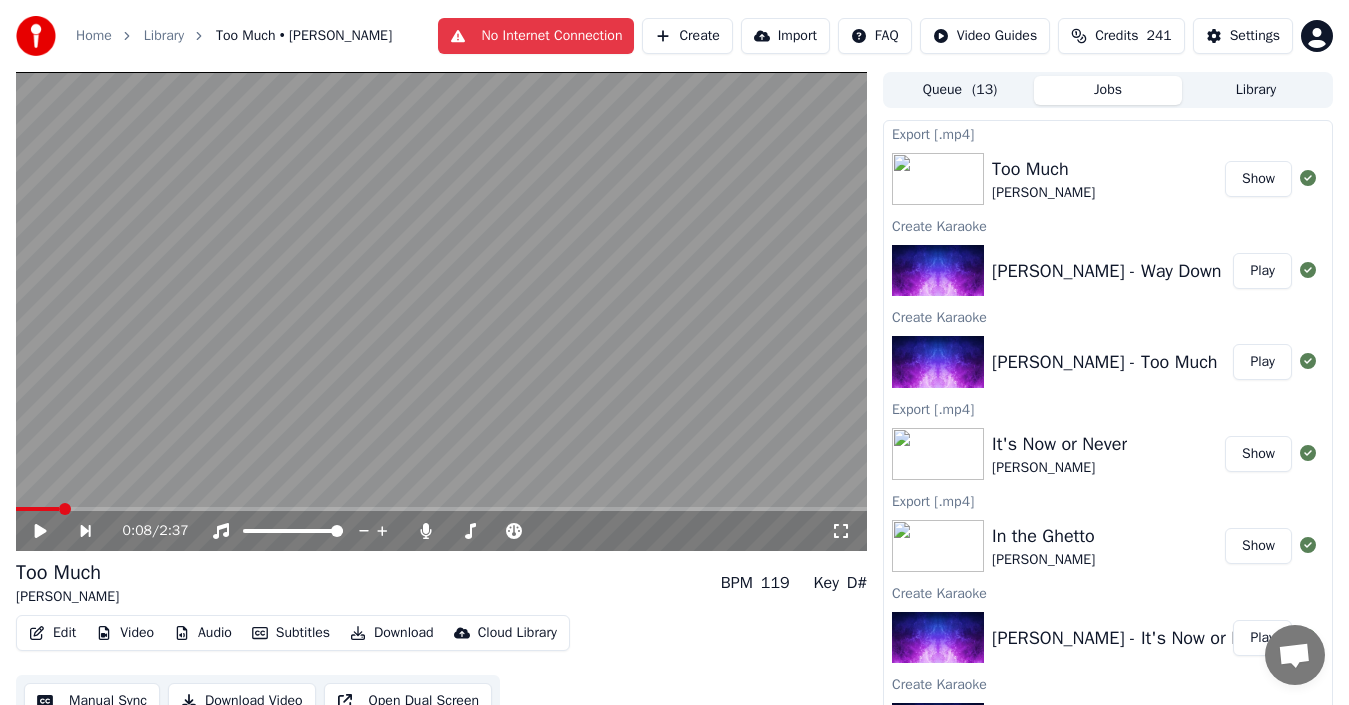 scroll, scrollTop: 22, scrollLeft: 0, axis: vertical 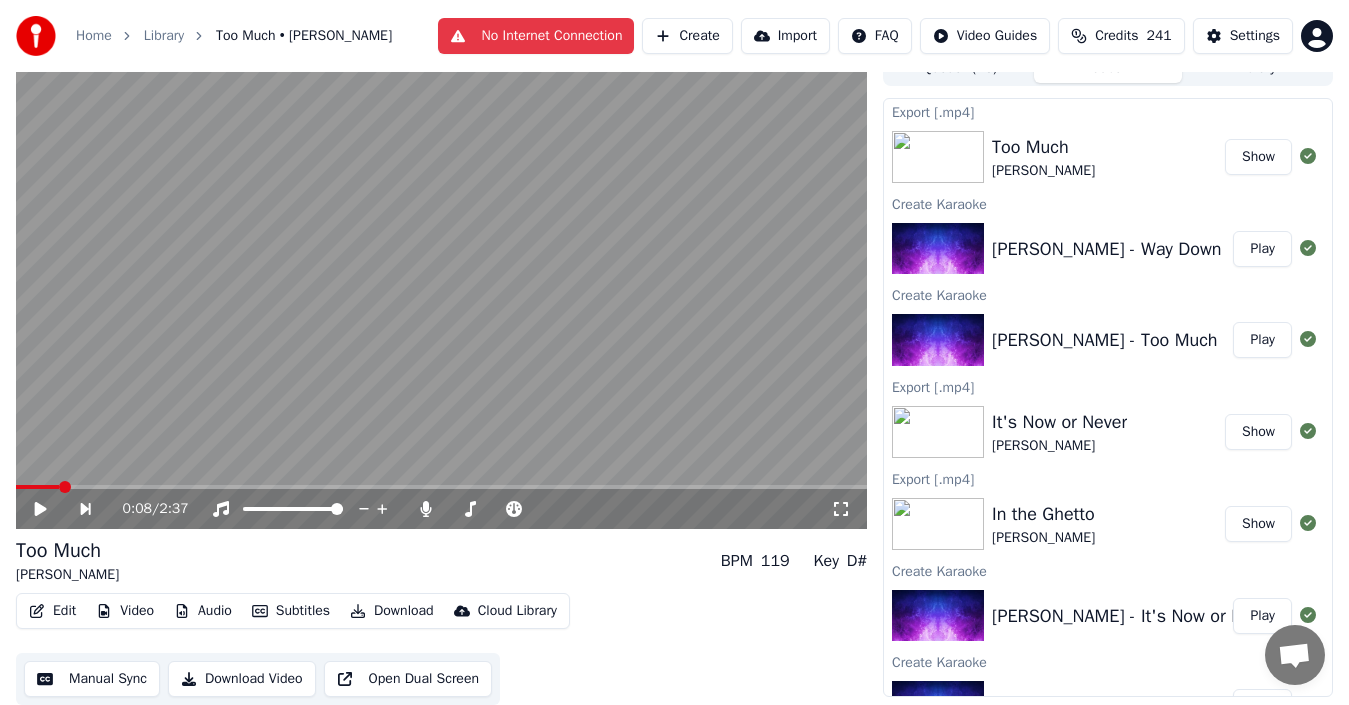 click on "Show" at bounding box center [1258, 157] 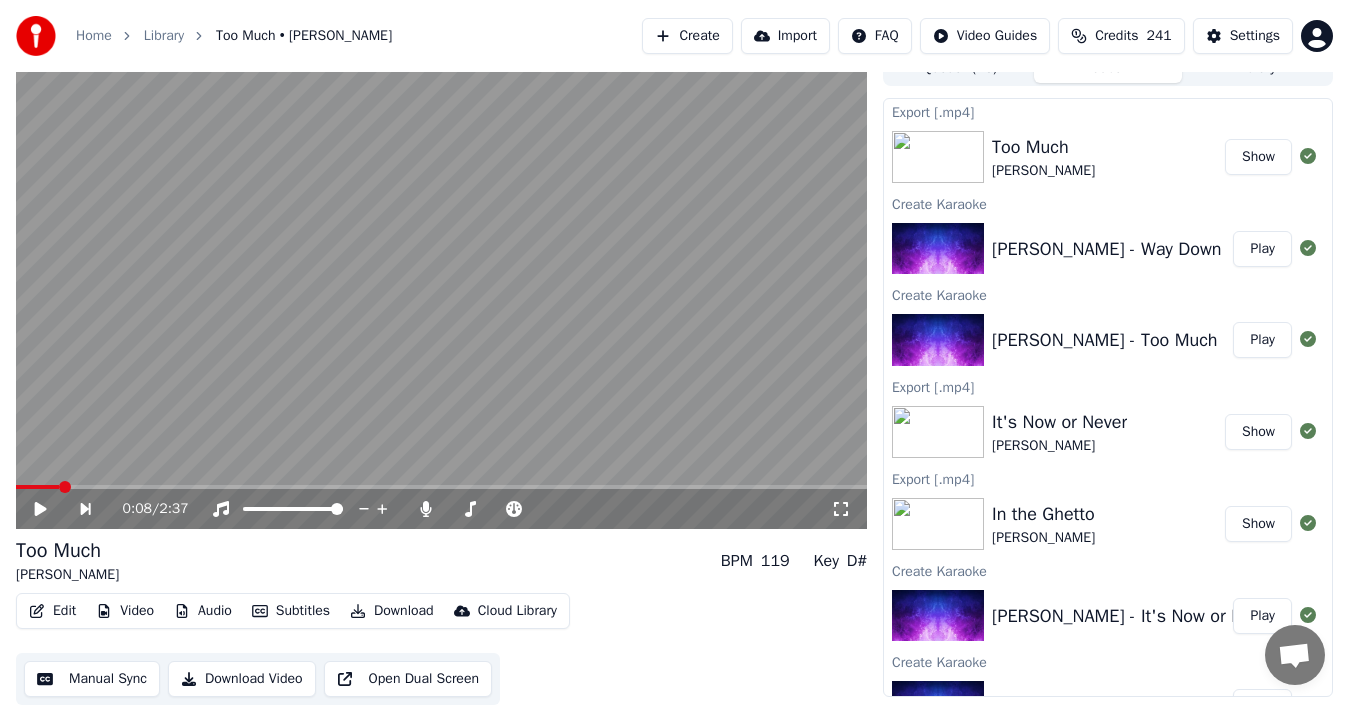 click on "Play" at bounding box center [1262, 249] 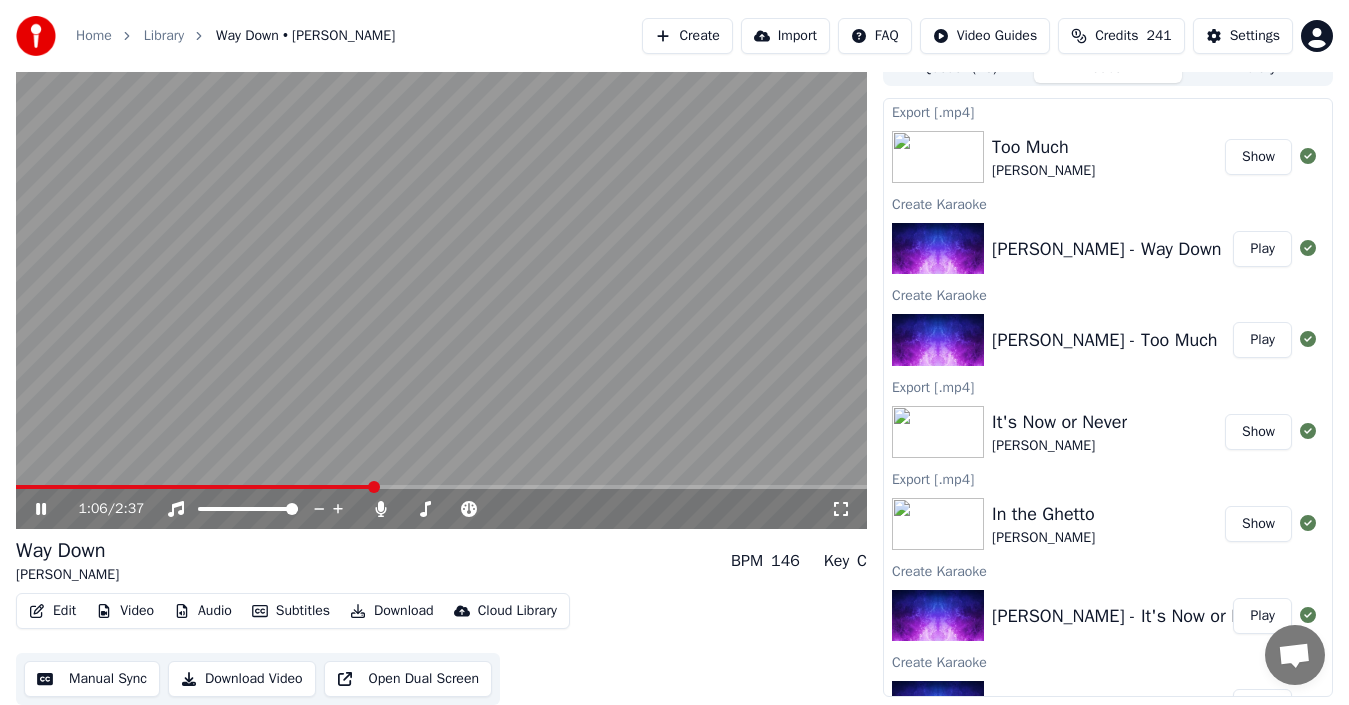 click 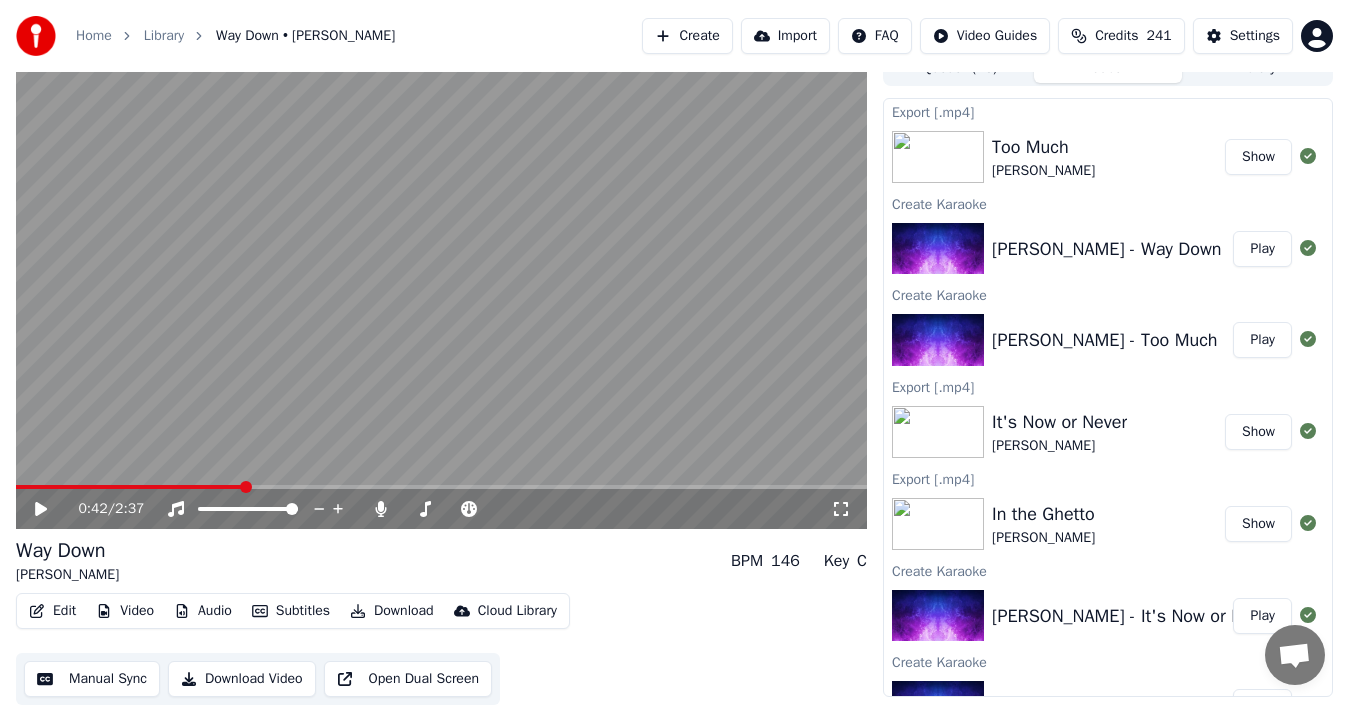 click at bounding box center (129, 487) 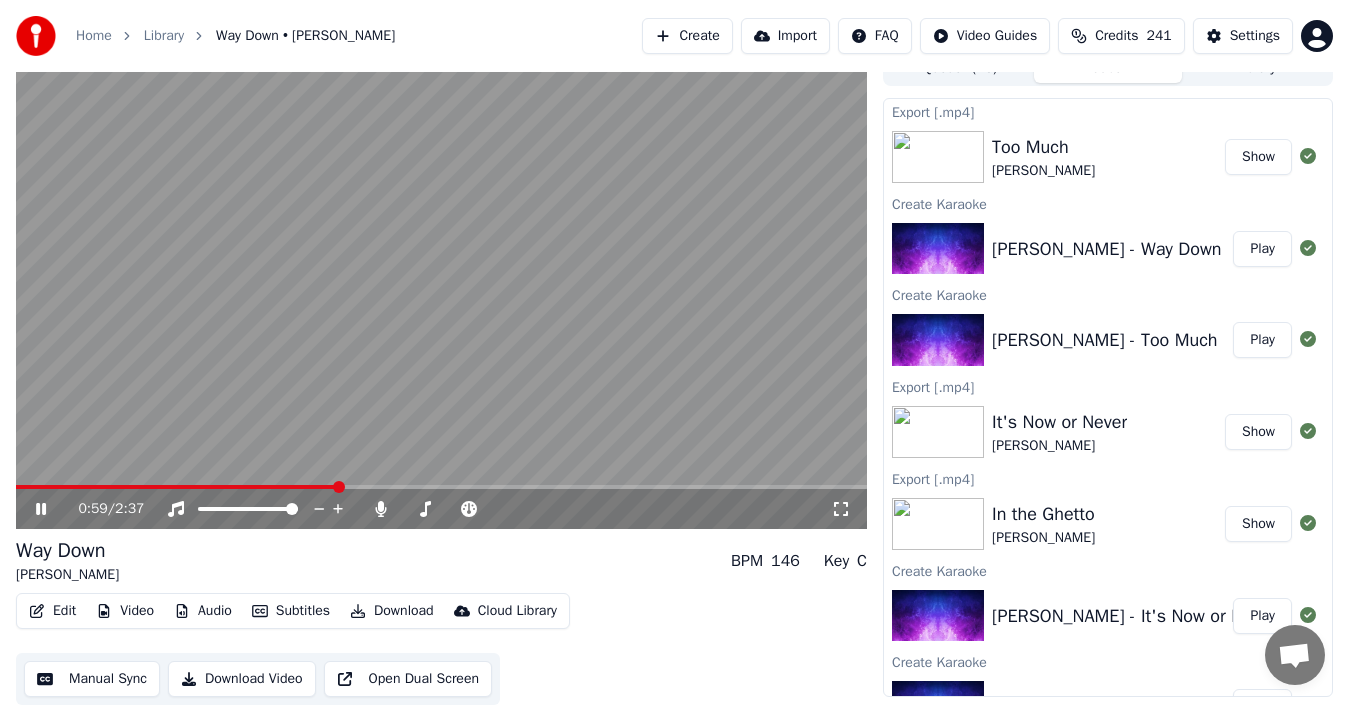 click 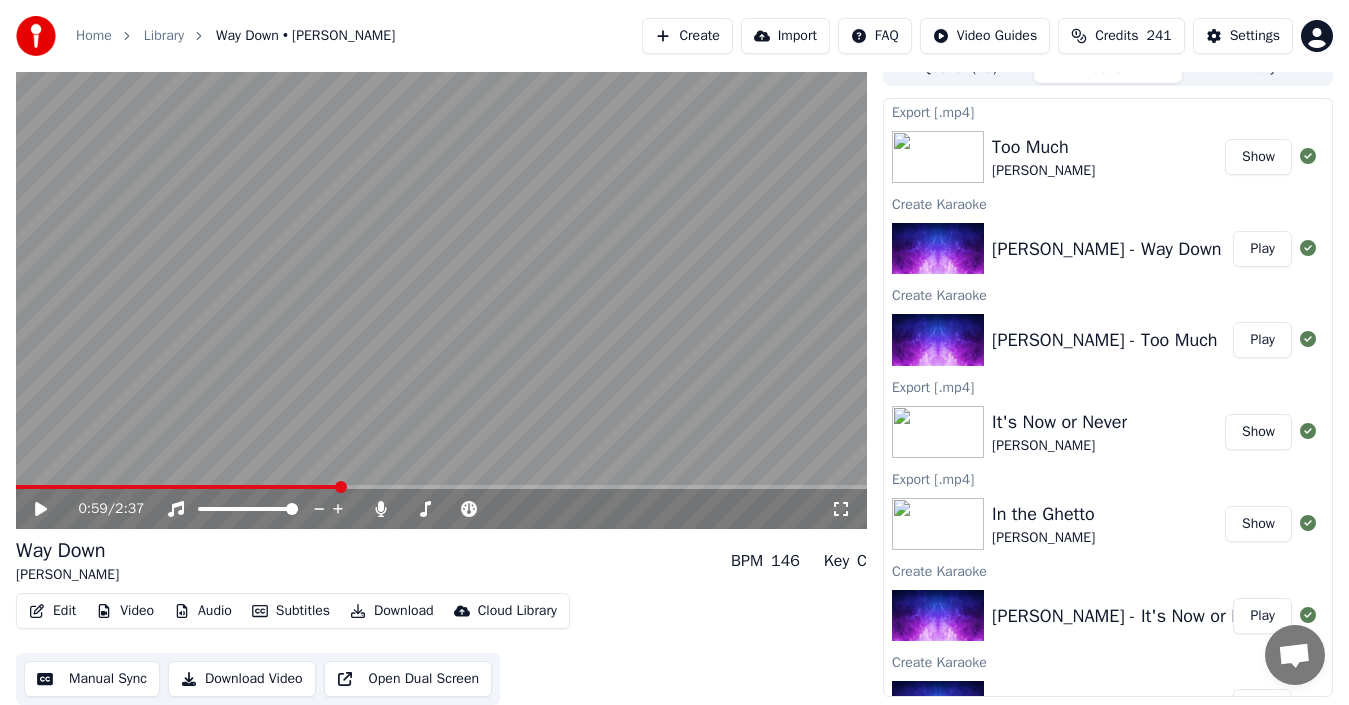 click 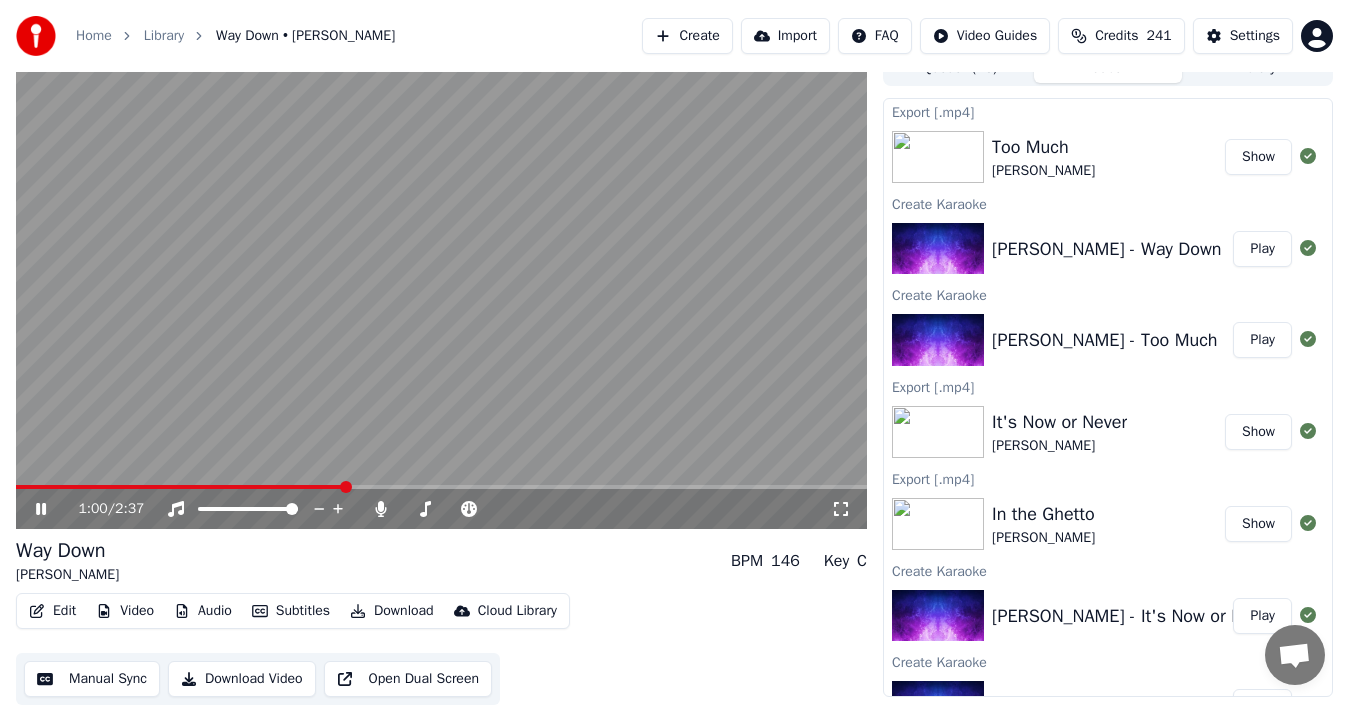 click 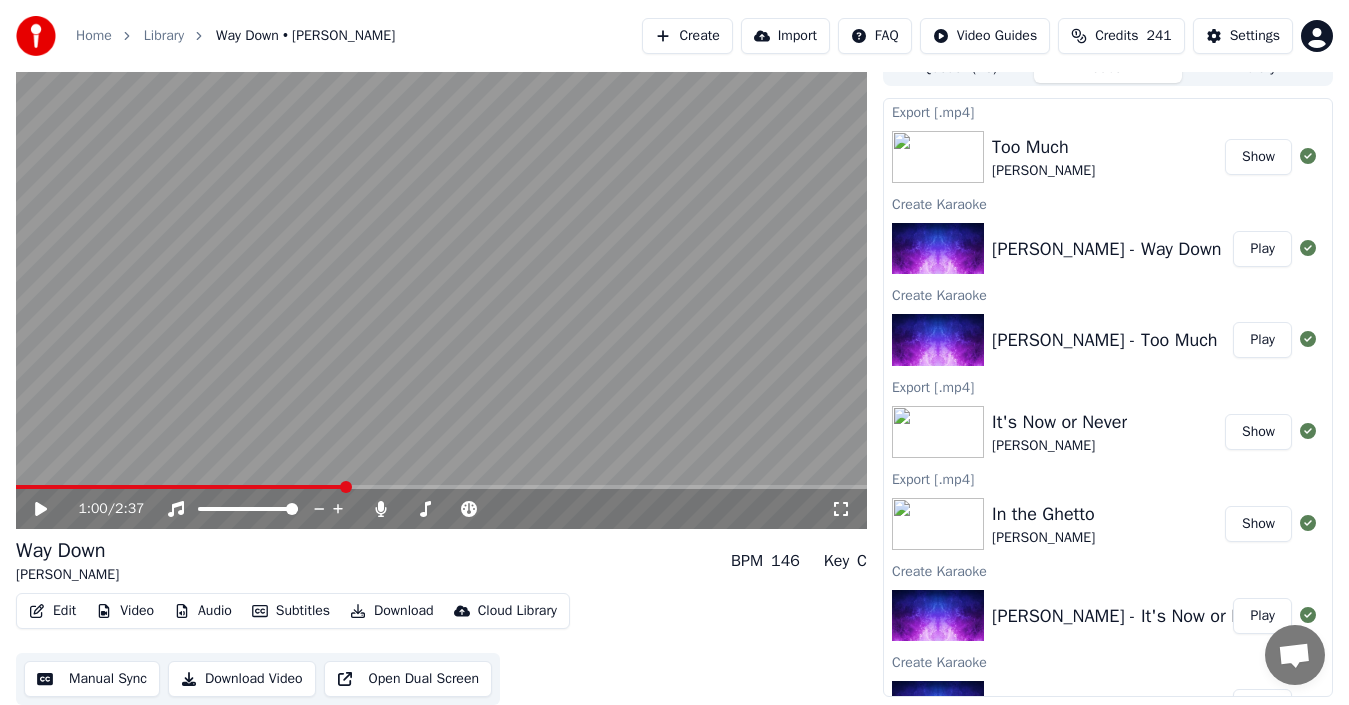 click at bounding box center [441, 289] 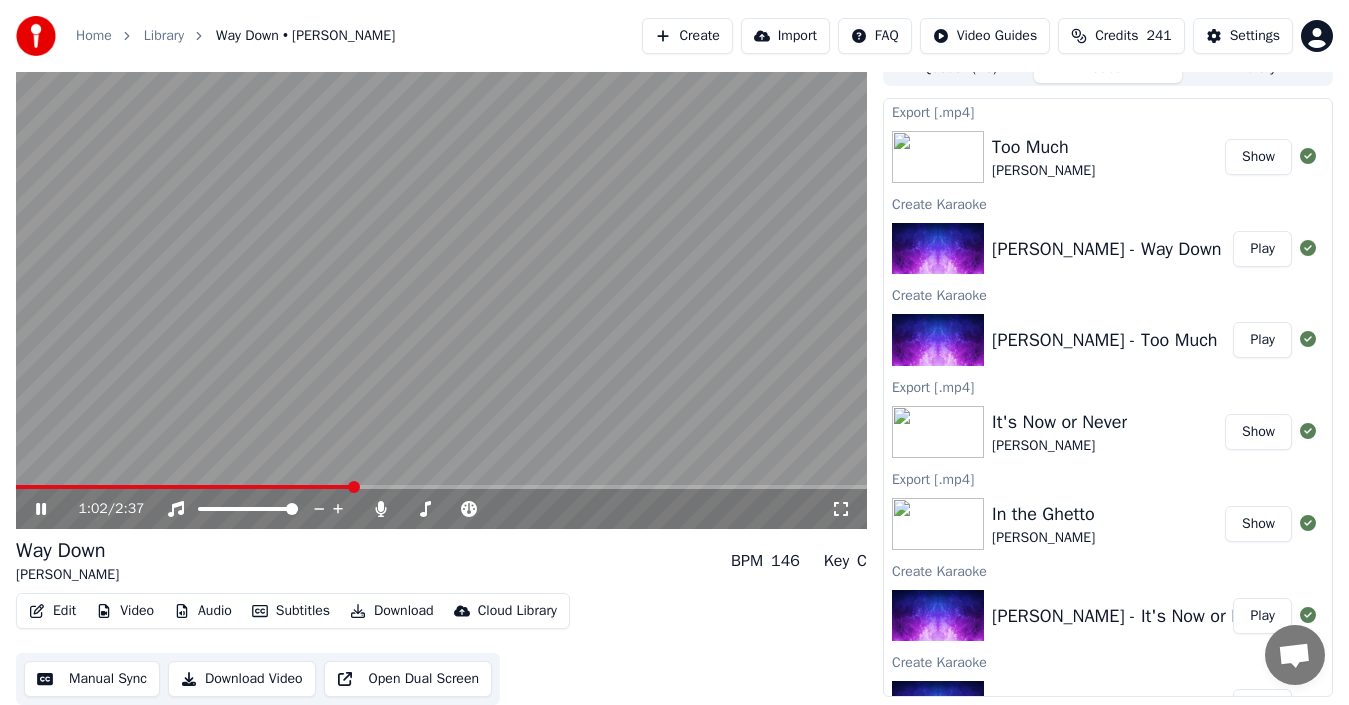 click at bounding box center (441, 289) 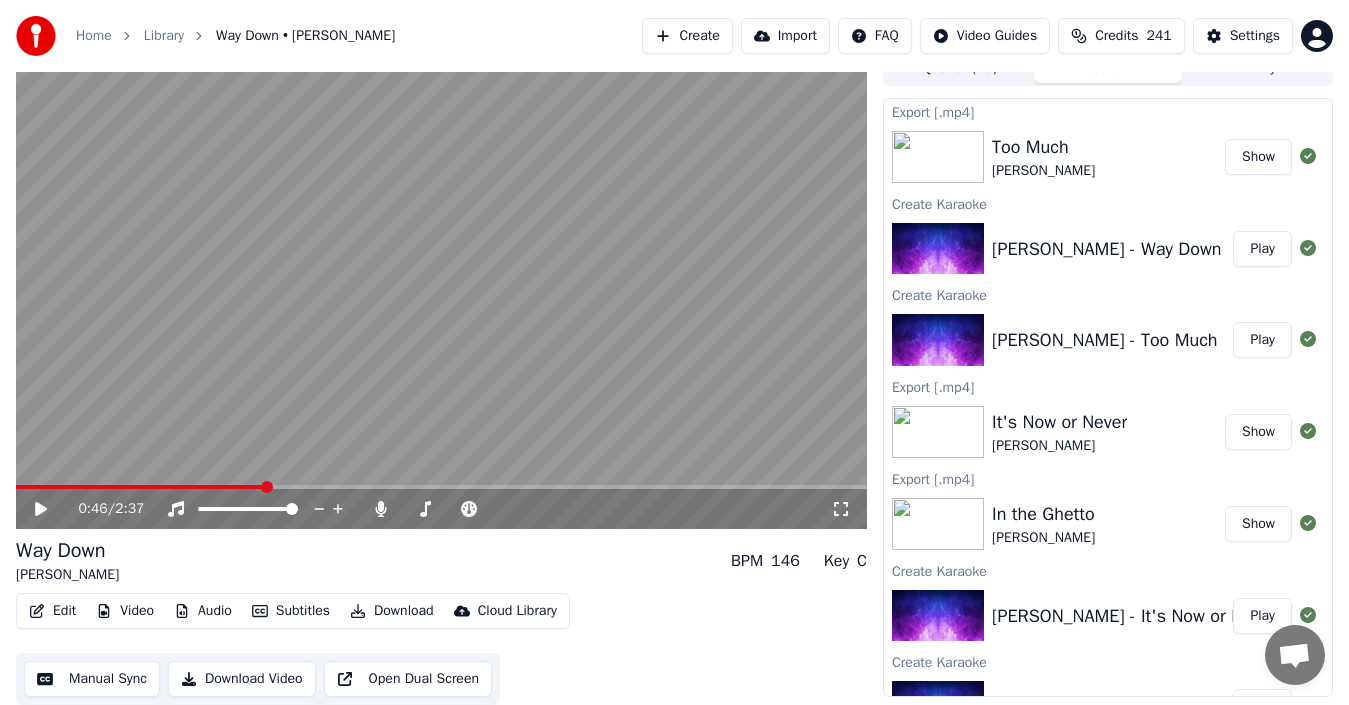 click at bounding box center (140, 487) 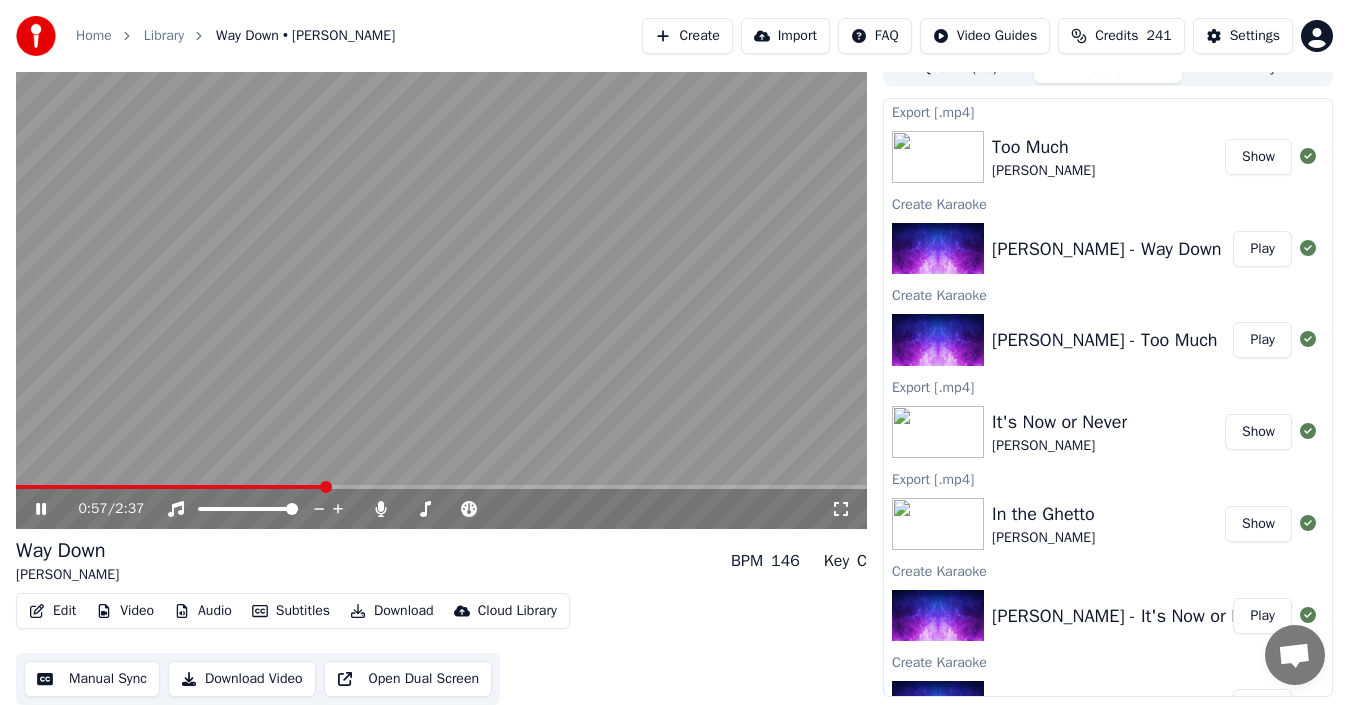 click 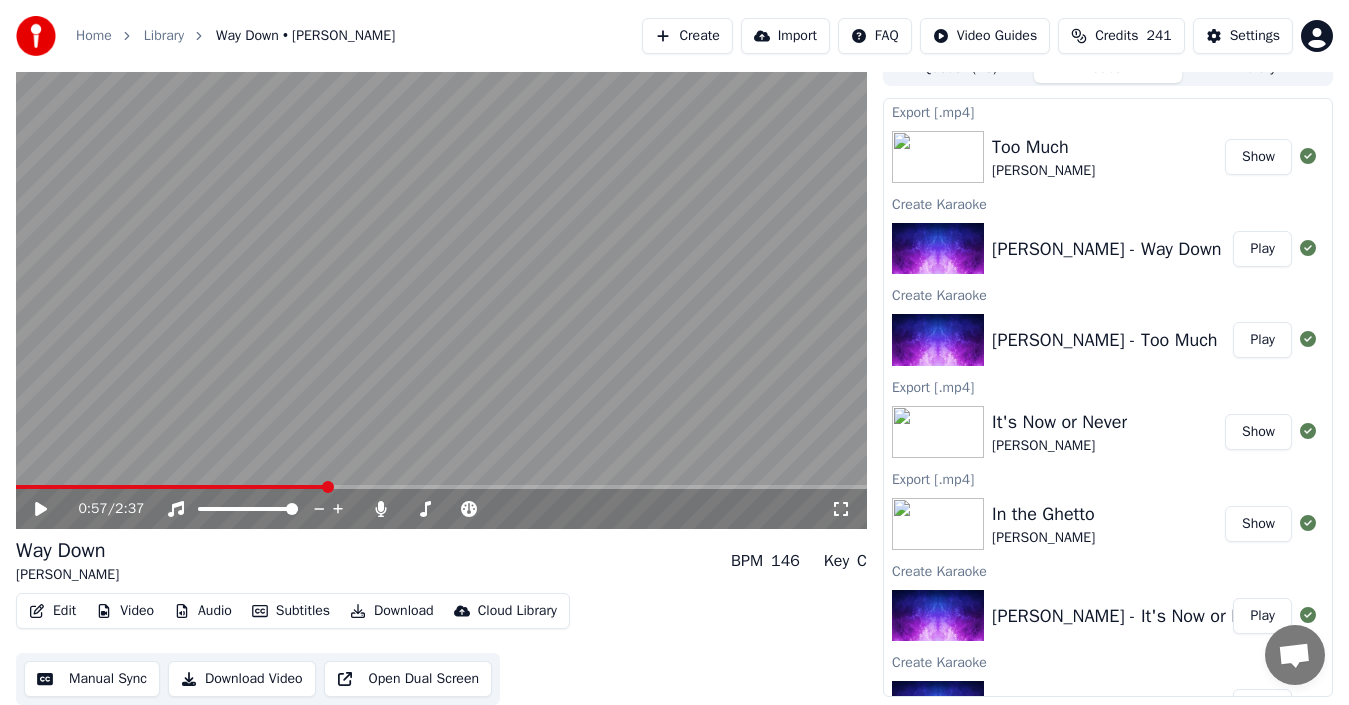 click on "Edit" at bounding box center (52, 611) 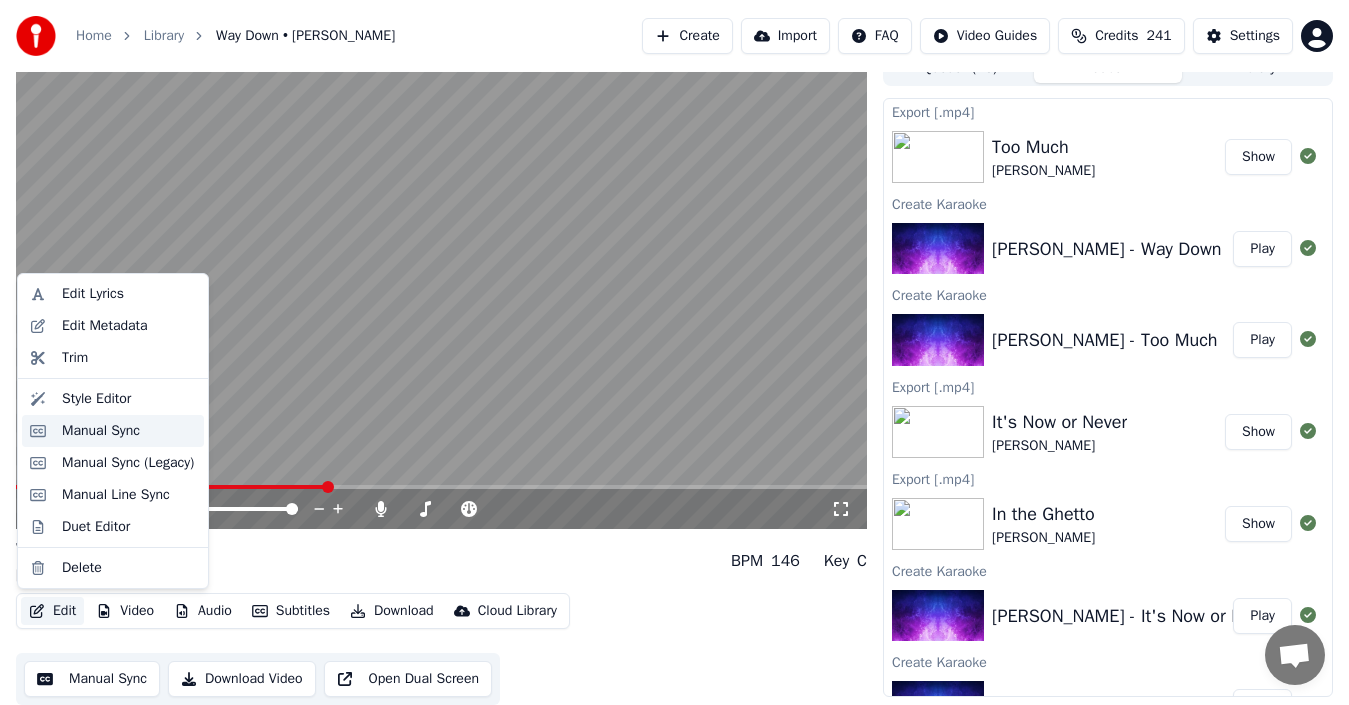 click on "Manual Sync" at bounding box center (101, 431) 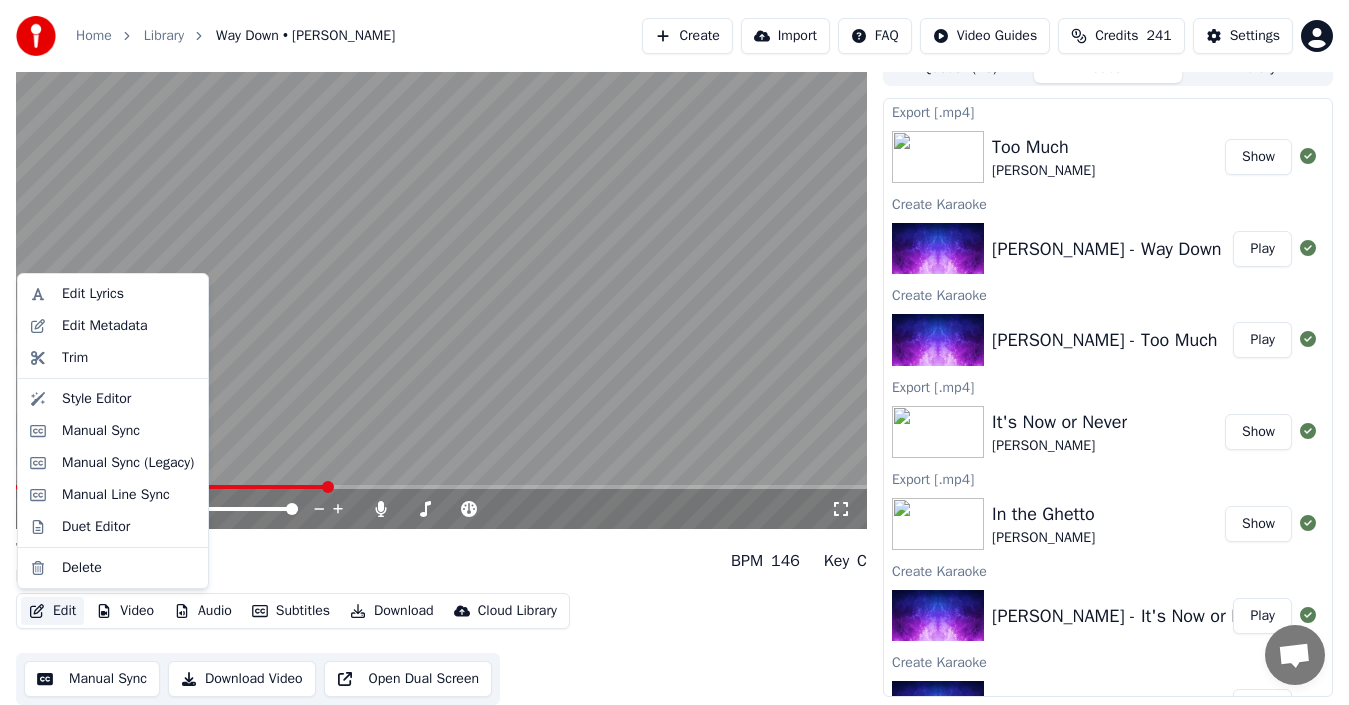 scroll, scrollTop: 0, scrollLeft: 0, axis: both 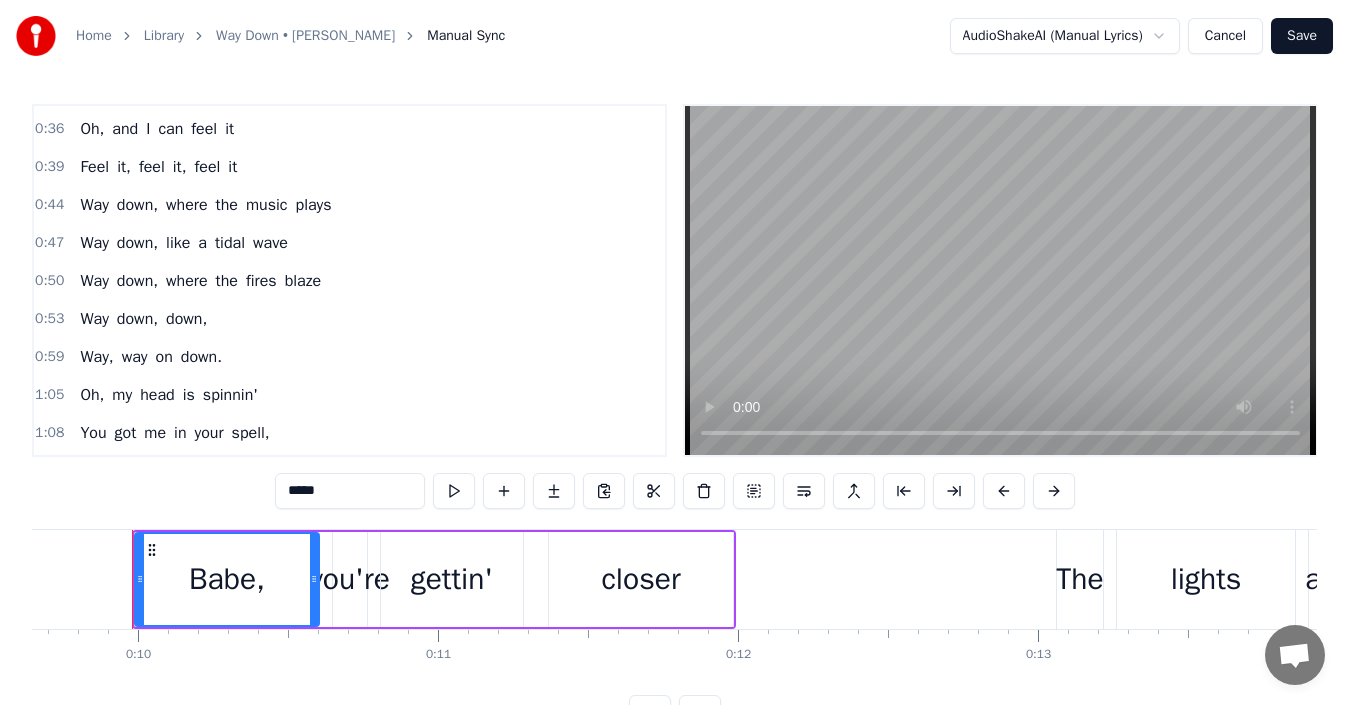 click on "down," at bounding box center (137, 319) 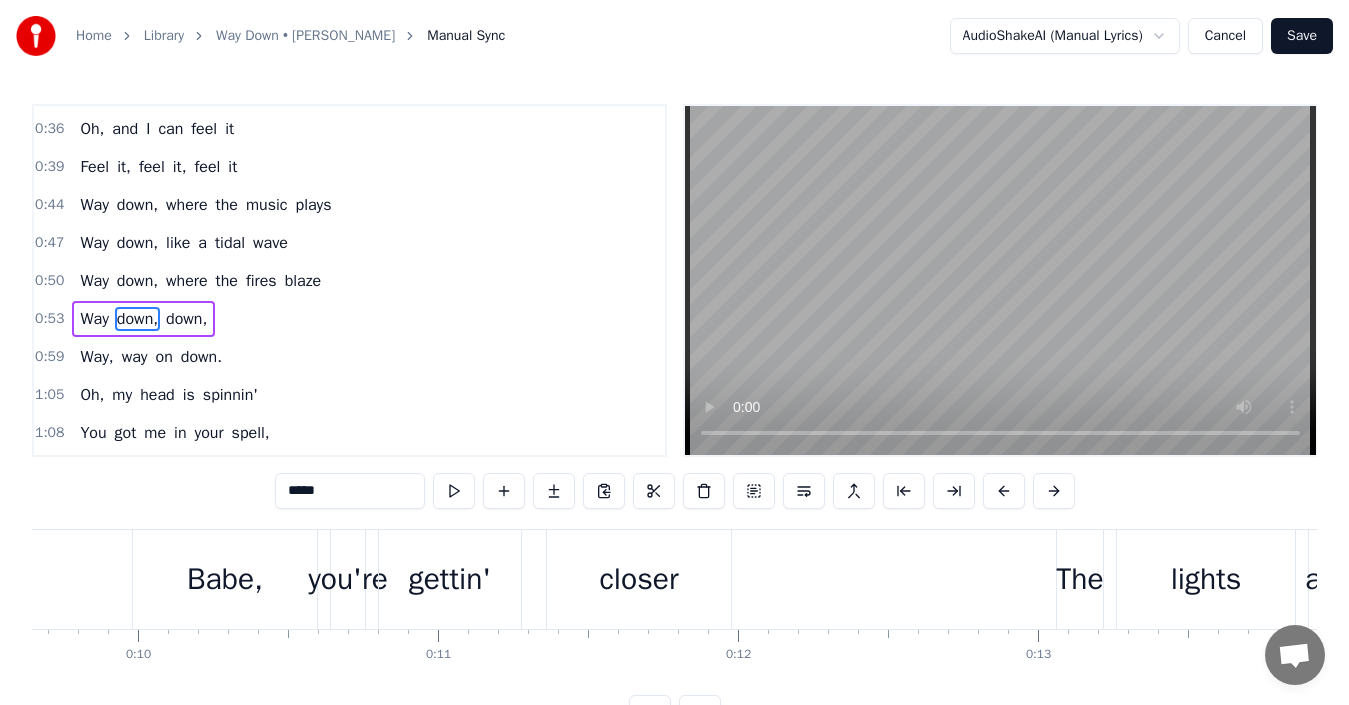 scroll, scrollTop: 338, scrollLeft: 0, axis: vertical 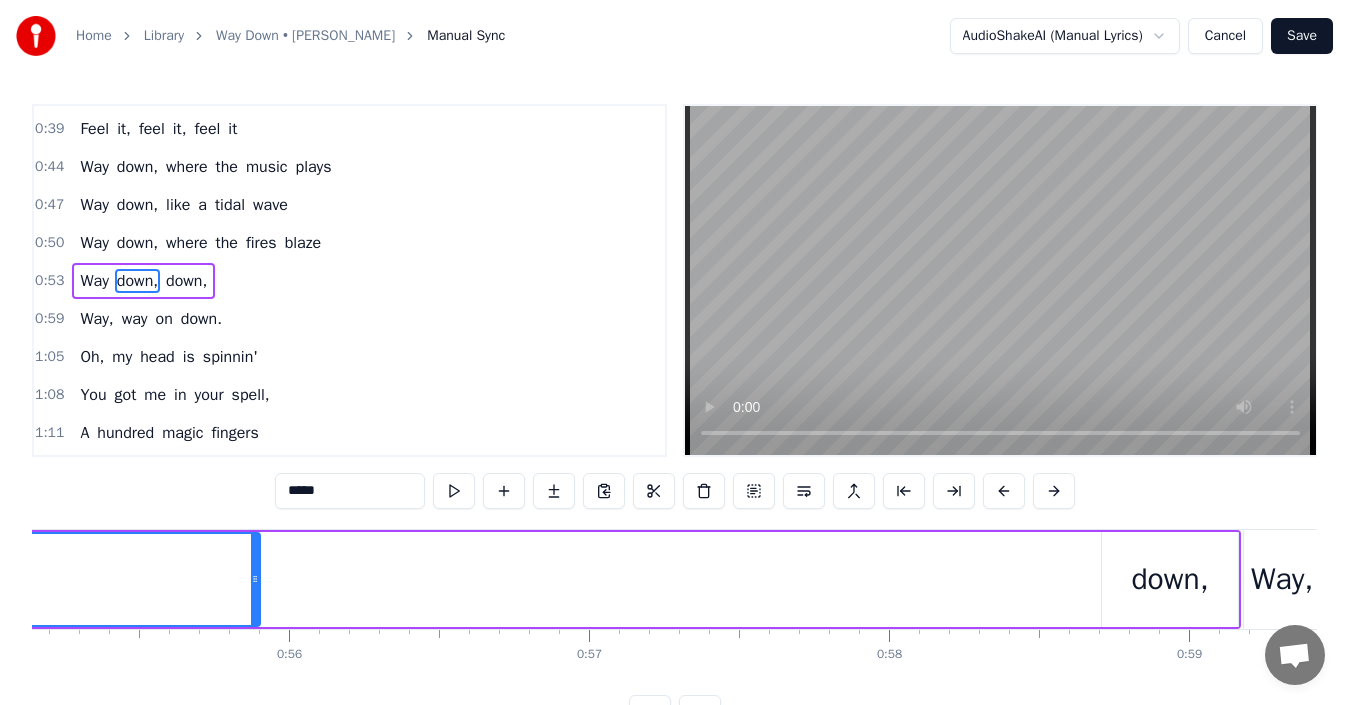 click on "down," at bounding box center (1169, 579) 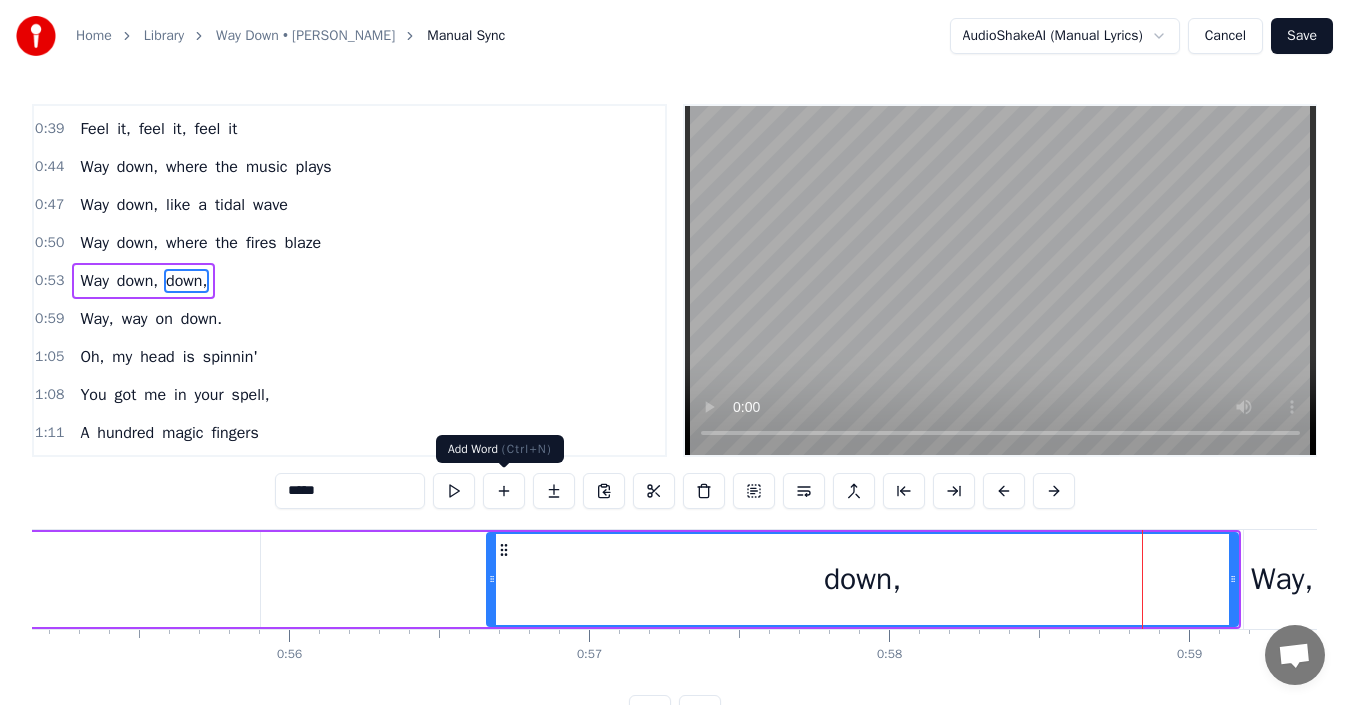 drag, startPoint x: 1105, startPoint y: 585, endPoint x: 490, endPoint y: 501, distance: 620.7101 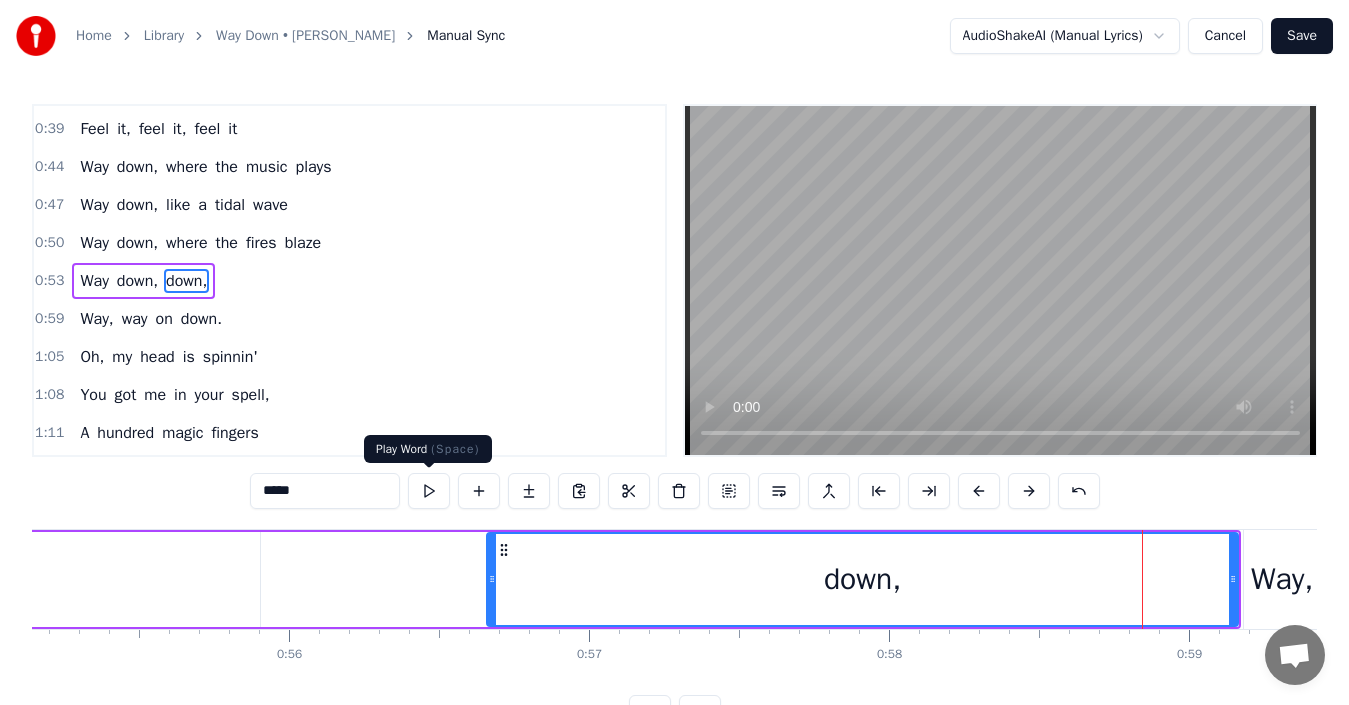 click at bounding box center [429, 491] 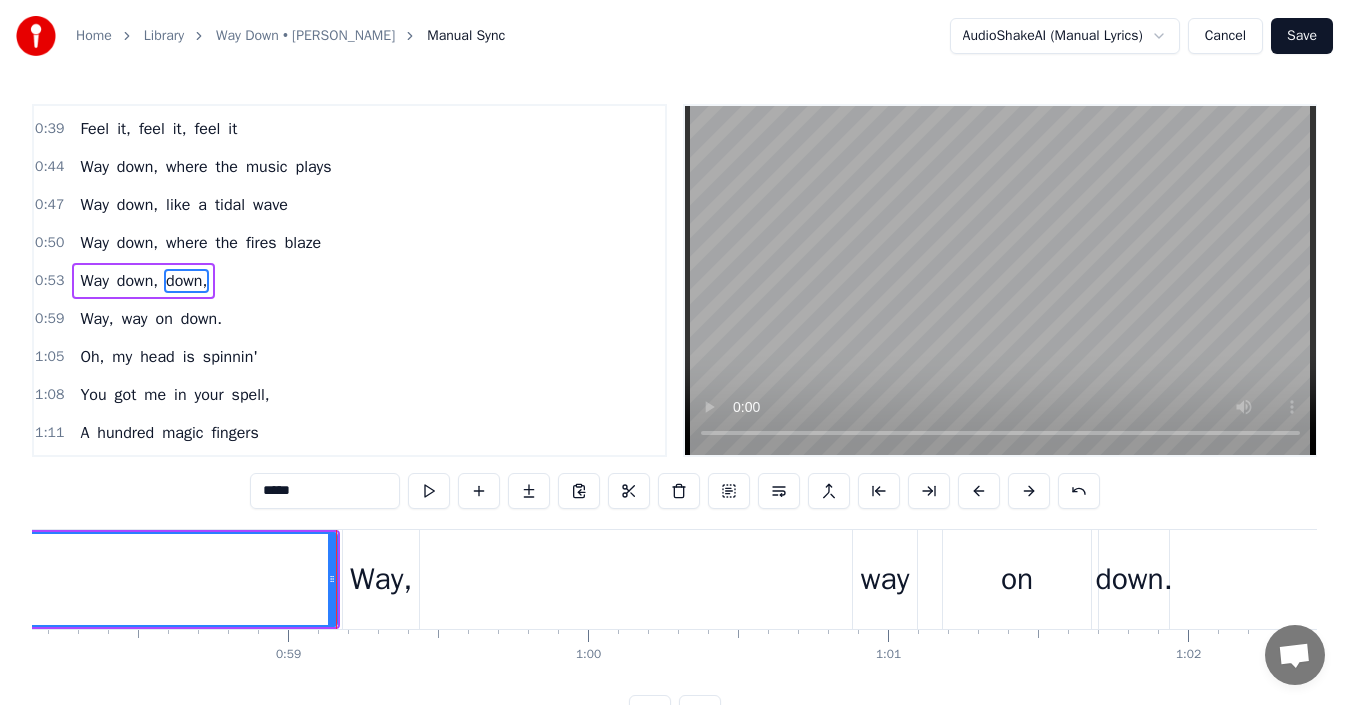 click at bounding box center [429, 491] 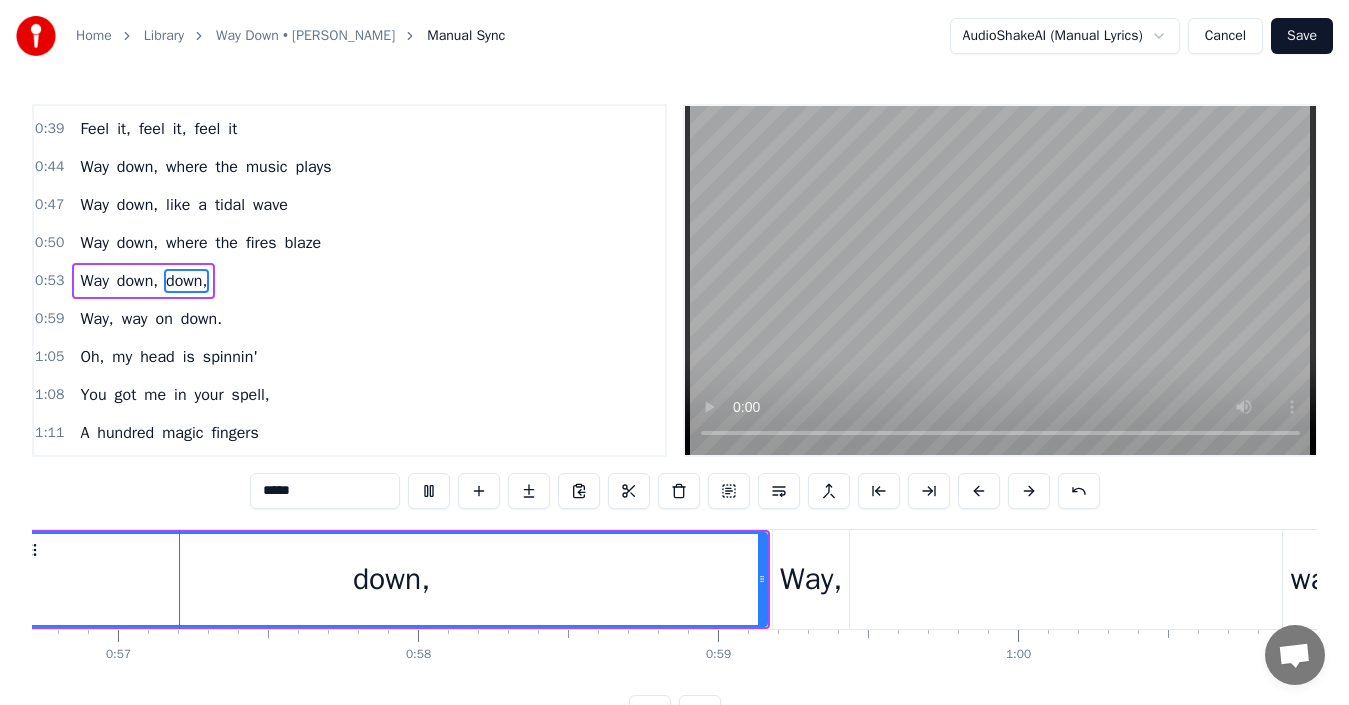 scroll, scrollTop: 0, scrollLeft: 16986, axis: horizontal 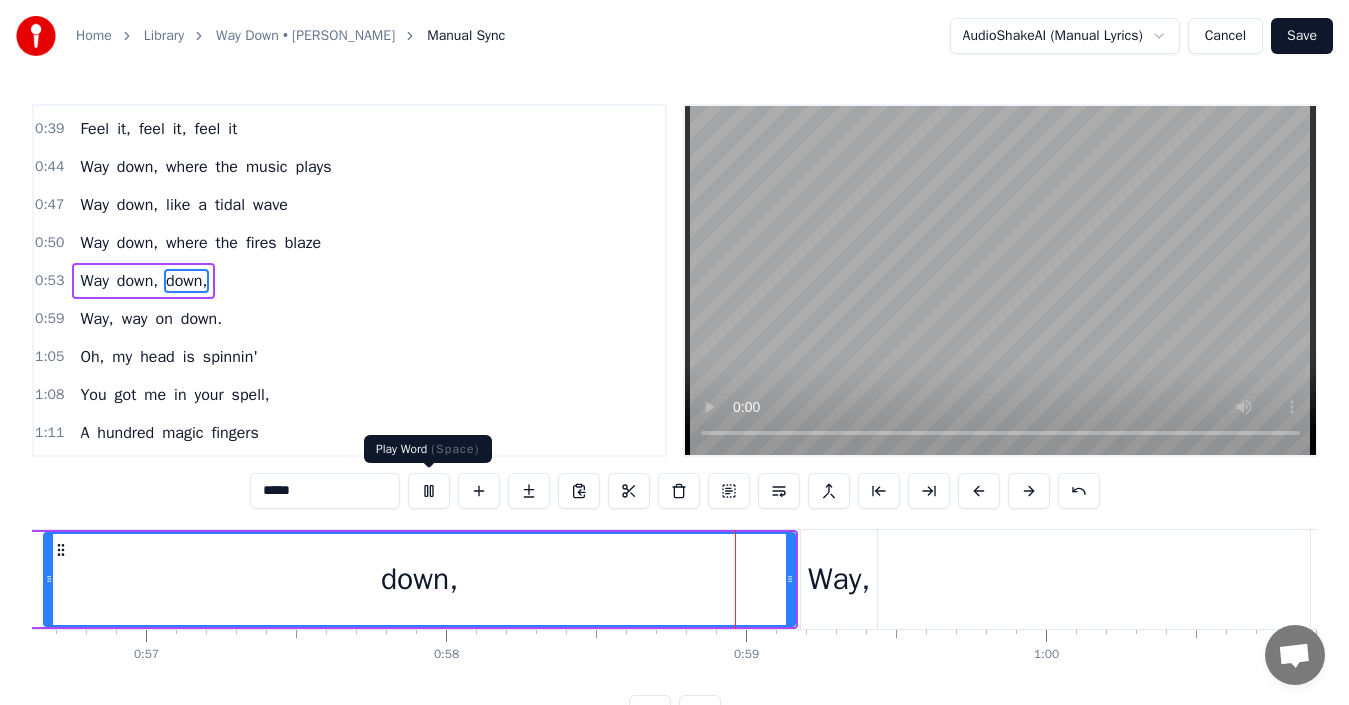click at bounding box center [429, 491] 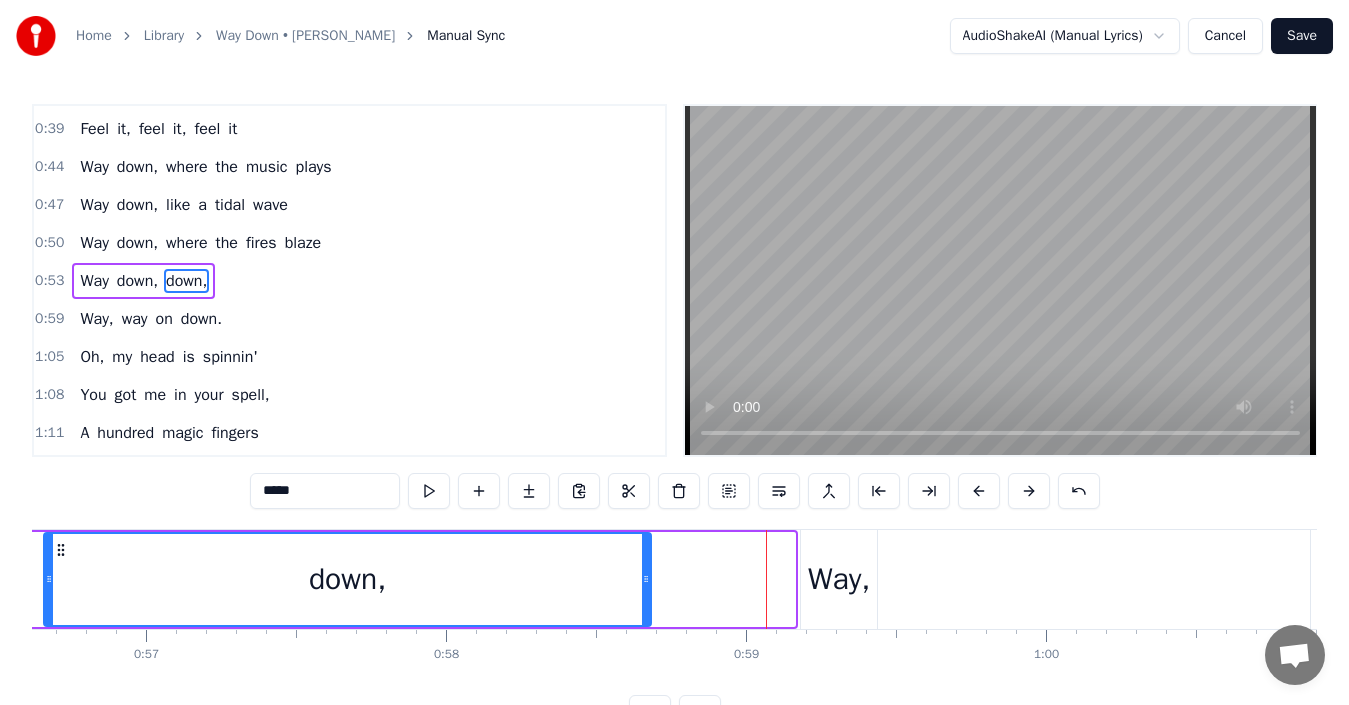 drag, startPoint x: 792, startPoint y: 587, endPoint x: 648, endPoint y: 585, distance: 144.01389 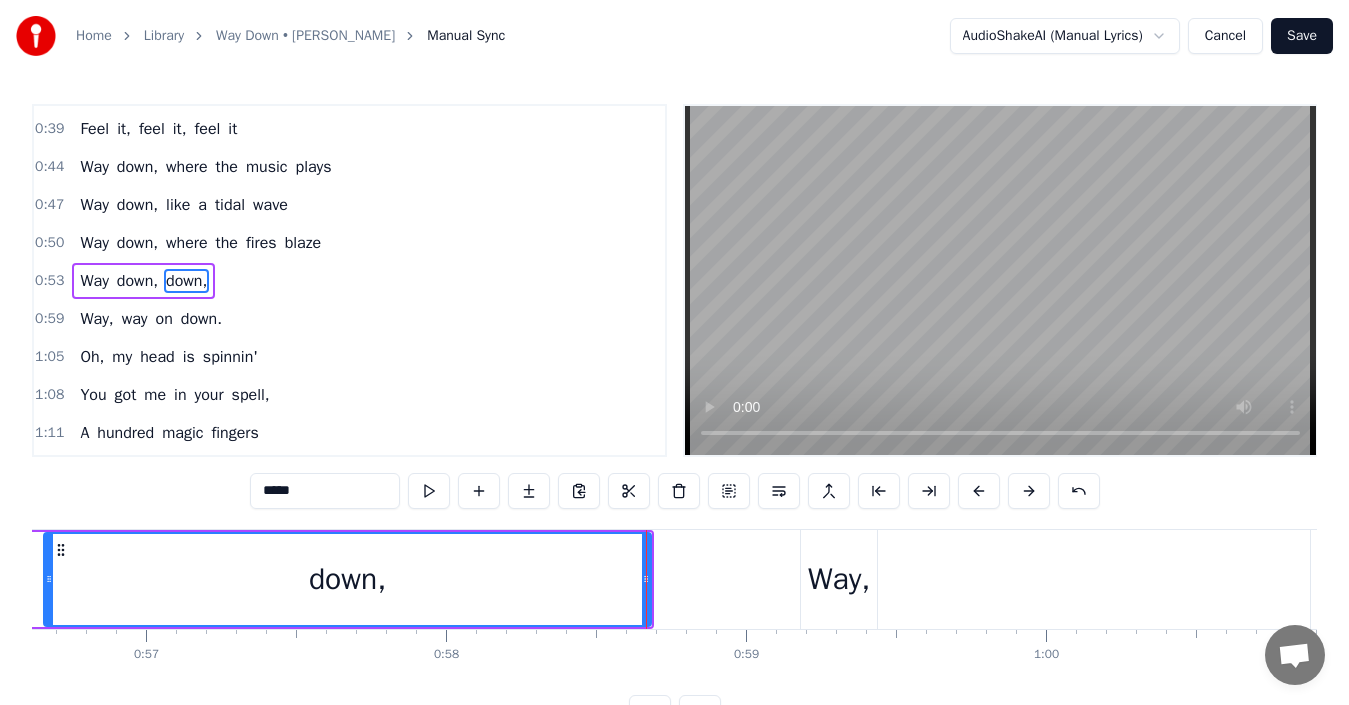 click on "Way," at bounding box center [839, 579] 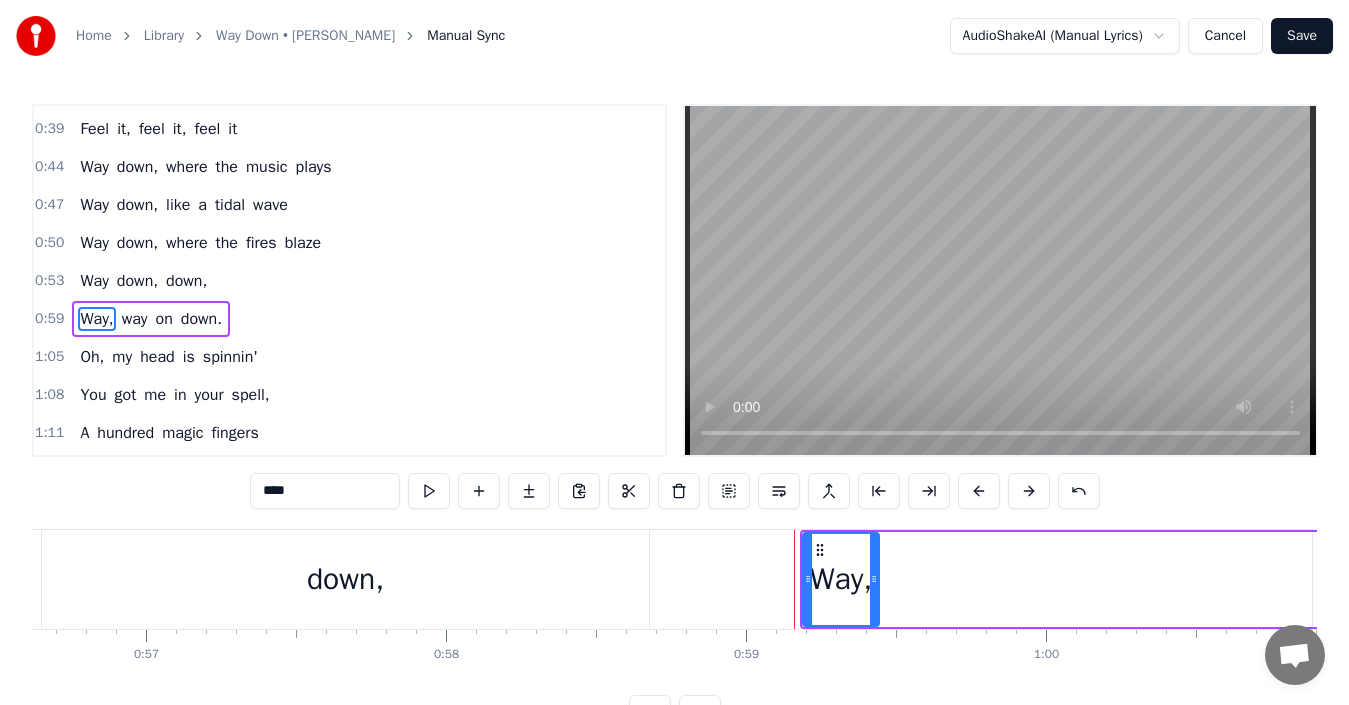 scroll, scrollTop: 376, scrollLeft: 0, axis: vertical 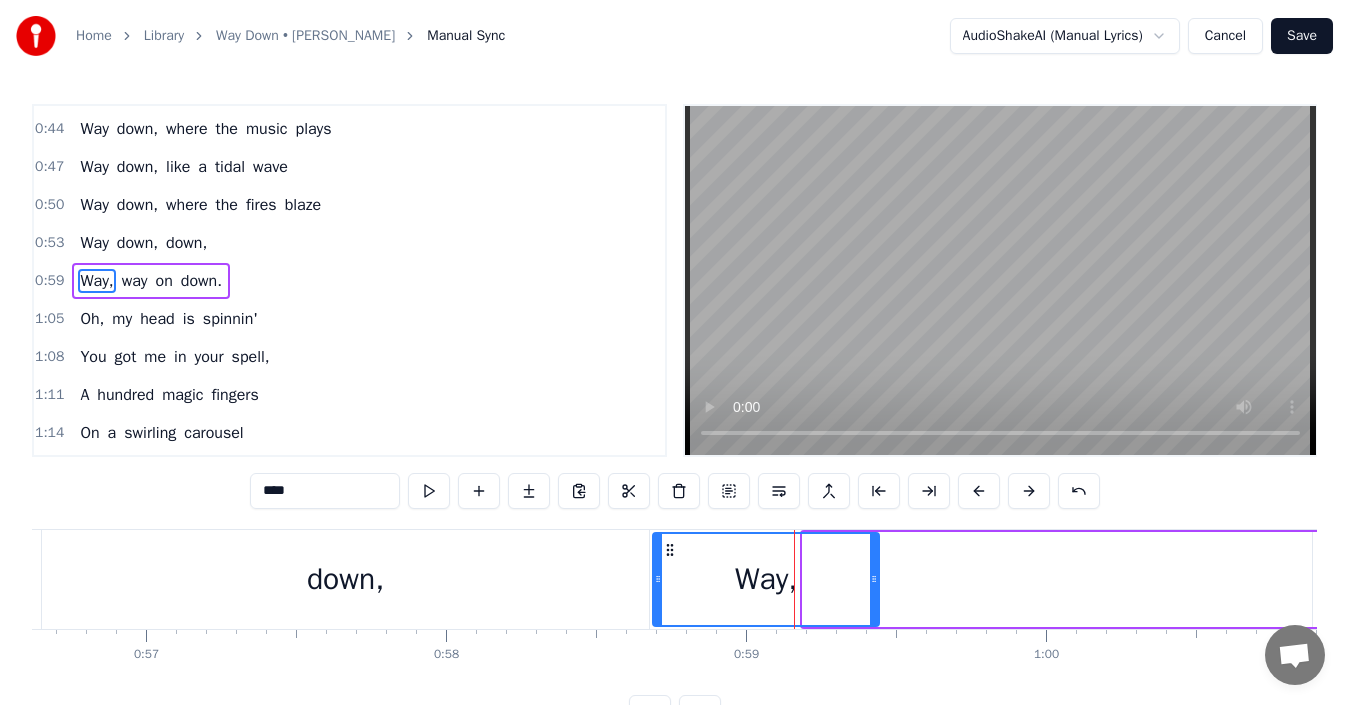 drag, startPoint x: 805, startPoint y: 572, endPoint x: 655, endPoint y: 558, distance: 150.65192 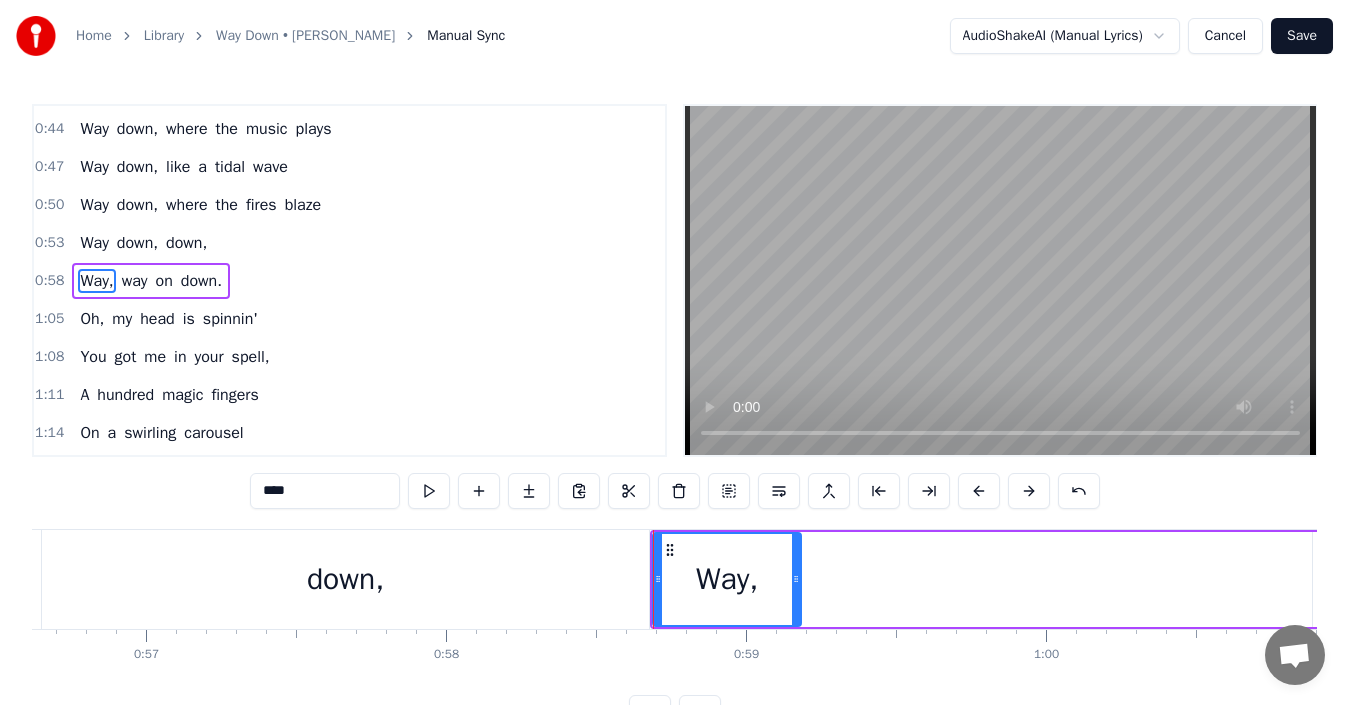 drag, startPoint x: 877, startPoint y: 579, endPoint x: 799, endPoint y: 576, distance: 78.05767 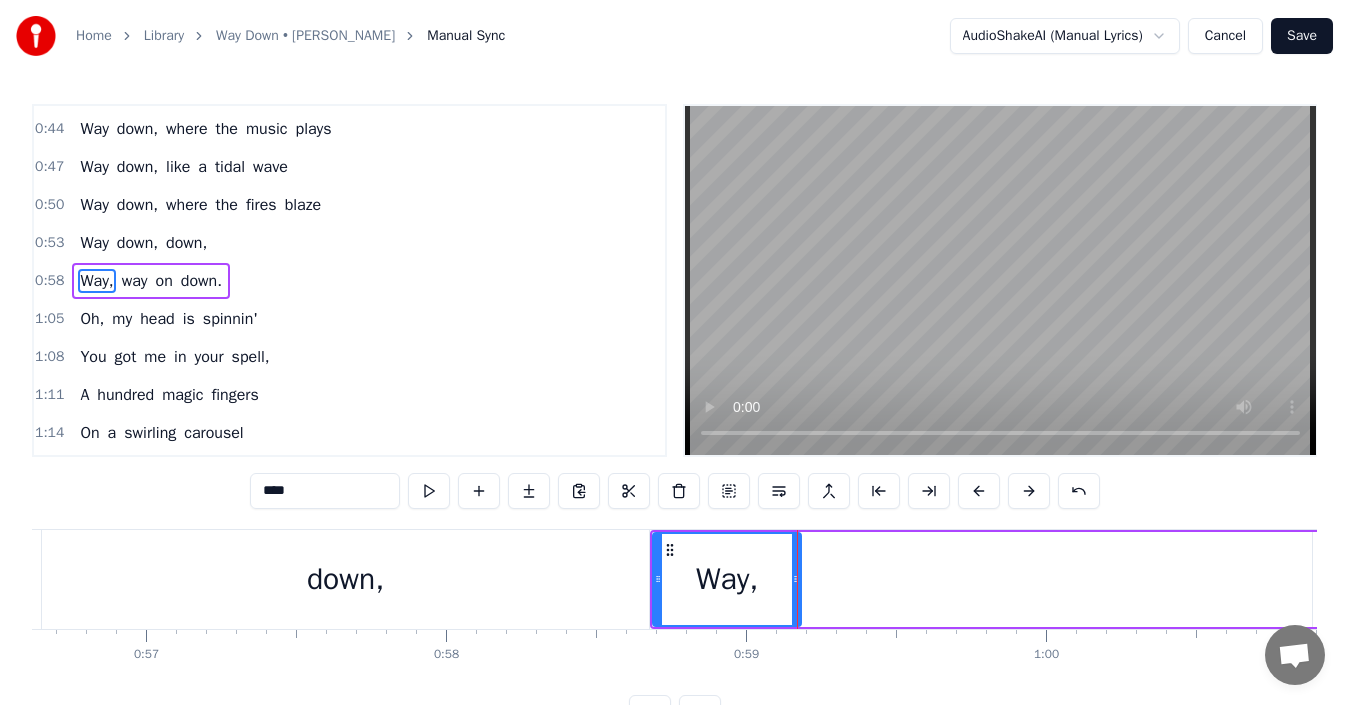 click on "down," at bounding box center (345, 579) 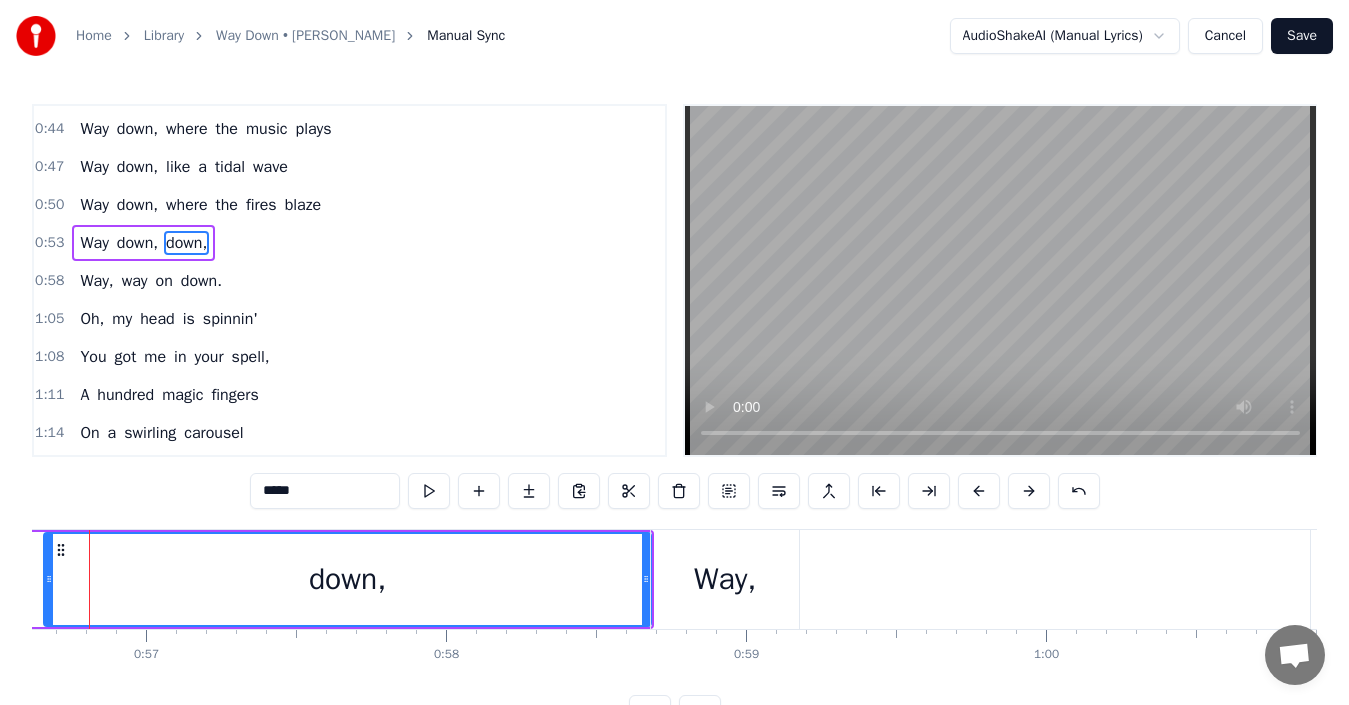 scroll, scrollTop: 338, scrollLeft: 0, axis: vertical 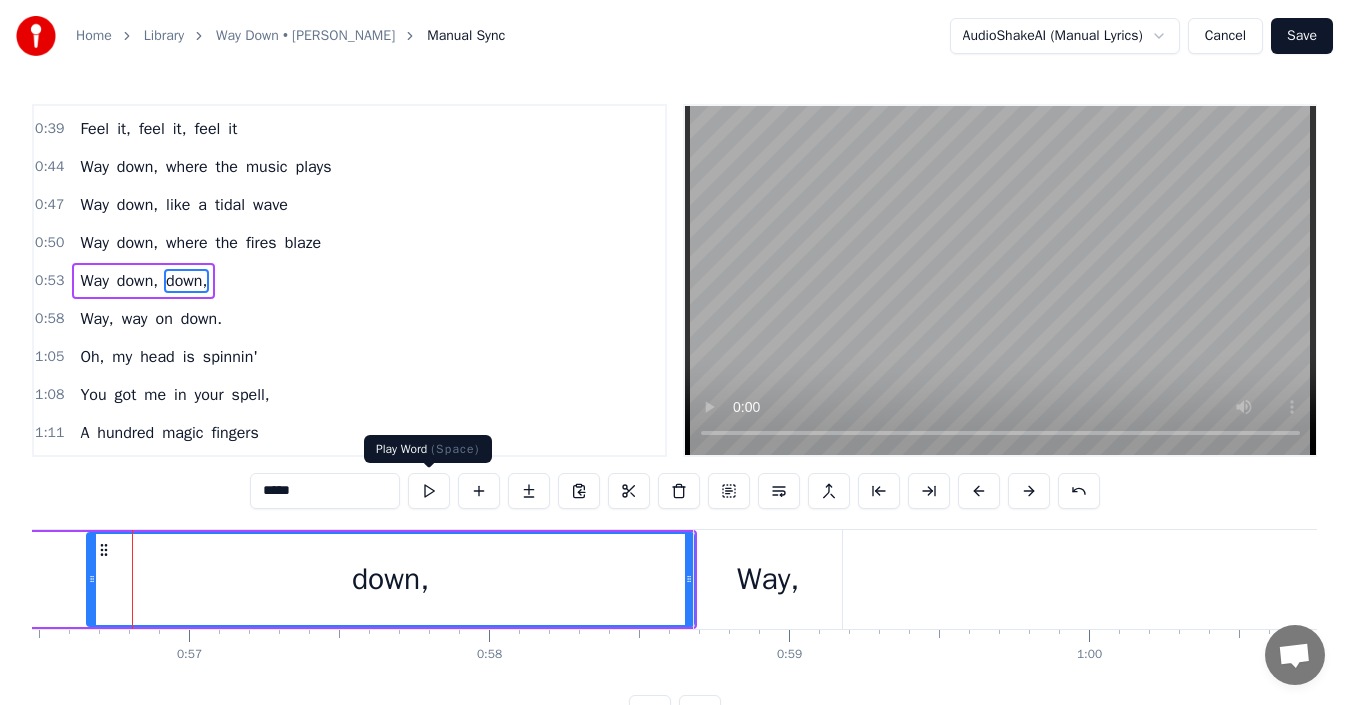 click at bounding box center (429, 491) 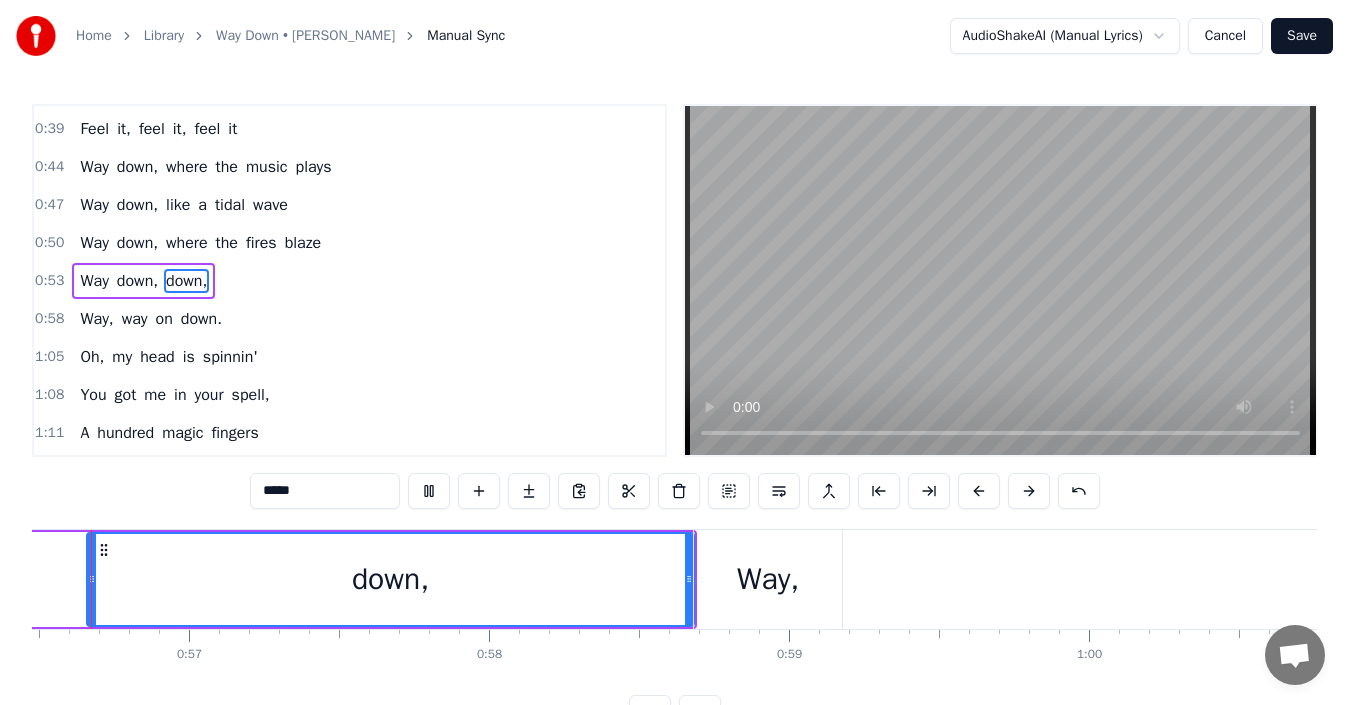 scroll, scrollTop: 0, scrollLeft: 16895, axis: horizontal 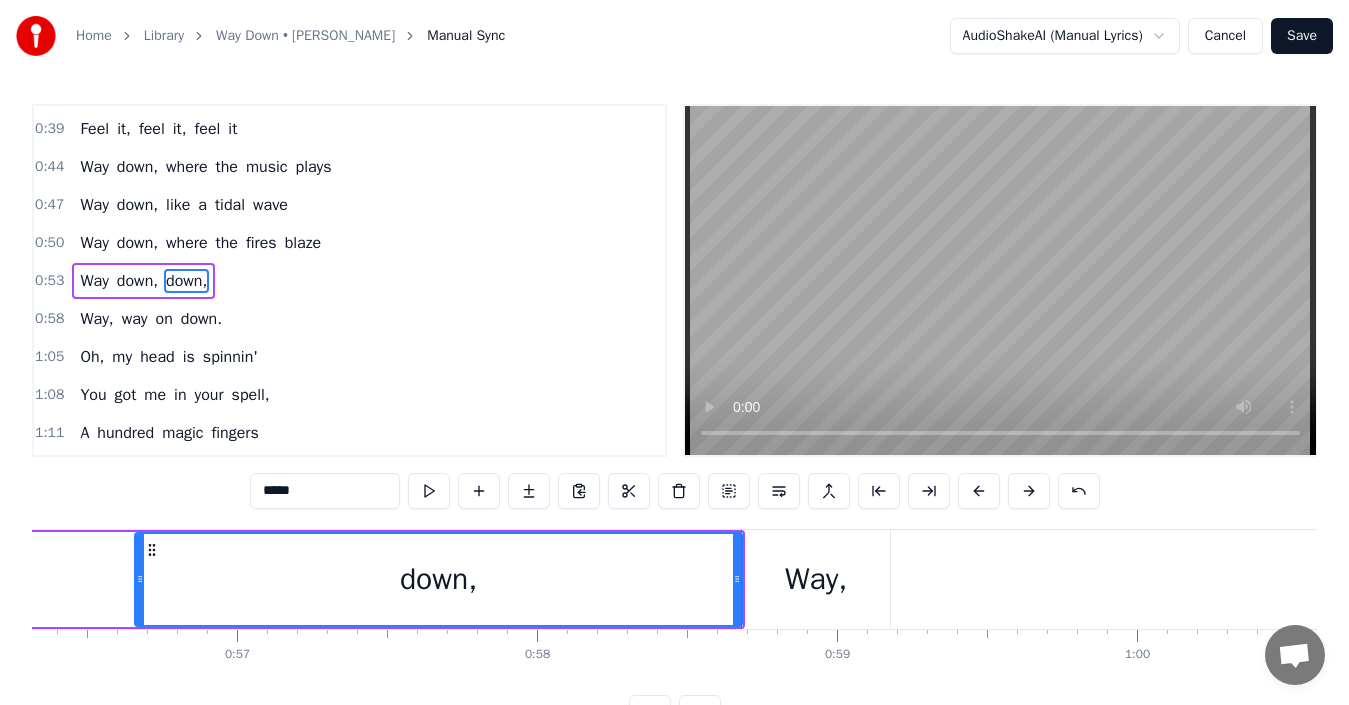 click on "Way," at bounding box center (816, 579) 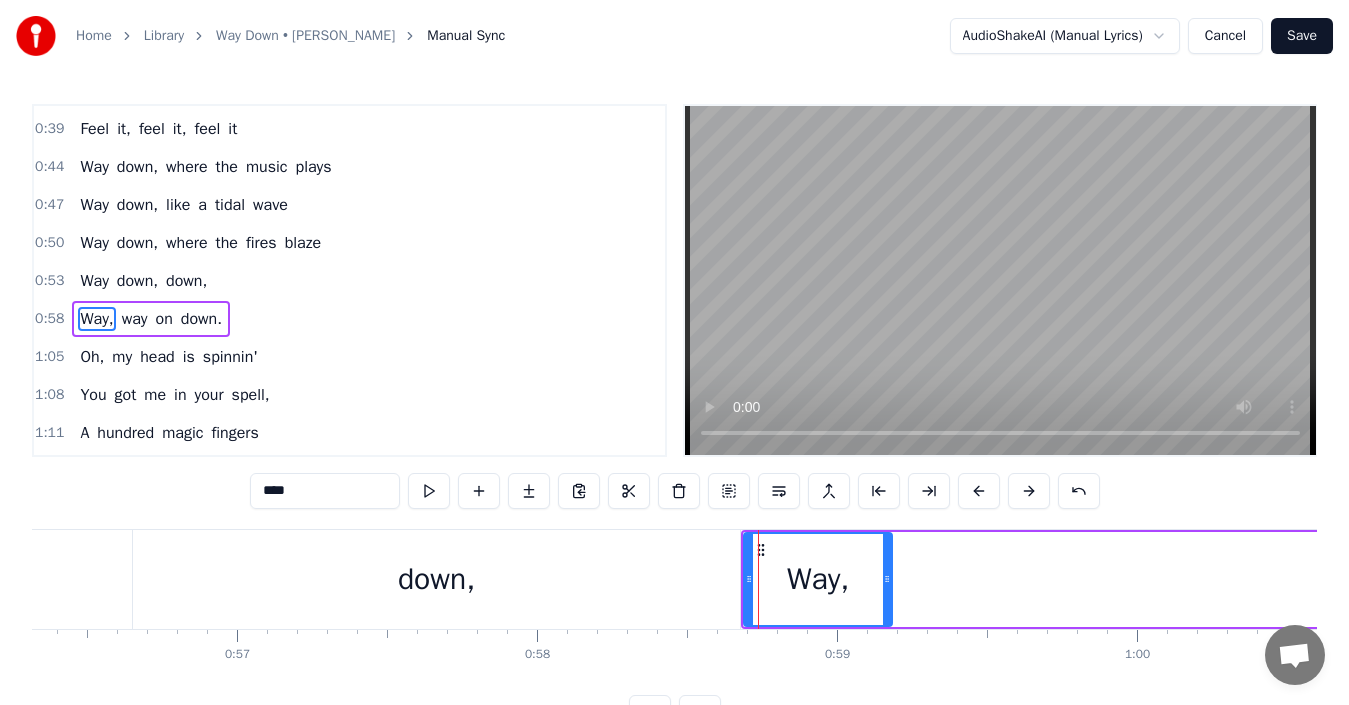 scroll, scrollTop: 376, scrollLeft: 0, axis: vertical 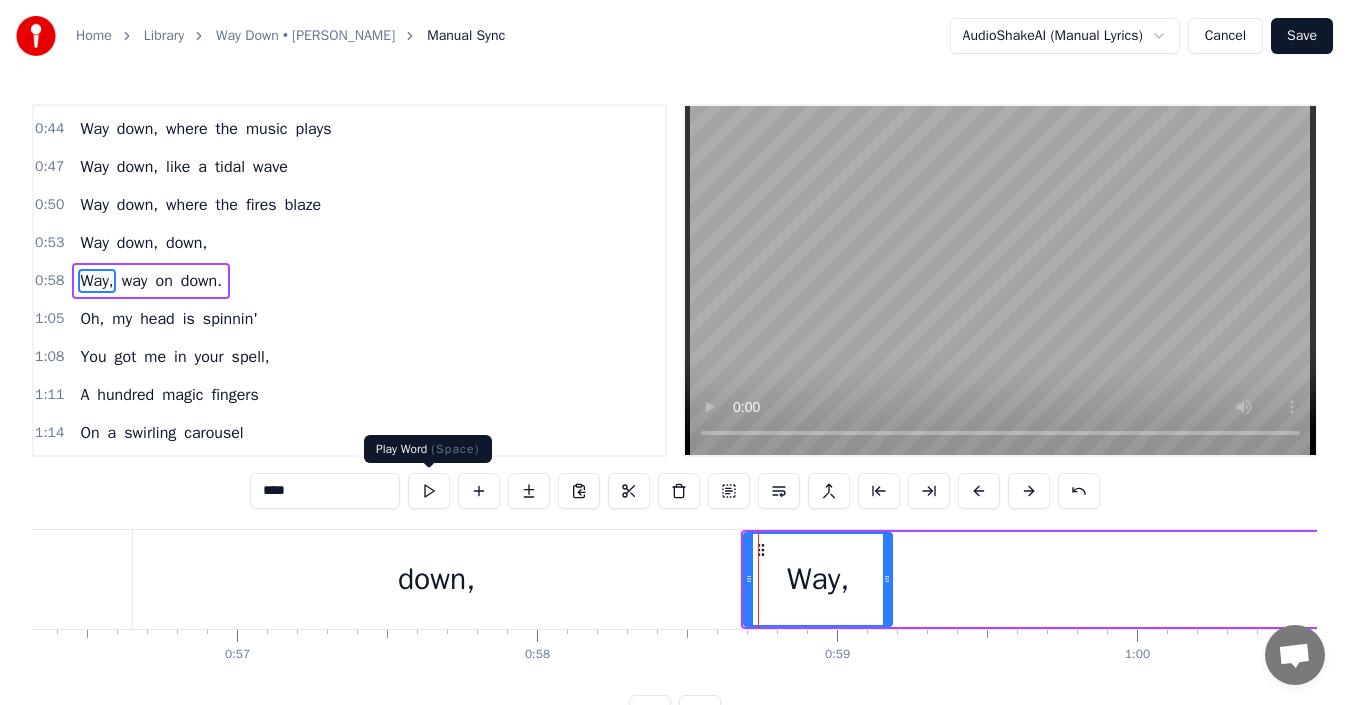 click at bounding box center [429, 491] 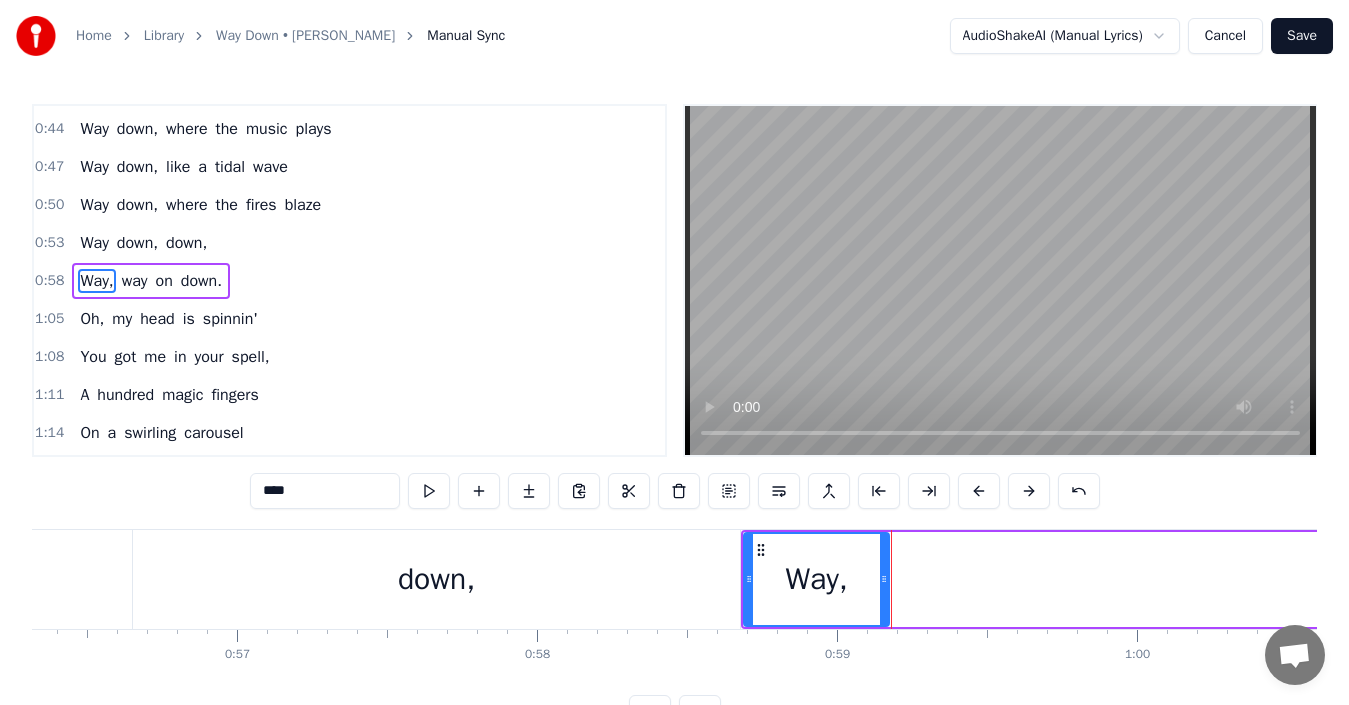 click 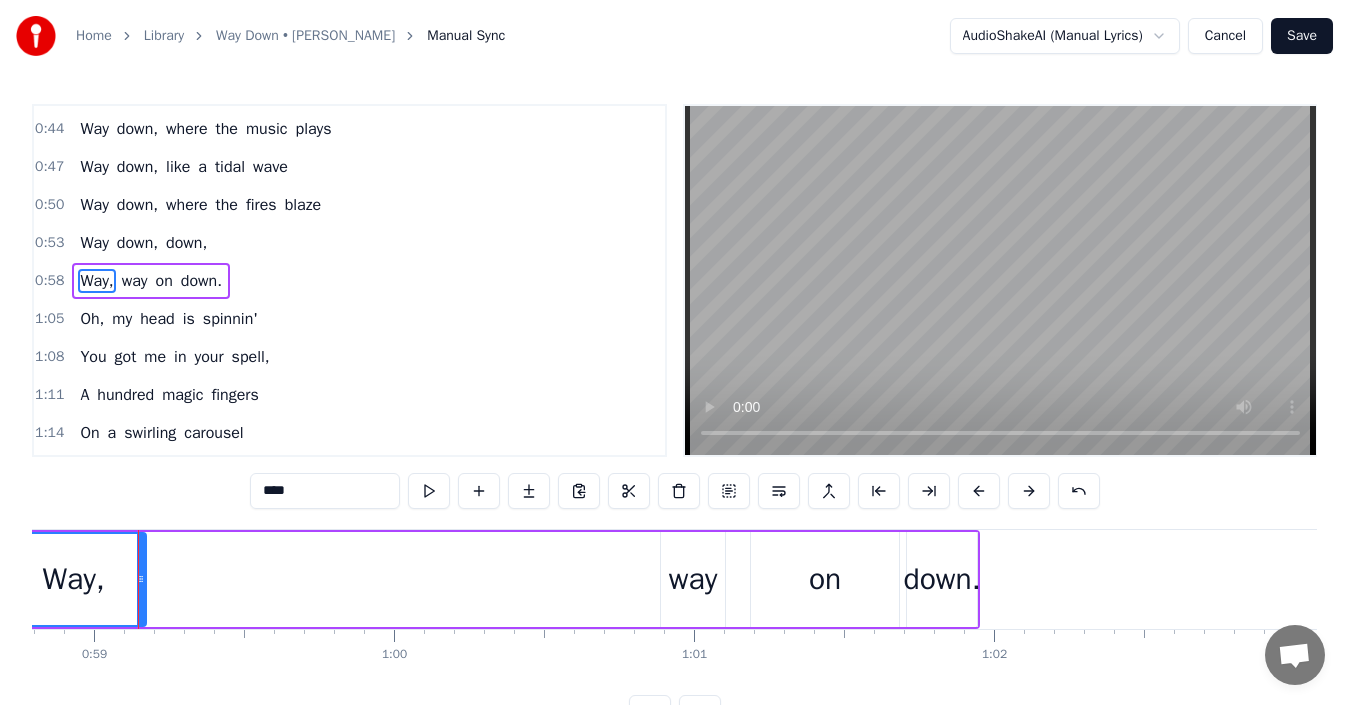 scroll, scrollTop: 0, scrollLeft: 17714, axis: horizontal 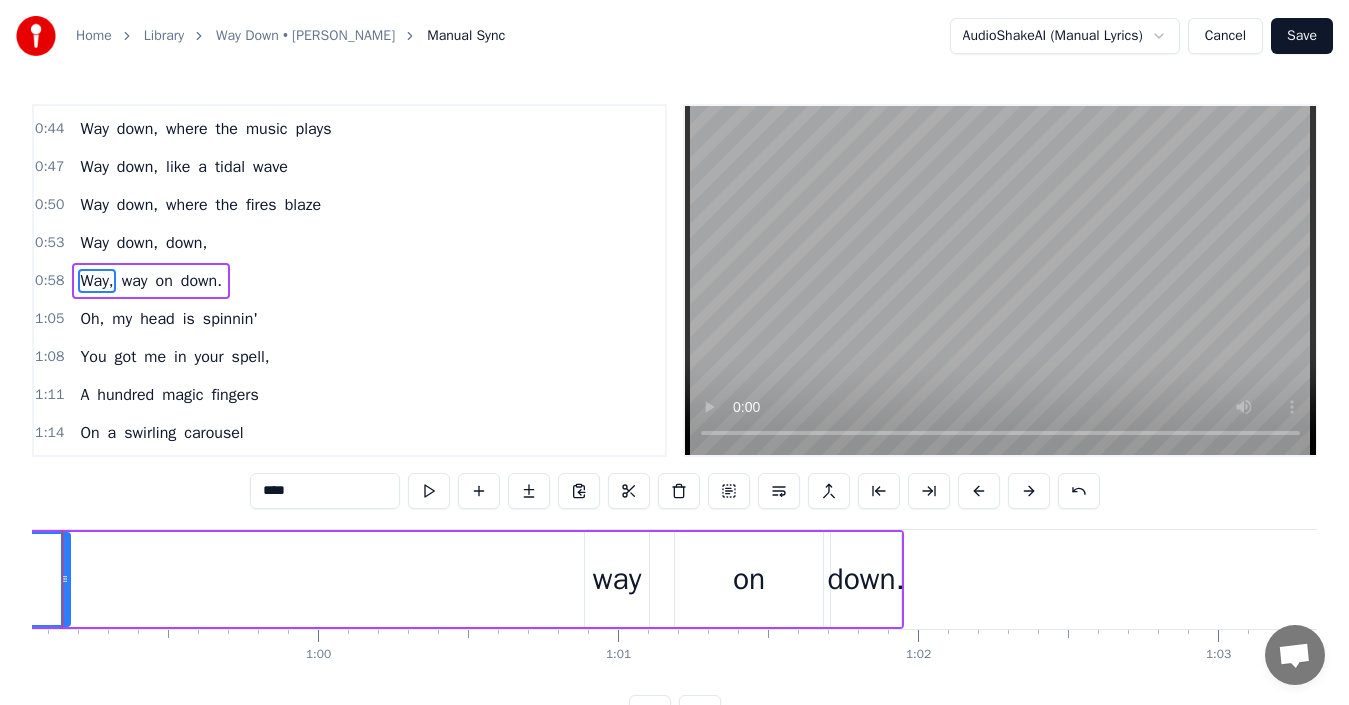 click on "Way, way on down." at bounding box center (413, 579) 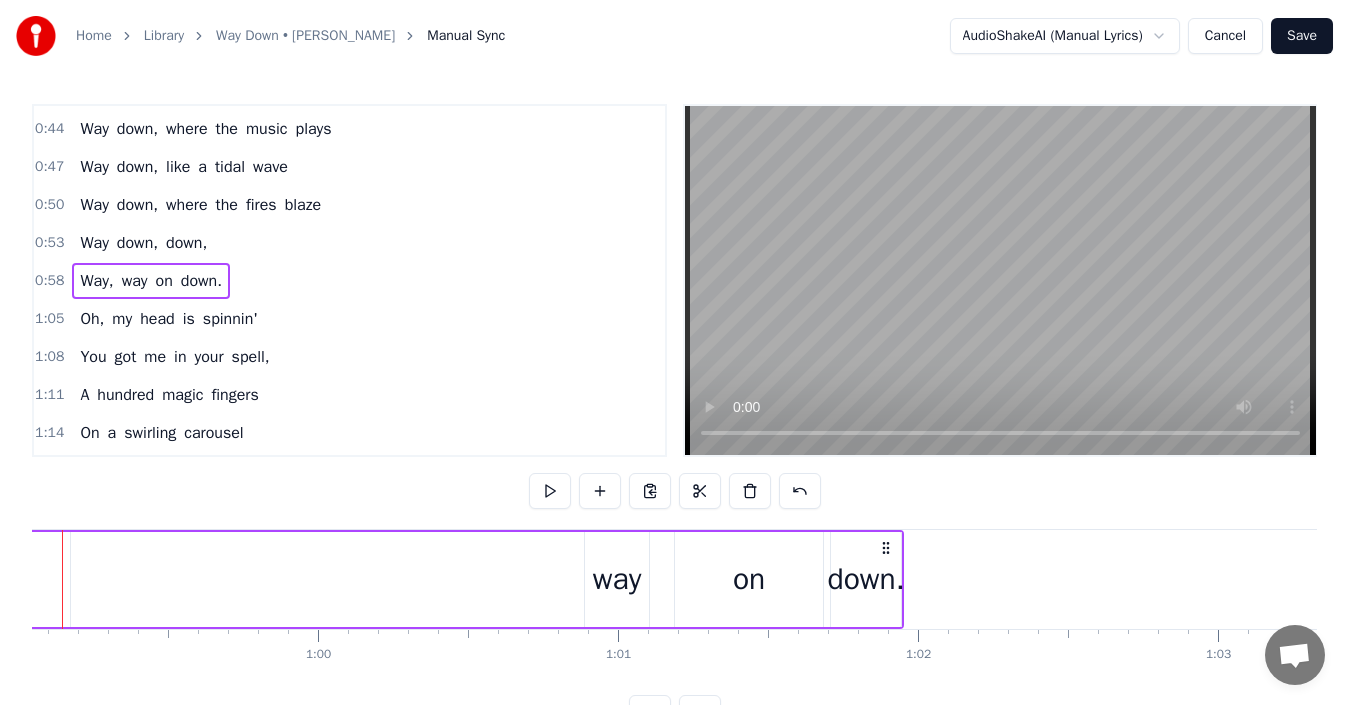 scroll, scrollTop: 0, scrollLeft: 17671, axis: horizontal 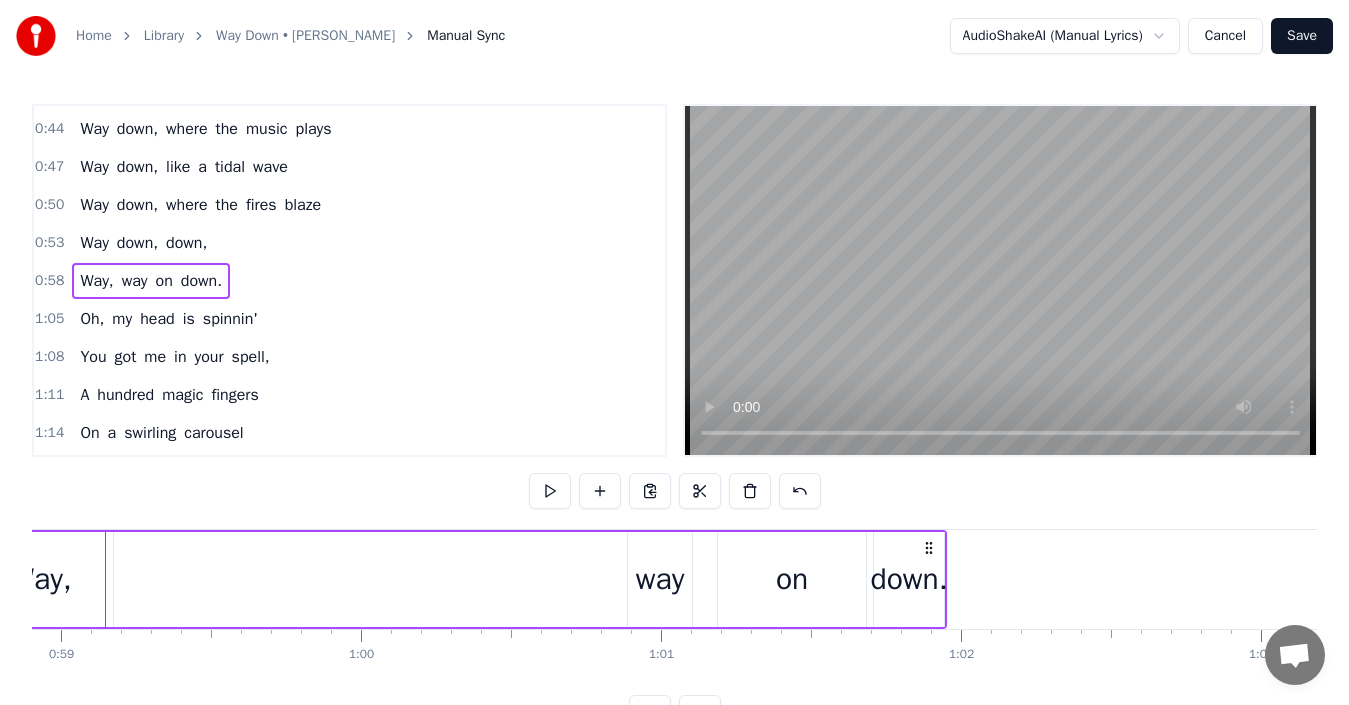 click on "Way, way on down." at bounding box center (456, 579) 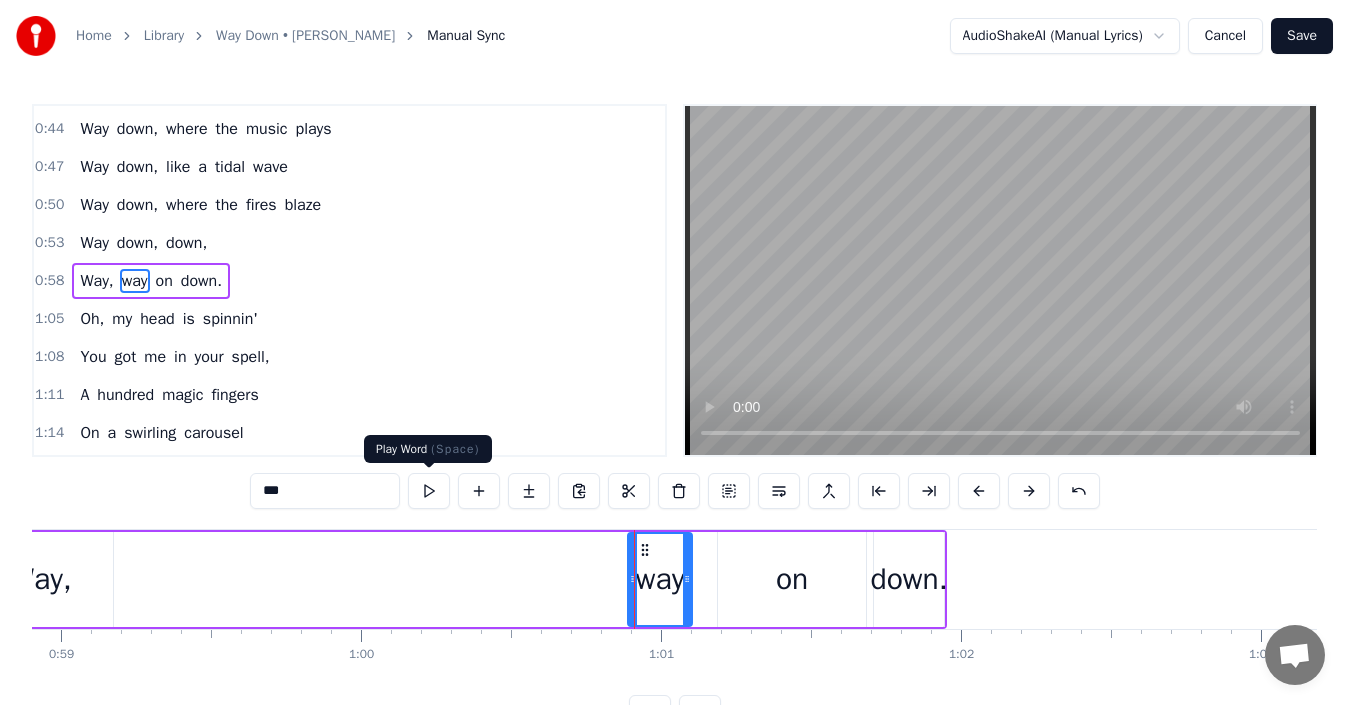 click at bounding box center [429, 491] 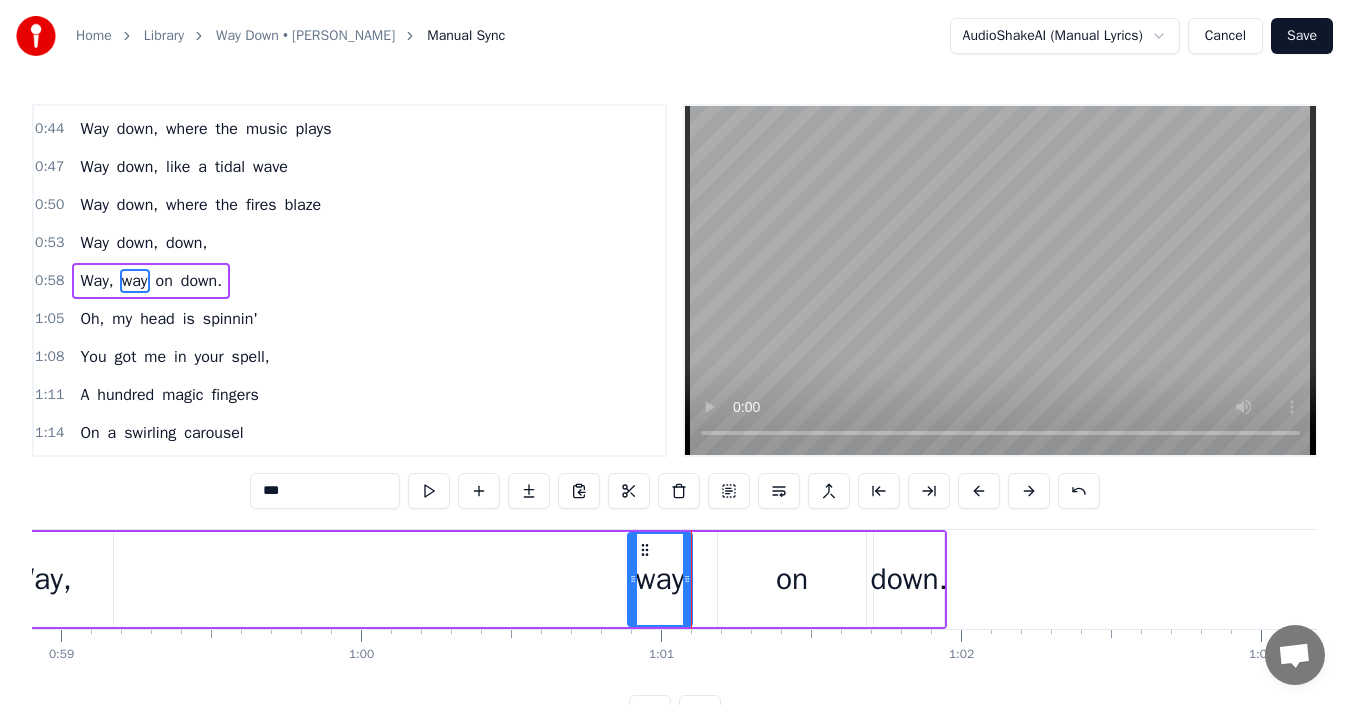 click at bounding box center [429, 491] 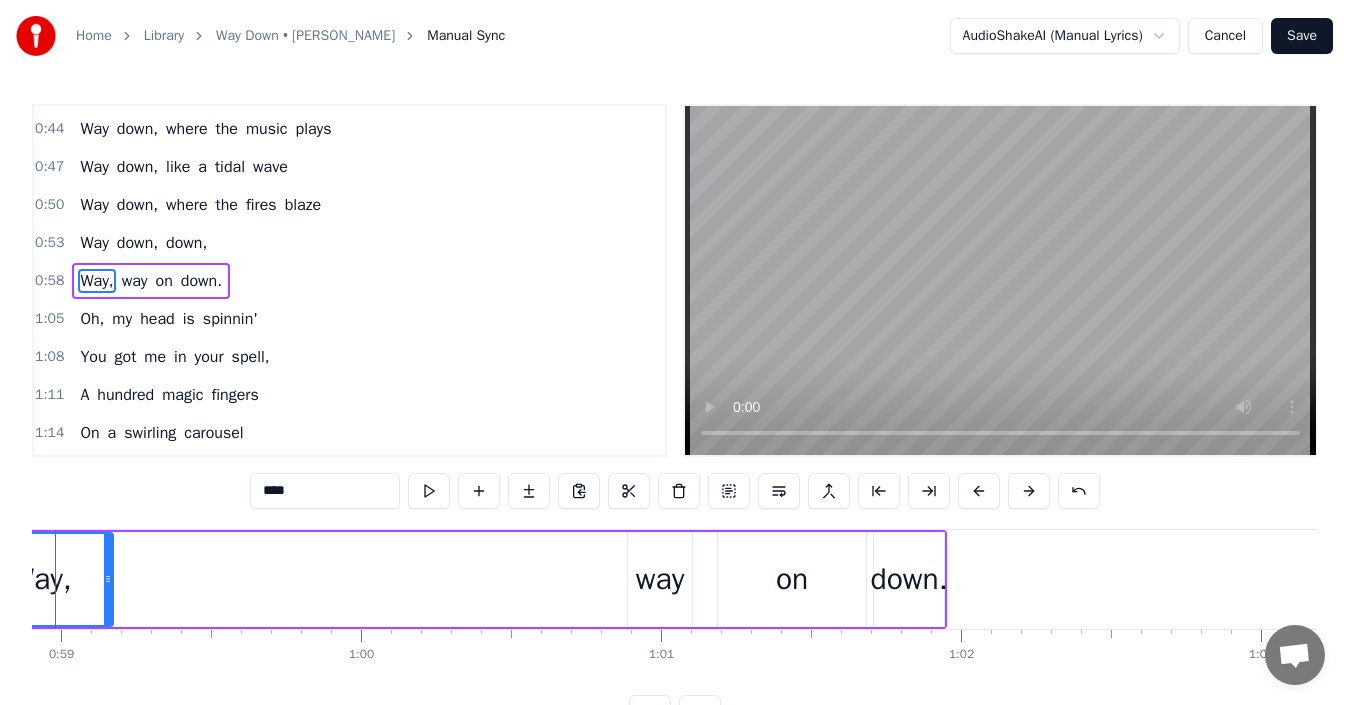 scroll, scrollTop: 0, scrollLeft: 17594, axis: horizontal 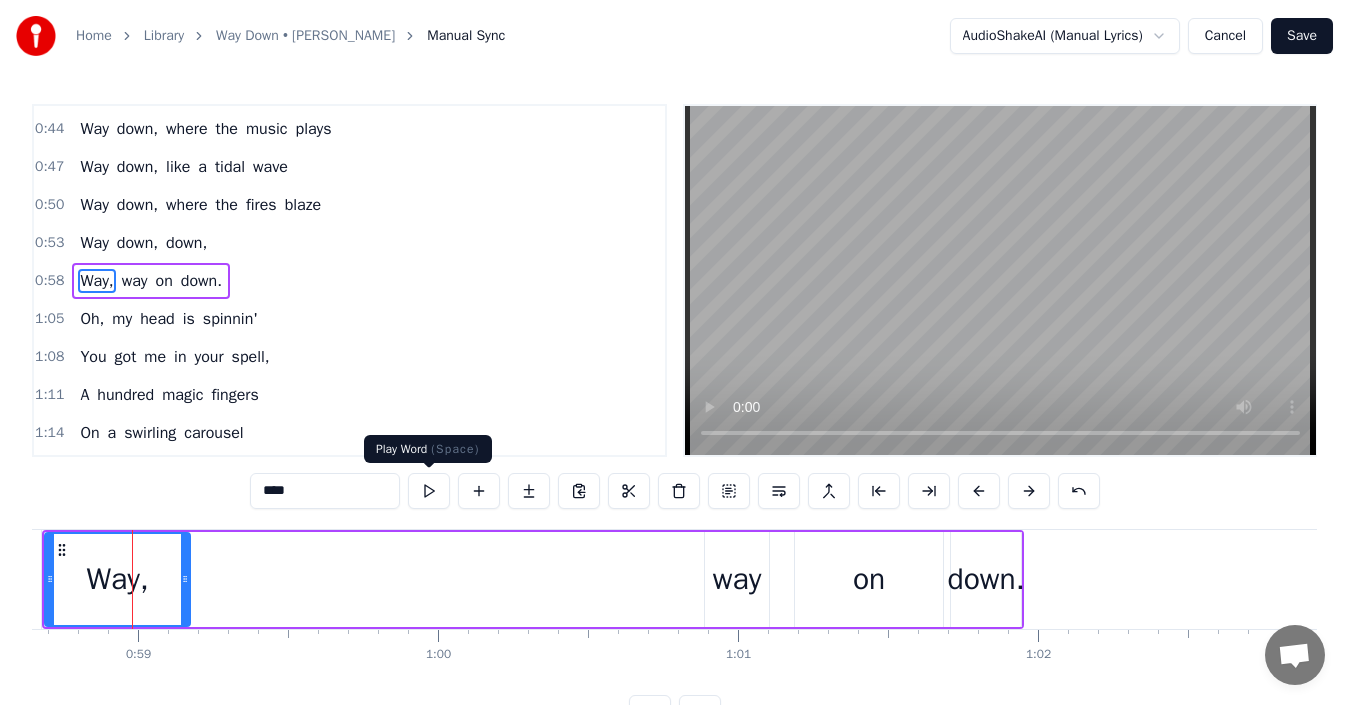 click at bounding box center (429, 491) 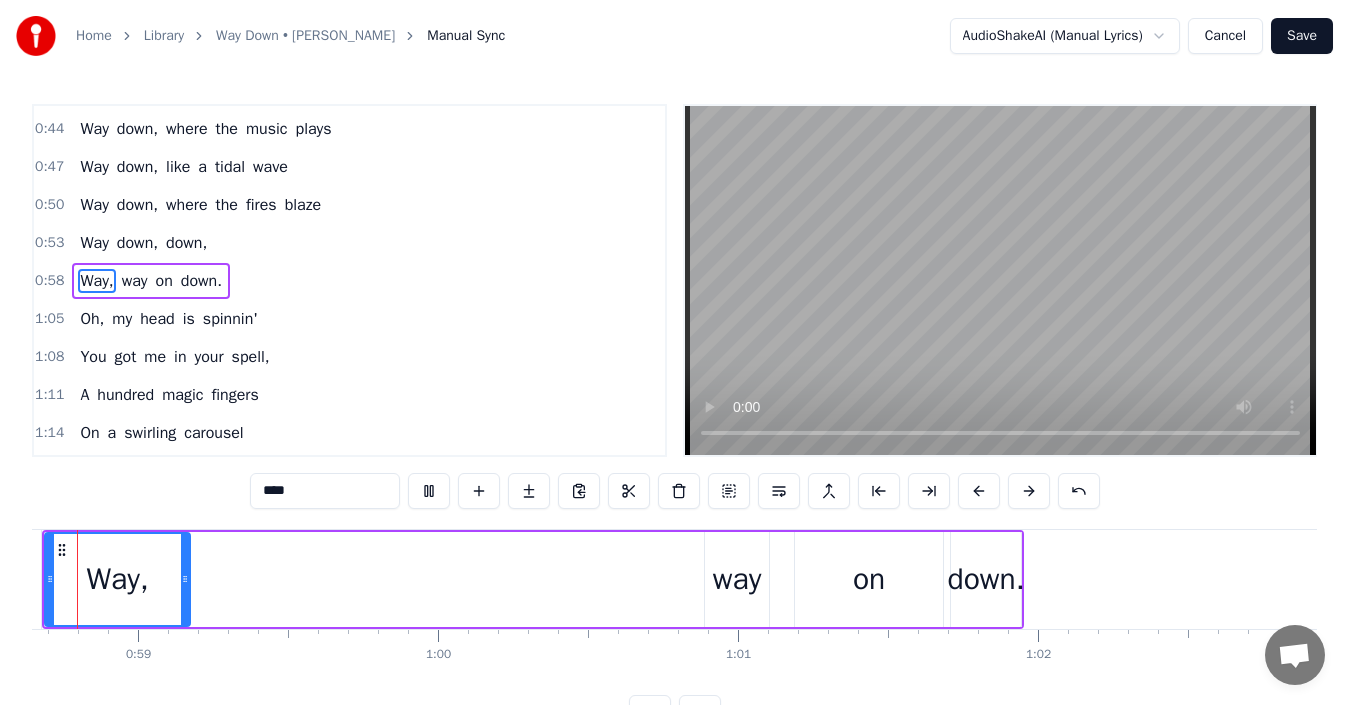 scroll, scrollTop: 0, scrollLeft: 17509, axis: horizontal 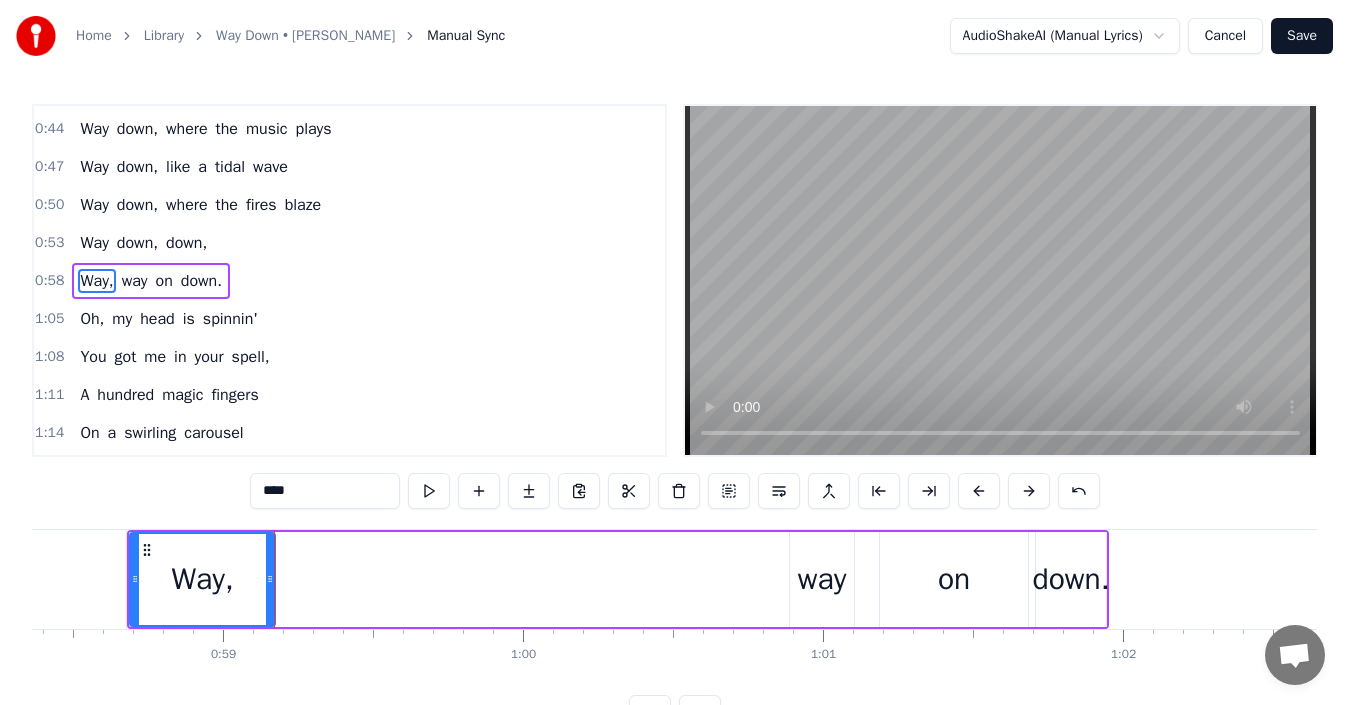 click on "Way," at bounding box center (202, 579) 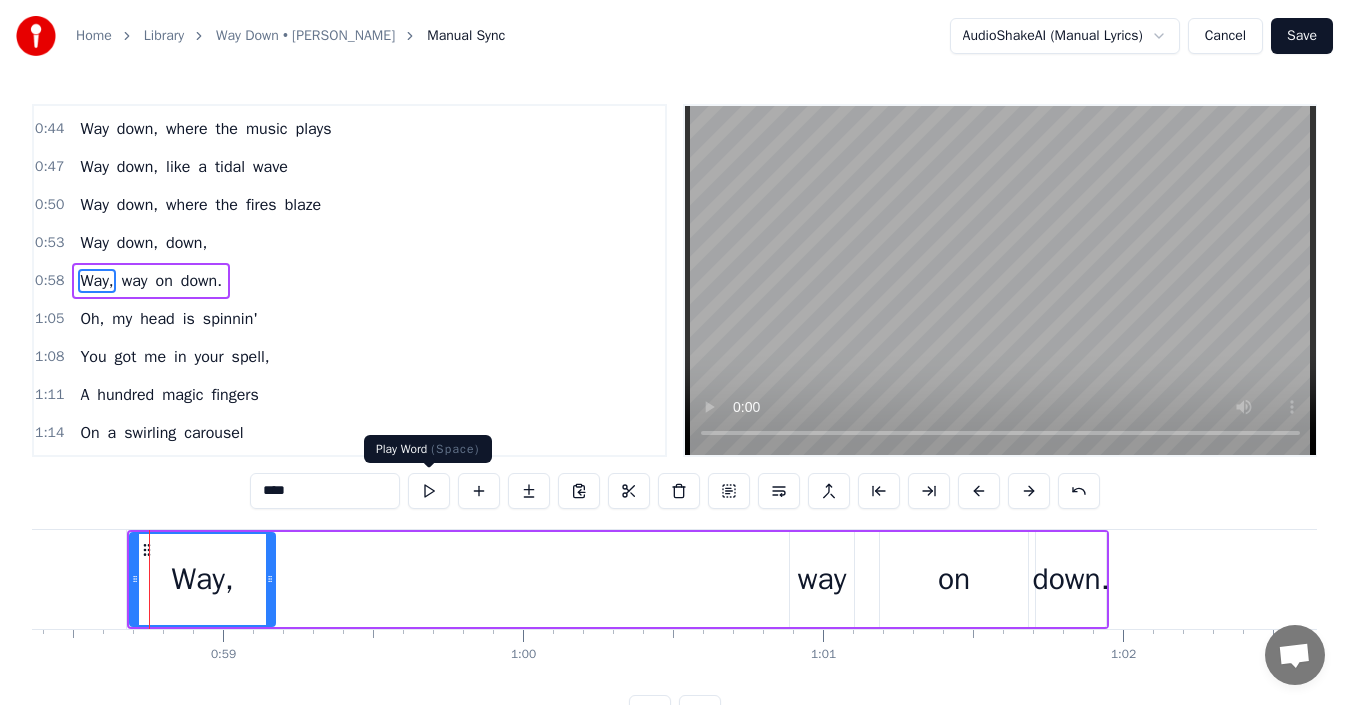 click at bounding box center (429, 491) 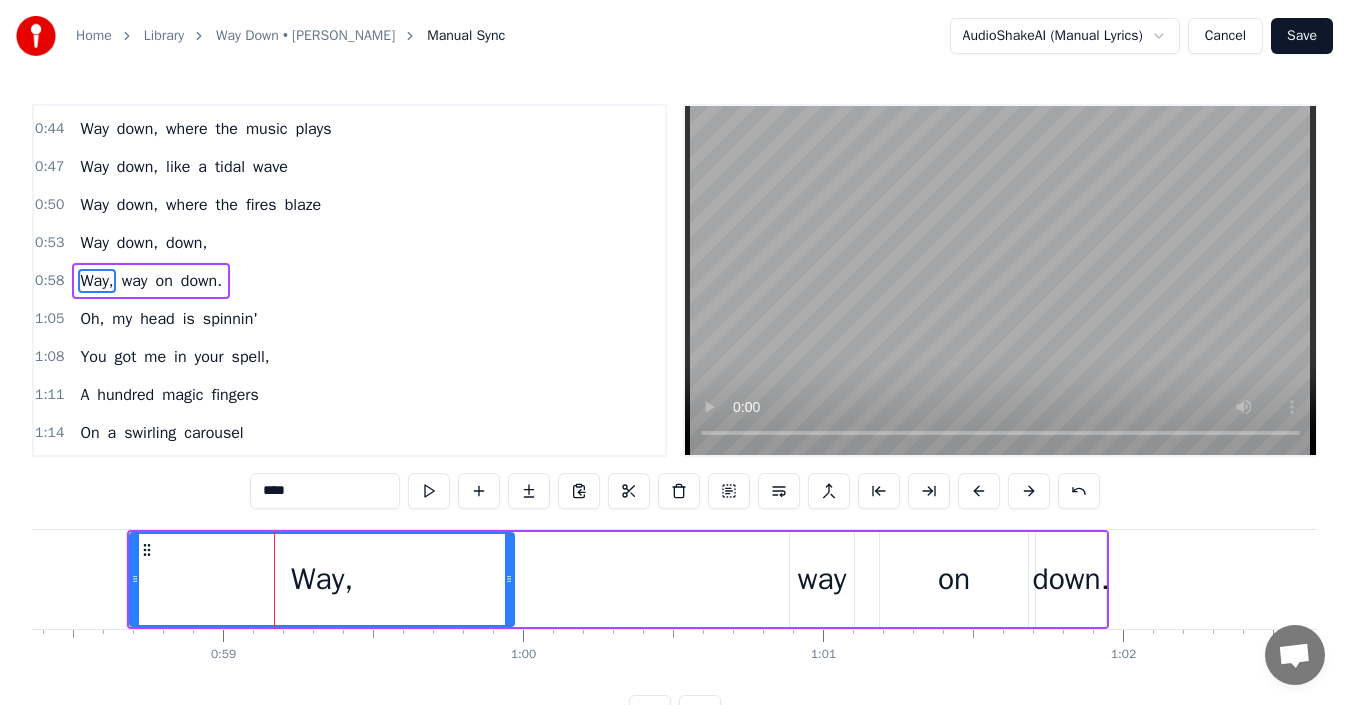 drag, startPoint x: 273, startPoint y: 576, endPoint x: 512, endPoint y: 575, distance: 239.00209 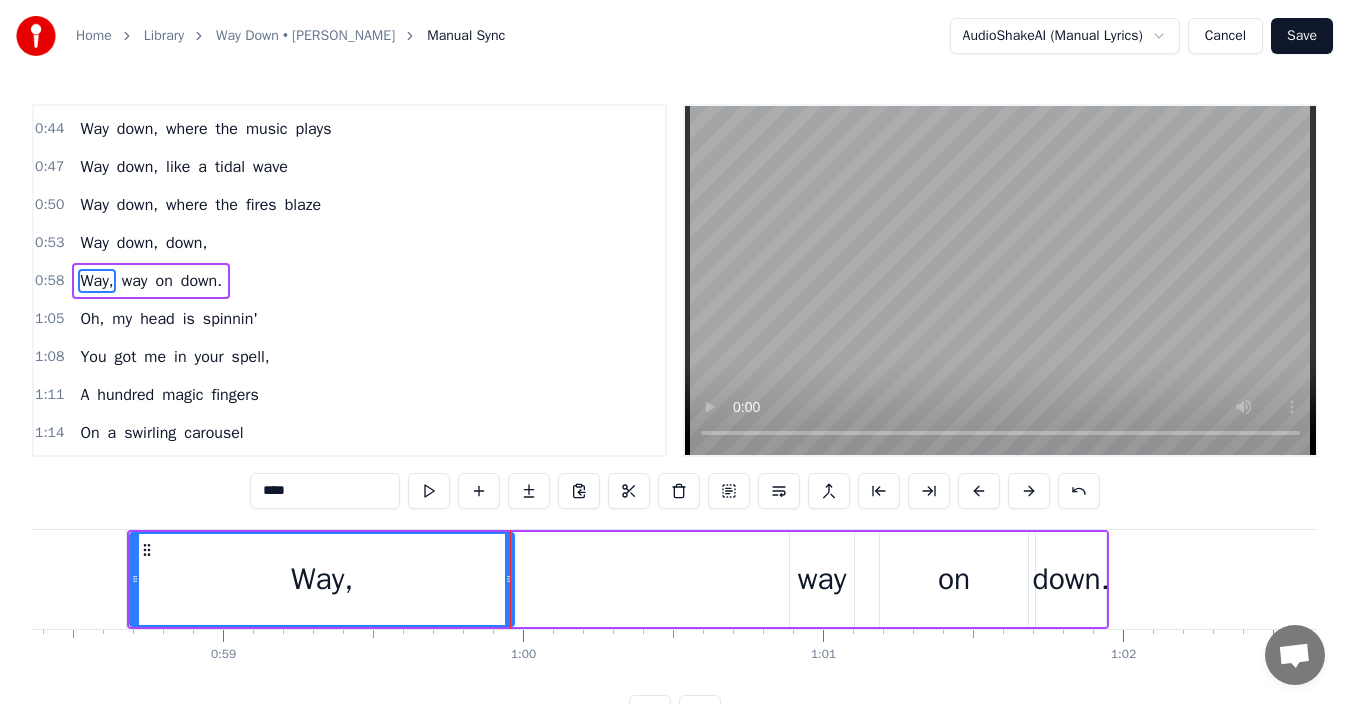 click on "Way," at bounding box center (322, 579) 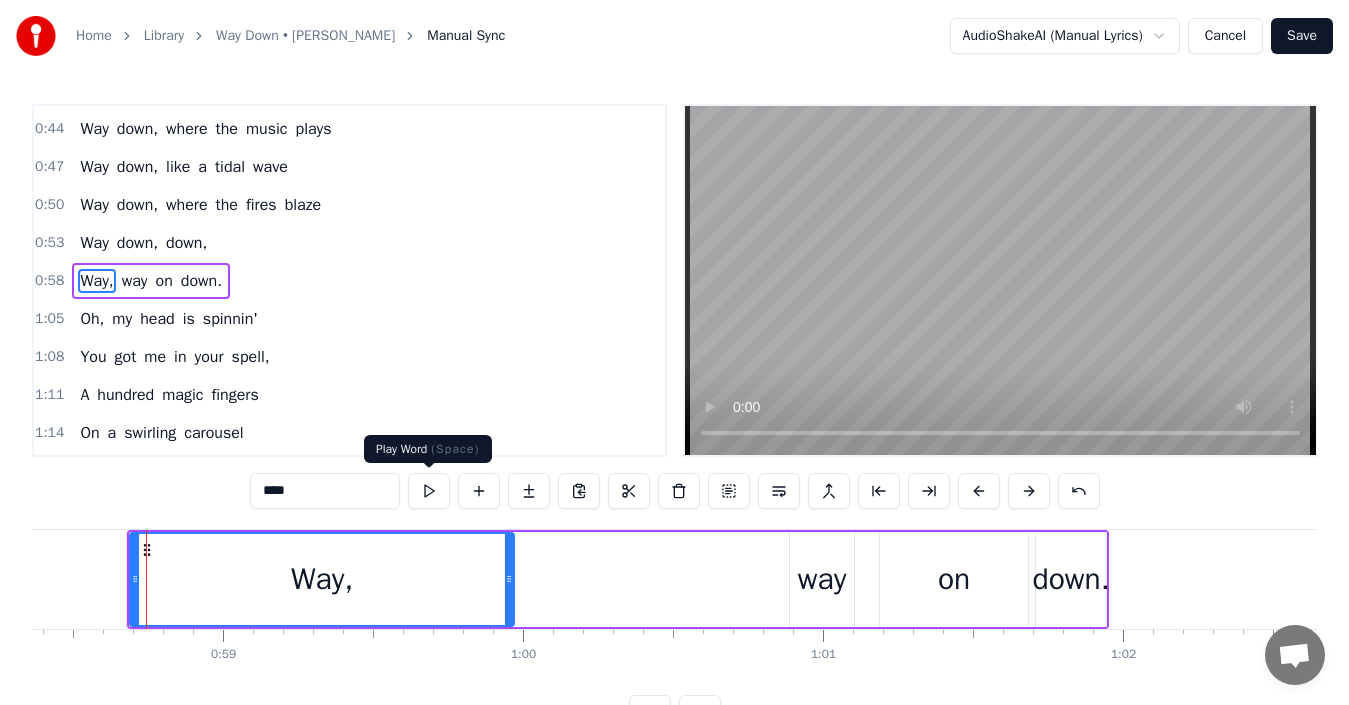 click at bounding box center [429, 491] 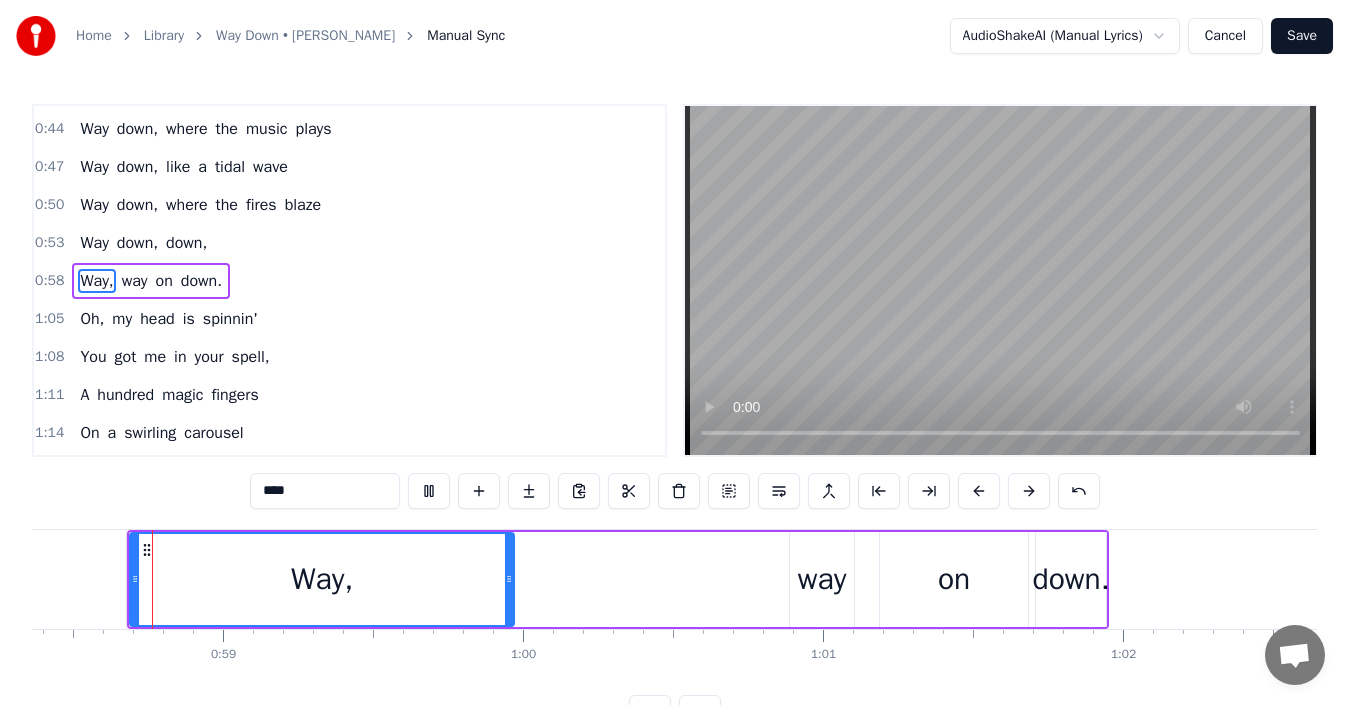 scroll, scrollTop: 0, scrollLeft: 17506, axis: horizontal 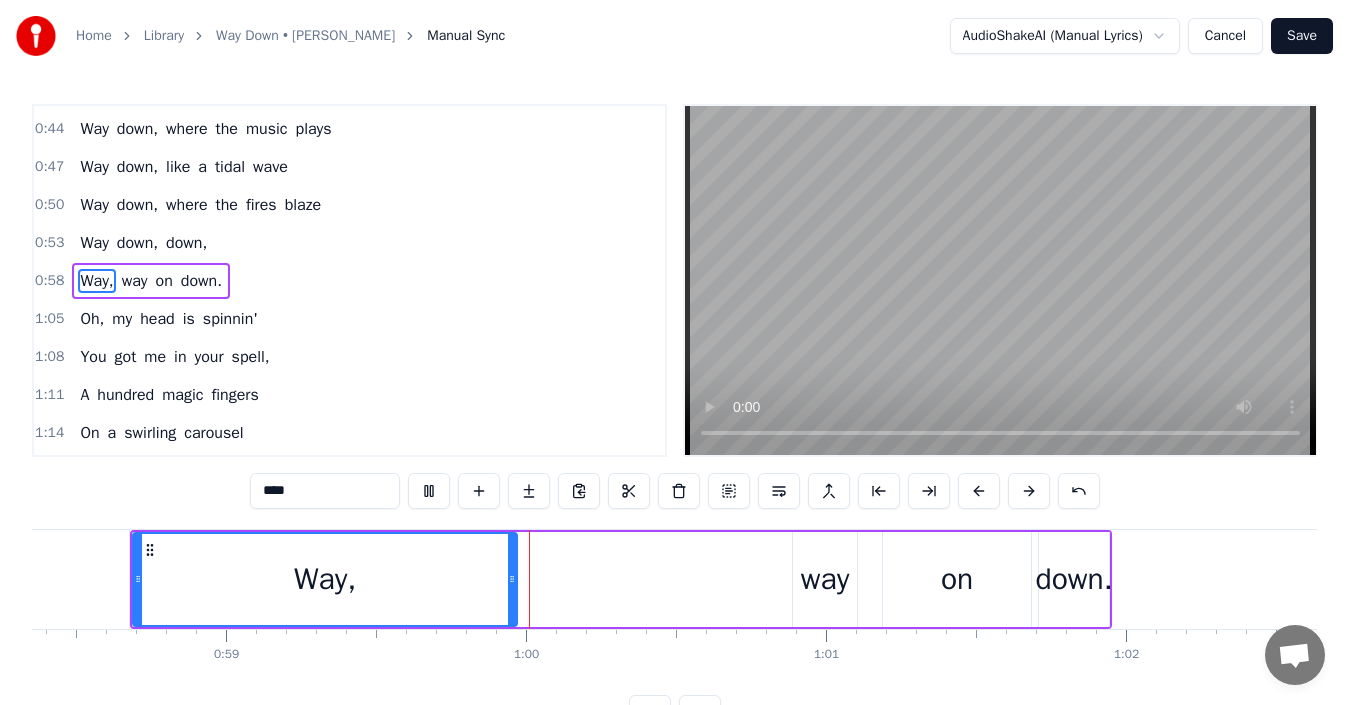click at bounding box center (429, 491) 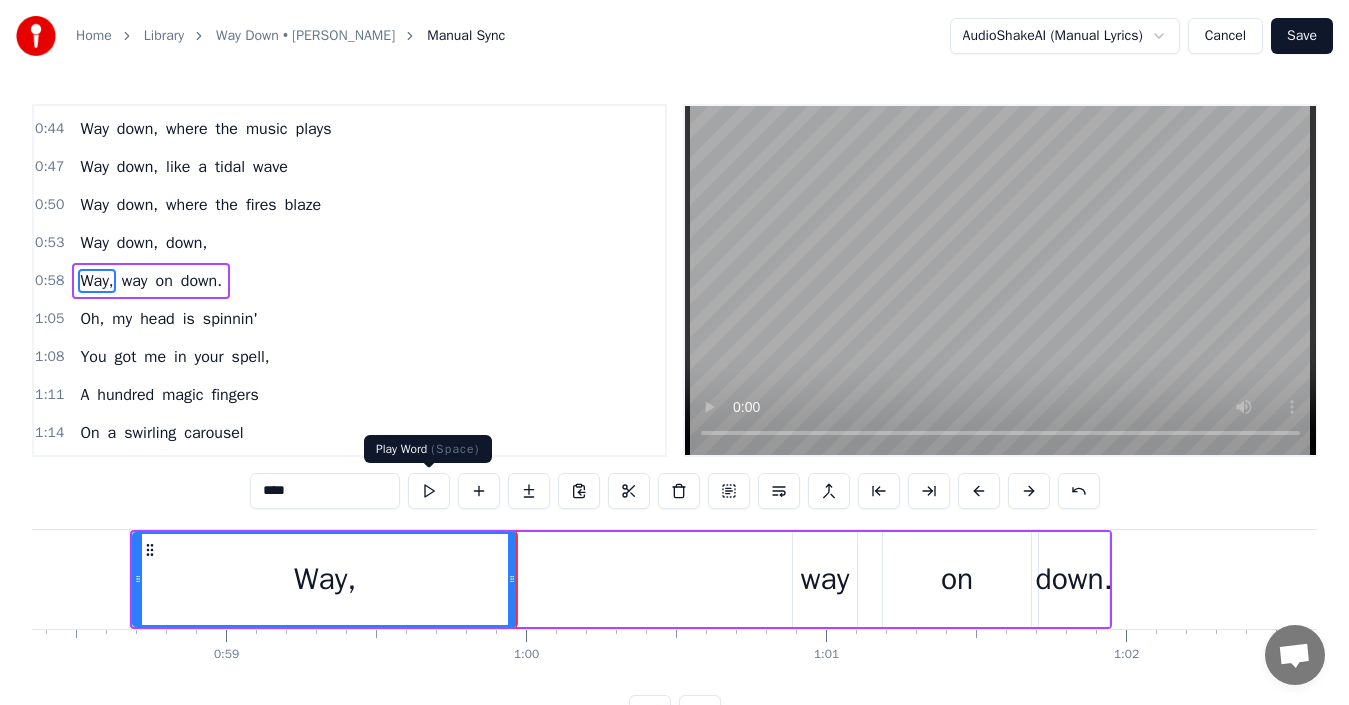 click at bounding box center (429, 491) 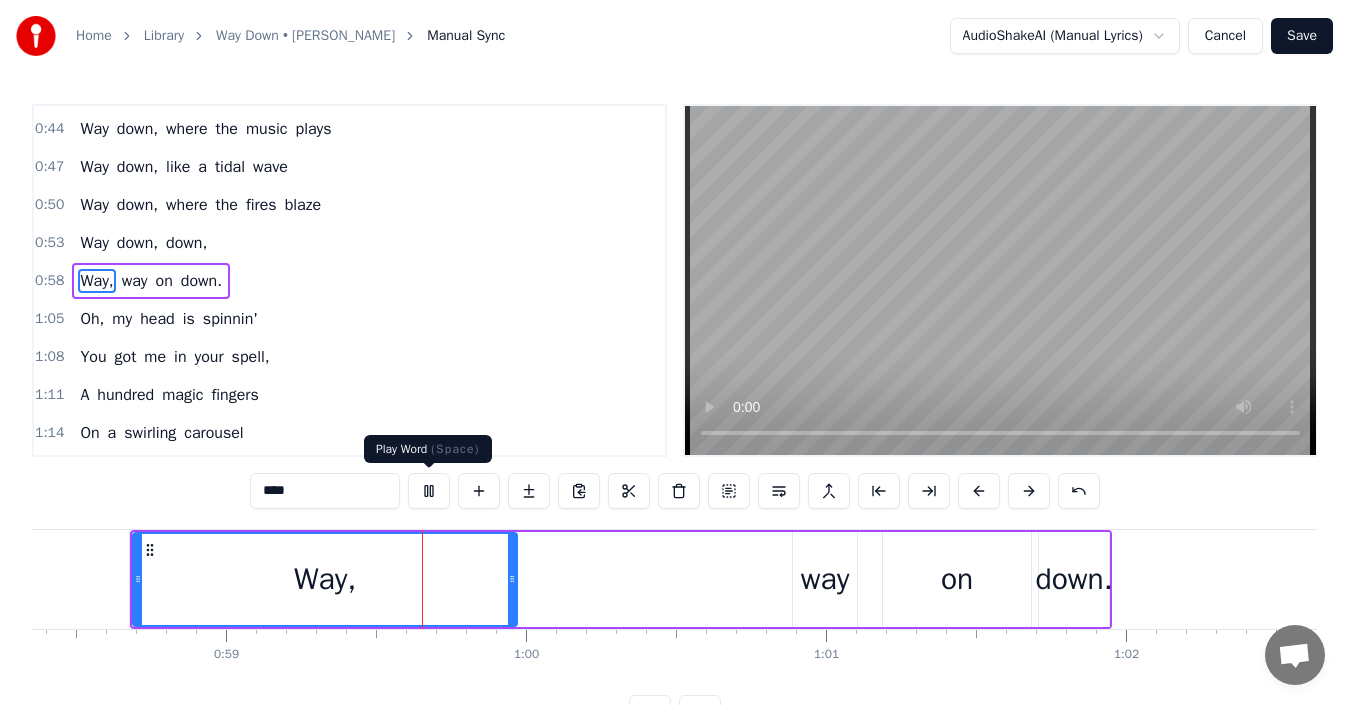 click at bounding box center (429, 491) 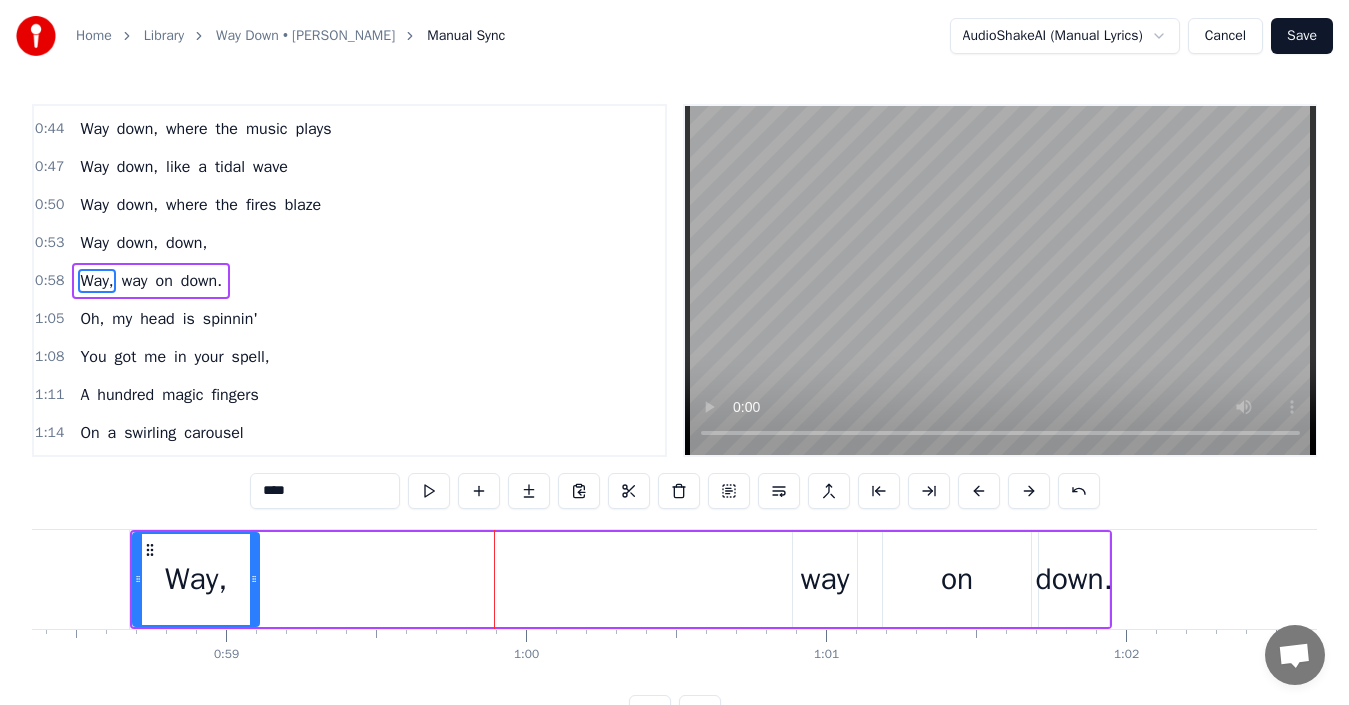 drag, startPoint x: 513, startPoint y: 581, endPoint x: 255, endPoint y: 578, distance: 258.01746 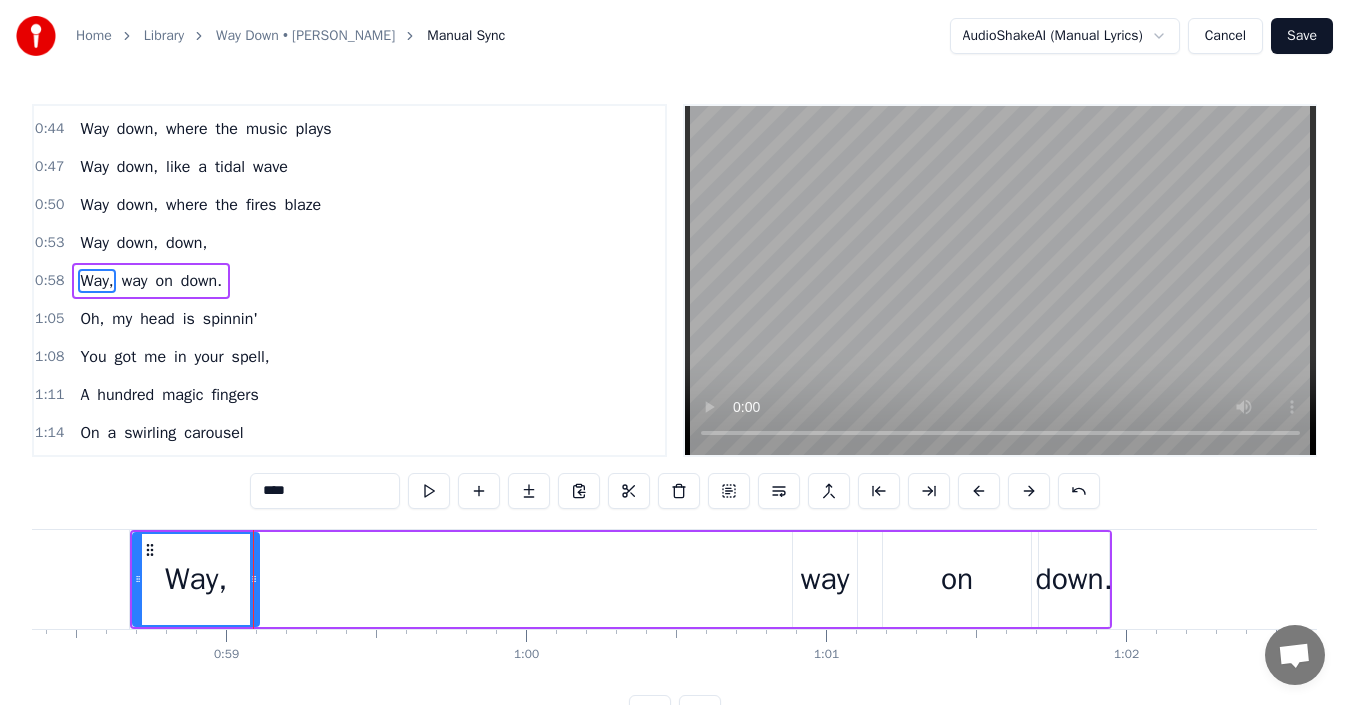 click on "way" at bounding box center [825, 579] 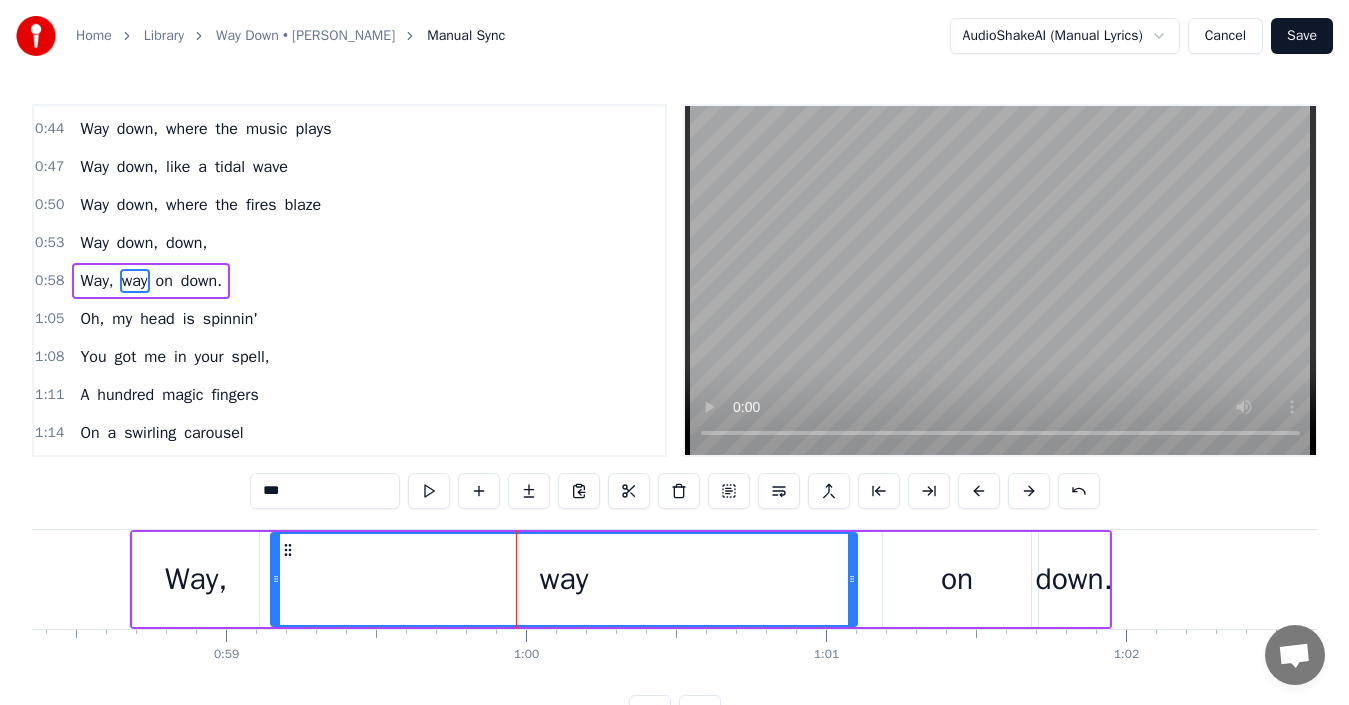 drag, startPoint x: 796, startPoint y: 576, endPoint x: 274, endPoint y: 529, distance: 524.11163 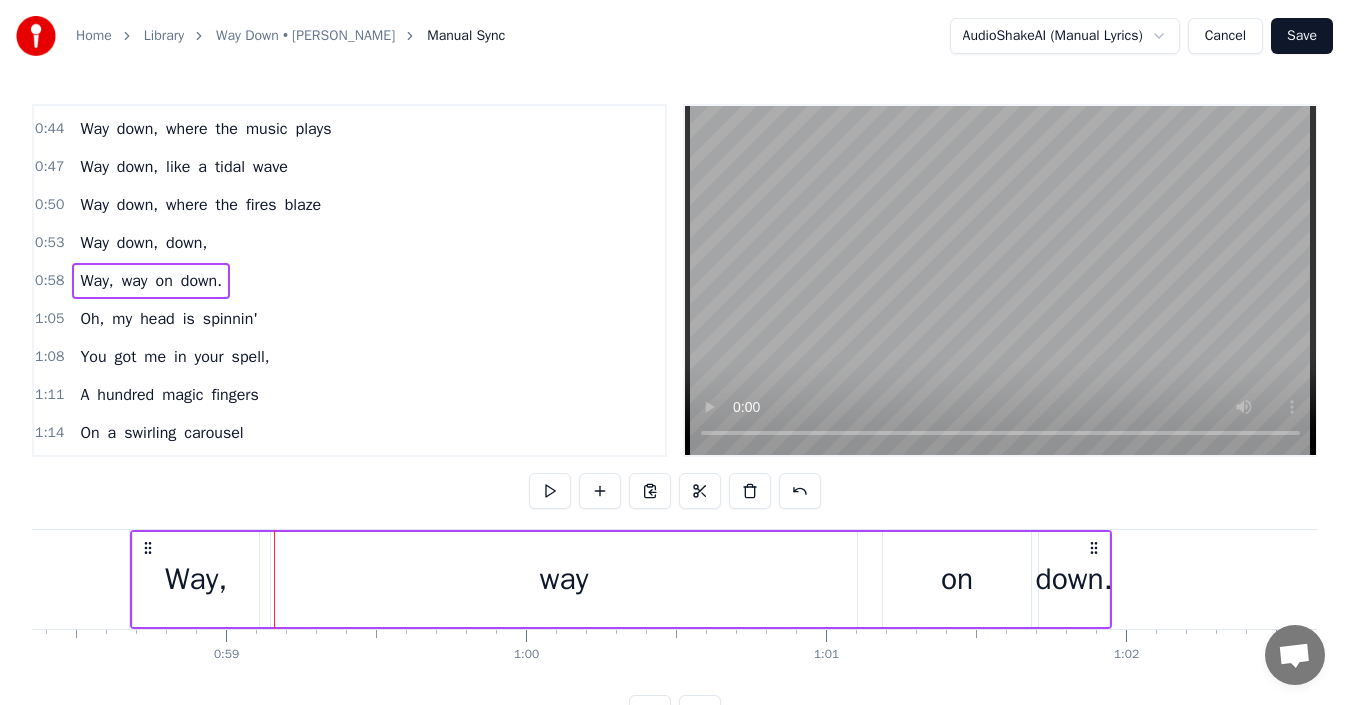 click on "way" at bounding box center [564, 579] 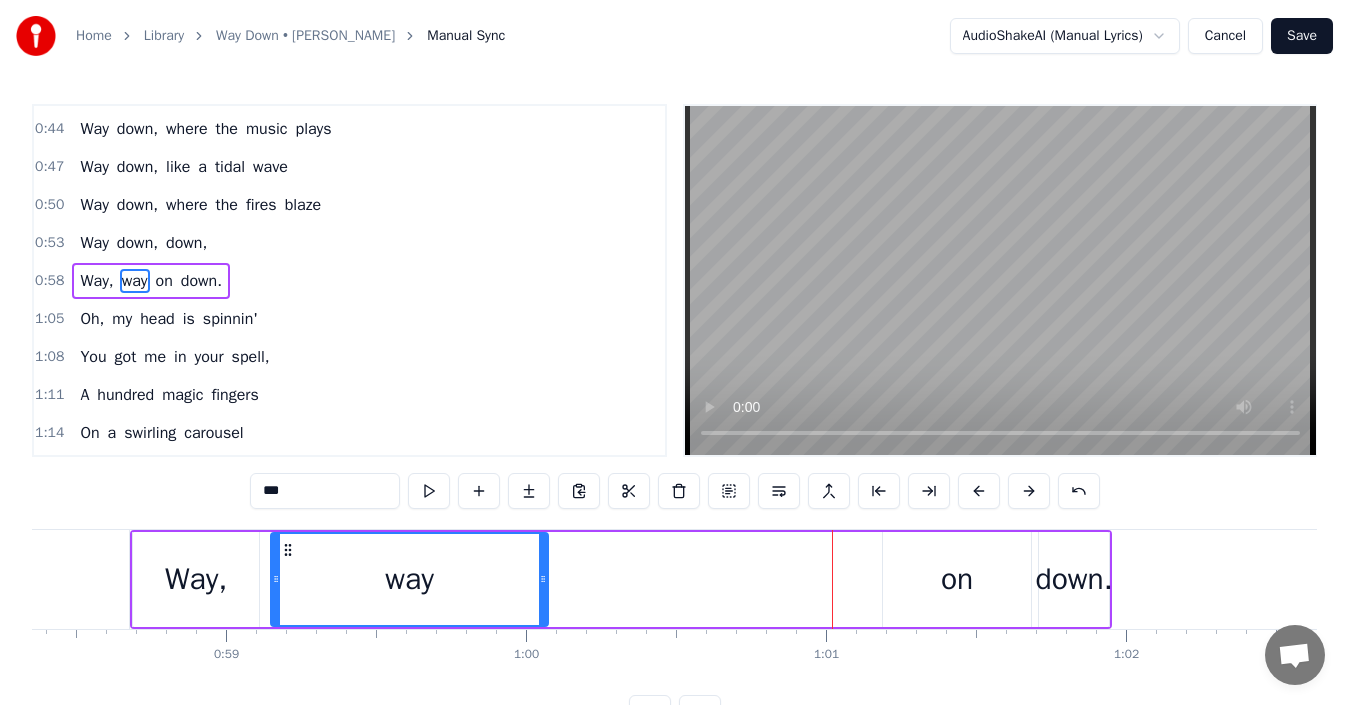 drag, startPoint x: 854, startPoint y: 581, endPoint x: 468, endPoint y: 518, distance: 391.1074 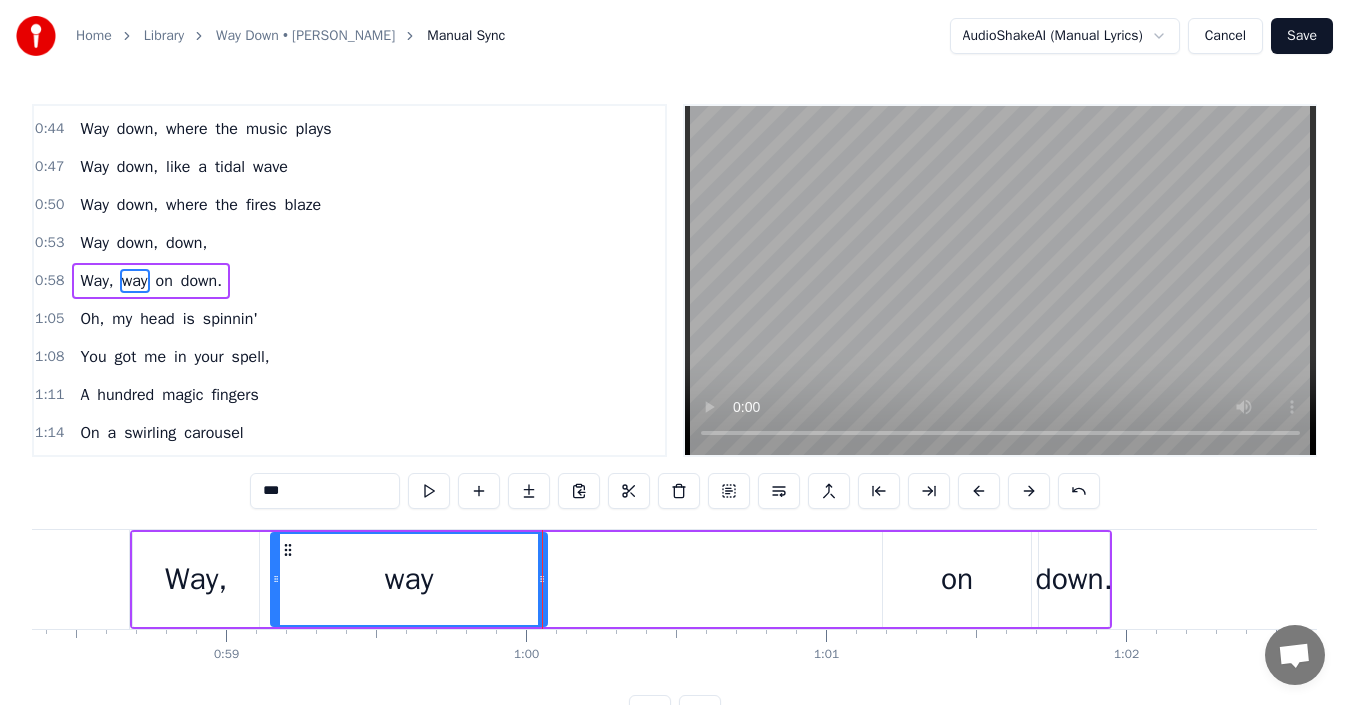 click on "Way," at bounding box center (196, 579) 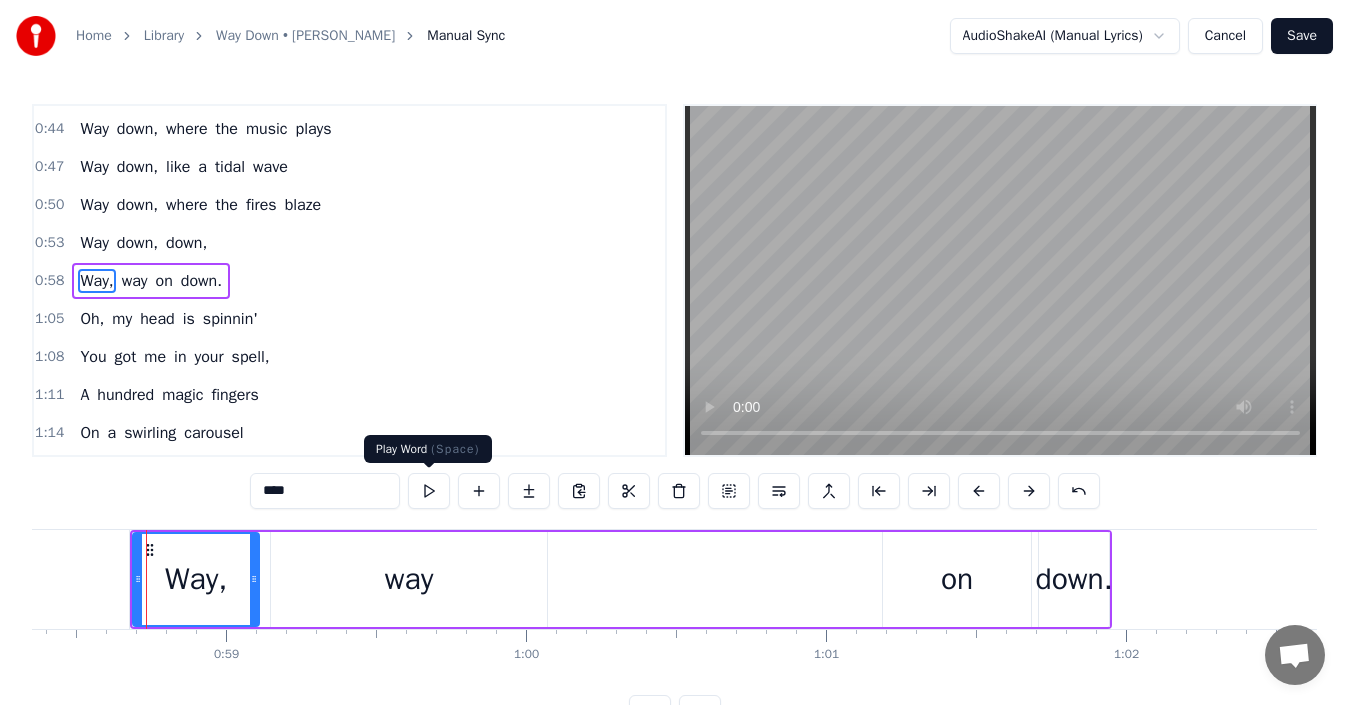click at bounding box center [429, 491] 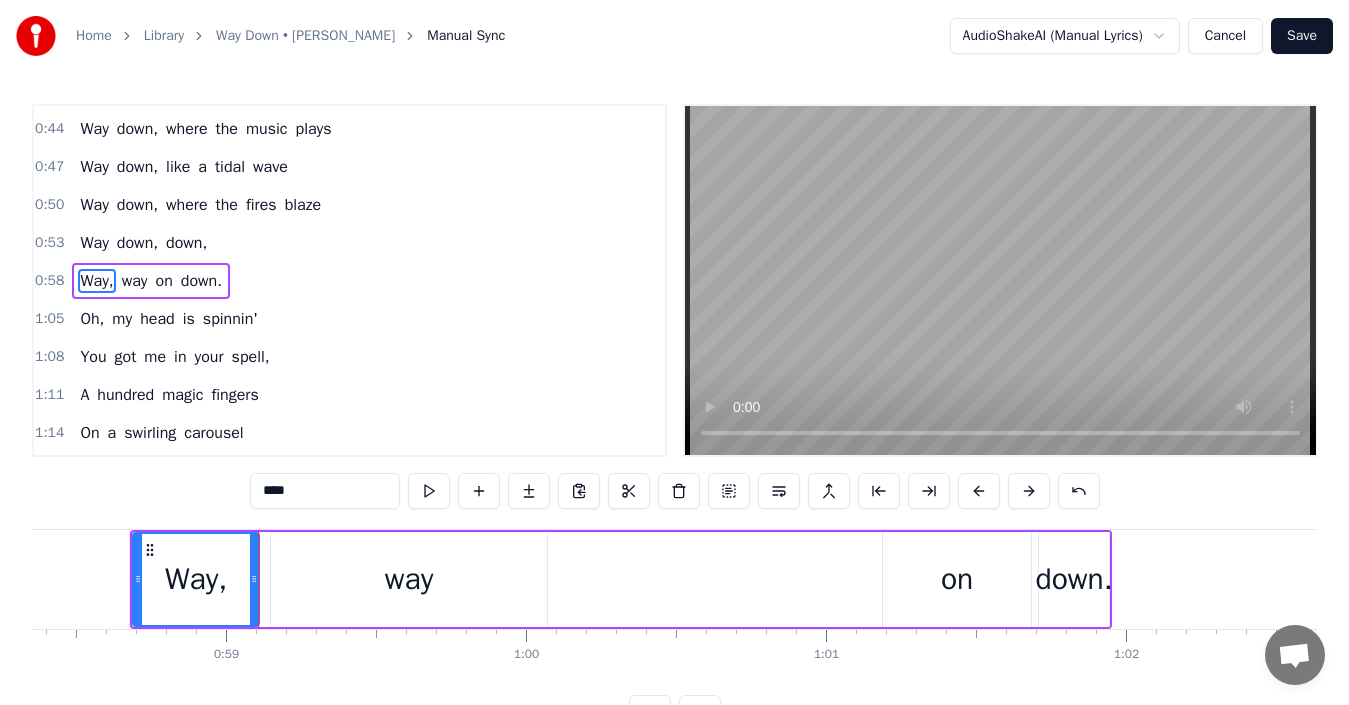 click on "way" at bounding box center [409, 579] 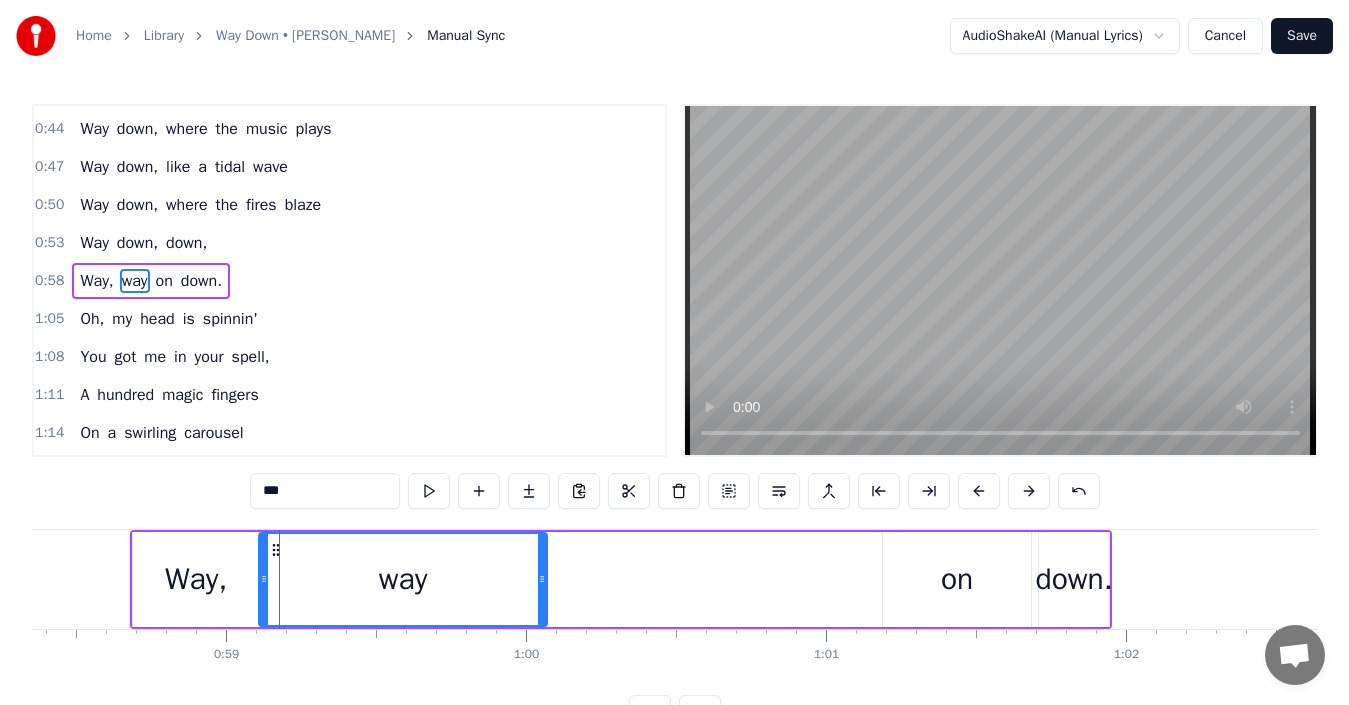 drag, startPoint x: 273, startPoint y: 576, endPoint x: 261, endPoint y: 574, distance: 12.165525 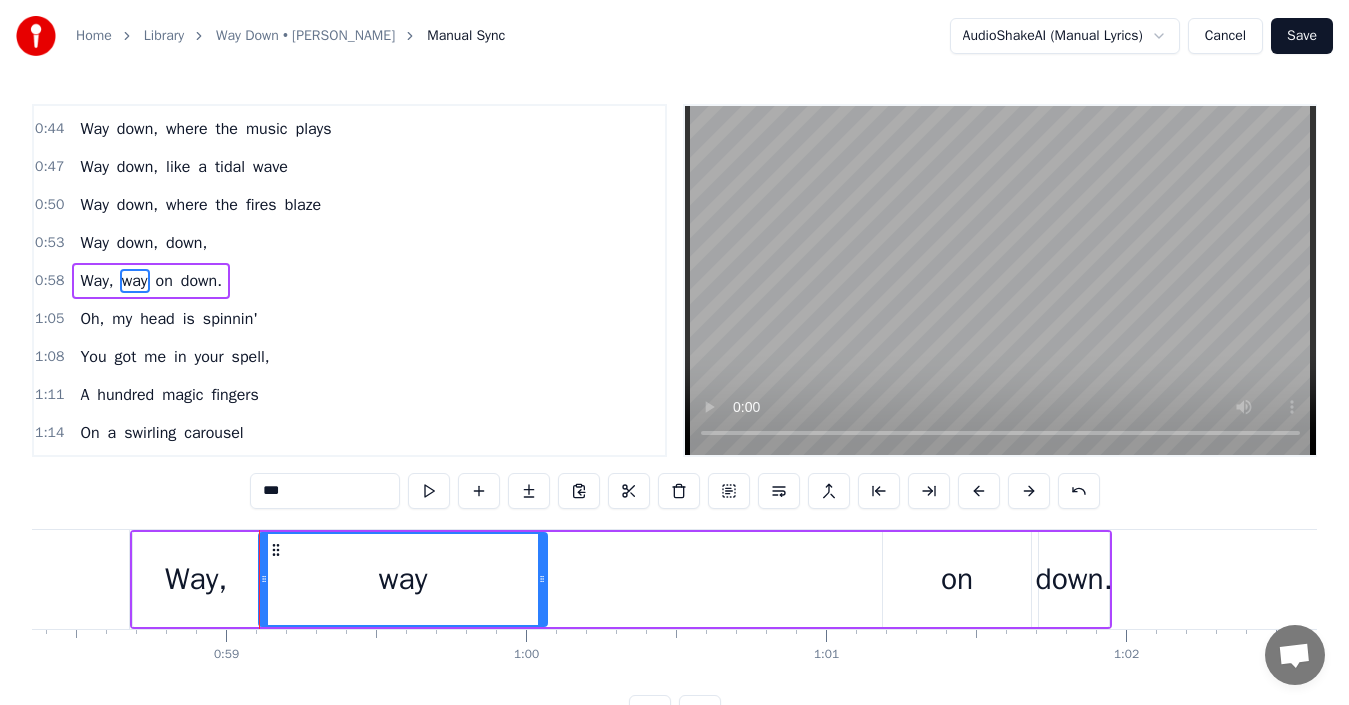 click on "Way," at bounding box center [196, 579] 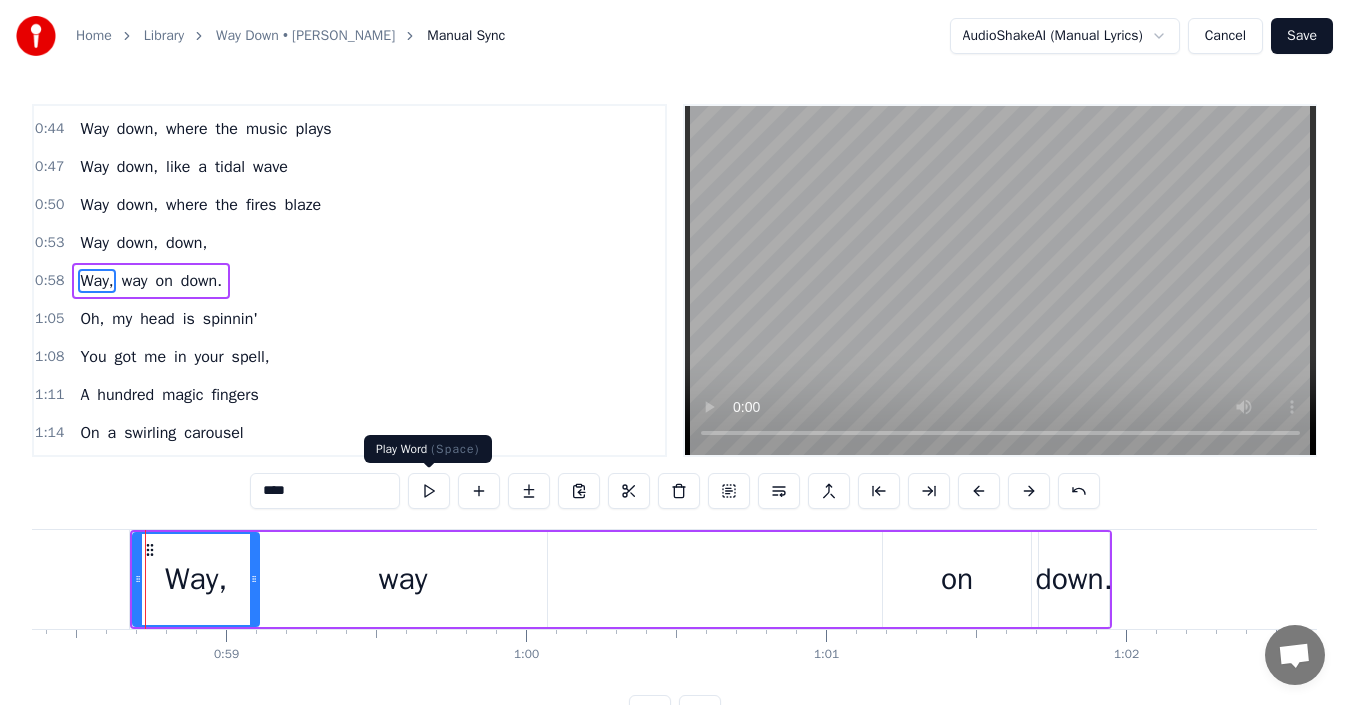 click at bounding box center [429, 491] 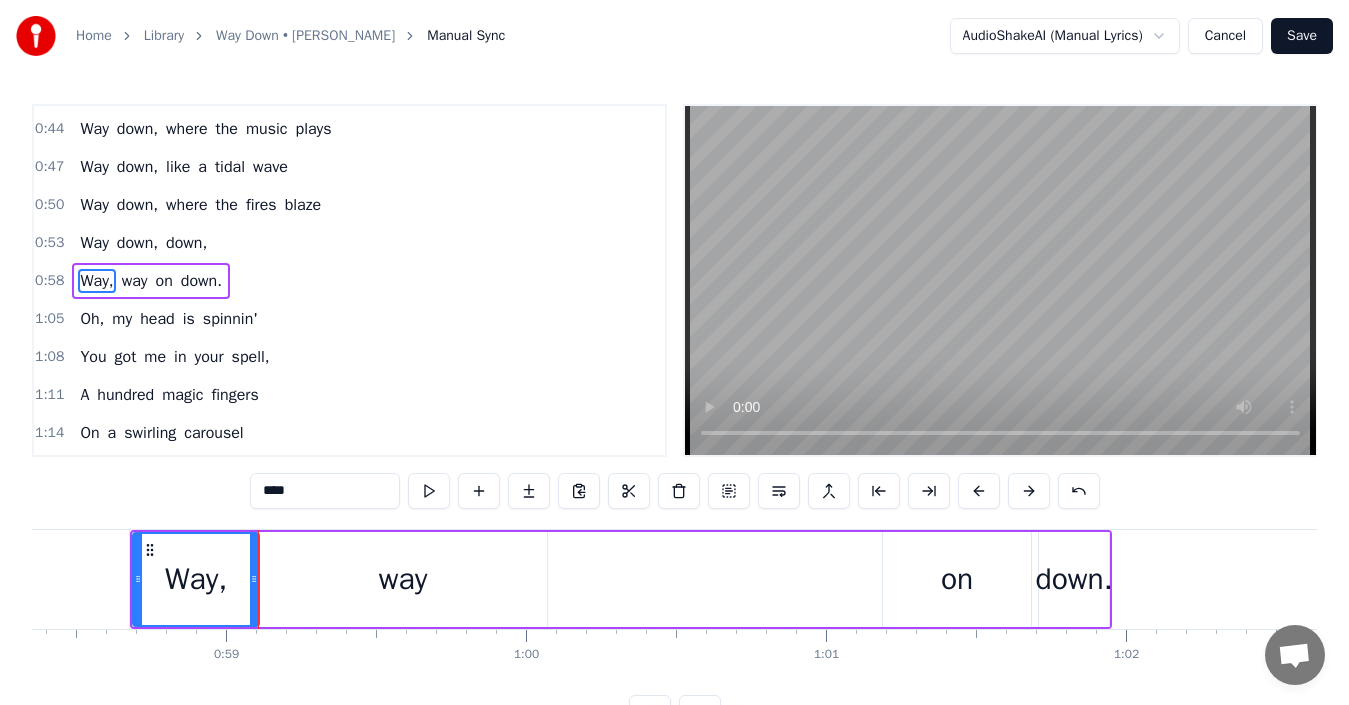 click on "way" at bounding box center [403, 579] 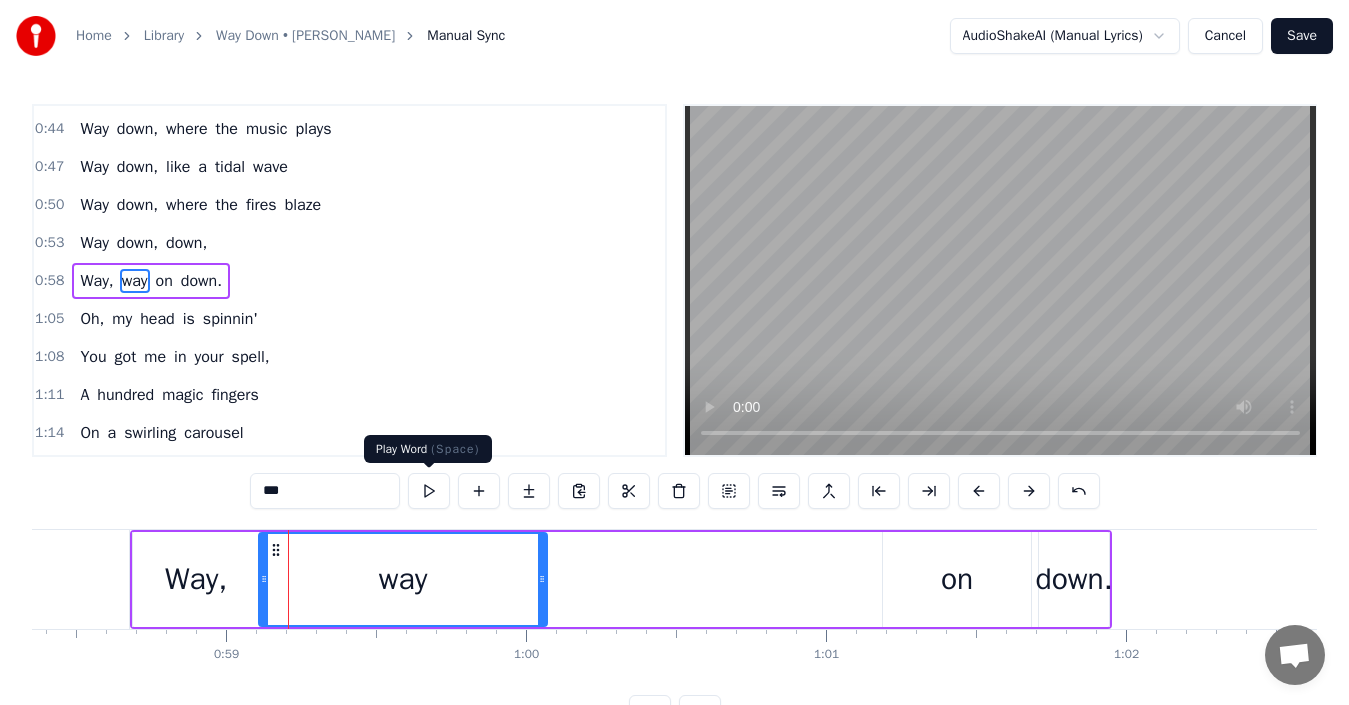 click at bounding box center (429, 491) 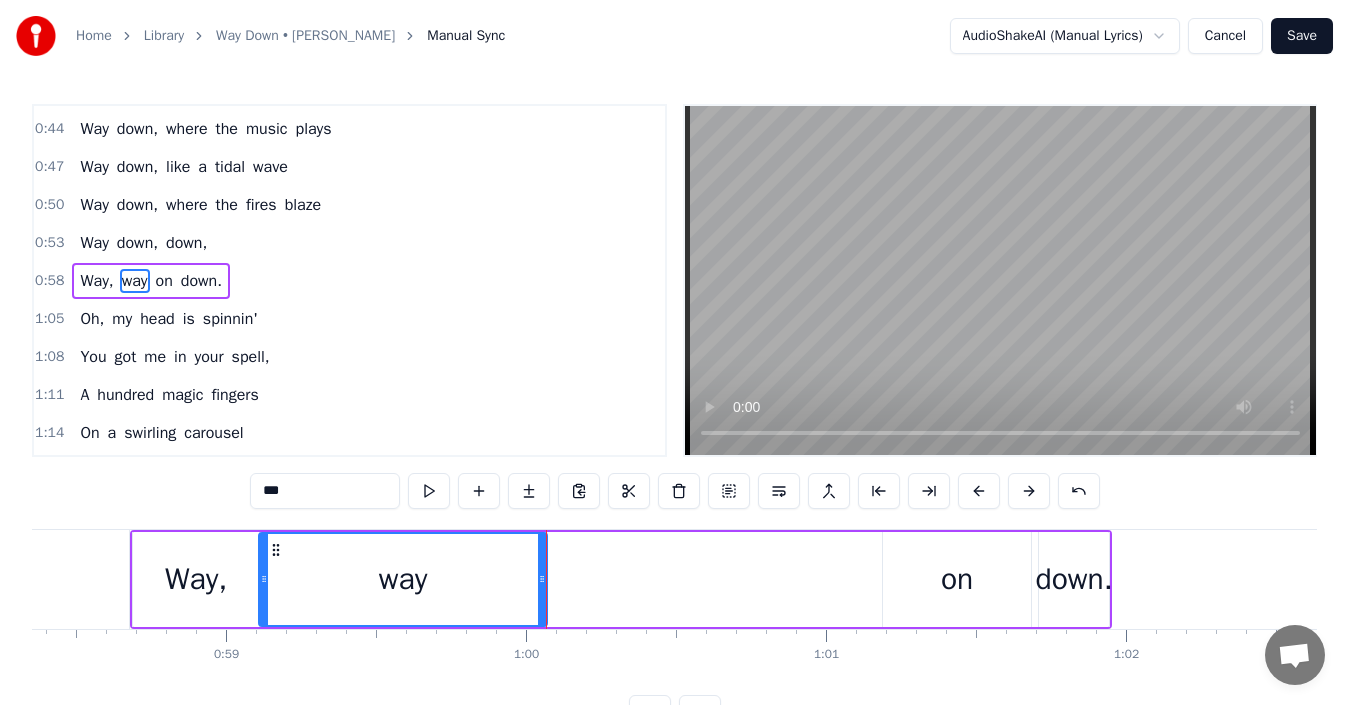 click at bounding box center (429, 491) 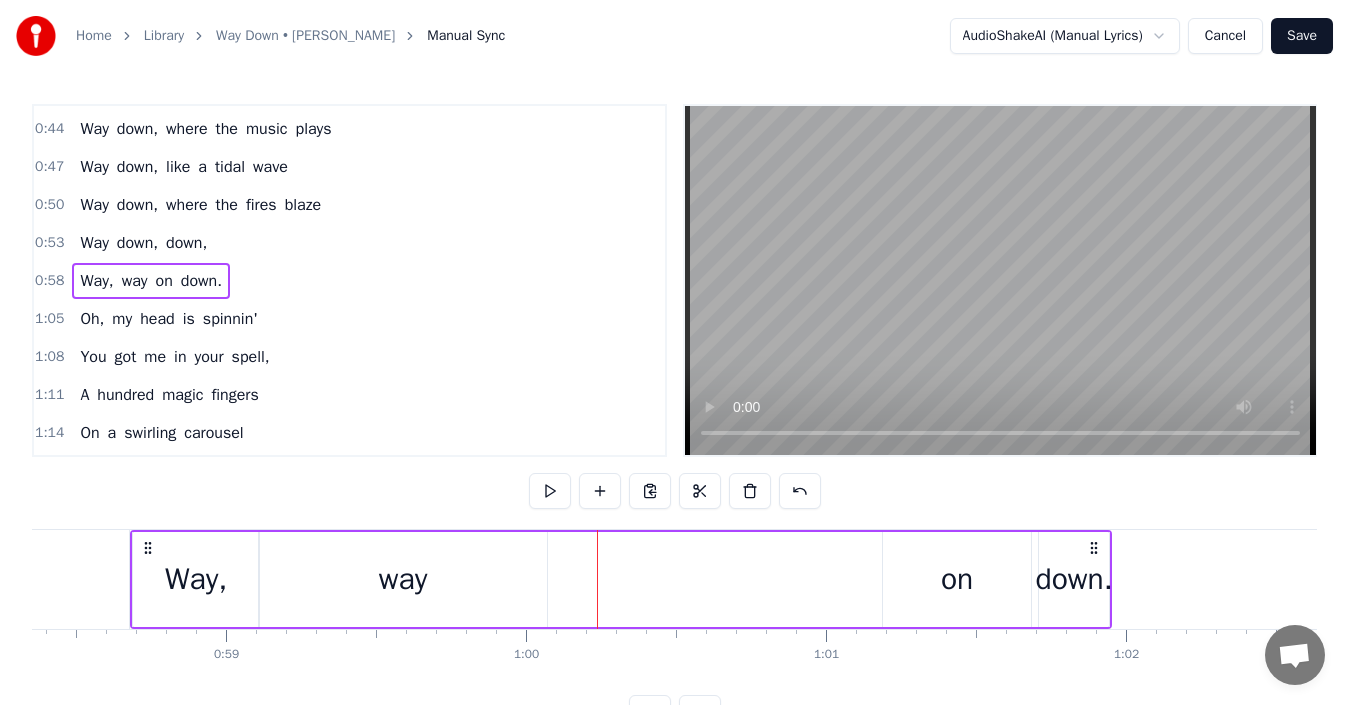 click on "Way, way on down." at bounding box center [621, 579] 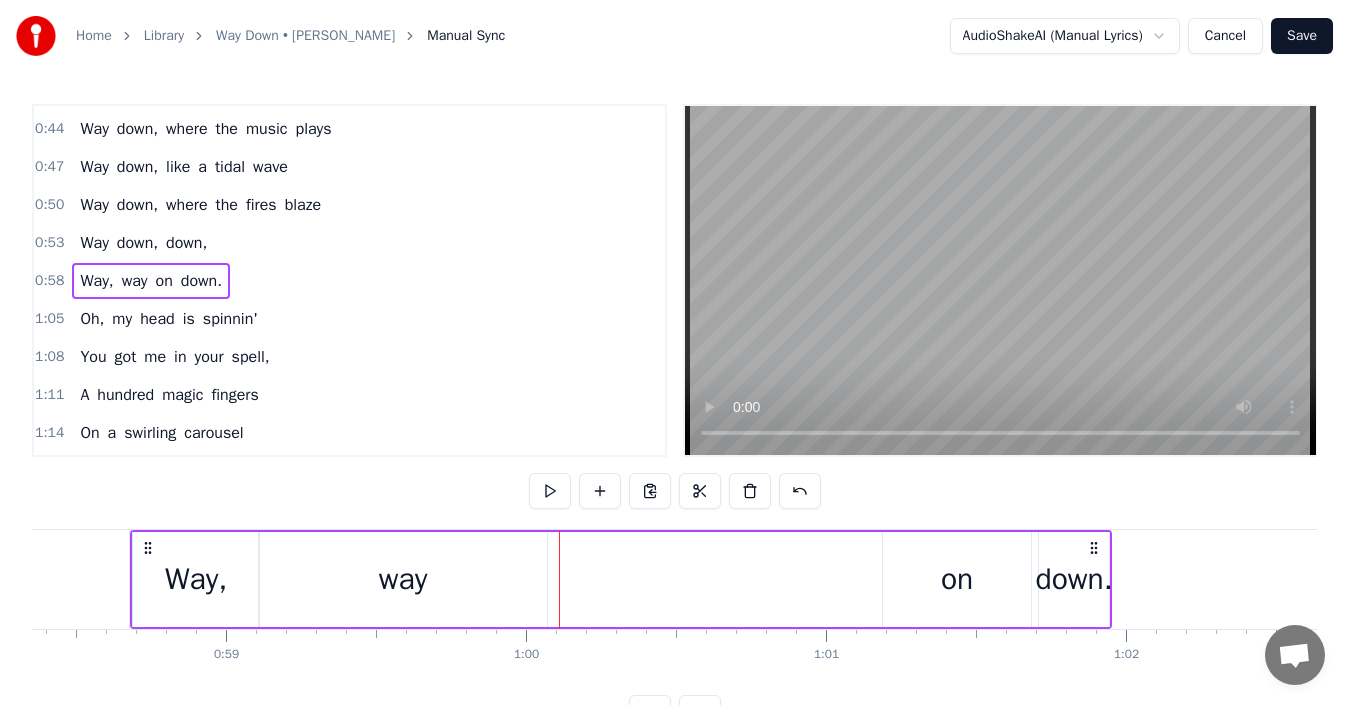 click on "way" at bounding box center [403, 579] 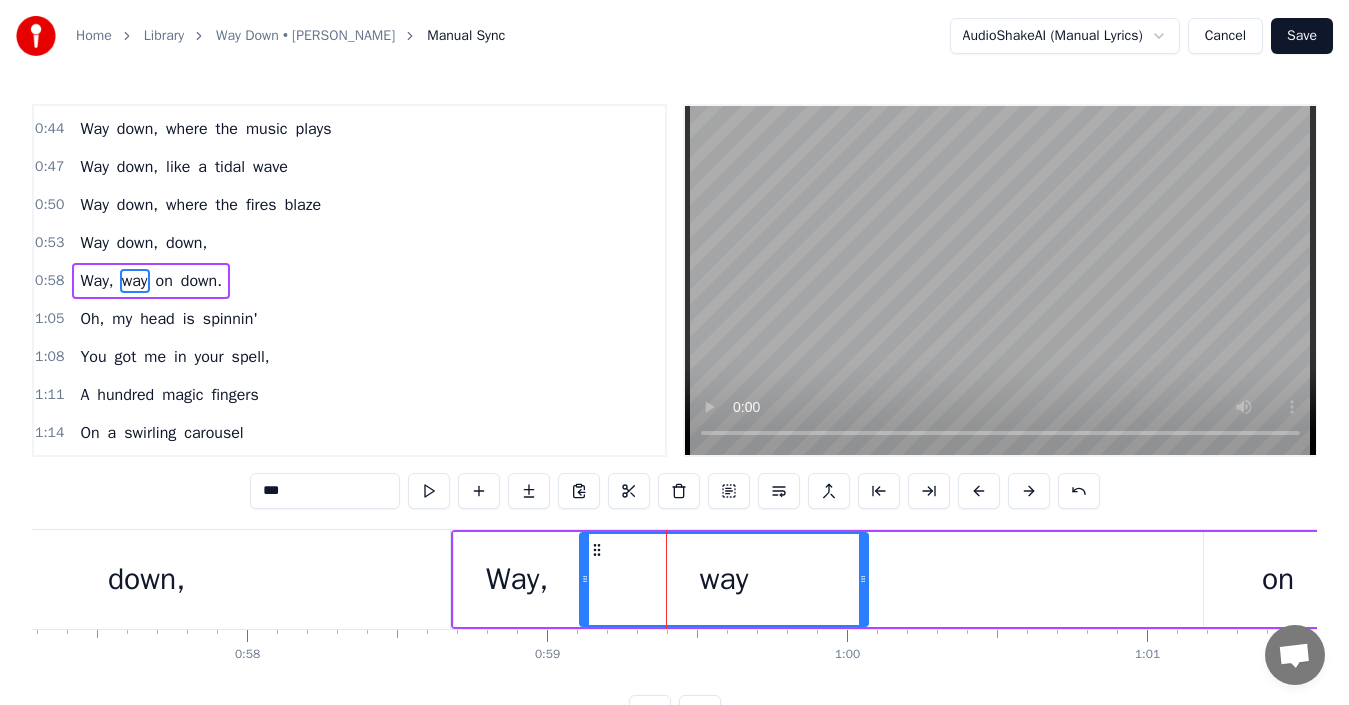 scroll, scrollTop: 0, scrollLeft: 17034, axis: horizontal 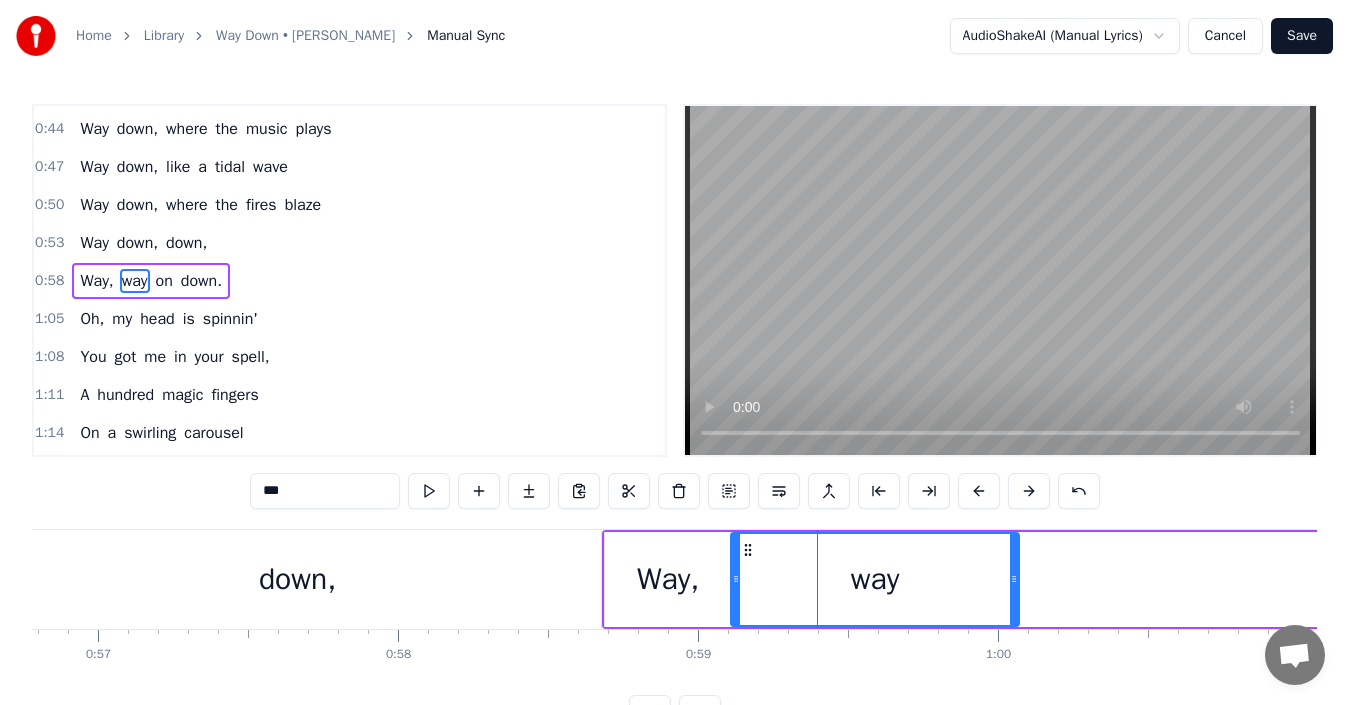 click on "down," at bounding box center [297, 579] 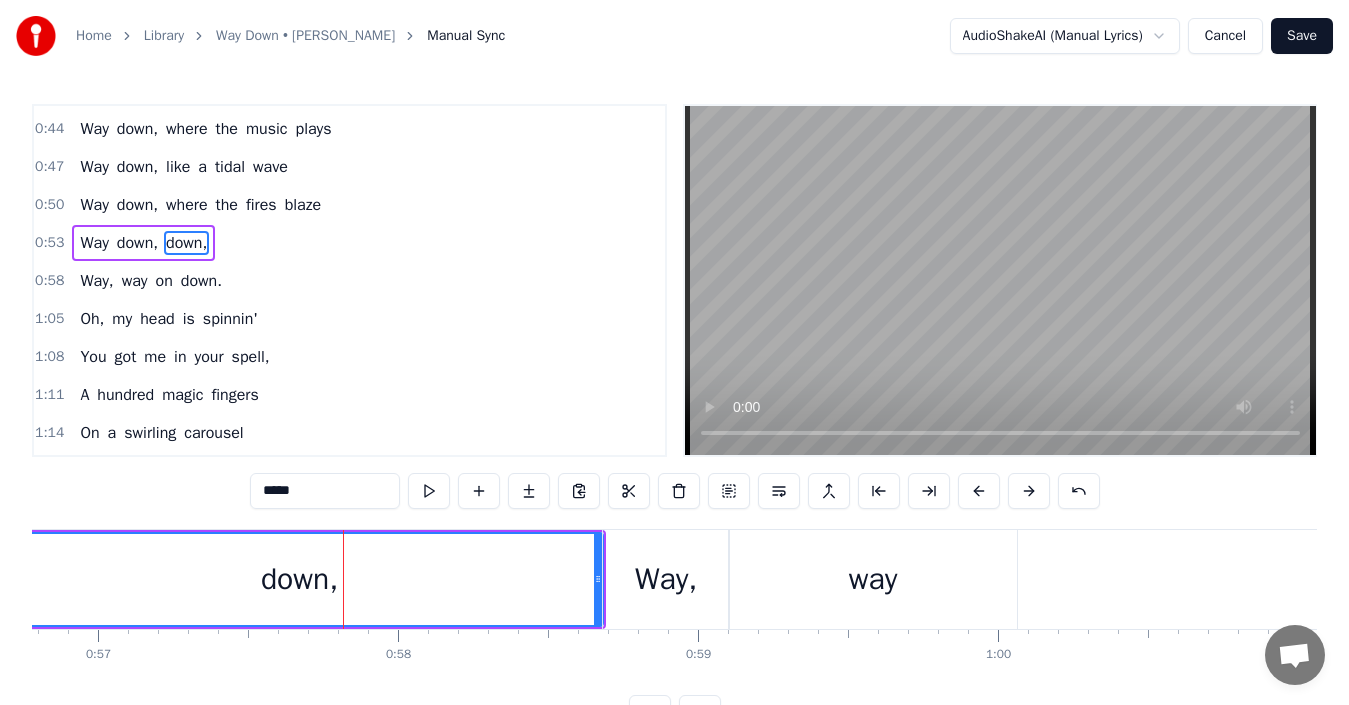 scroll, scrollTop: 338, scrollLeft: 0, axis: vertical 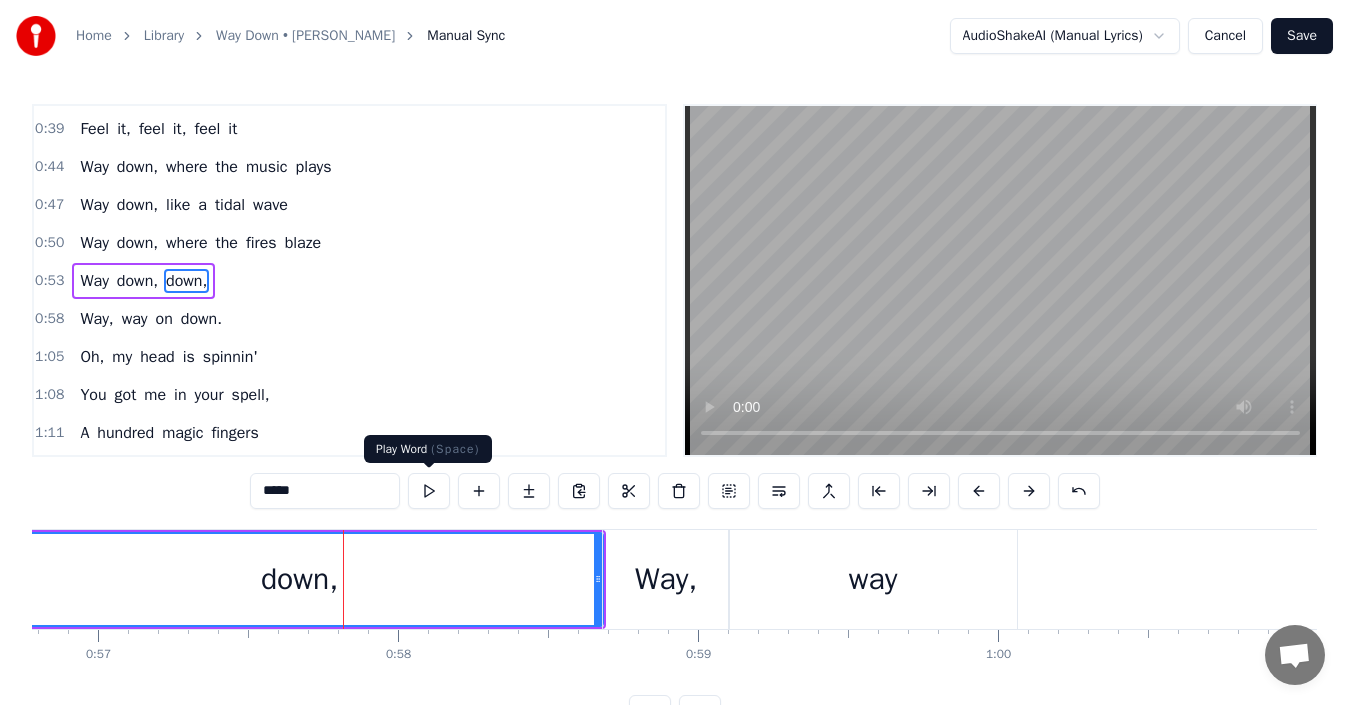 click at bounding box center [429, 491] 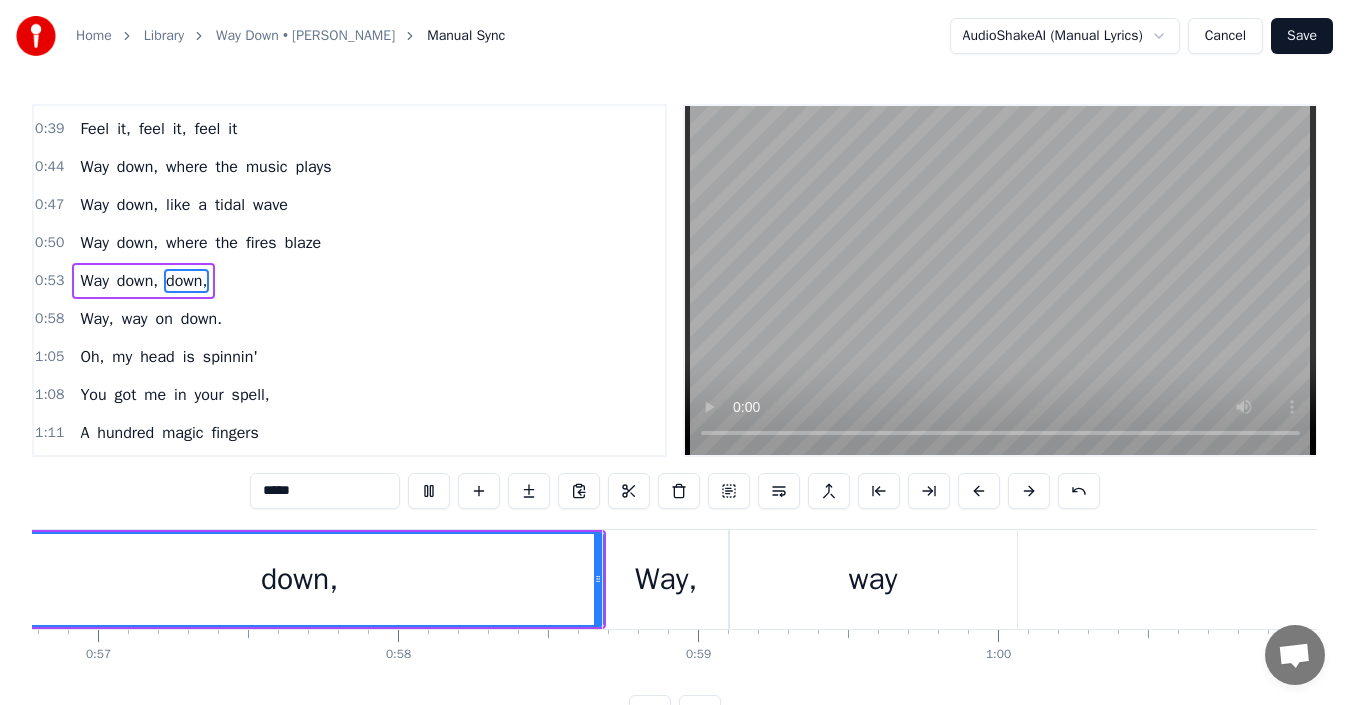 scroll, scrollTop: 0, scrollLeft: 16895, axis: horizontal 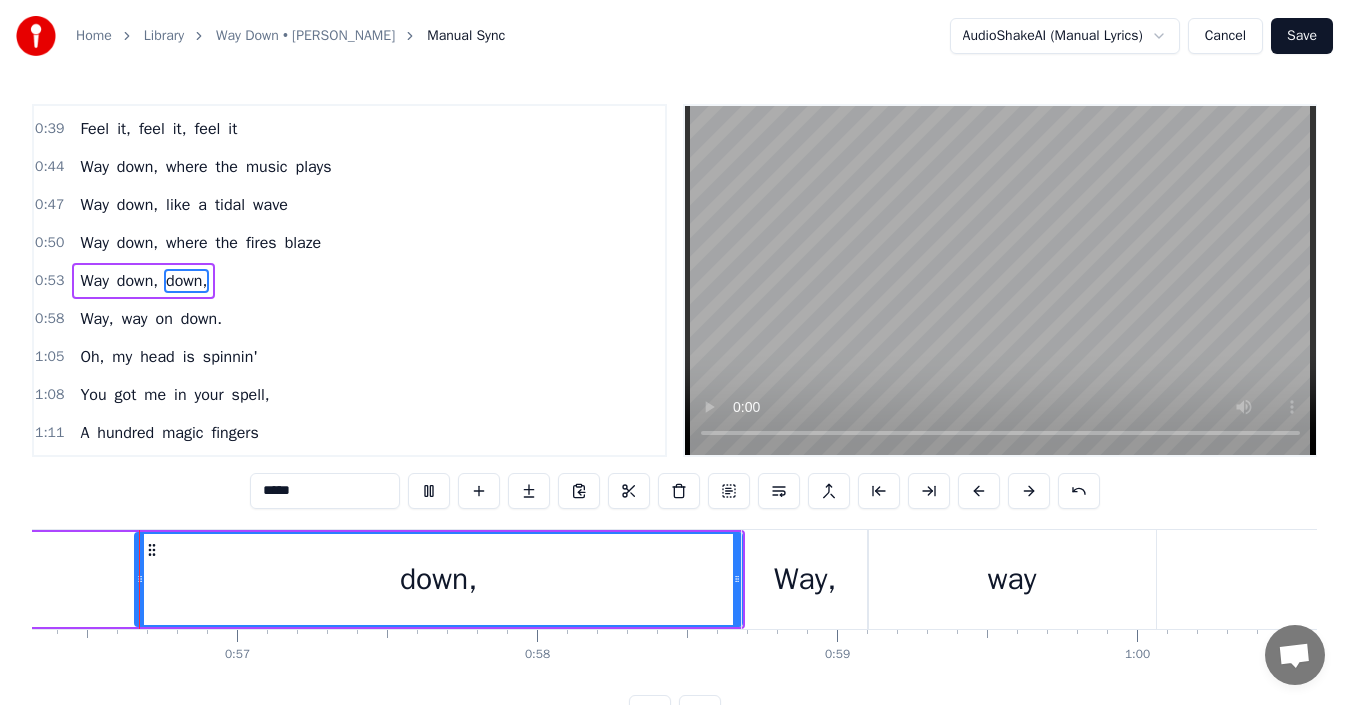 click at bounding box center [429, 491] 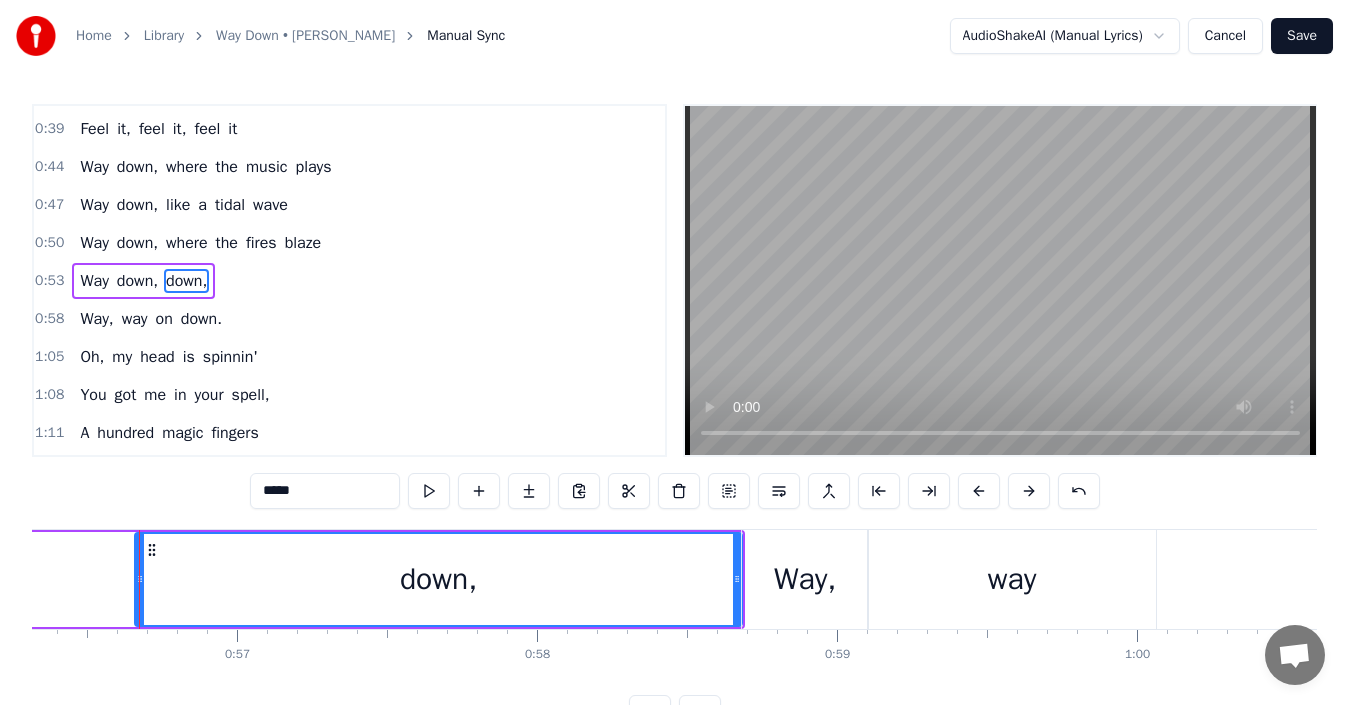 click at bounding box center [429, 491] 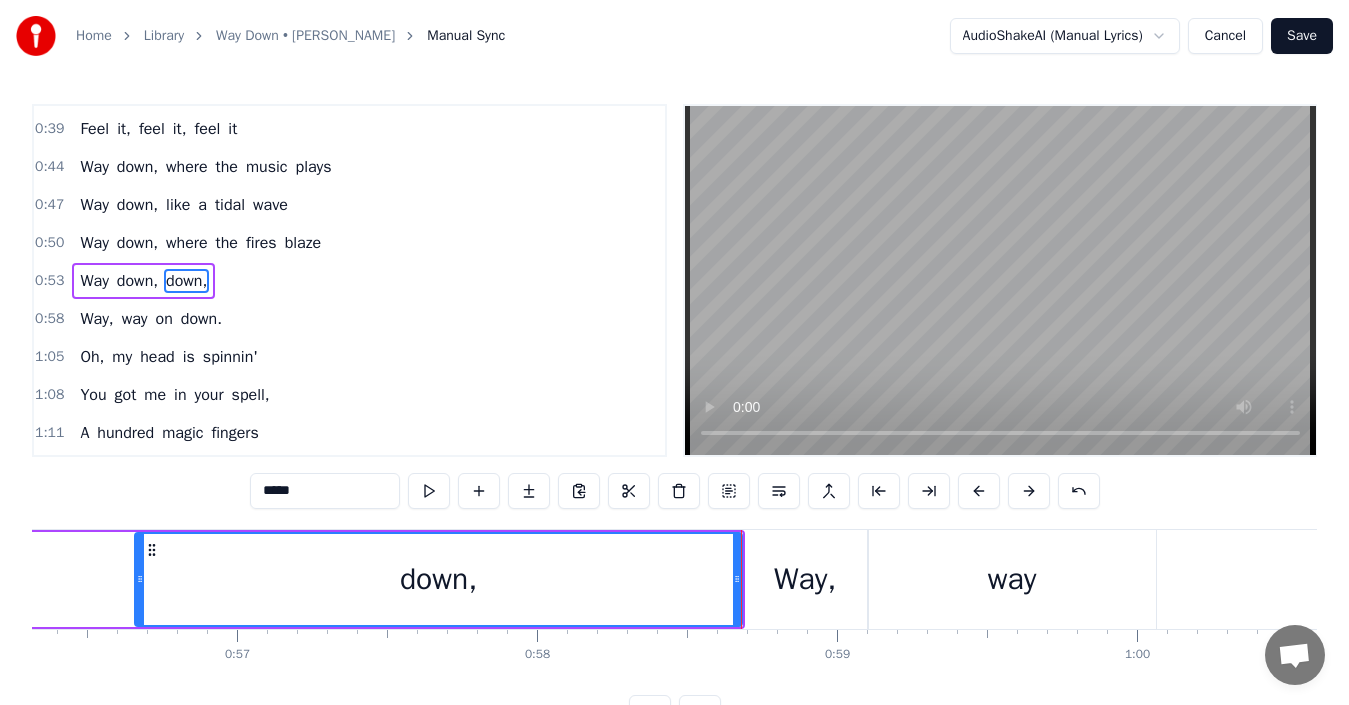 click on "Way," at bounding box center (805, 579) 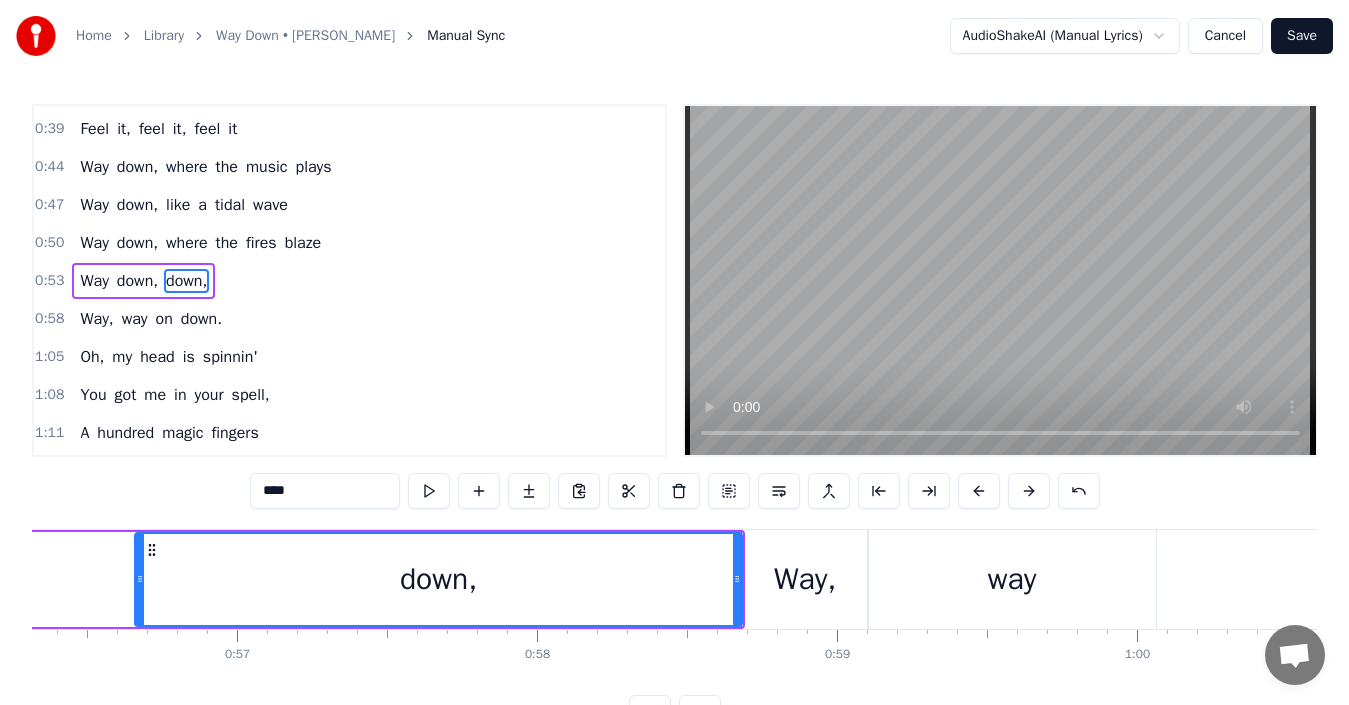 scroll, scrollTop: 376, scrollLeft: 0, axis: vertical 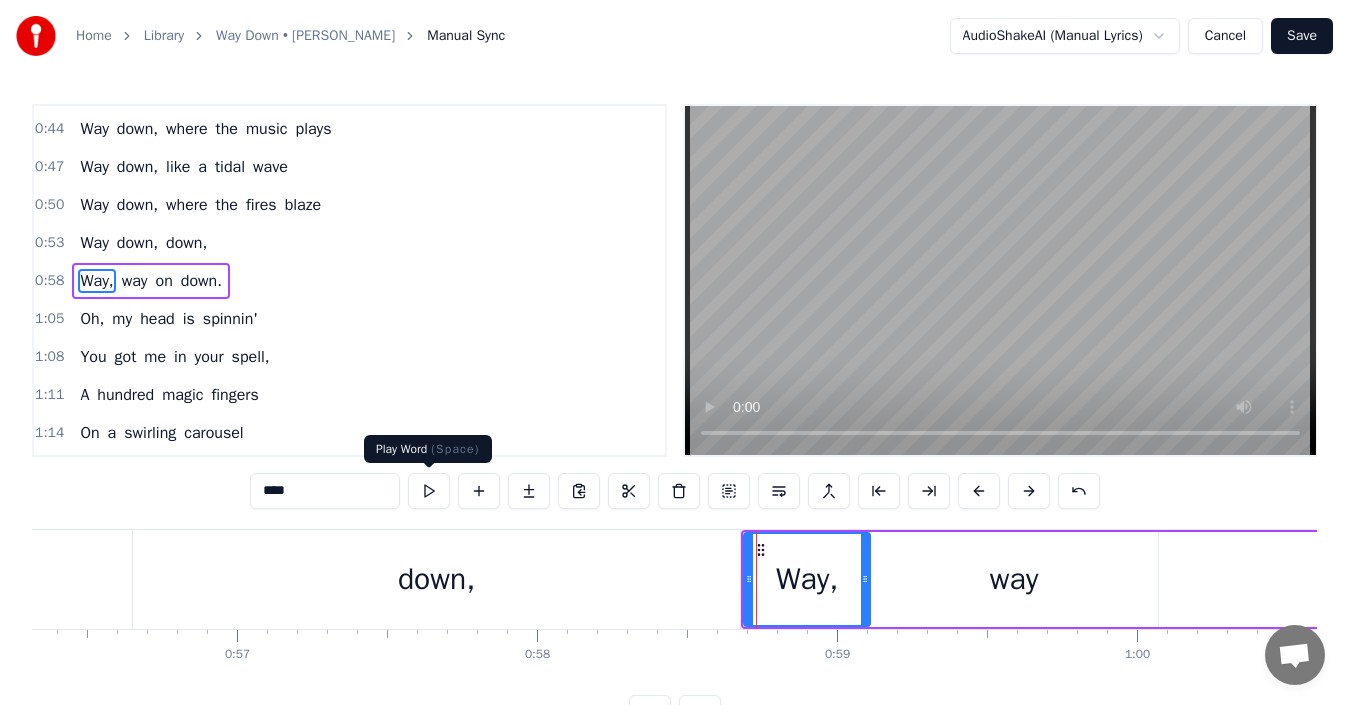 click at bounding box center (429, 491) 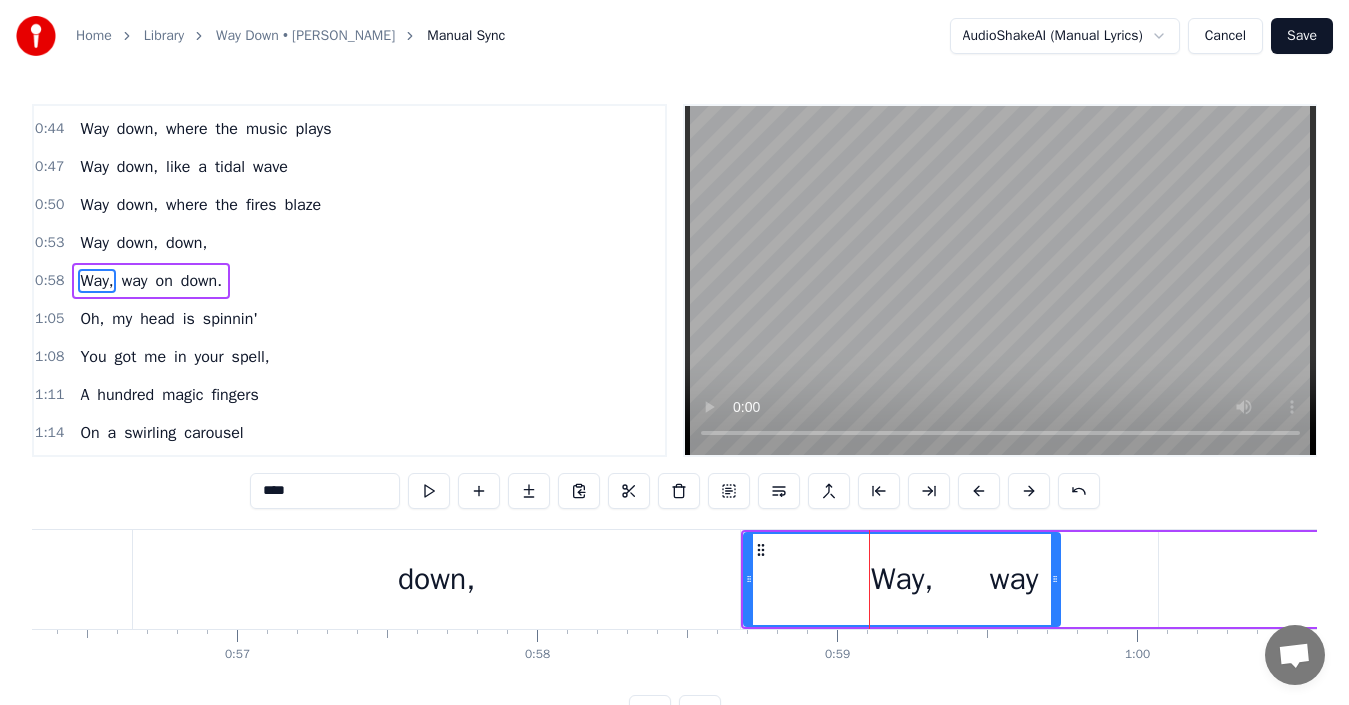 drag, startPoint x: 867, startPoint y: 576, endPoint x: 1057, endPoint y: 591, distance: 190.59119 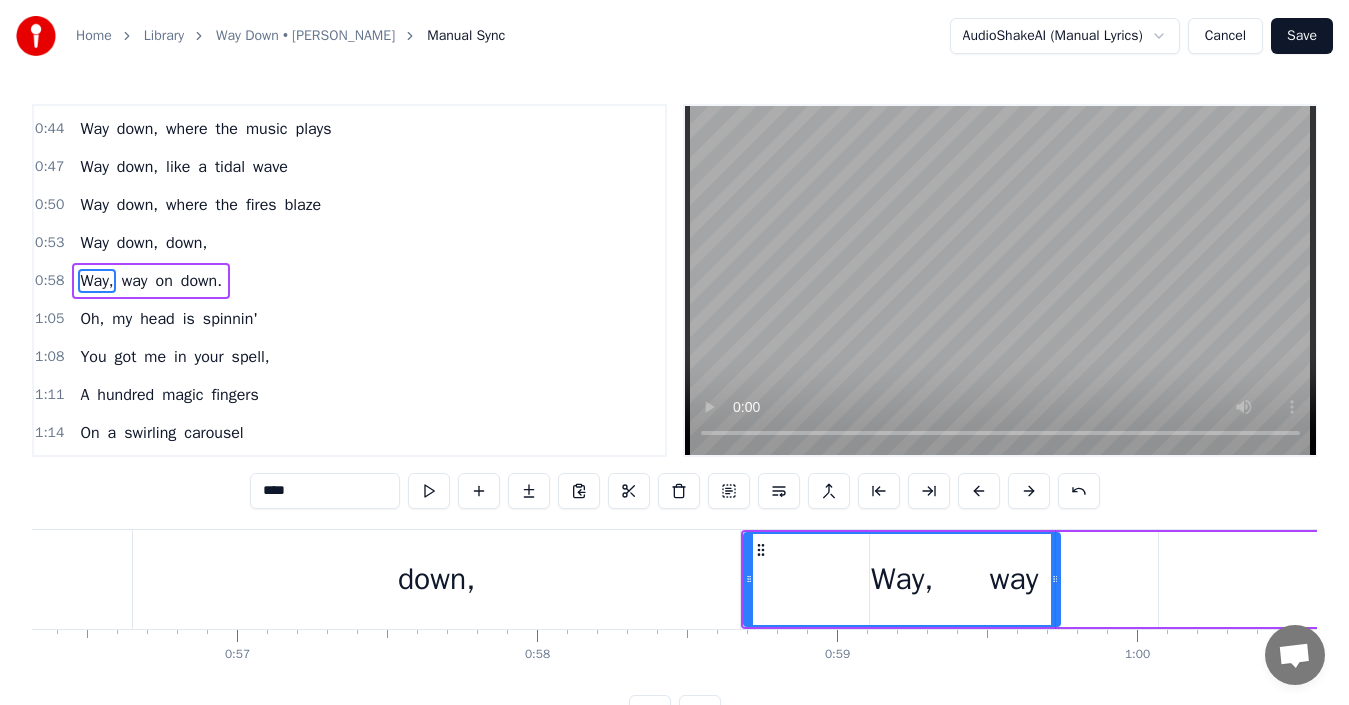 click on "Way," at bounding box center [902, 579] 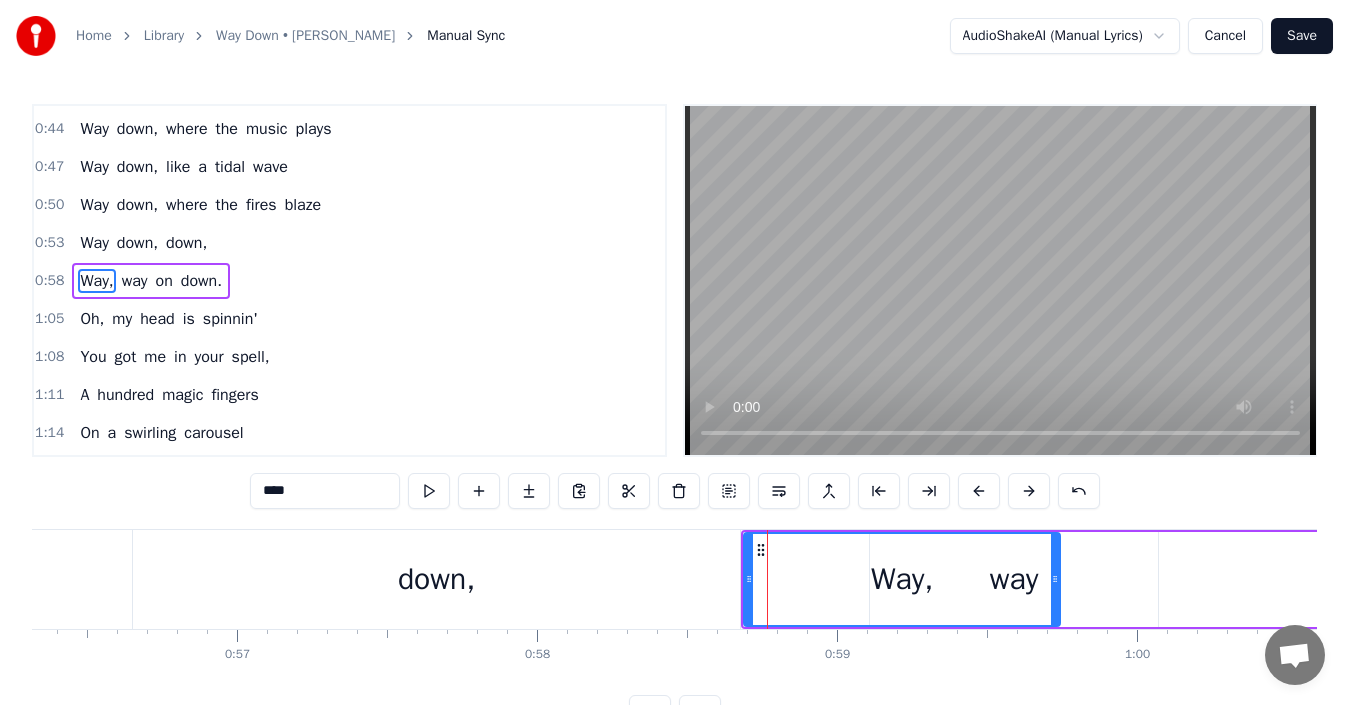 click on "way" at bounding box center (1014, 579) 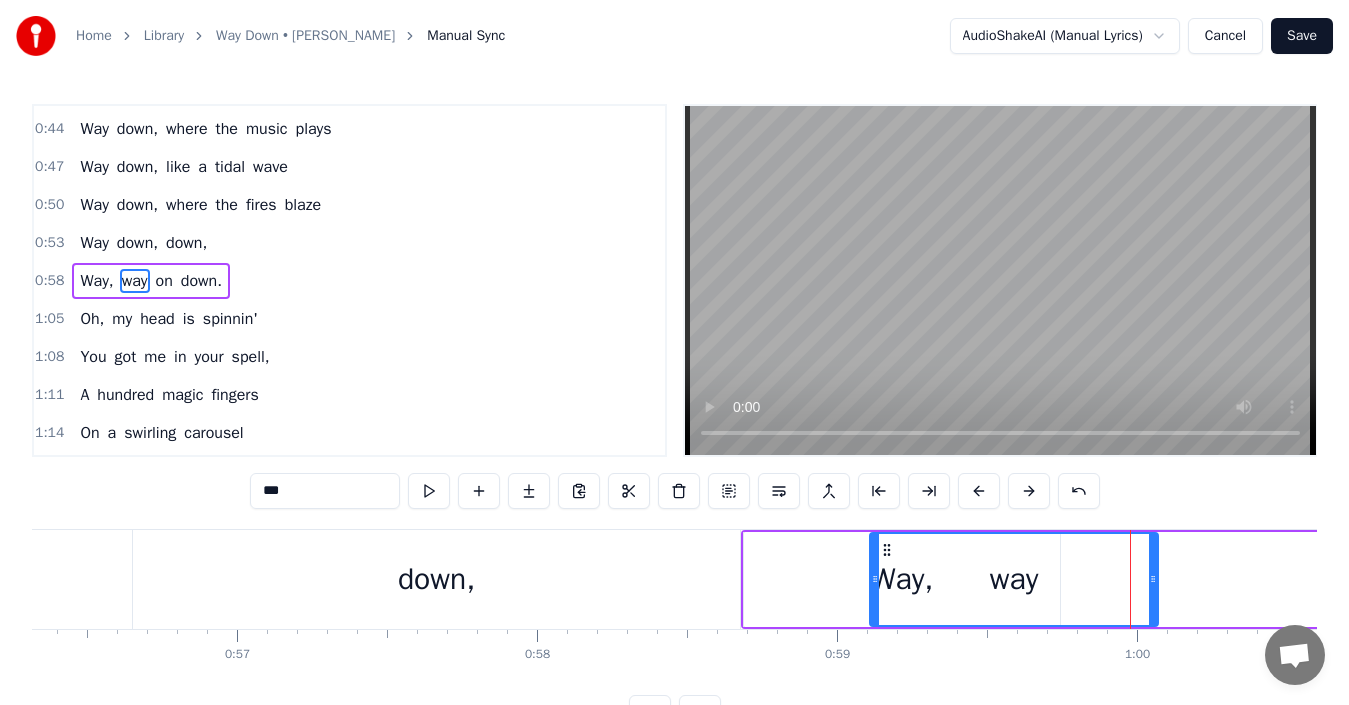 drag, startPoint x: 869, startPoint y: 580, endPoint x: 858, endPoint y: 576, distance: 11.7046995 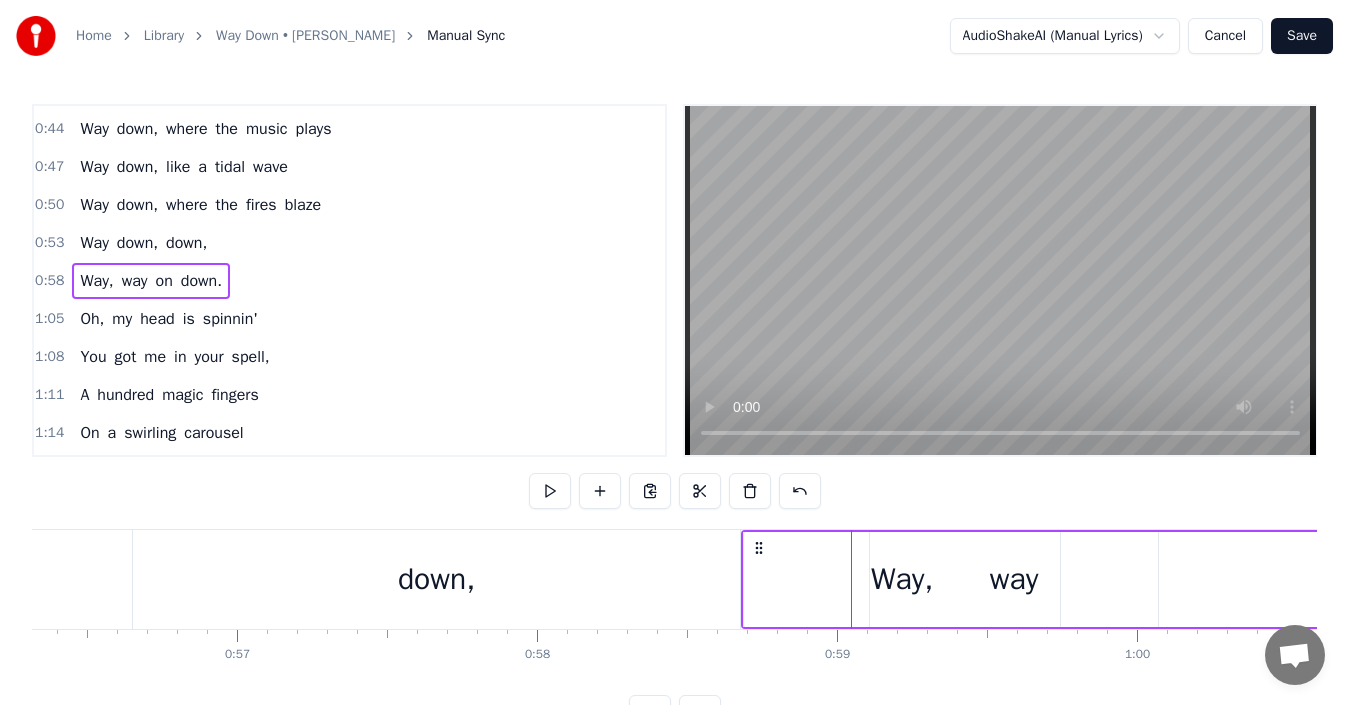 click on "way" at bounding box center [1014, 579] 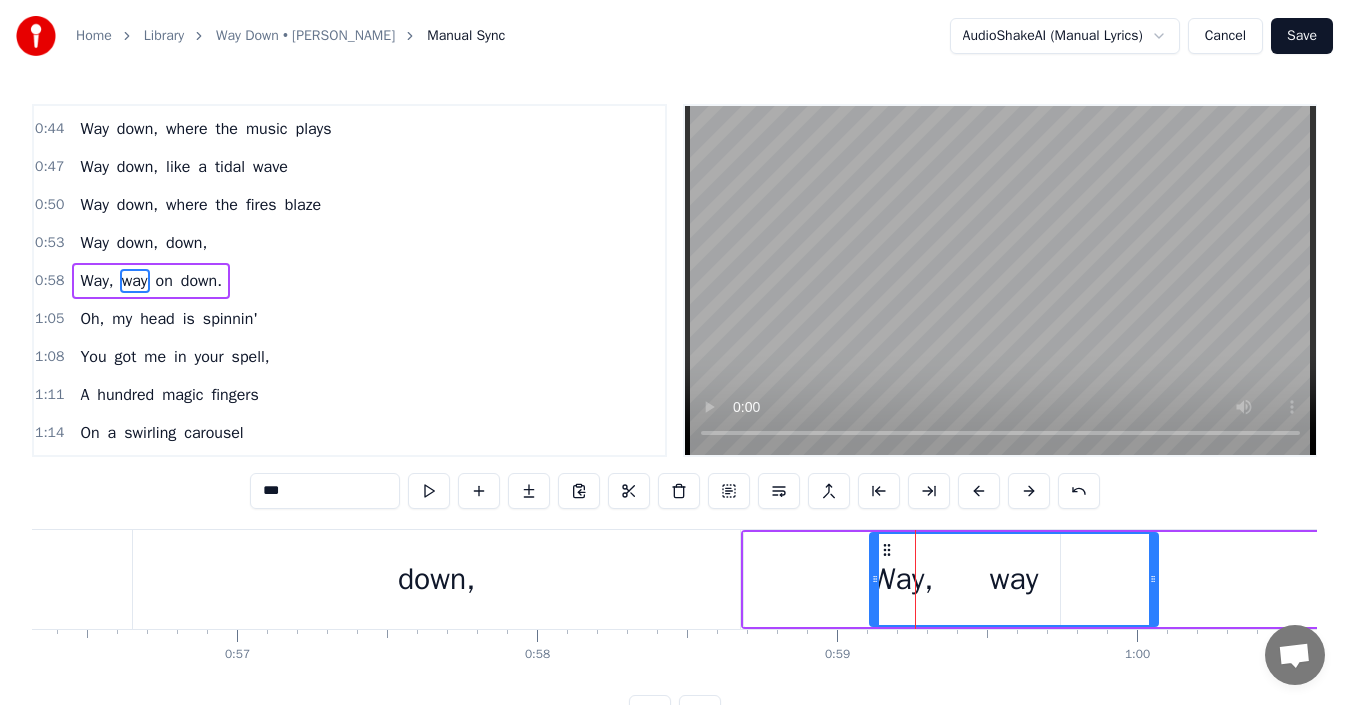 click on "way" at bounding box center [1014, 579] 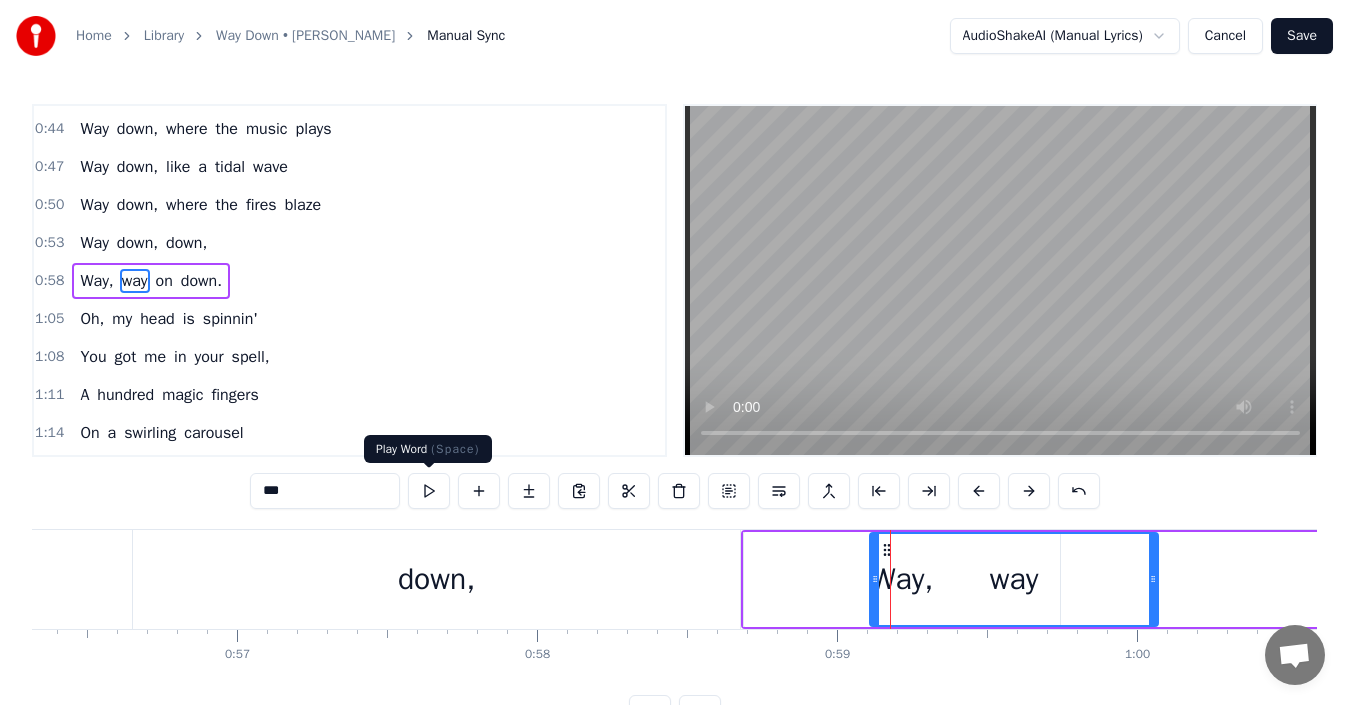 click at bounding box center [429, 491] 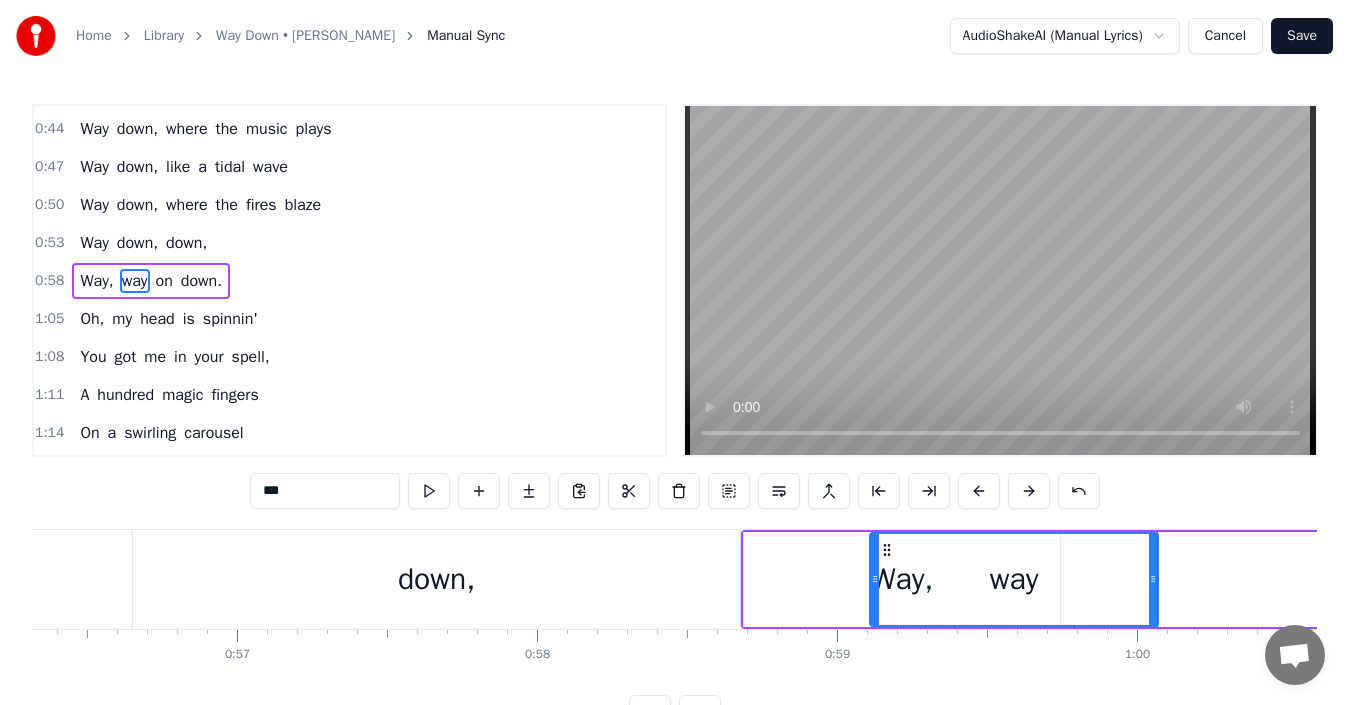 click at bounding box center [429, 491] 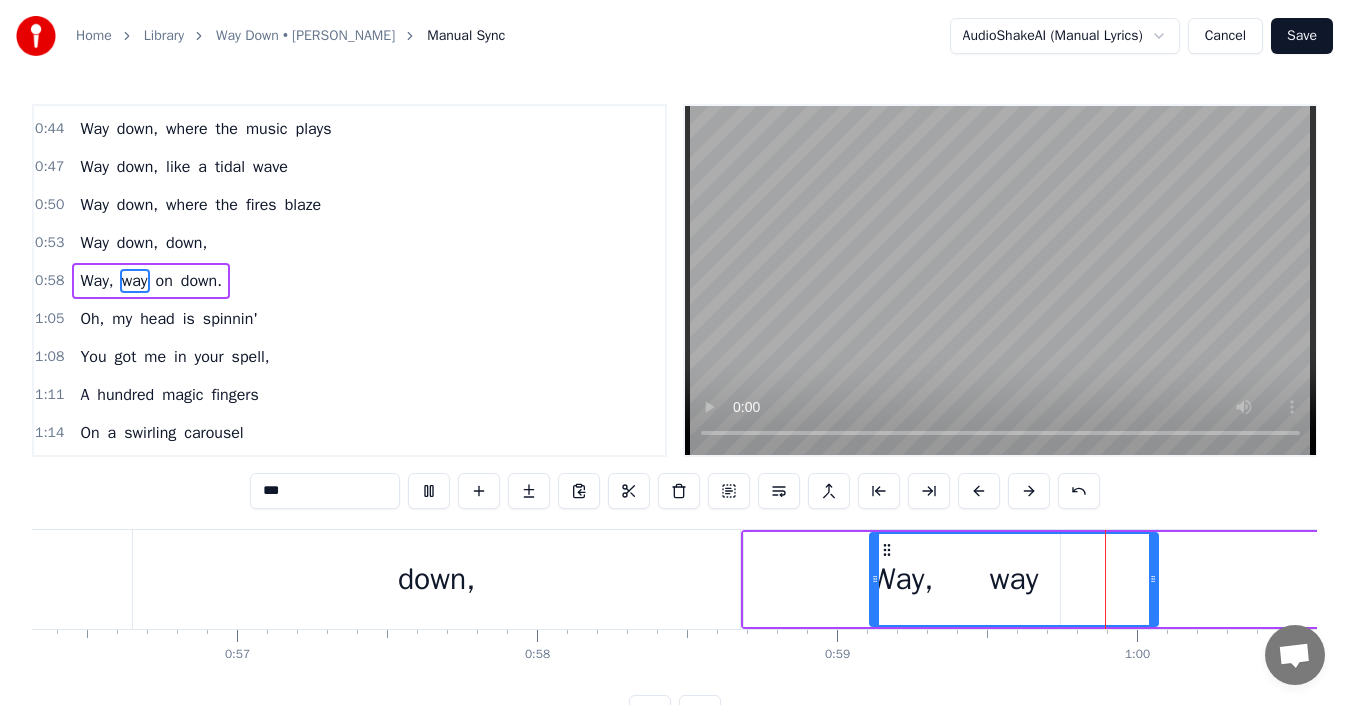 click at bounding box center (429, 491) 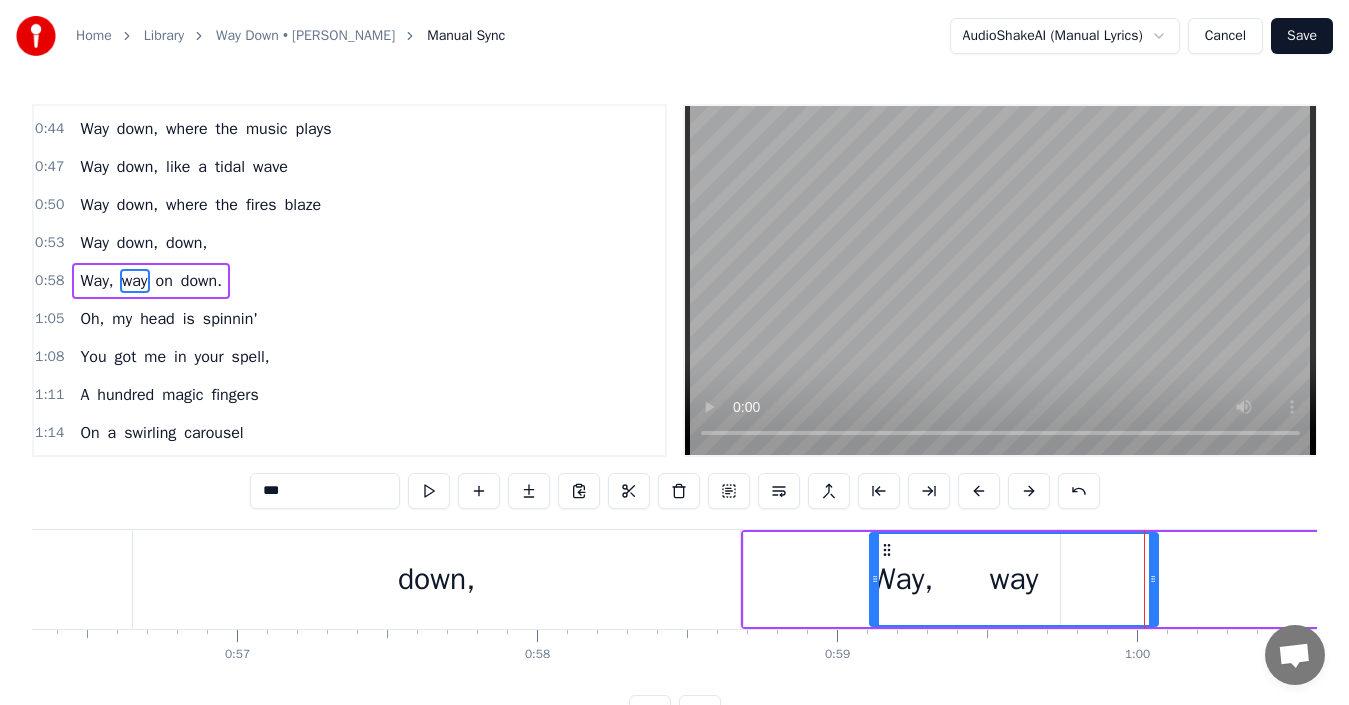 click on "down," at bounding box center (436, 579) 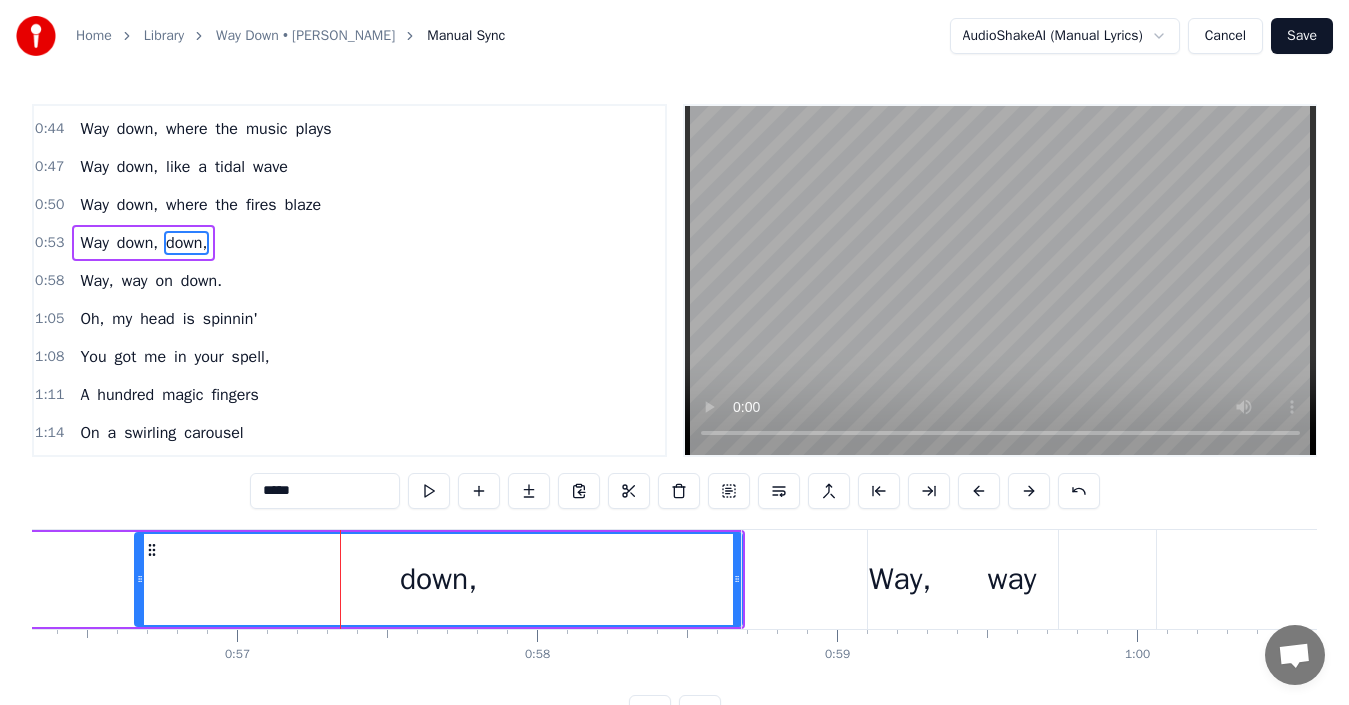 scroll, scrollTop: 338, scrollLeft: 0, axis: vertical 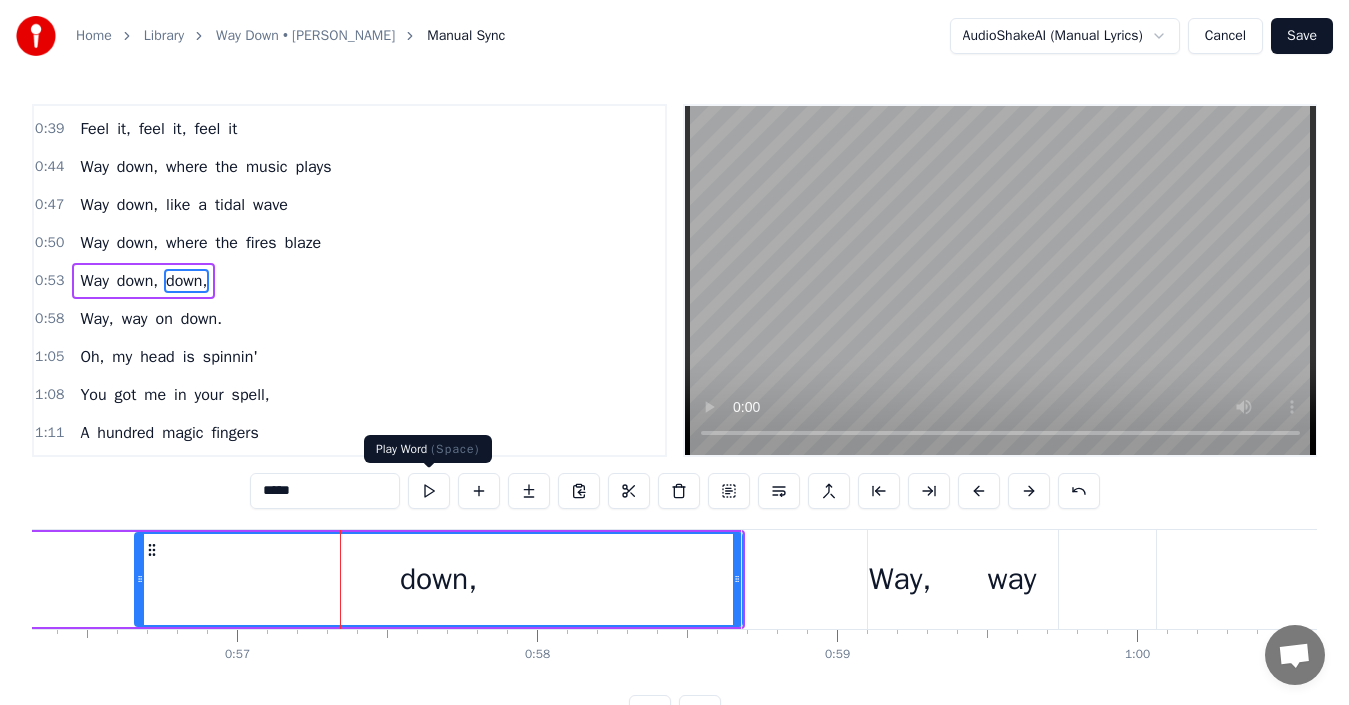 click at bounding box center [429, 491] 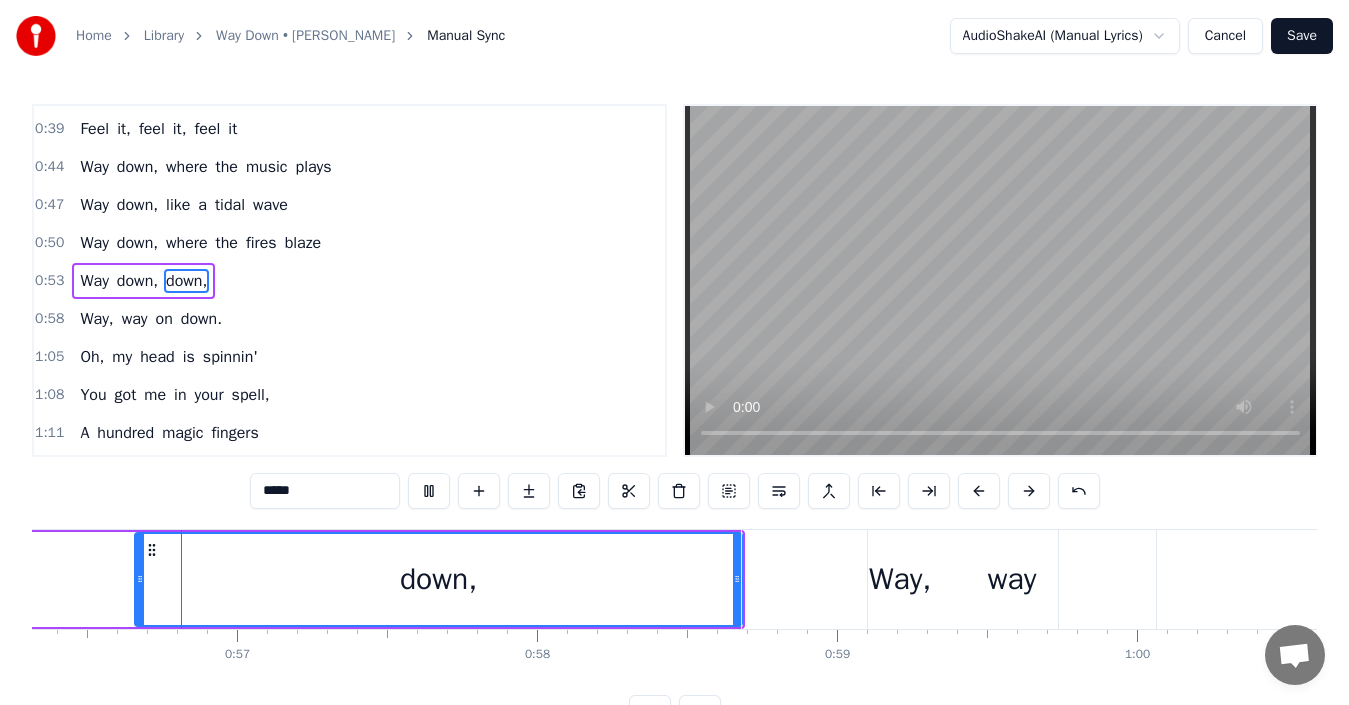 click at bounding box center [429, 491] 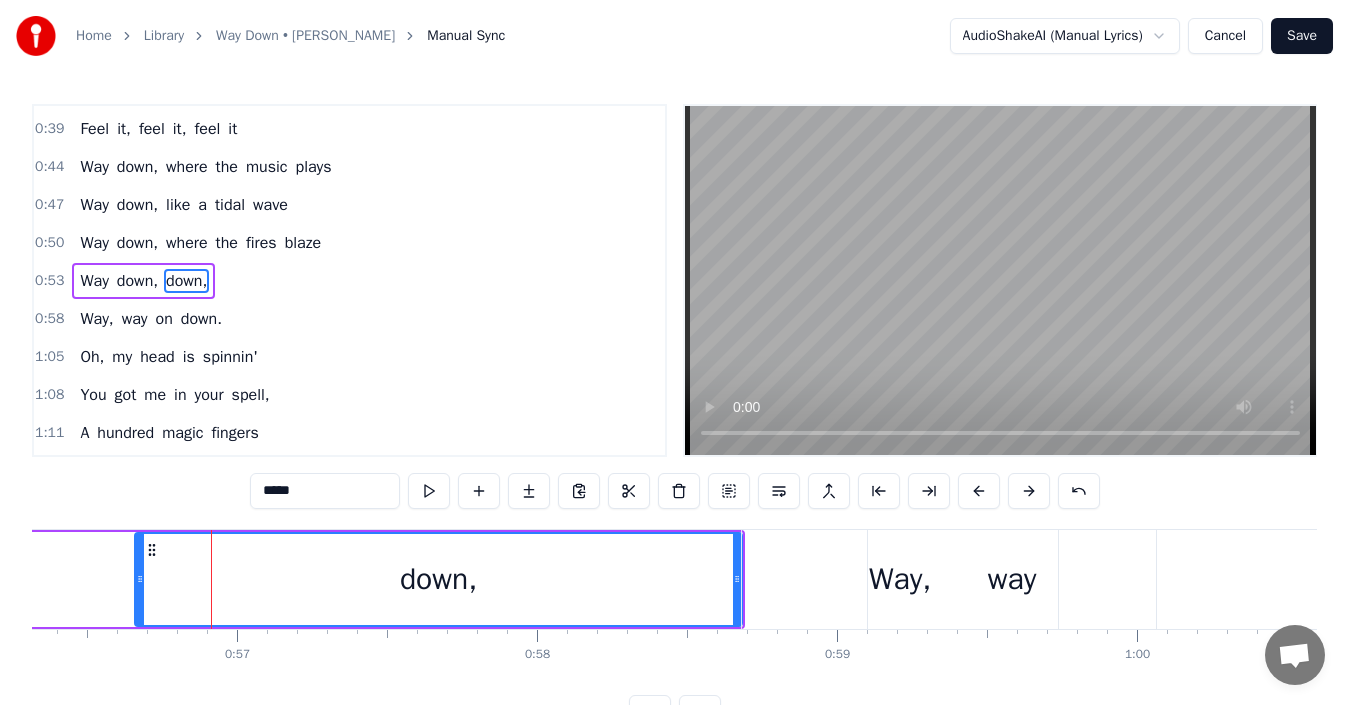 click at bounding box center [429, 491] 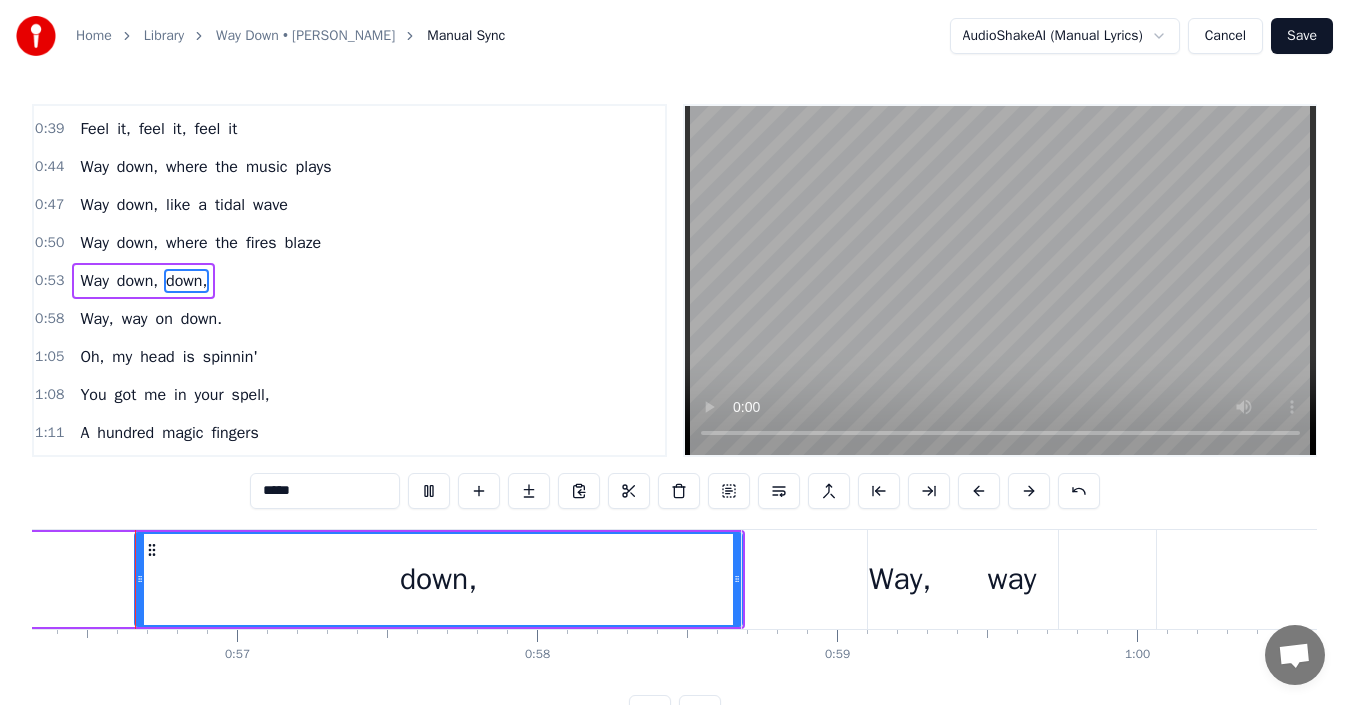 click at bounding box center (429, 491) 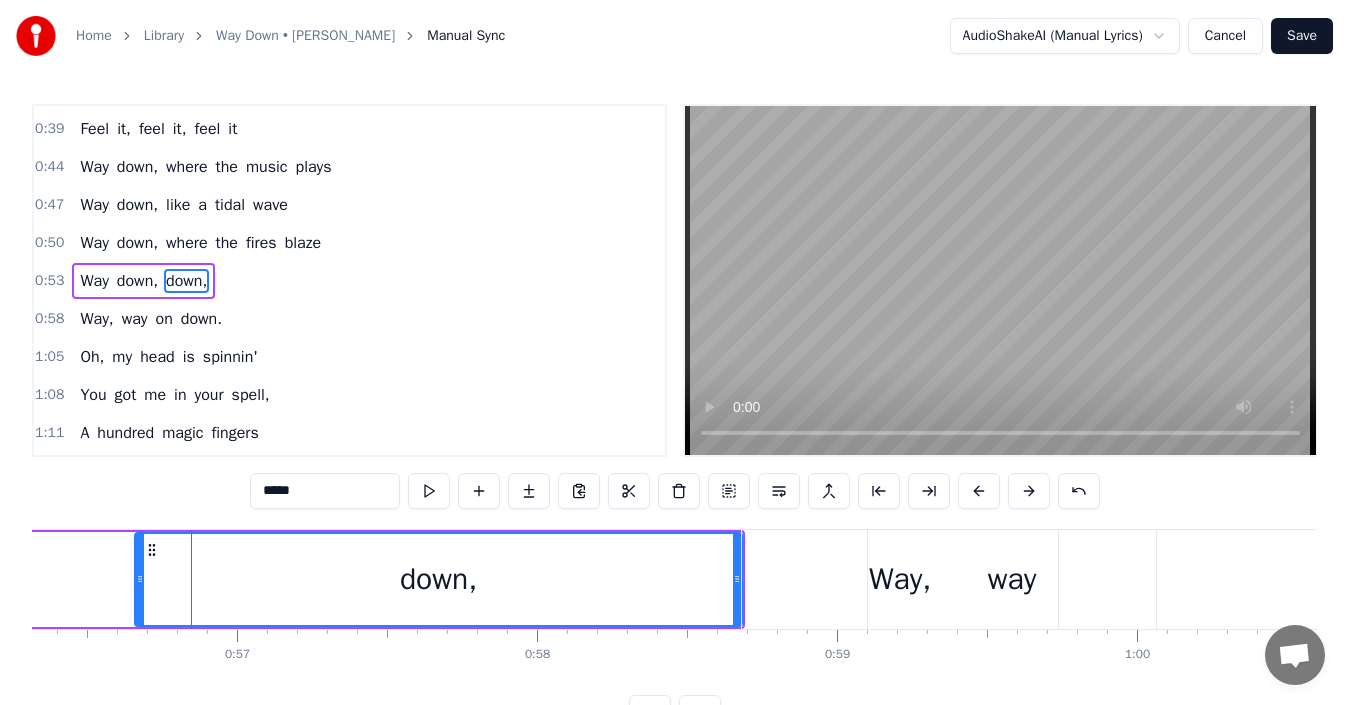 click at bounding box center (429, 491) 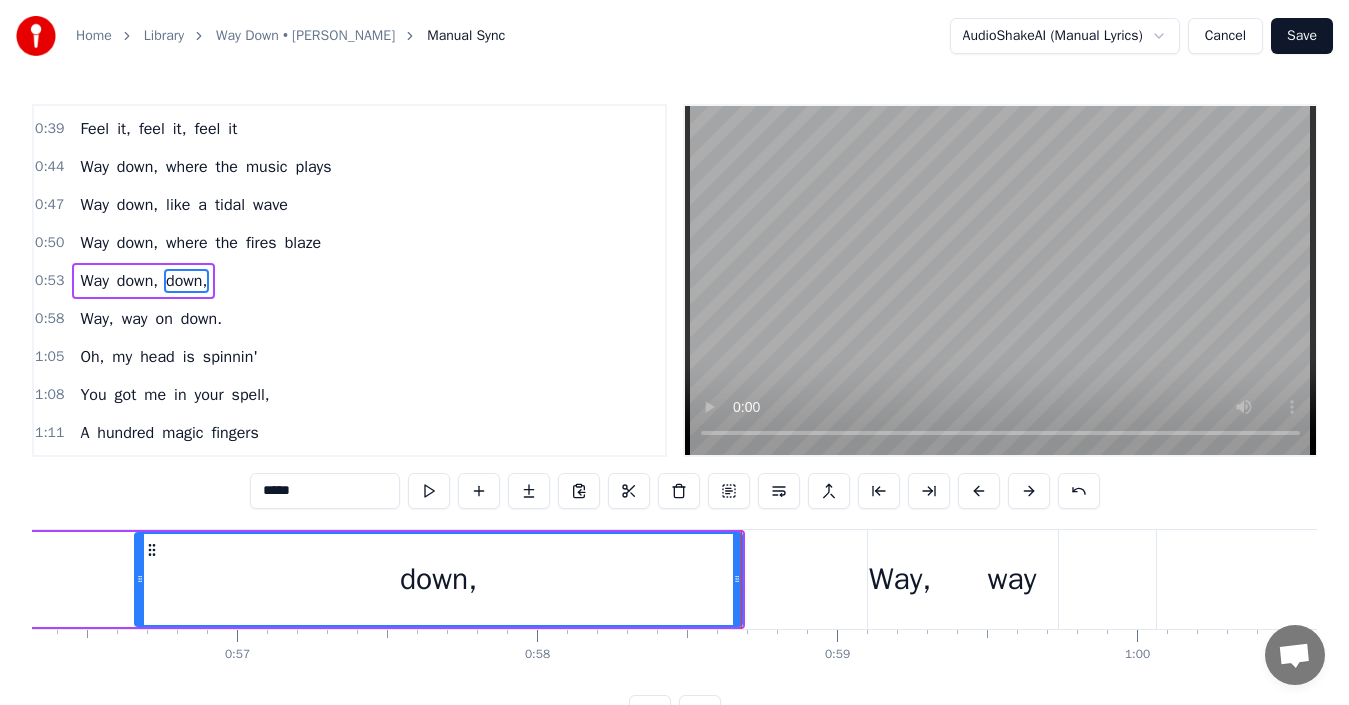 click on "Way," at bounding box center [900, 579] 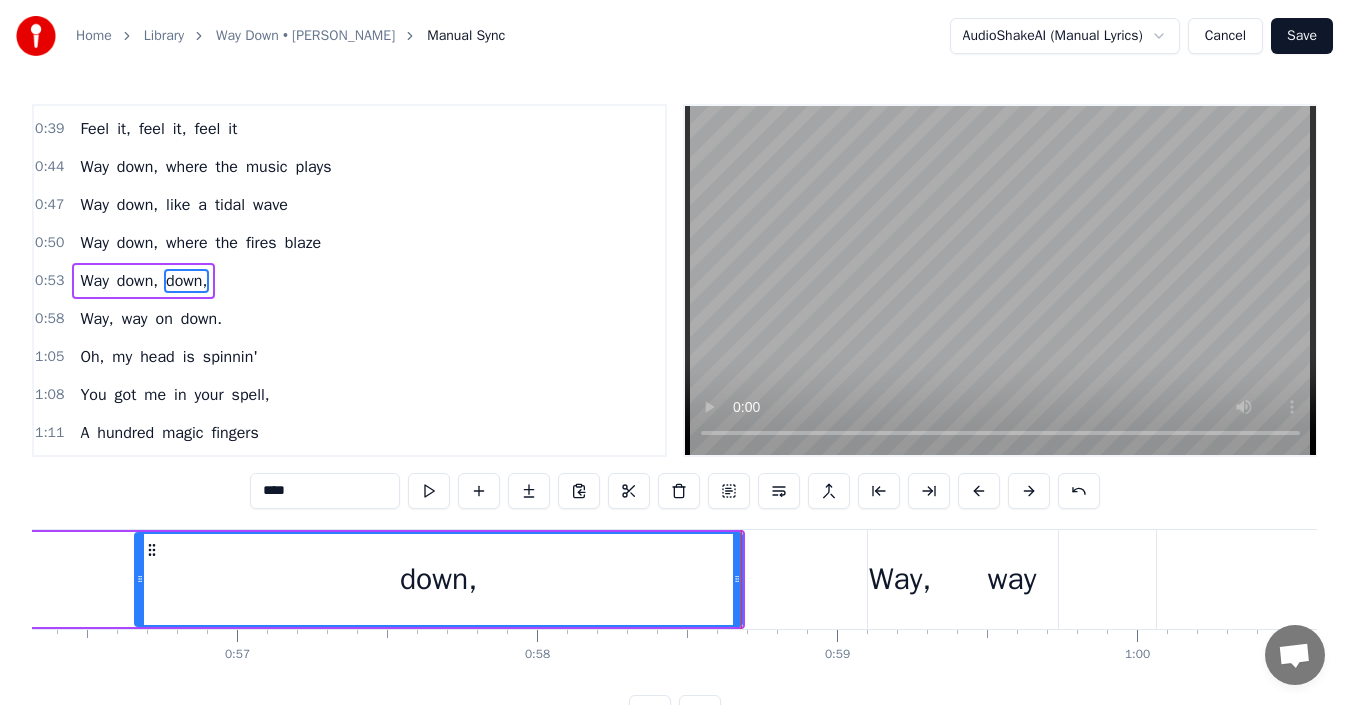 scroll, scrollTop: 376, scrollLeft: 0, axis: vertical 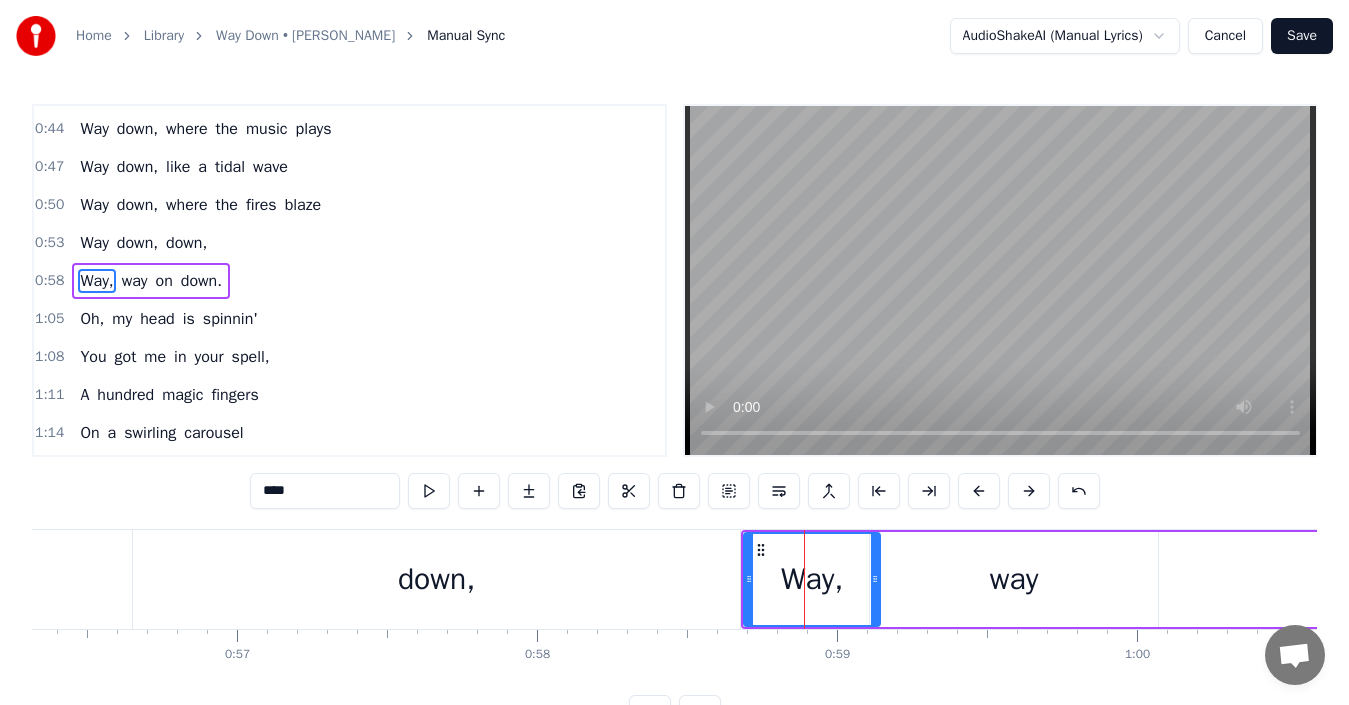 drag, startPoint x: 1058, startPoint y: 607, endPoint x: 878, endPoint y: 578, distance: 182.32115 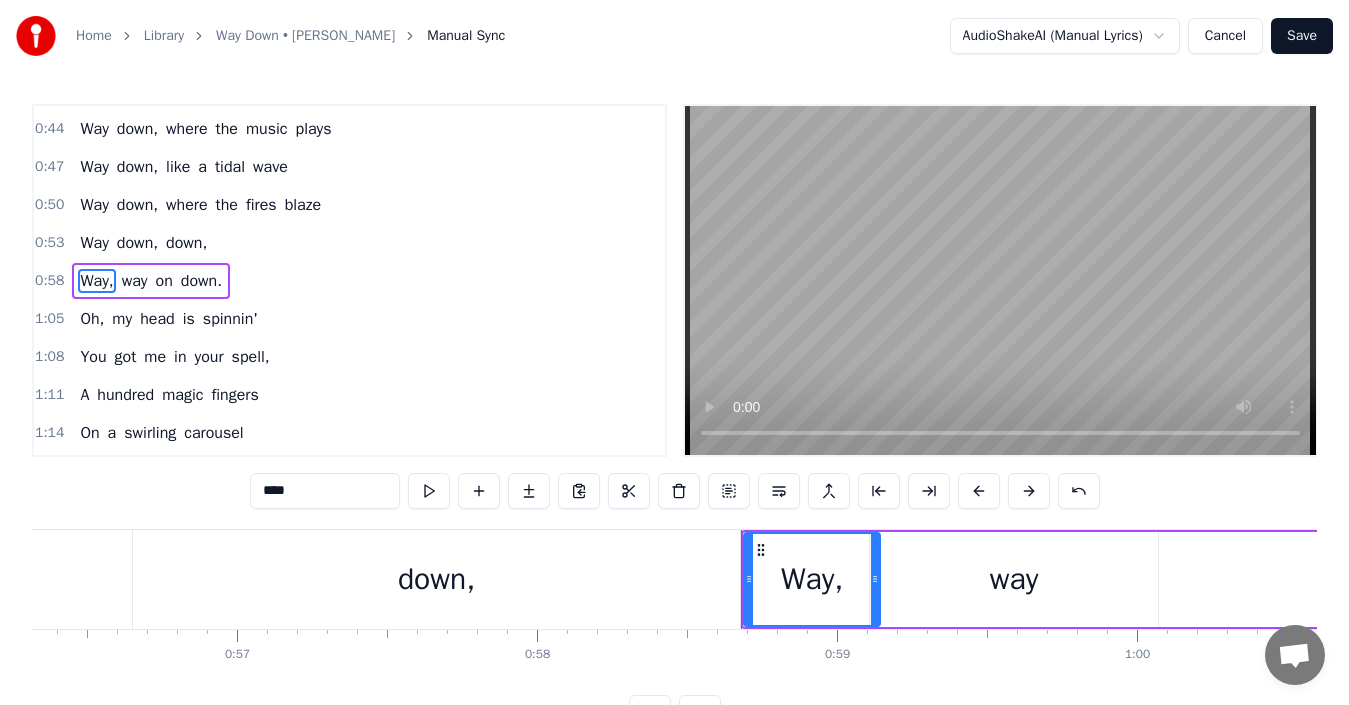 drag, startPoint x: 1157, startPoint y: 589, endPoint x: 1102, endPoint y: 576, distance: 56.515484 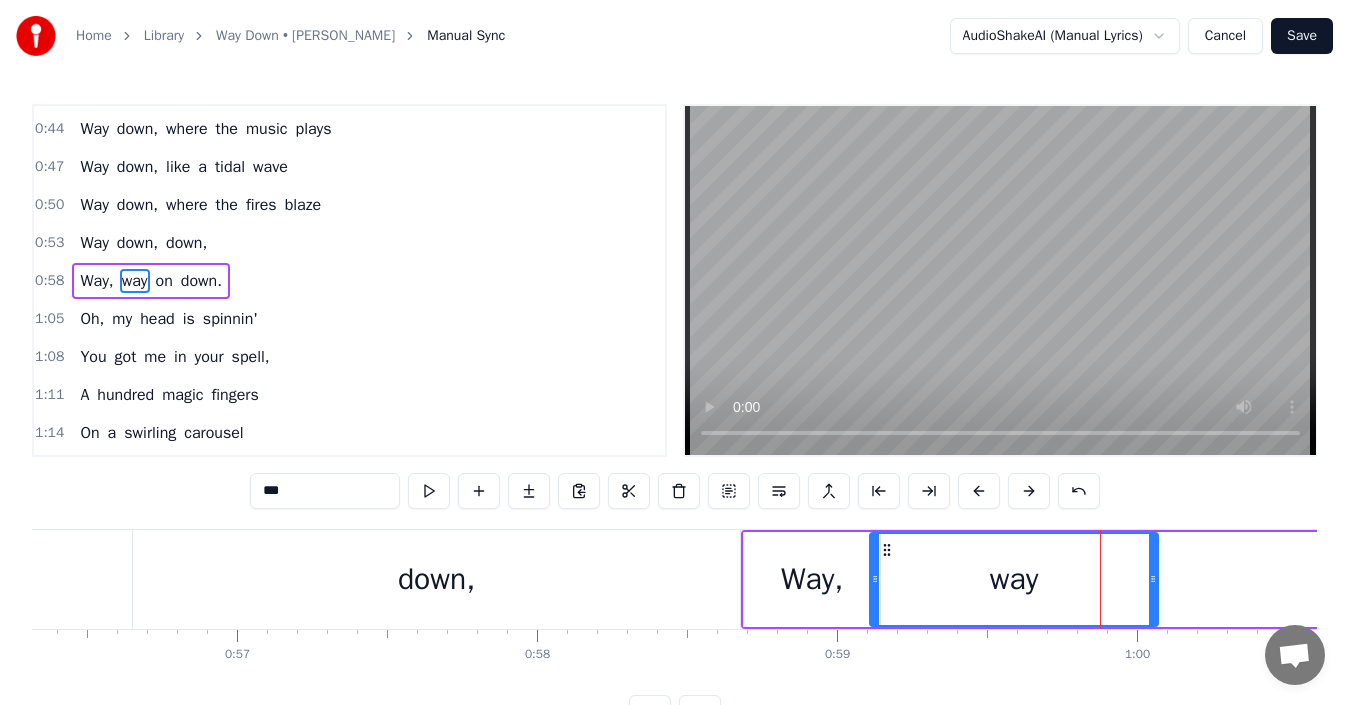 drag, startPoint x: 1160, startPoint y: 582, endPoint x: 1126, endPoint y: 573, distance: 35.17101 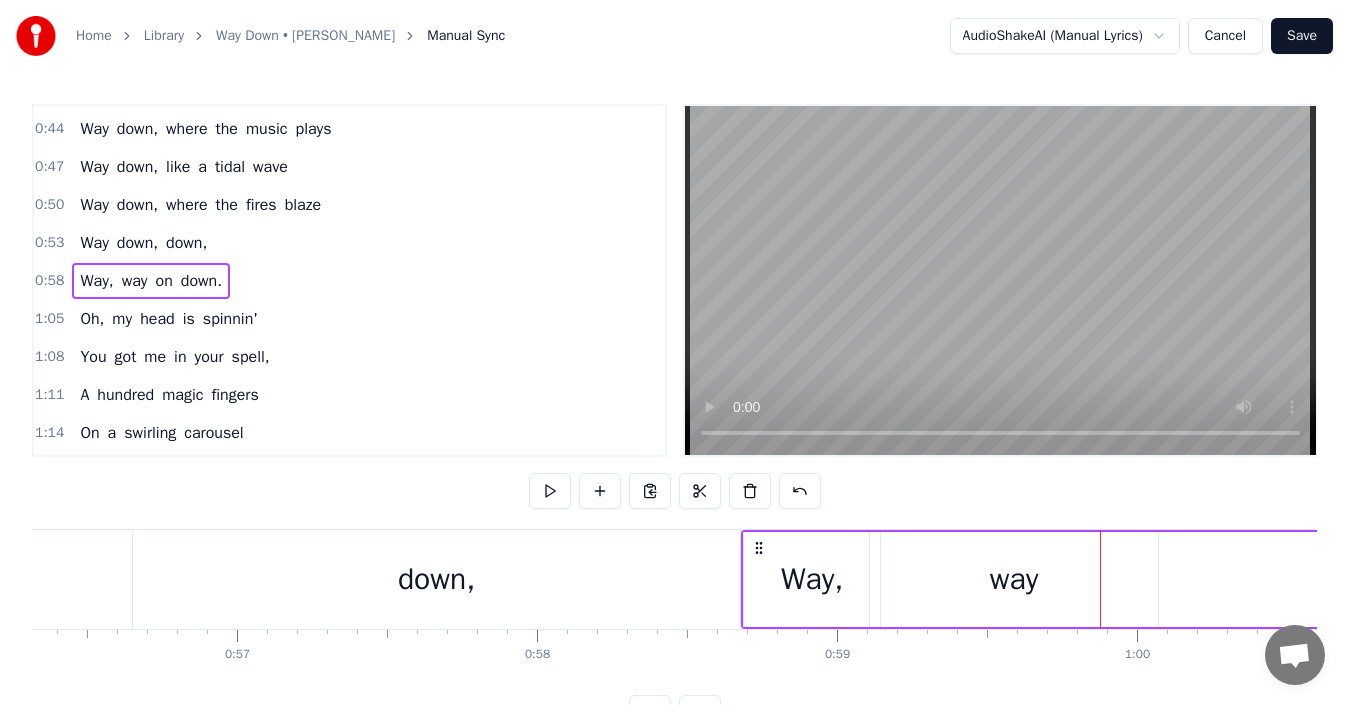 drag, startPoint x: 1160, startPoint y: 578, endPoint x: 1120, endPoint y: 561, distance: 43.462627 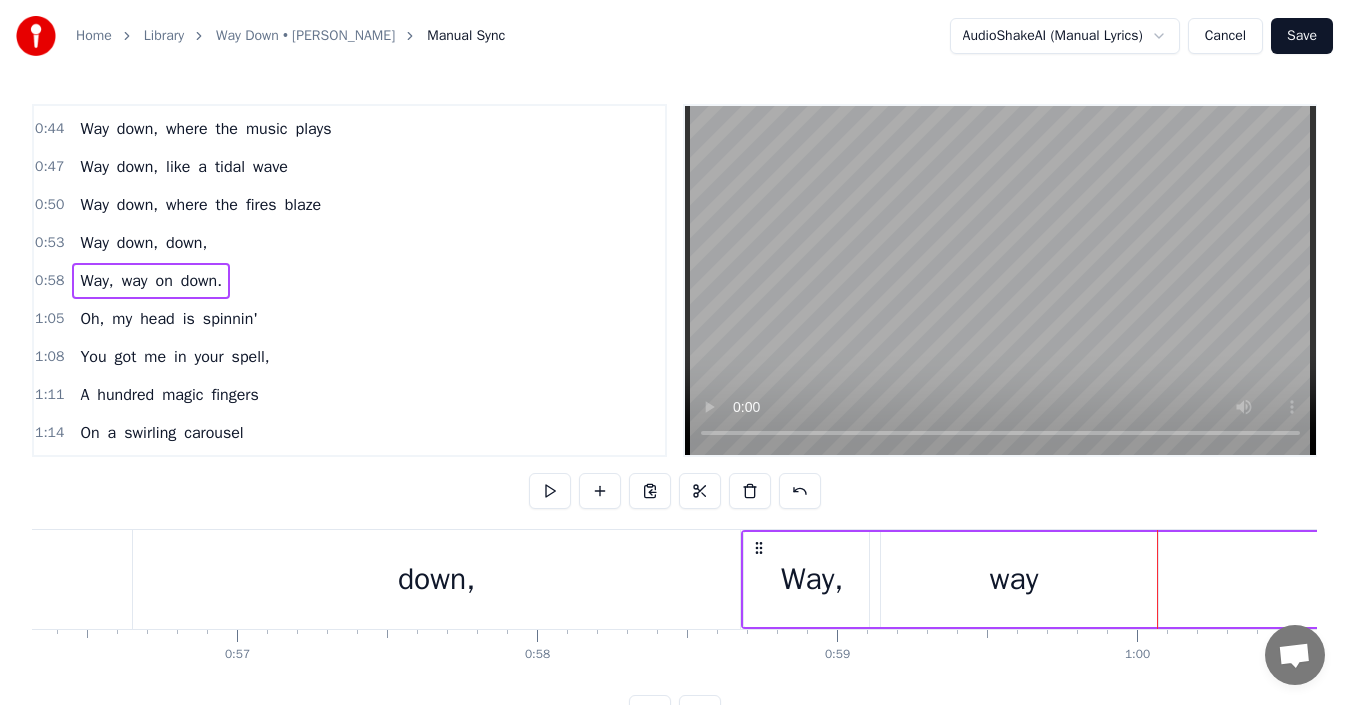 click on "way" at bounding box center (1014, 579) 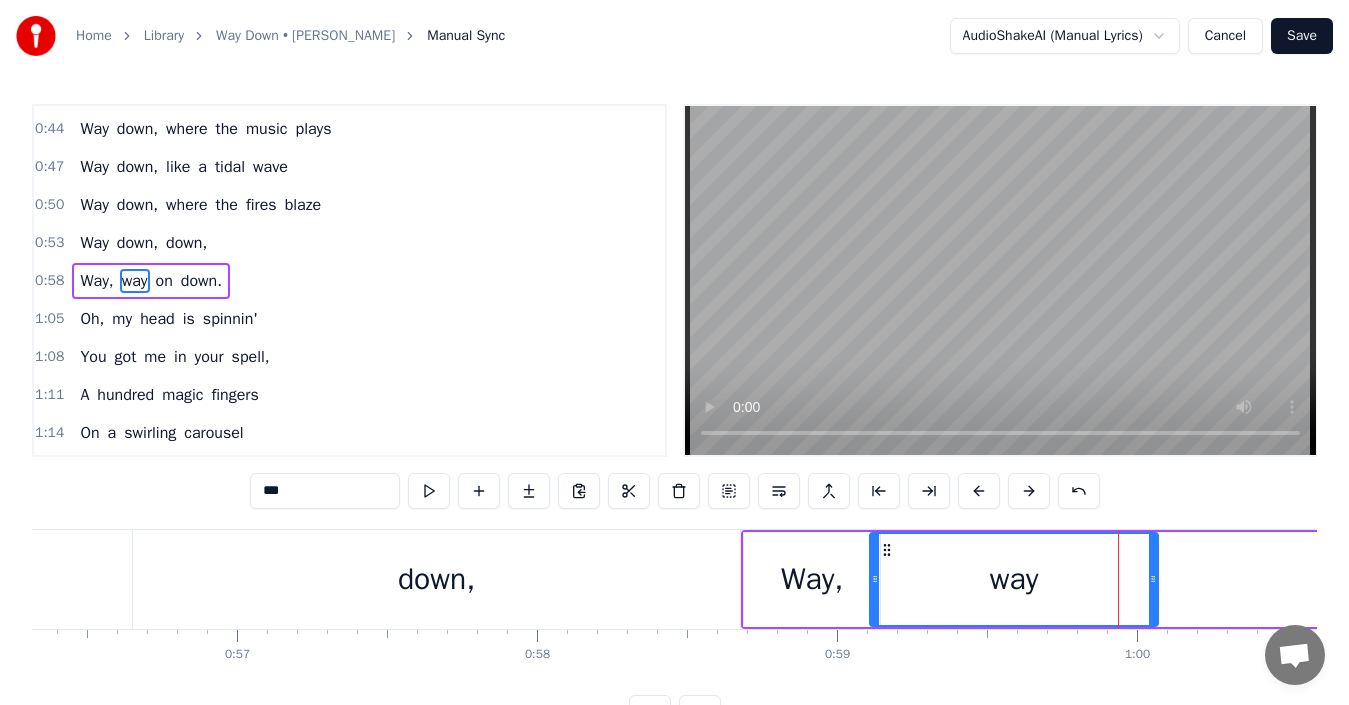 click on "way" at bounding box center [1014, 579] 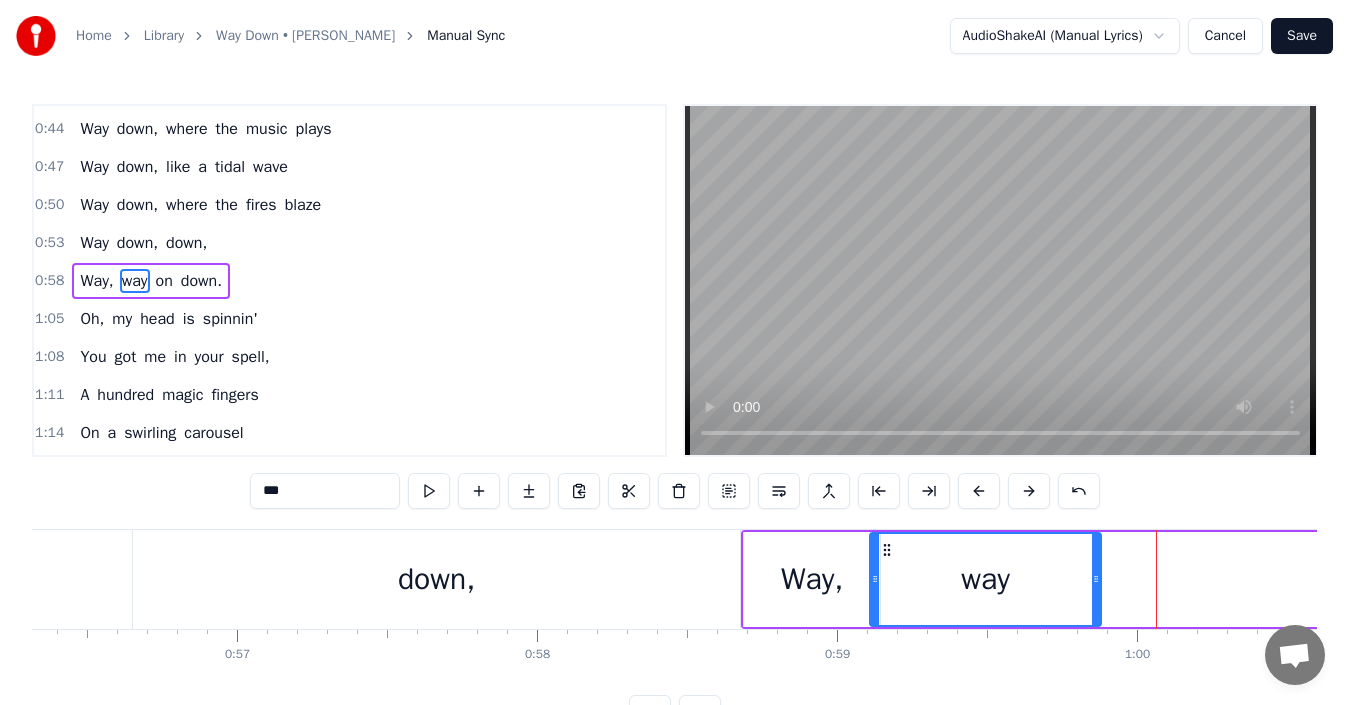drag, startPoint x: 1154, startPoint y: 575, endPoint x: 1097, endPoint y: 569, distance: 57.31492 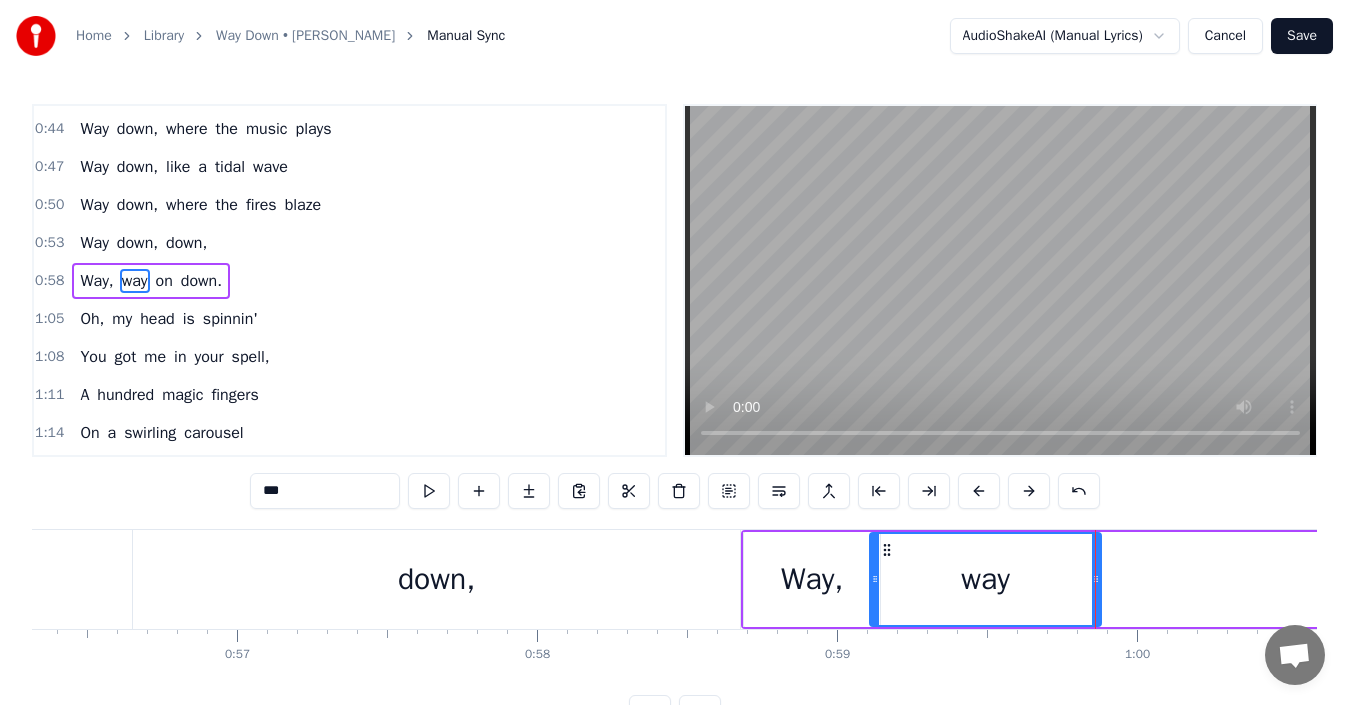 click on "way" at bounding box center [985, 579] 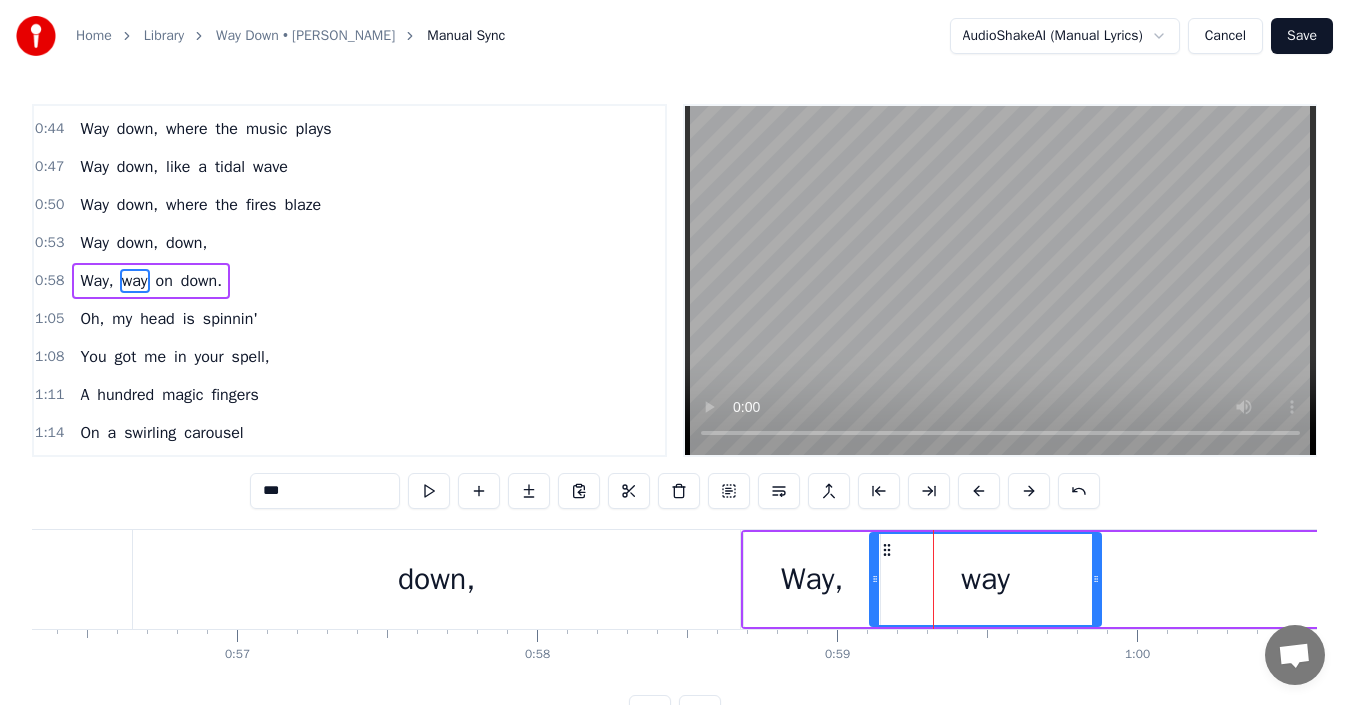 click on "way" at bounding box center [985, 579] 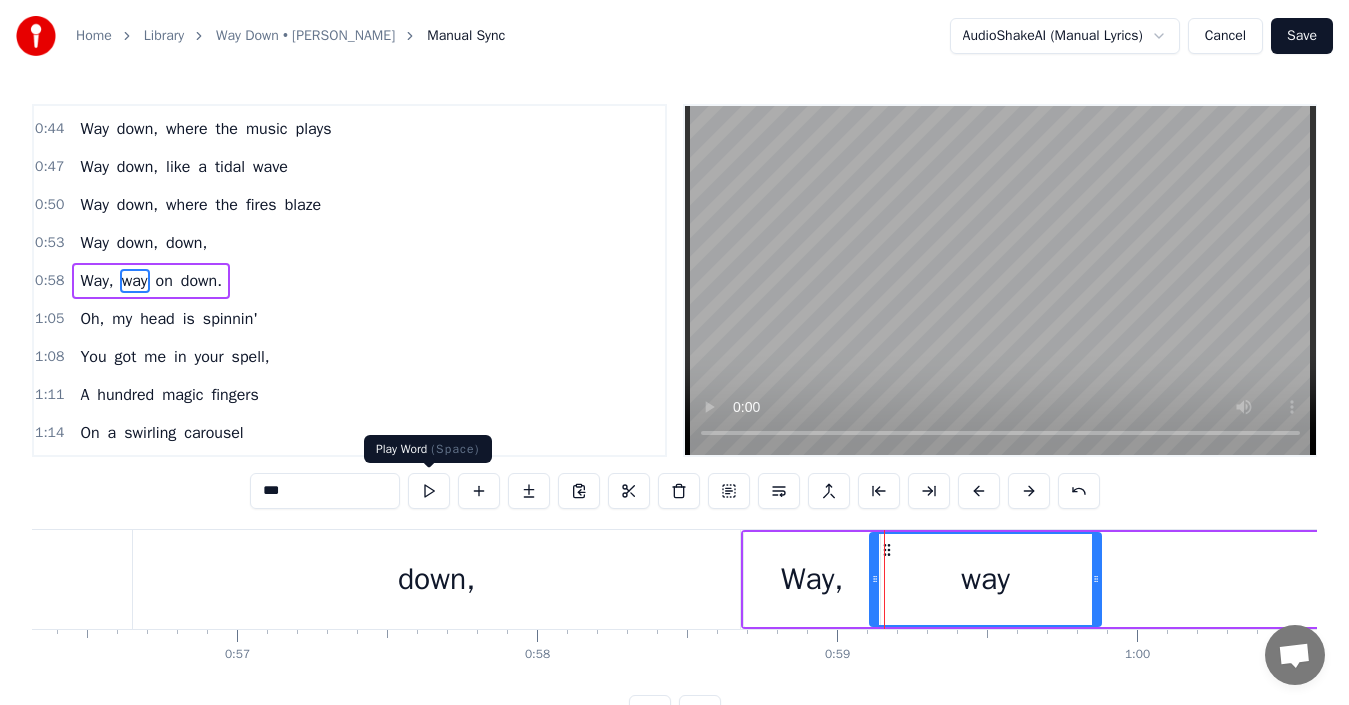 click at bounding box center (429, 491) 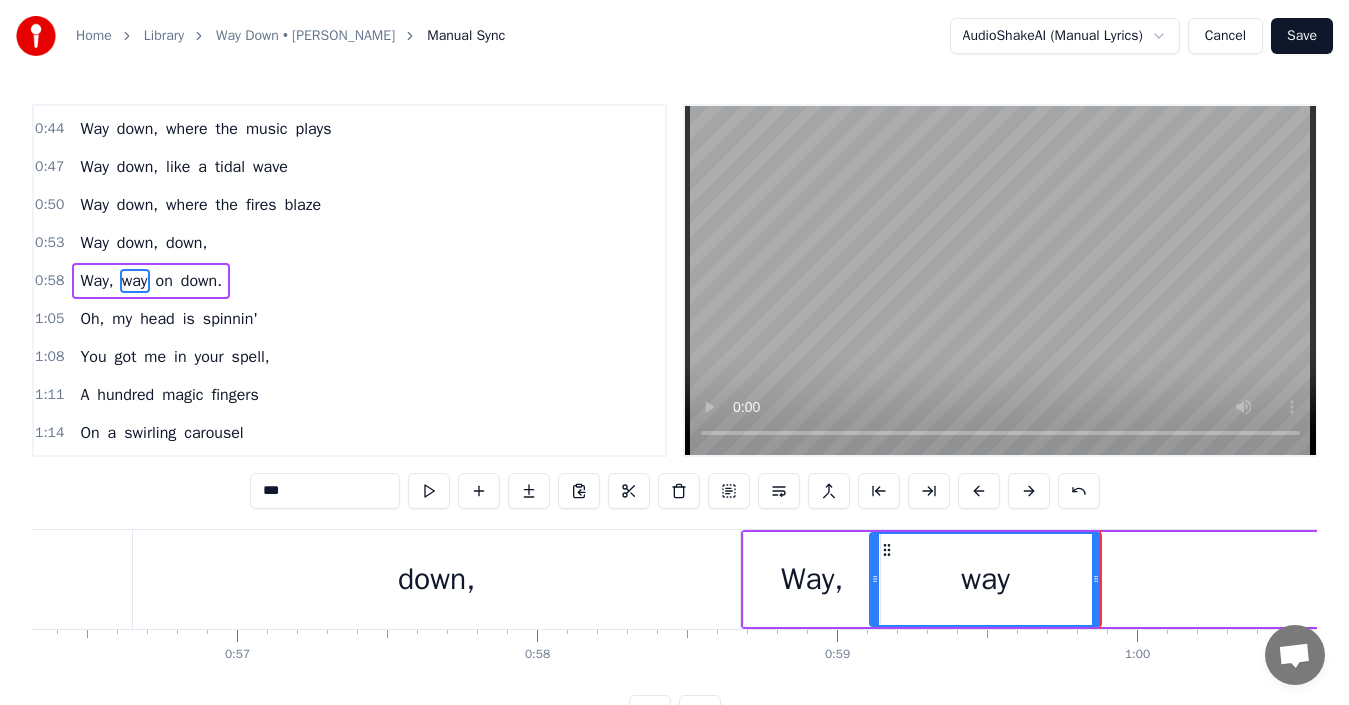 click at bounding box center (429, 491) 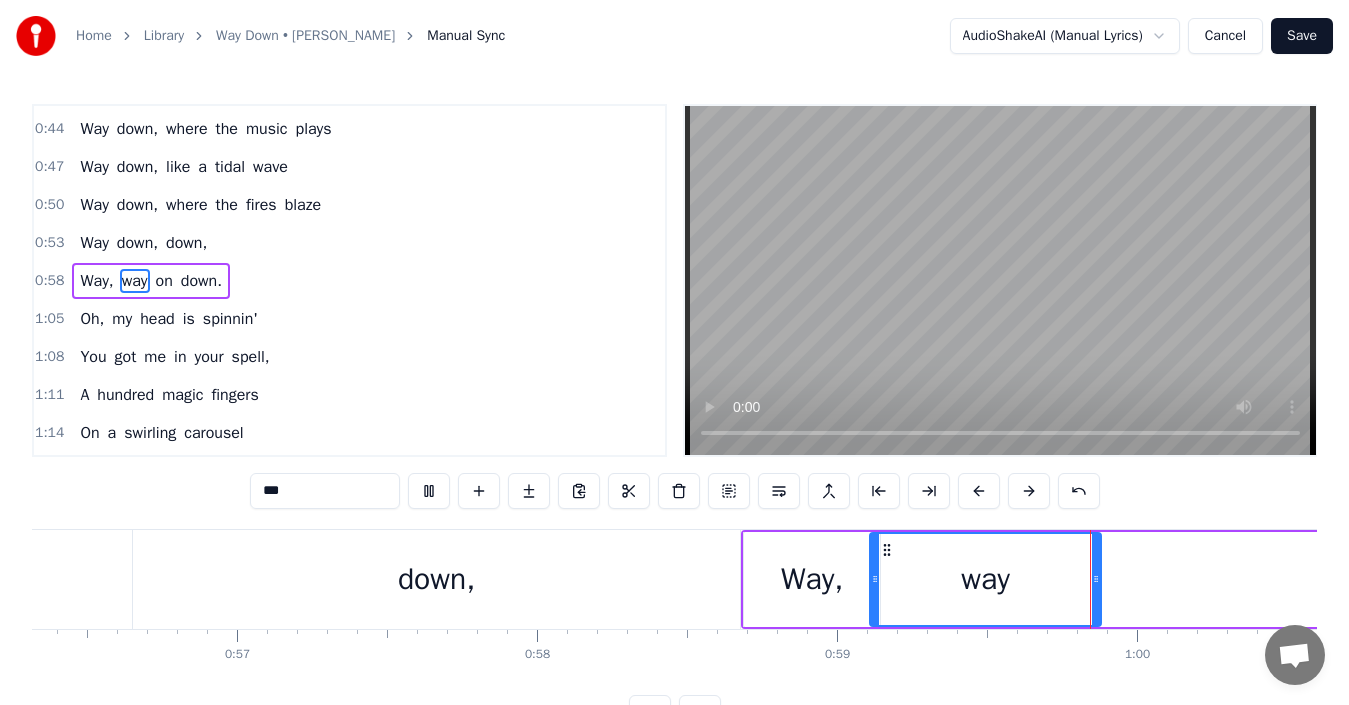 click at bounding box center [429, 491] 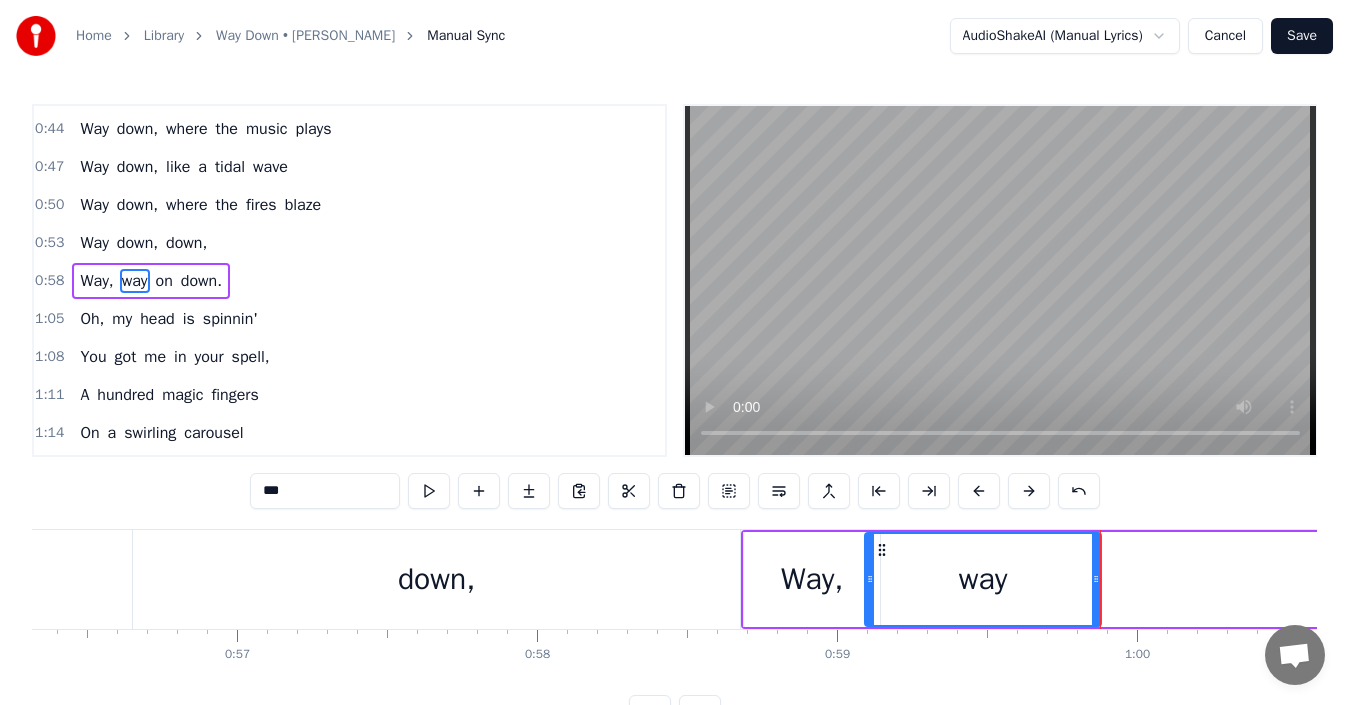 click 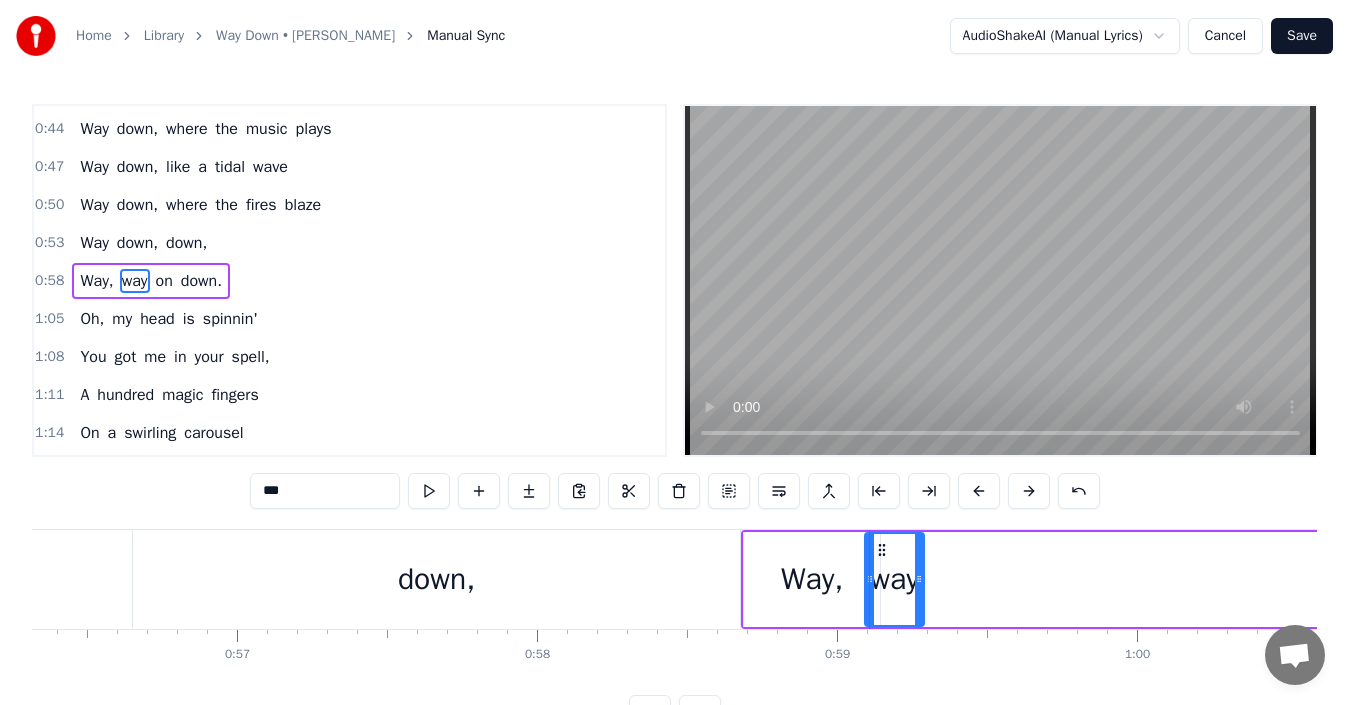 drag, startPoint x: 1097, startPoint y: 586, endPoint x: 924, endPoint y: 573, distance: 173.48775 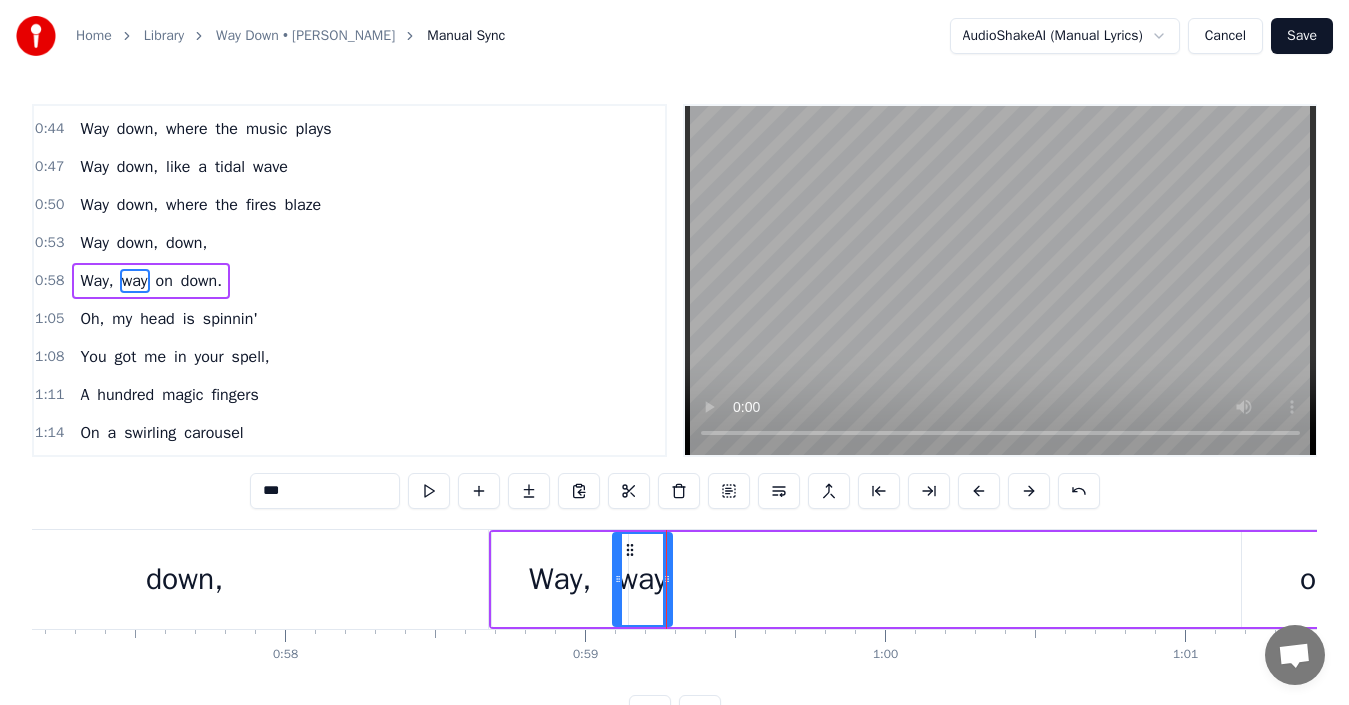 scroll, scrollTop: 0, scrollLeft: 17261, axis: horizontal 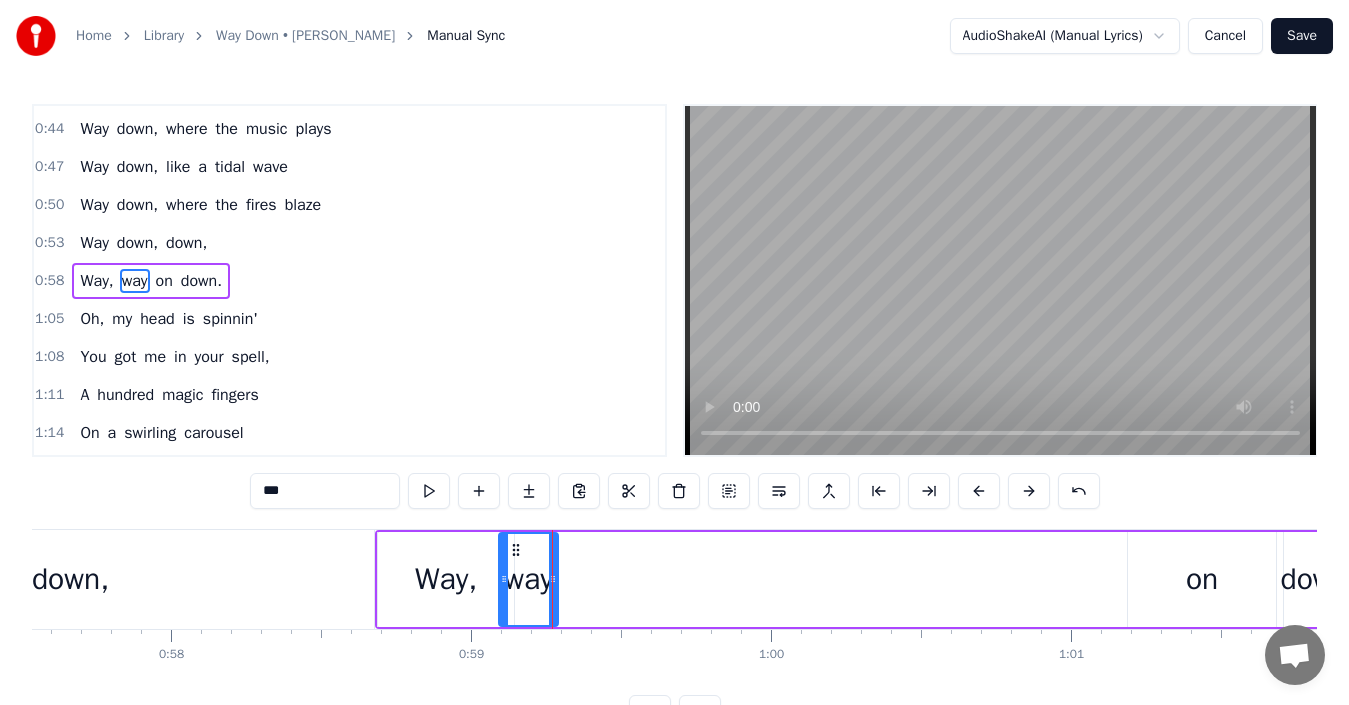 click on "on" at bounding box center [1202, 579] 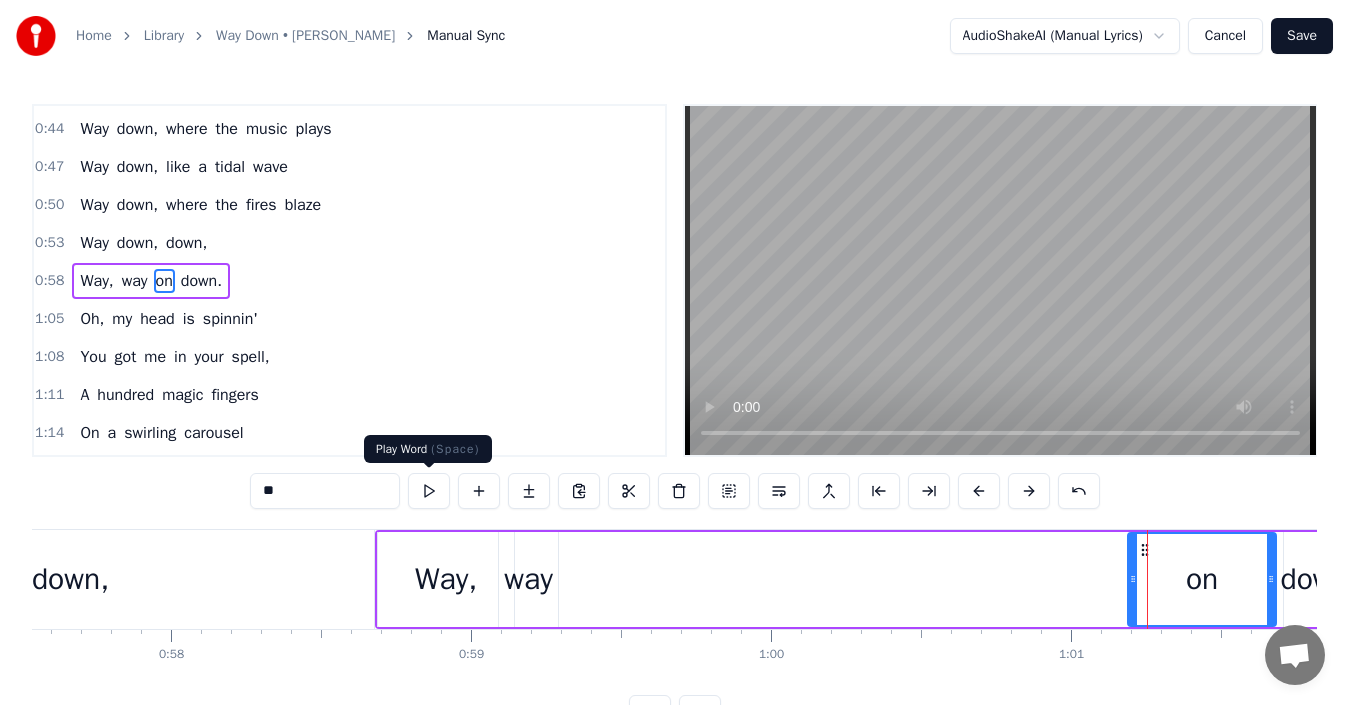 click at bounding box center [429, 491] 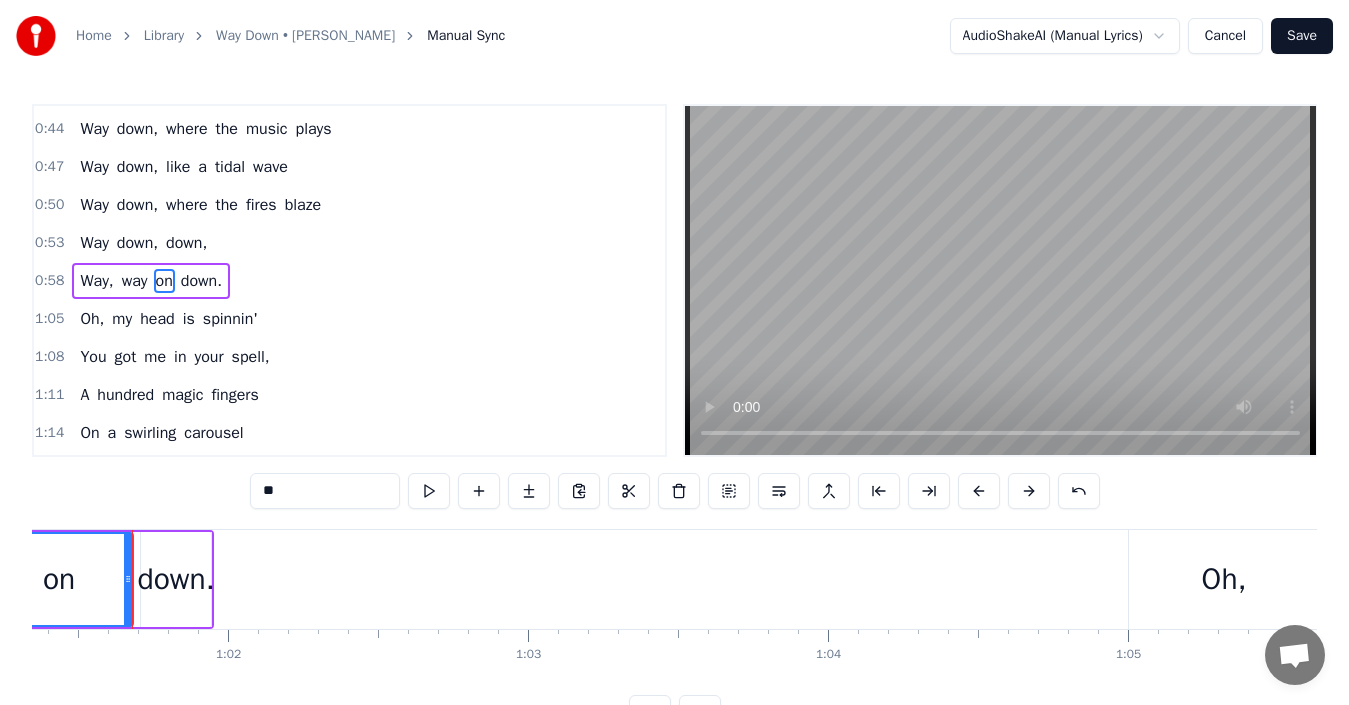 click at bounding box center (429, 491) 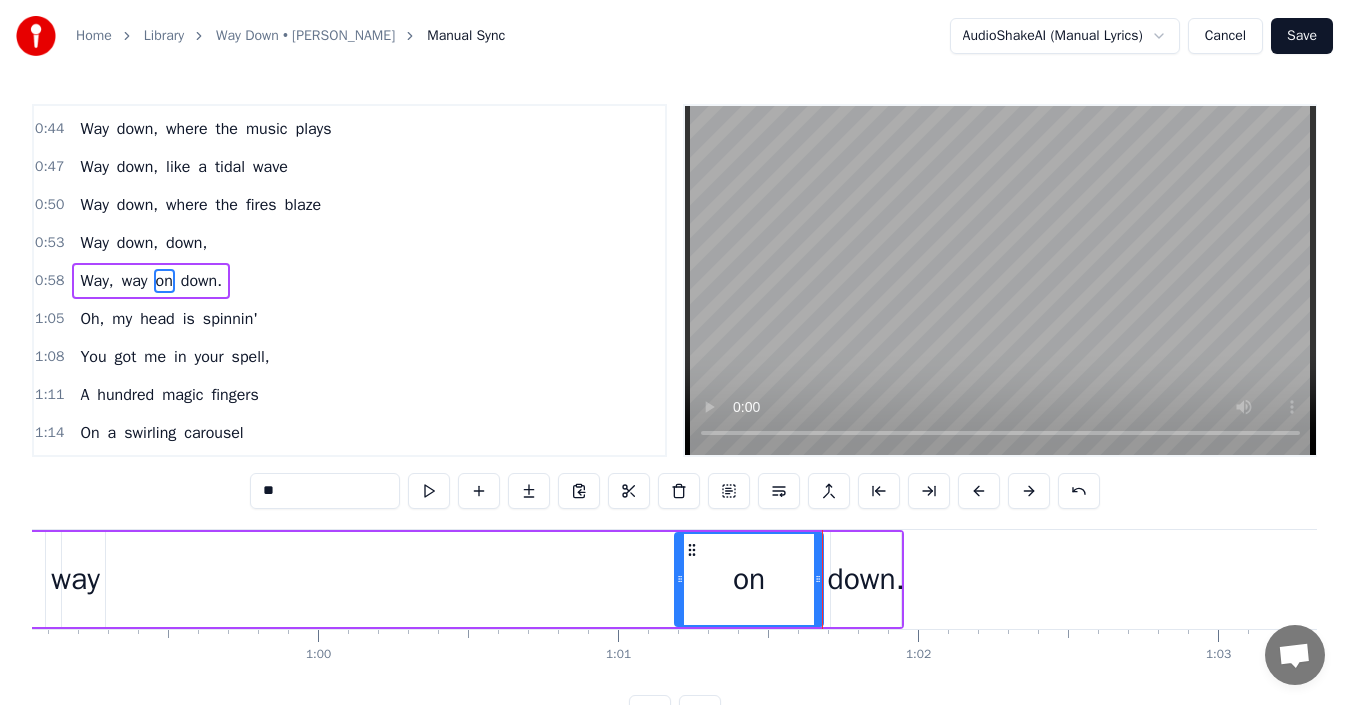 scroll, scrollTop: 0, scrollLeft: 17373, axis: horizontal 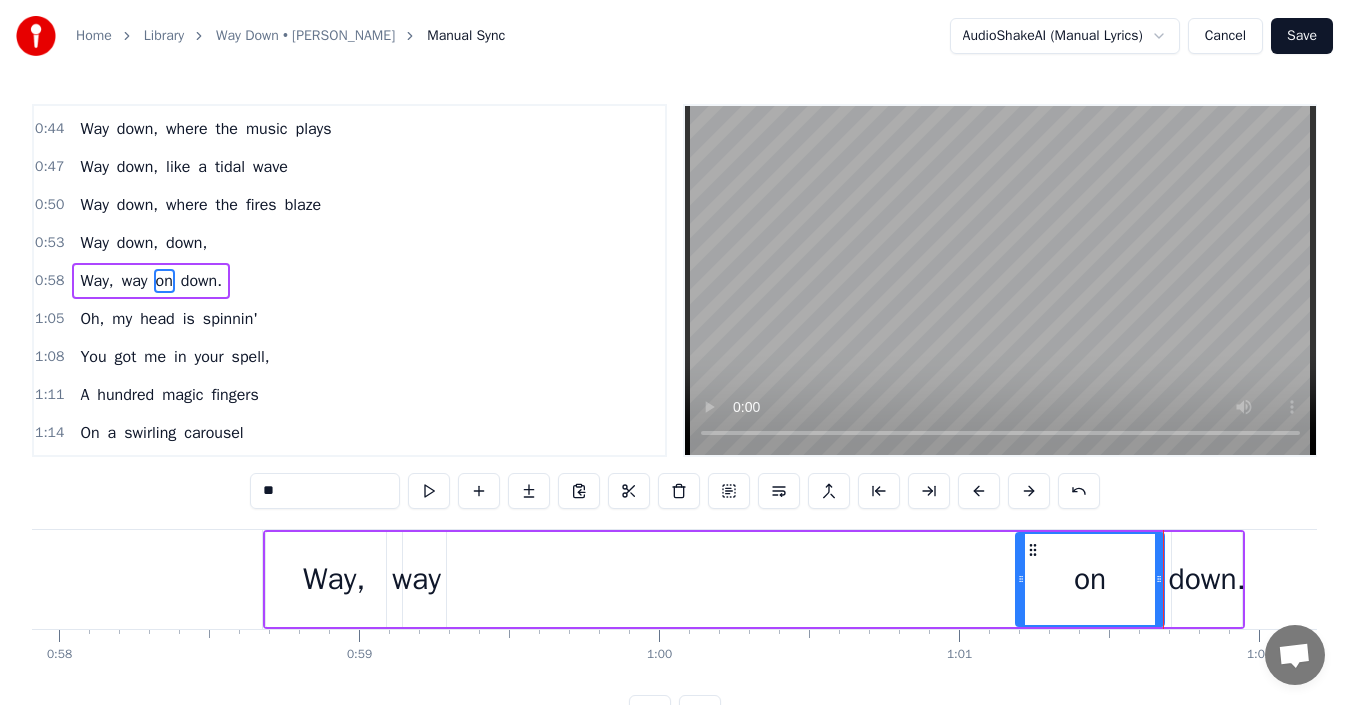 click on "on" at bounding box center (1090, 579) 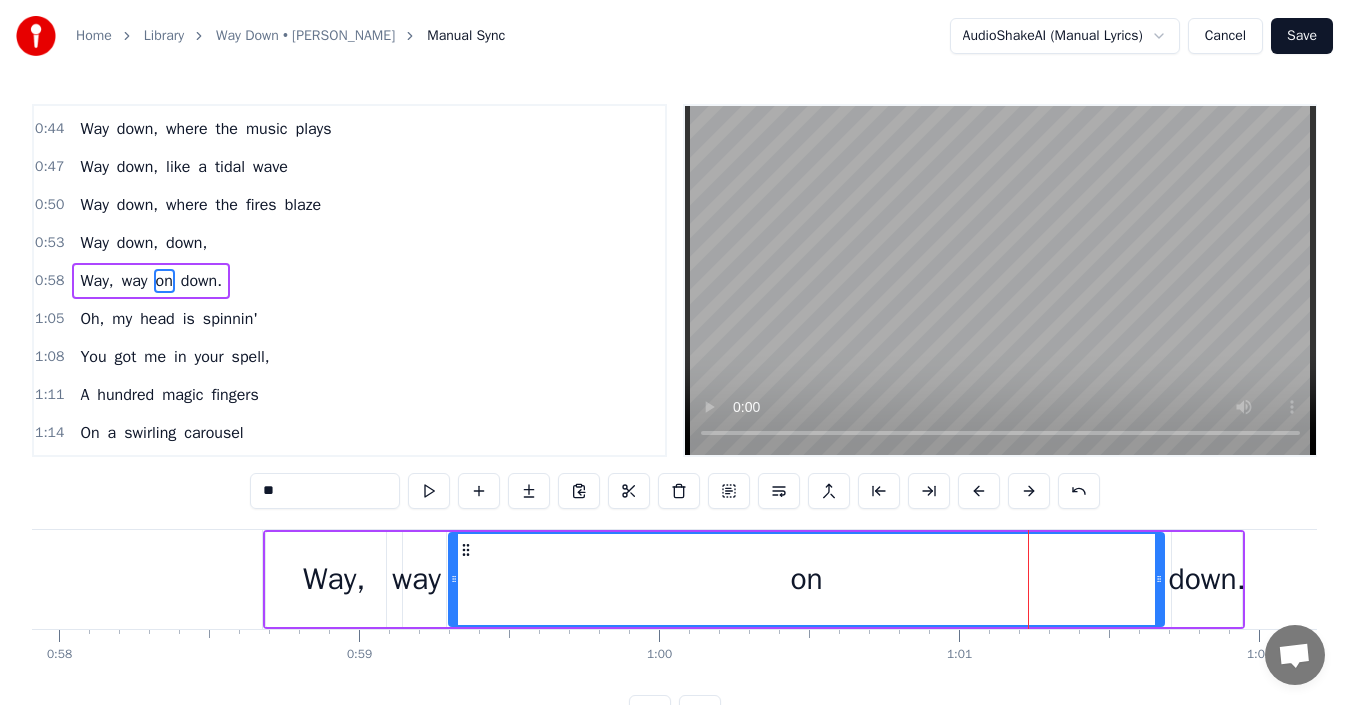 drag, startPoint x: 1019, startPoint y: 583, endPoint x: 452, endPoint y: 509, distance: 571.80853 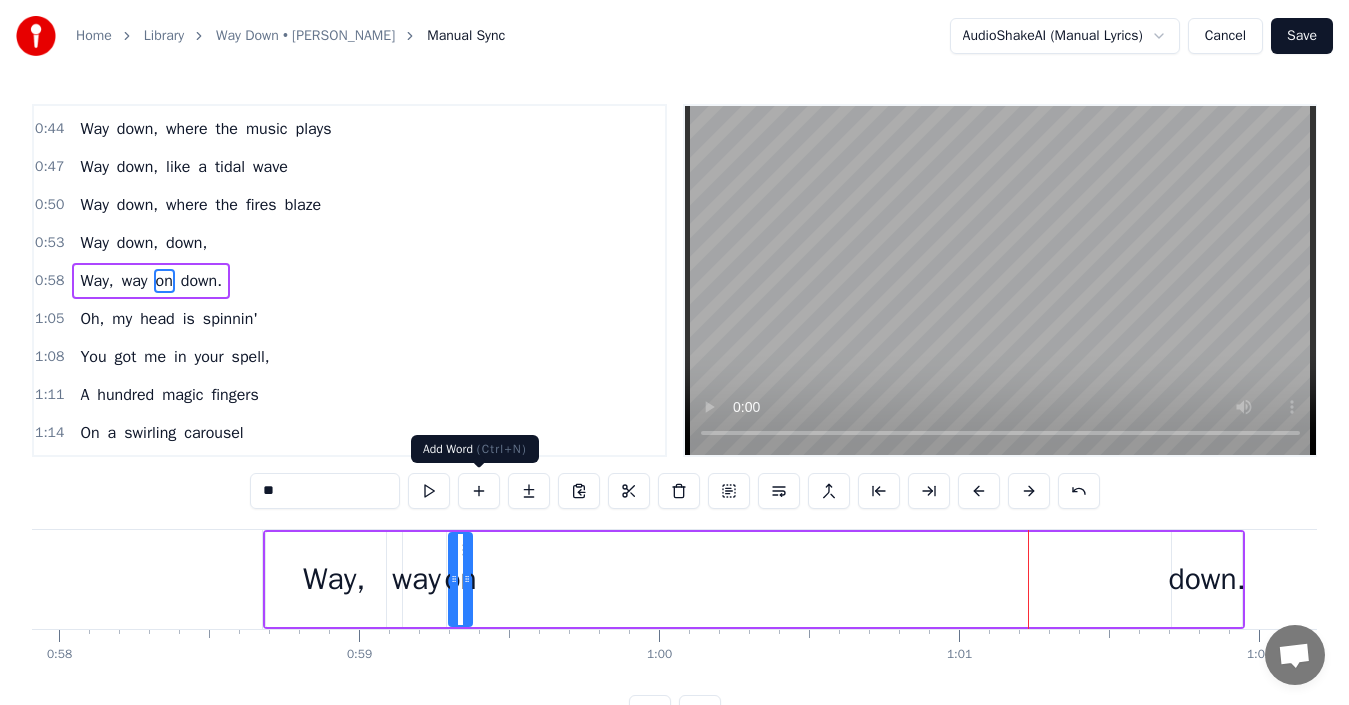 drag, startPoint x: 1162, startPoint y: 582, endPoint x: 847, endPoint y: 541, distance: 317.65704 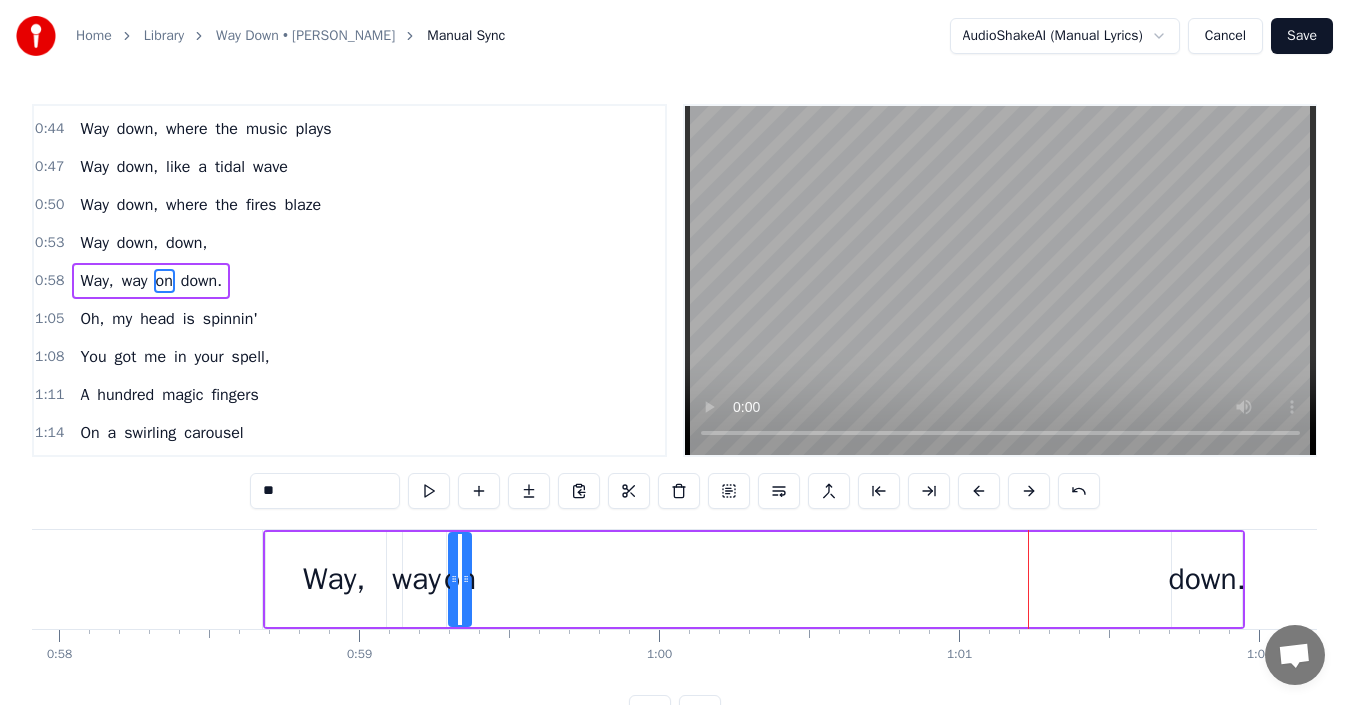 click on "down." at bounding box center [1206, 579] 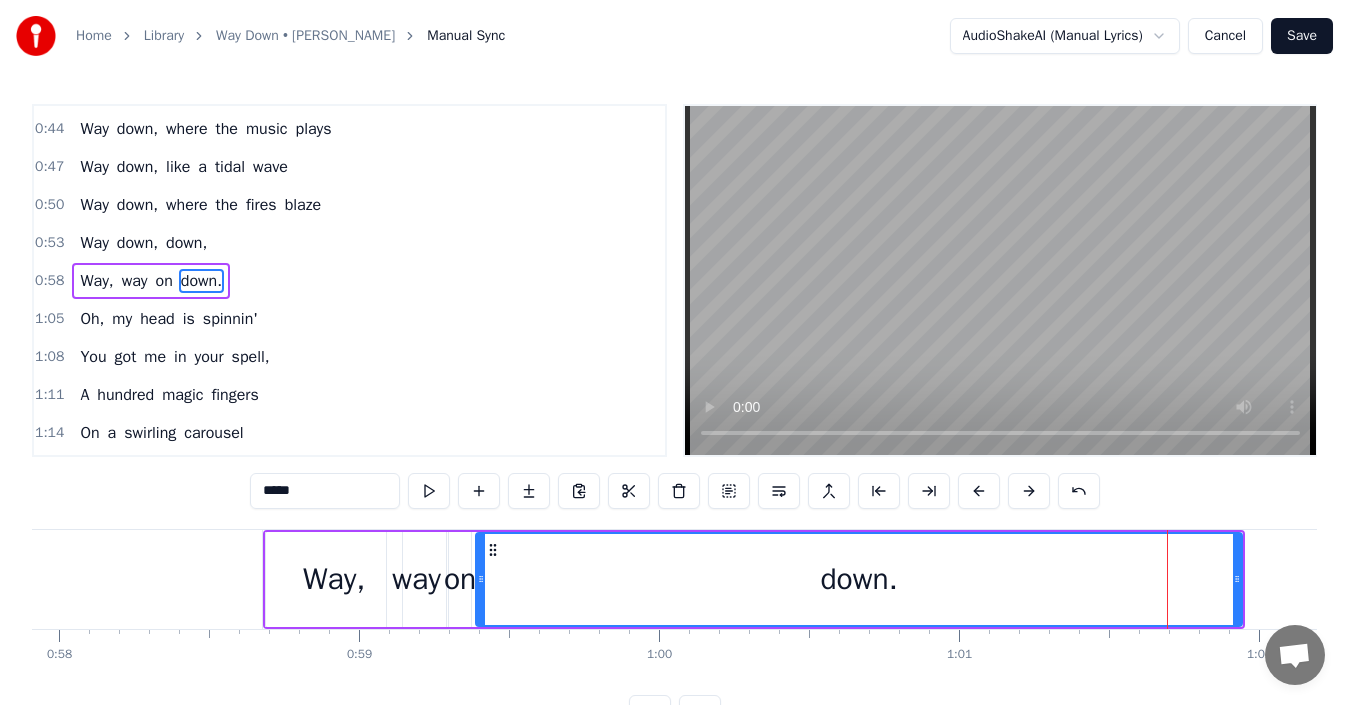 drag, startPoint x: 1178, startPoint y: 567, endPoint x: 607, endPoint y: 481, distance: 577.44006 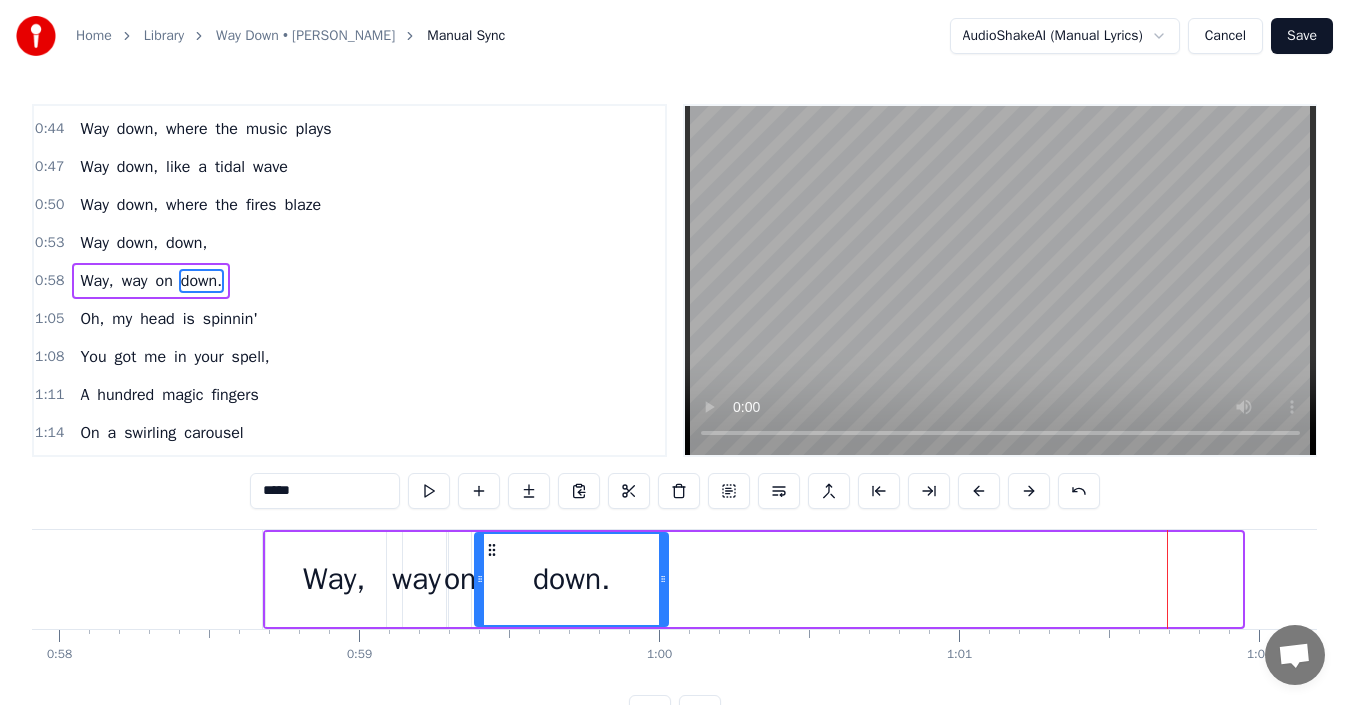drag, startPoint x: 1240, startPoint y: 580, endPoint x: 666, endPoint y: 530, distance: 576.1736 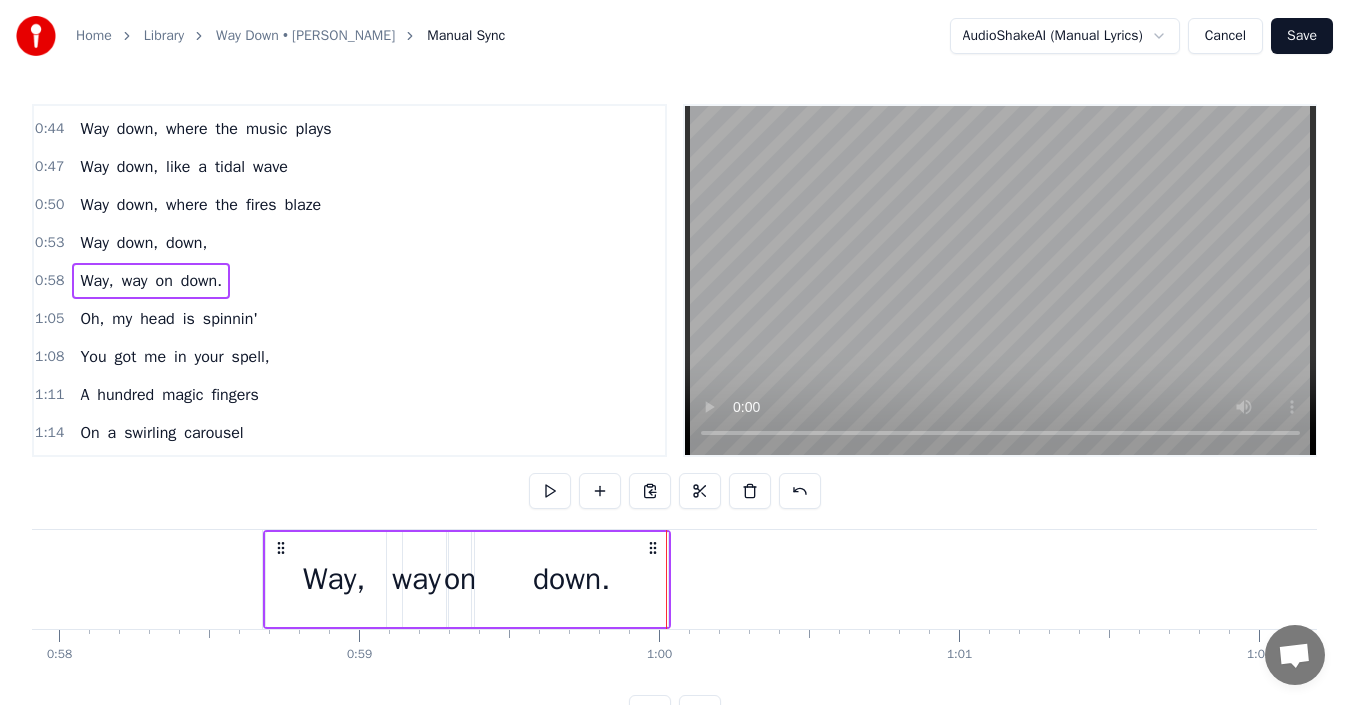 click on "down." at bounding box center [571, 579] 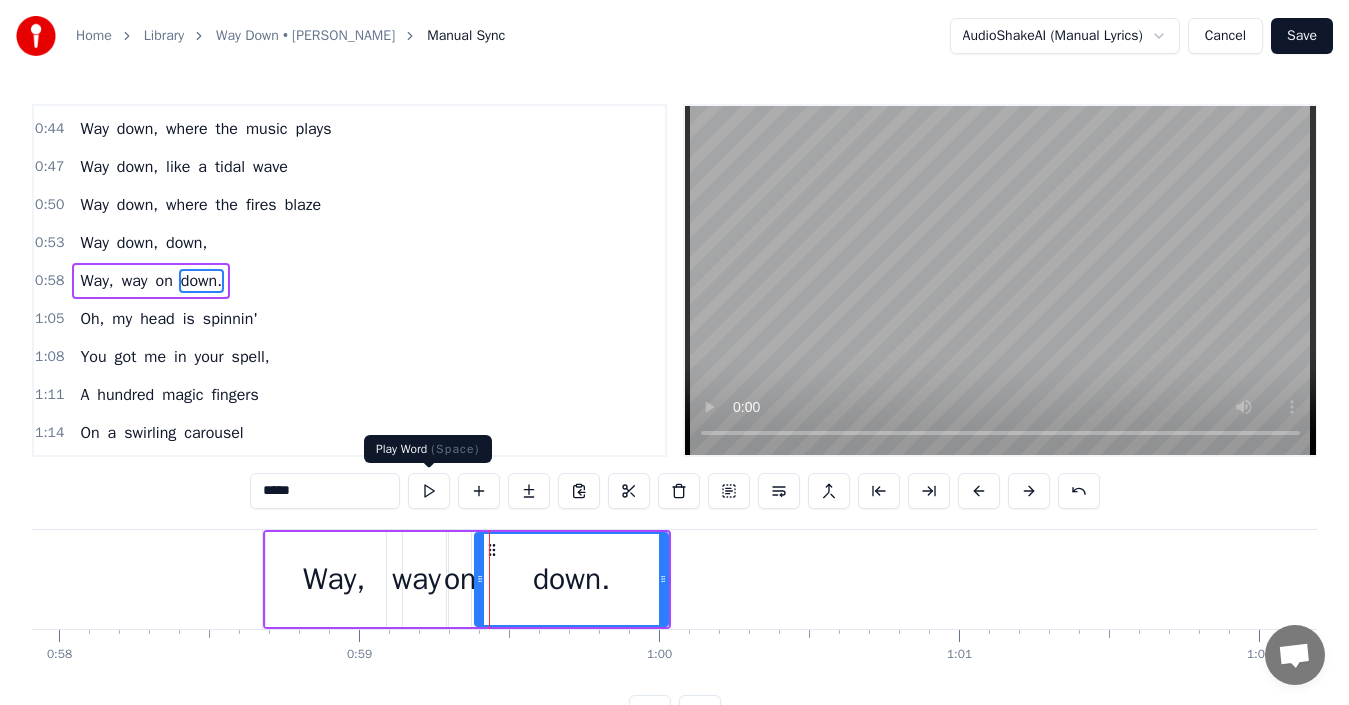 click at bounding box center [429, 491] 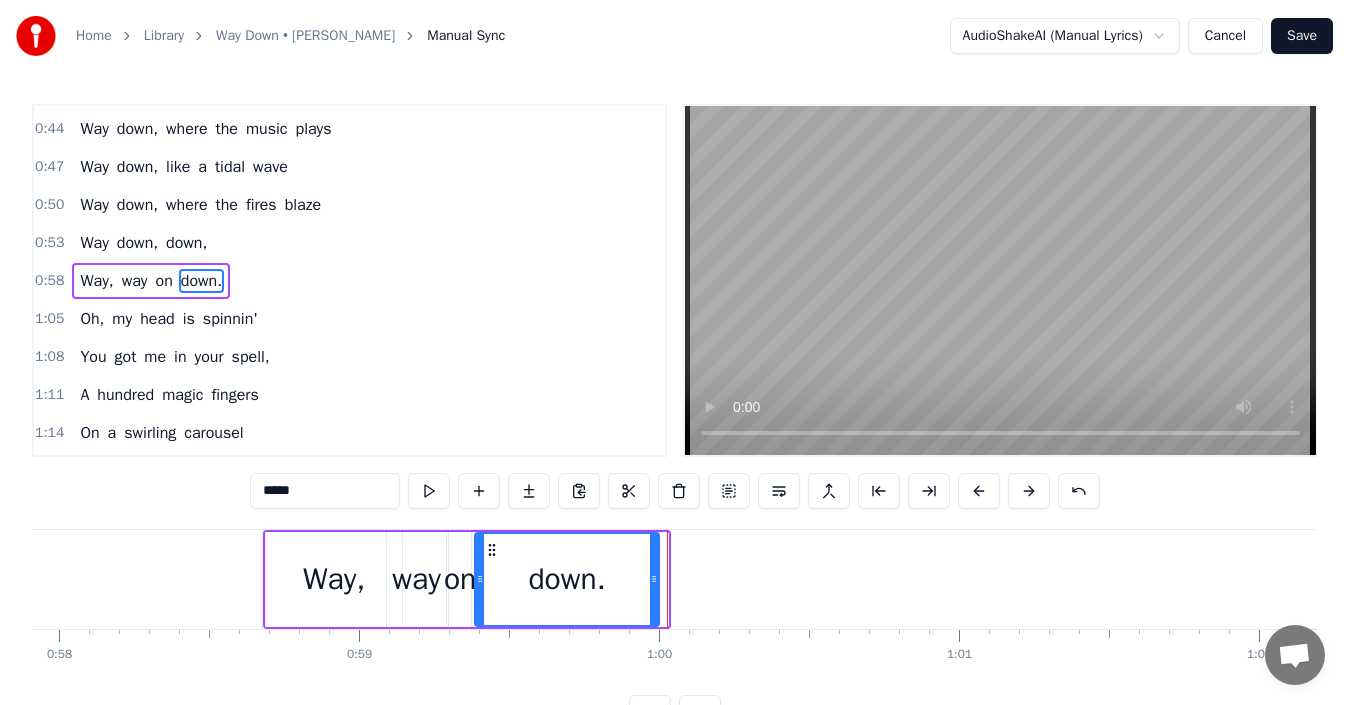 click 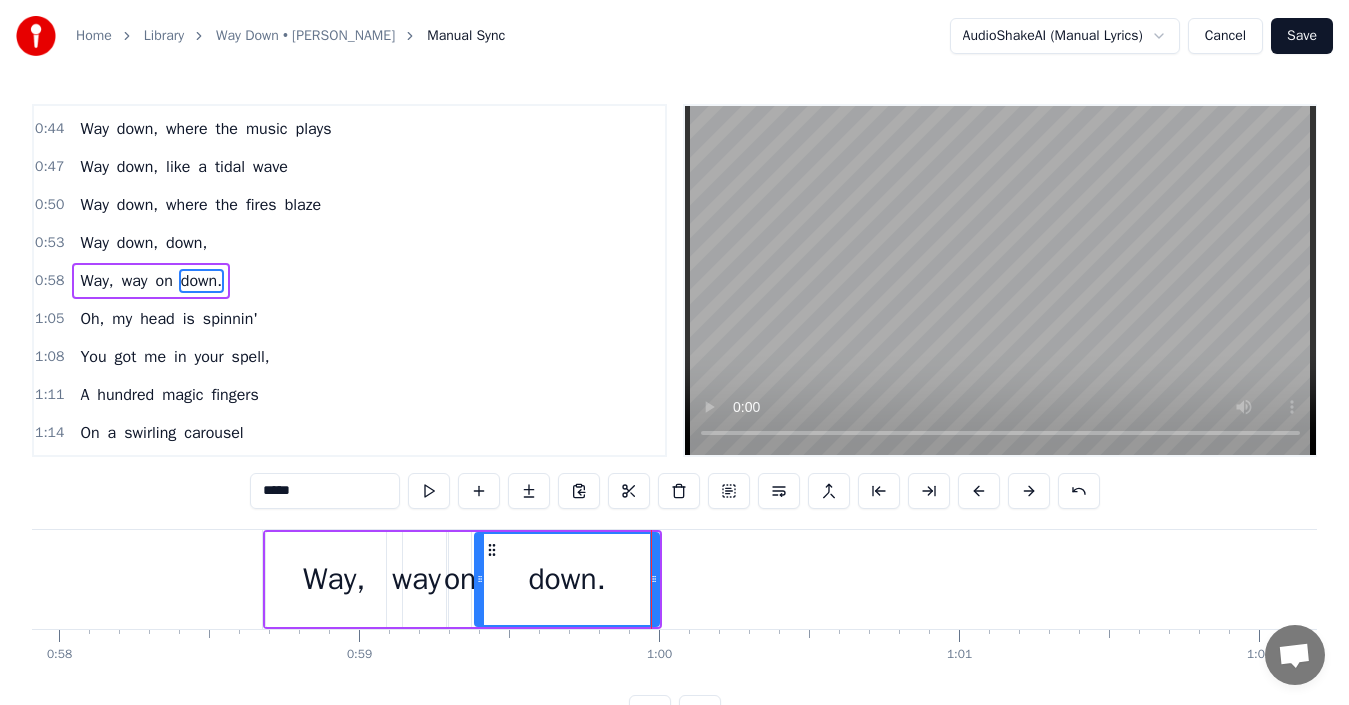 click on "down." at bounding box center (567, 579) 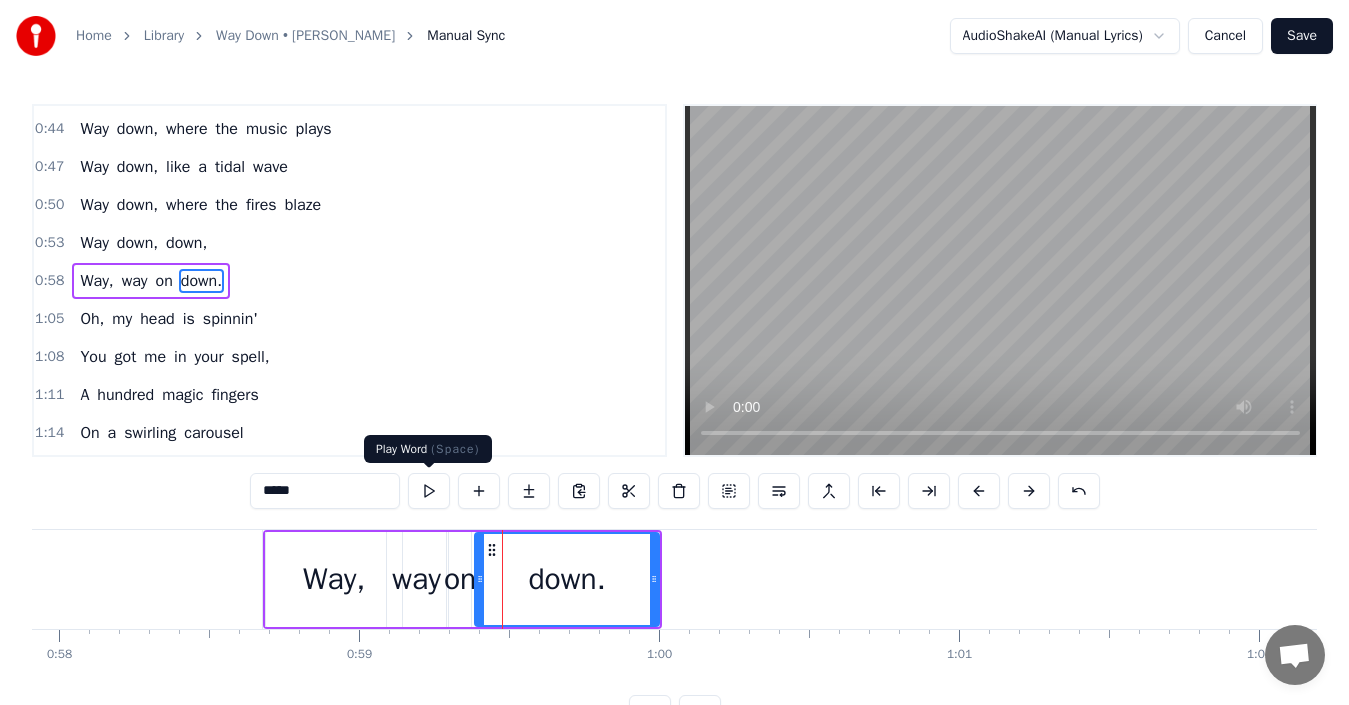 click at bounding box center (429, 491) 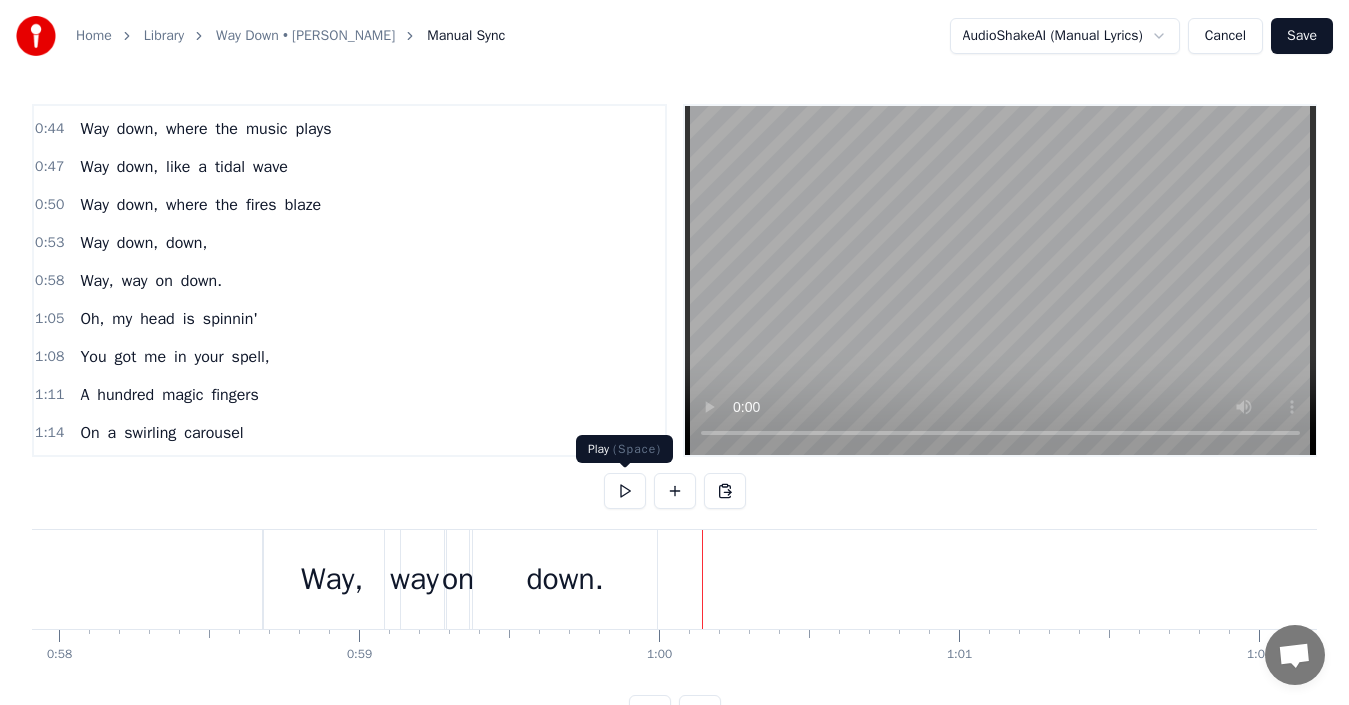 click at bounding box center (625, 491) 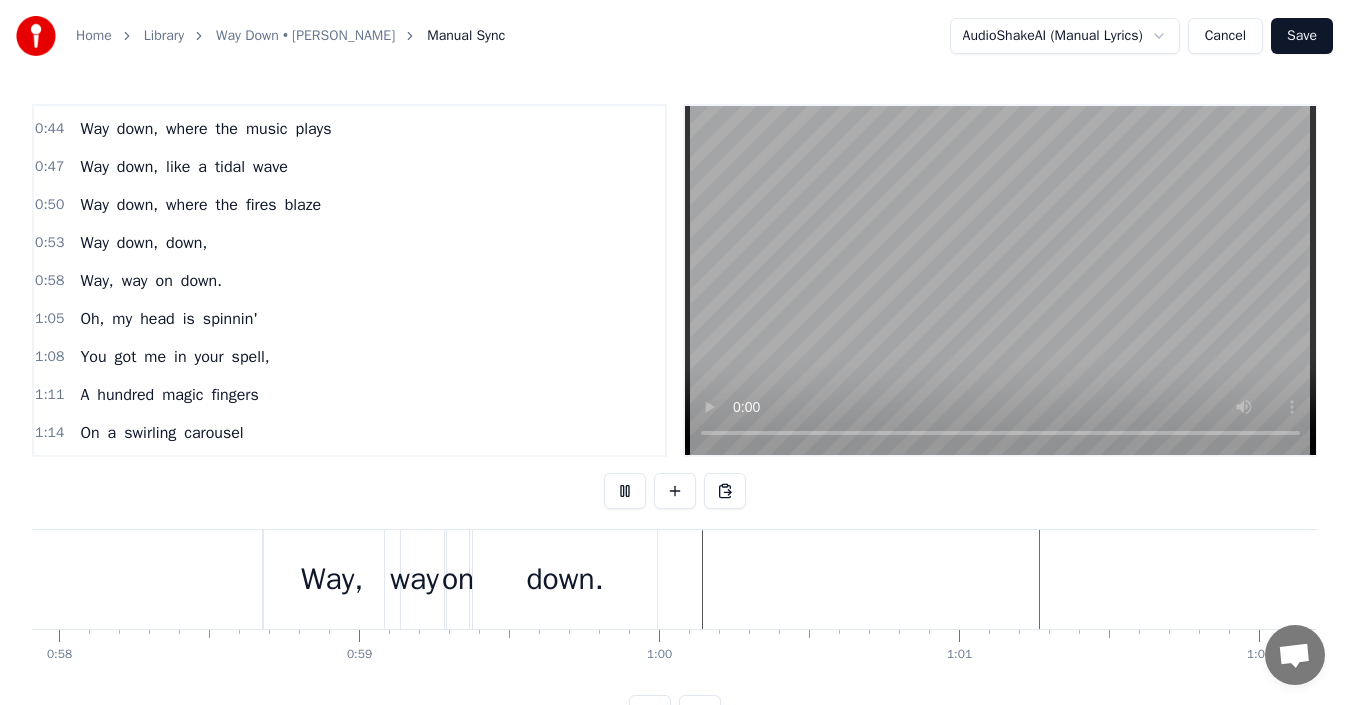 click at bounding box center [625, 491] 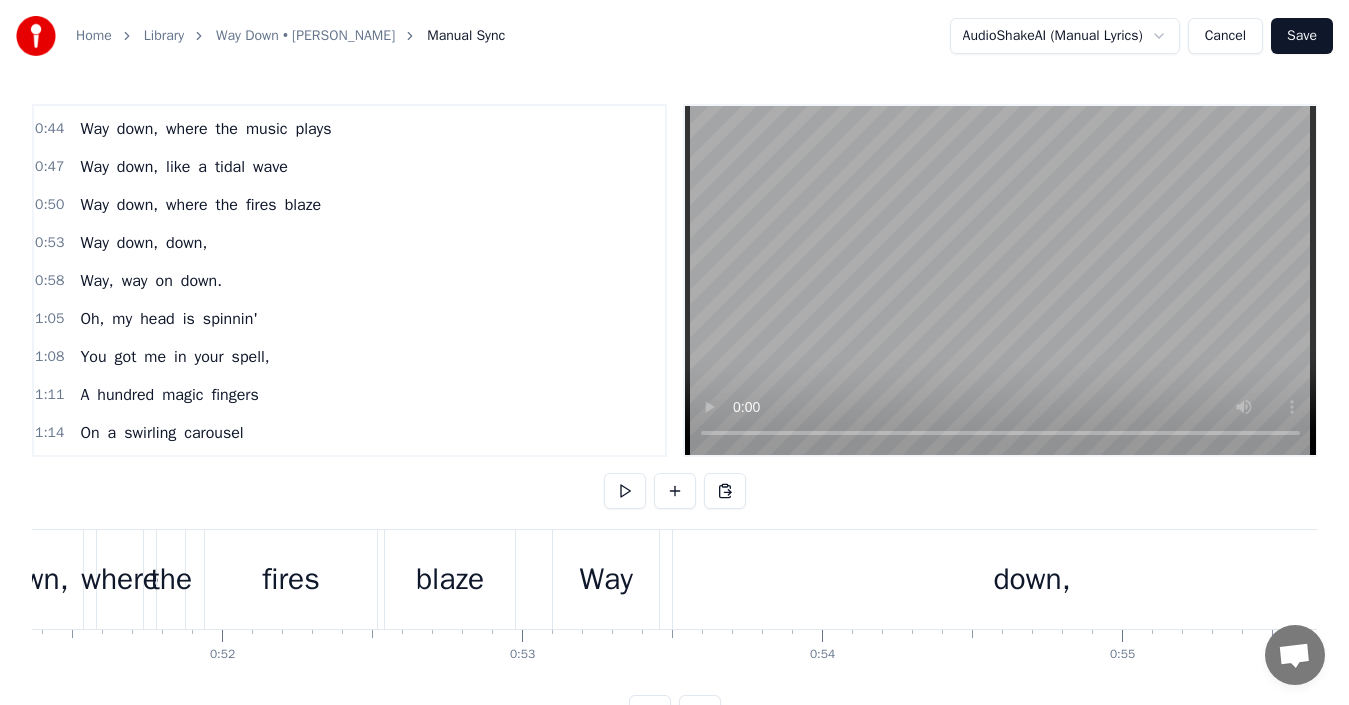 scroll, scrollTop: 0, scrollLeft: 16166, axis: horizontal 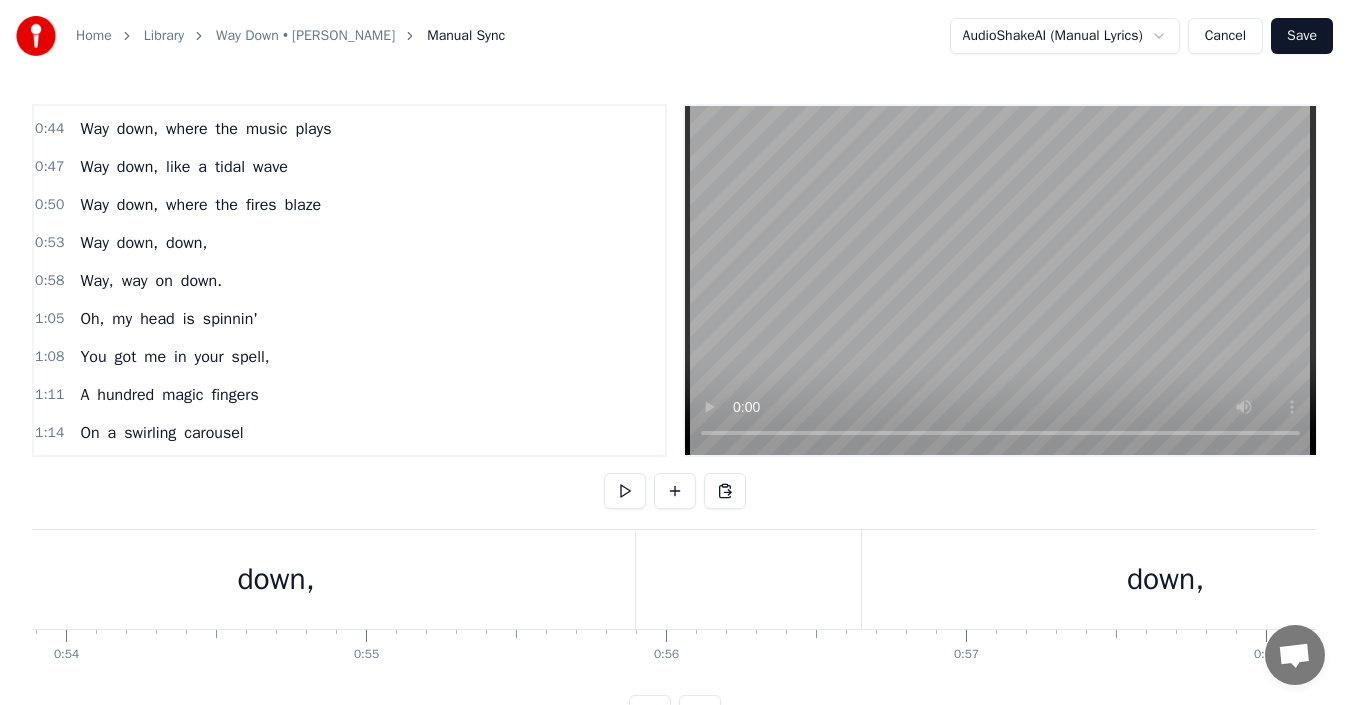 click on "Cancel" at bounding box center [1225, 36] 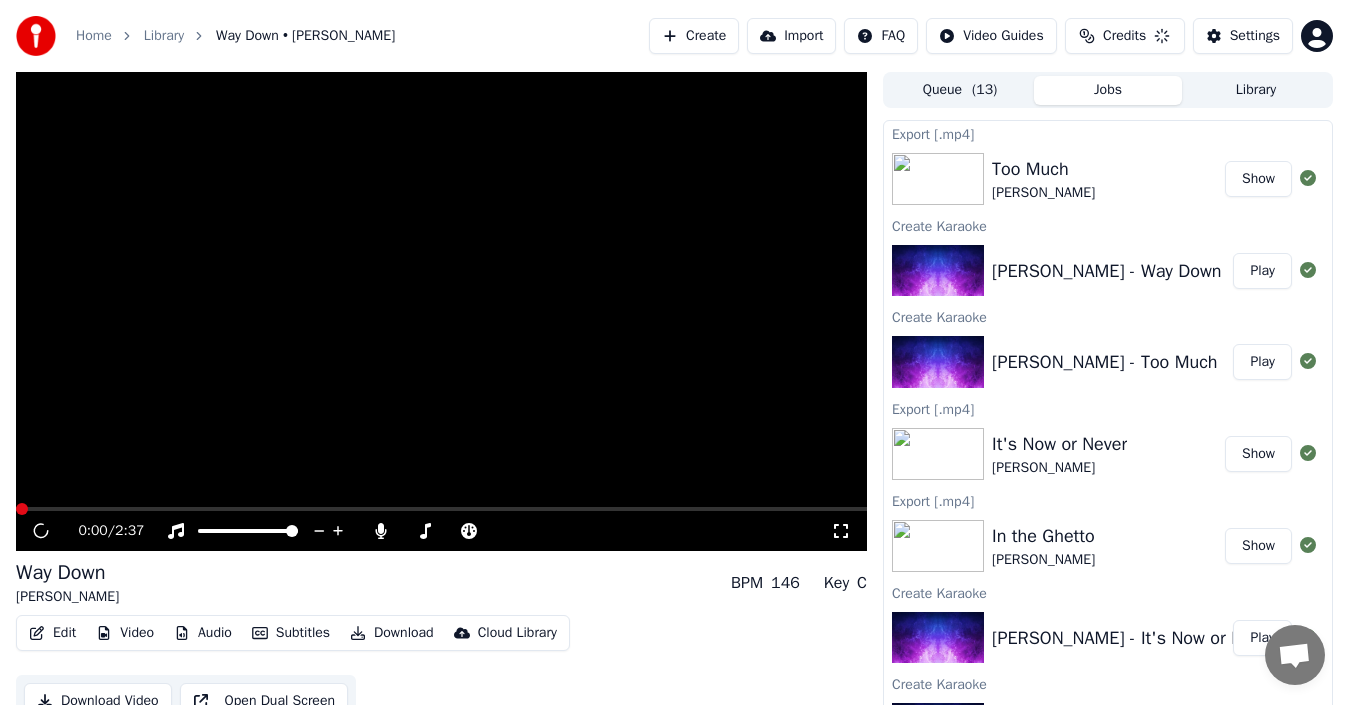 scroll, scrollTop: 14, scrollLeft: 0, axis: vertical 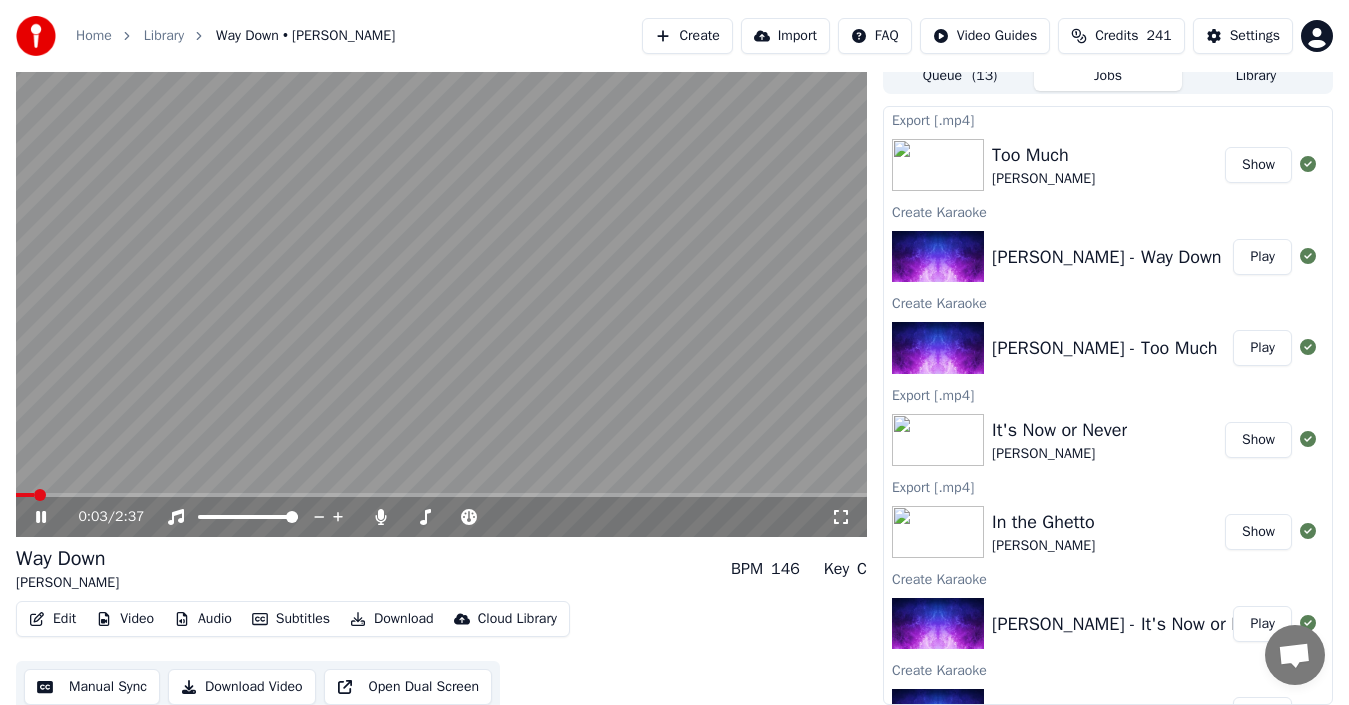 click 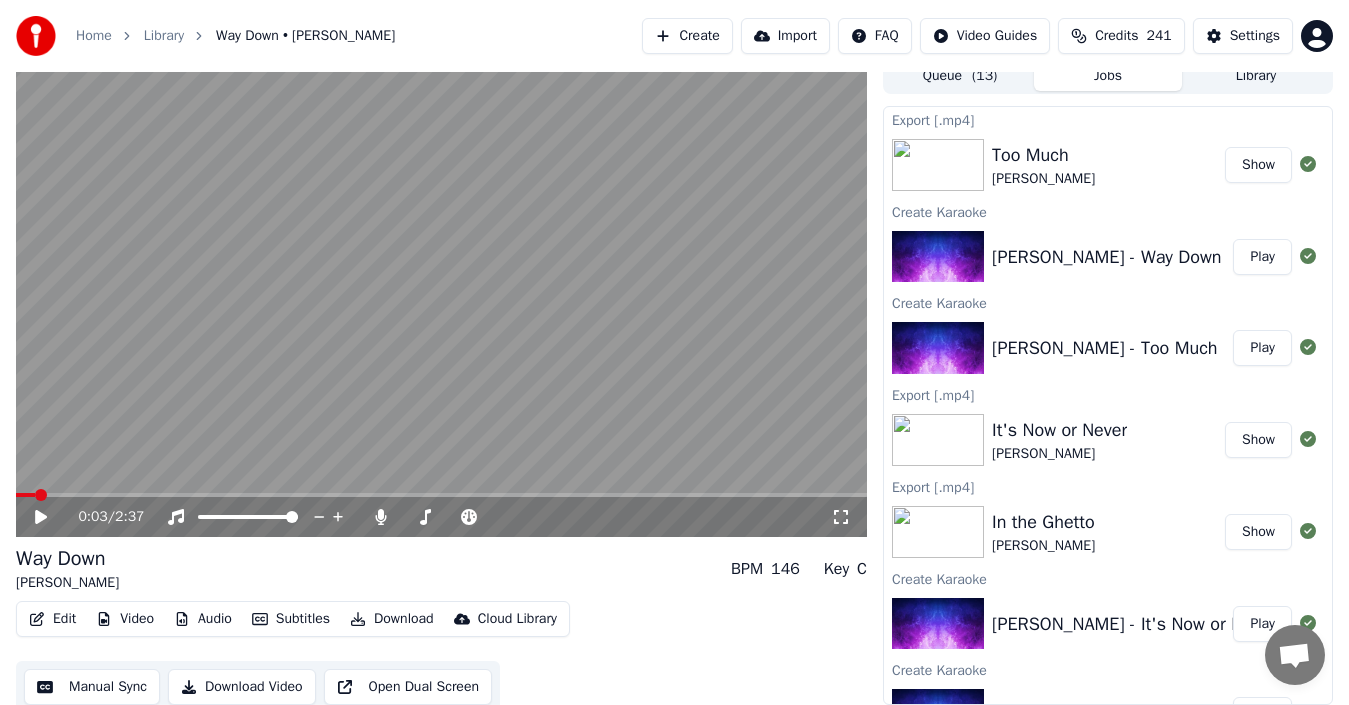 click at bounding box center (441, 297) 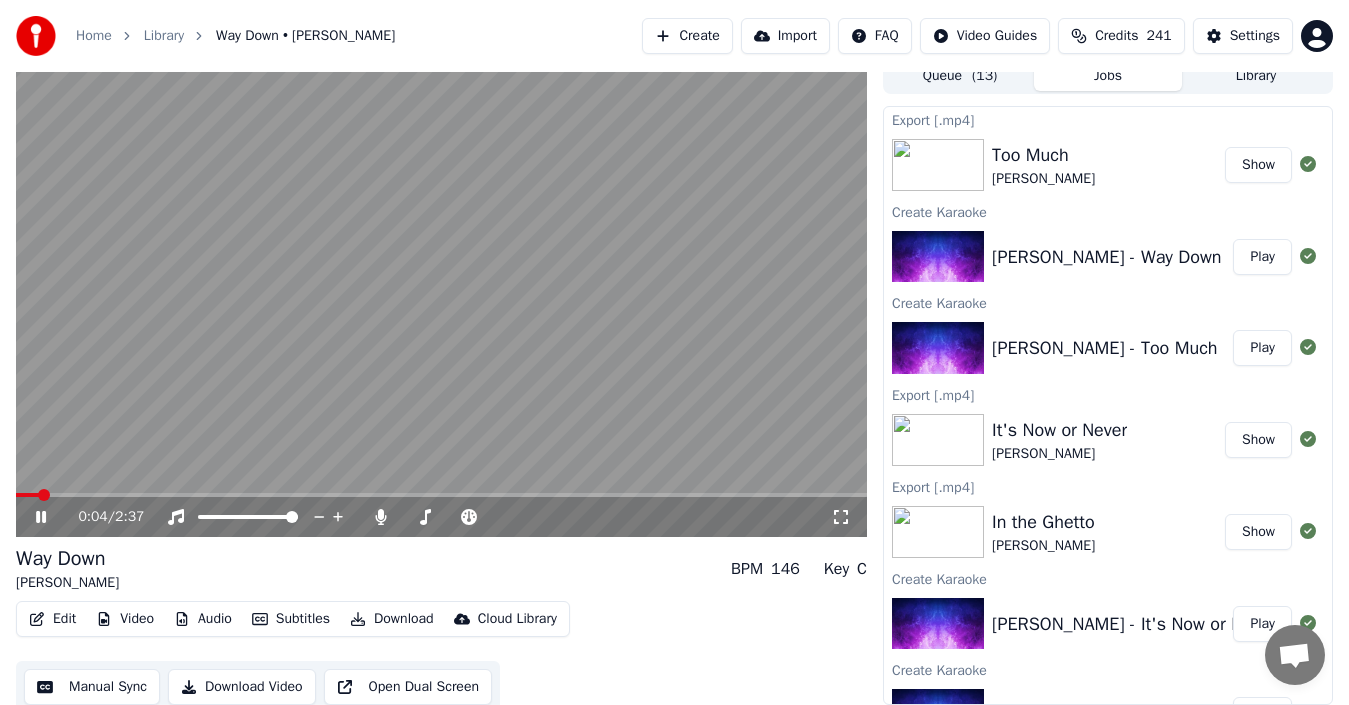 click at bounding box center [441, 297] 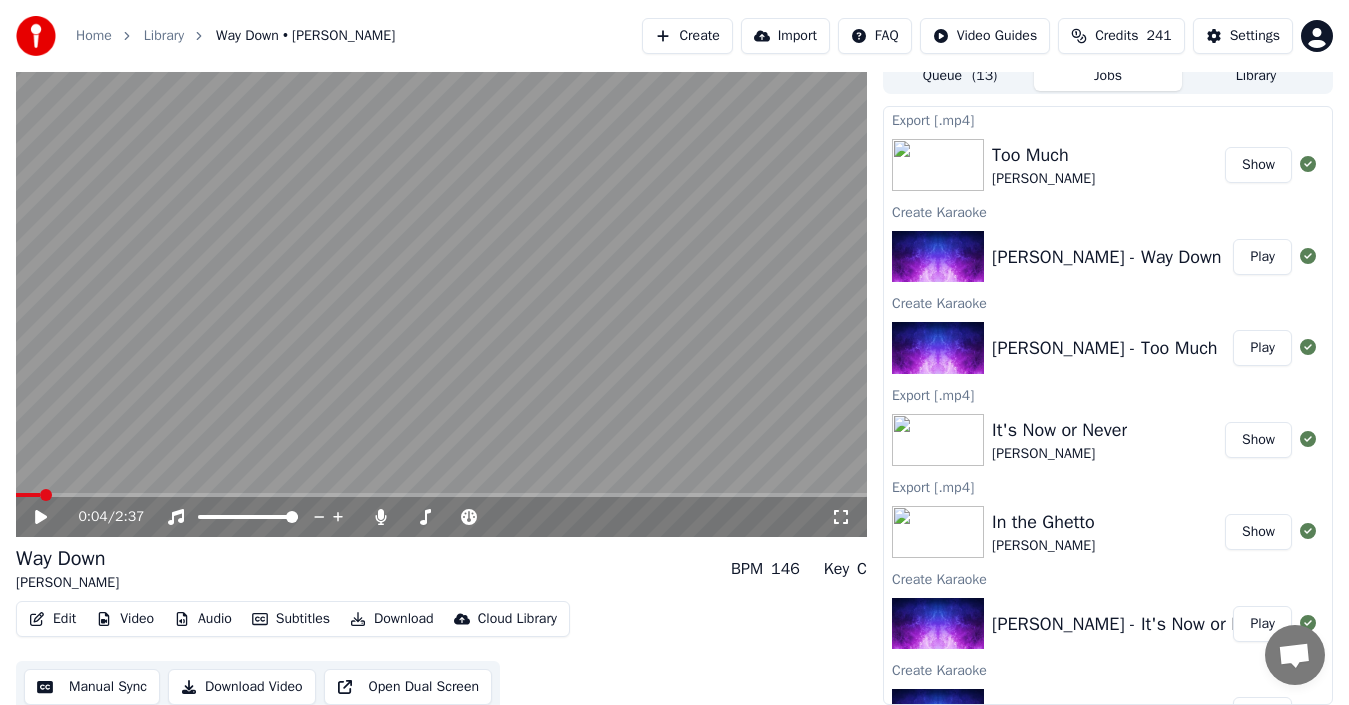 click at bounding box center (441, 297) 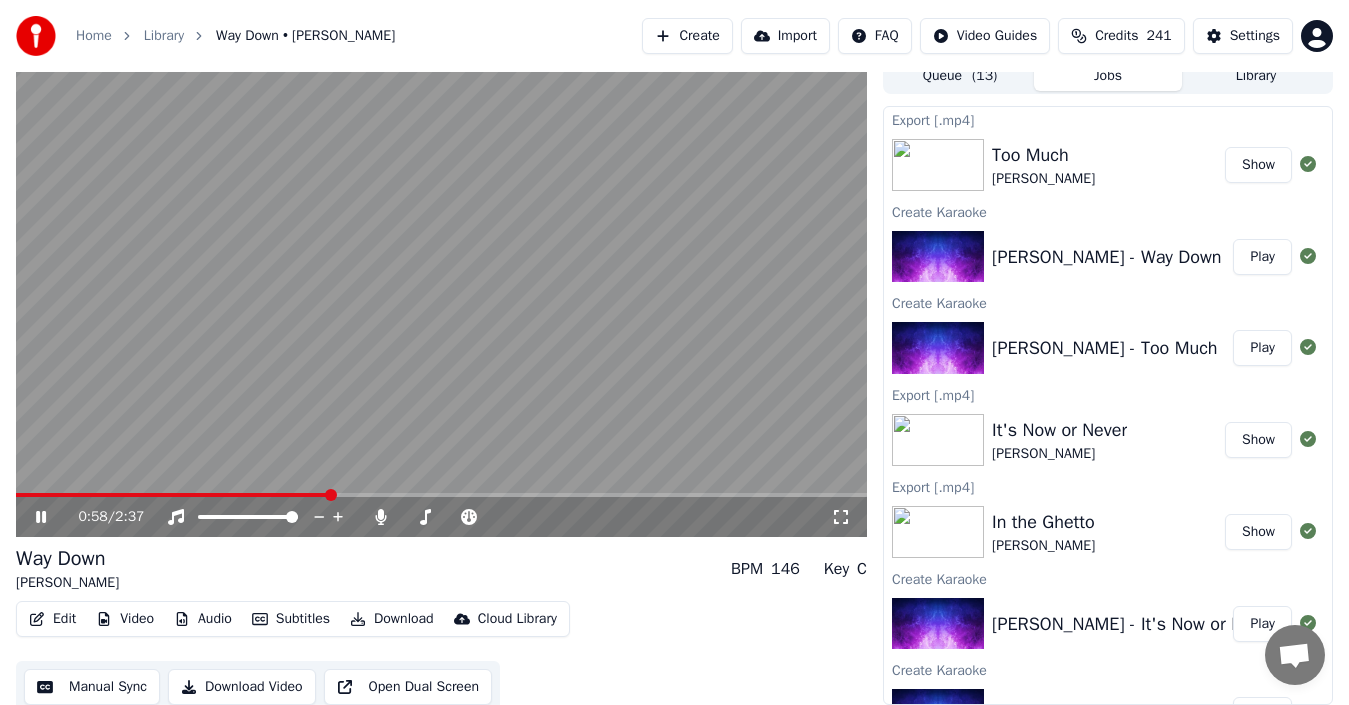 click at bounding box center (441, 495) 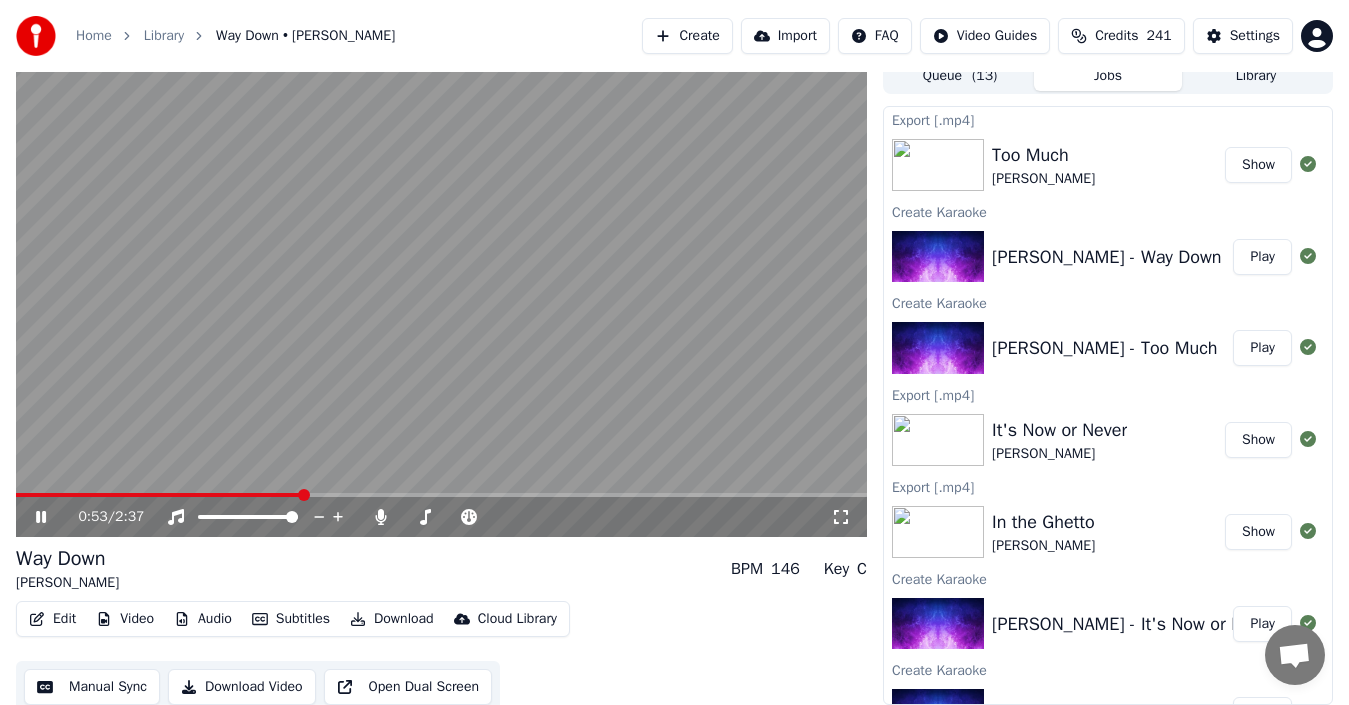 click at bounding box center (159, 495) 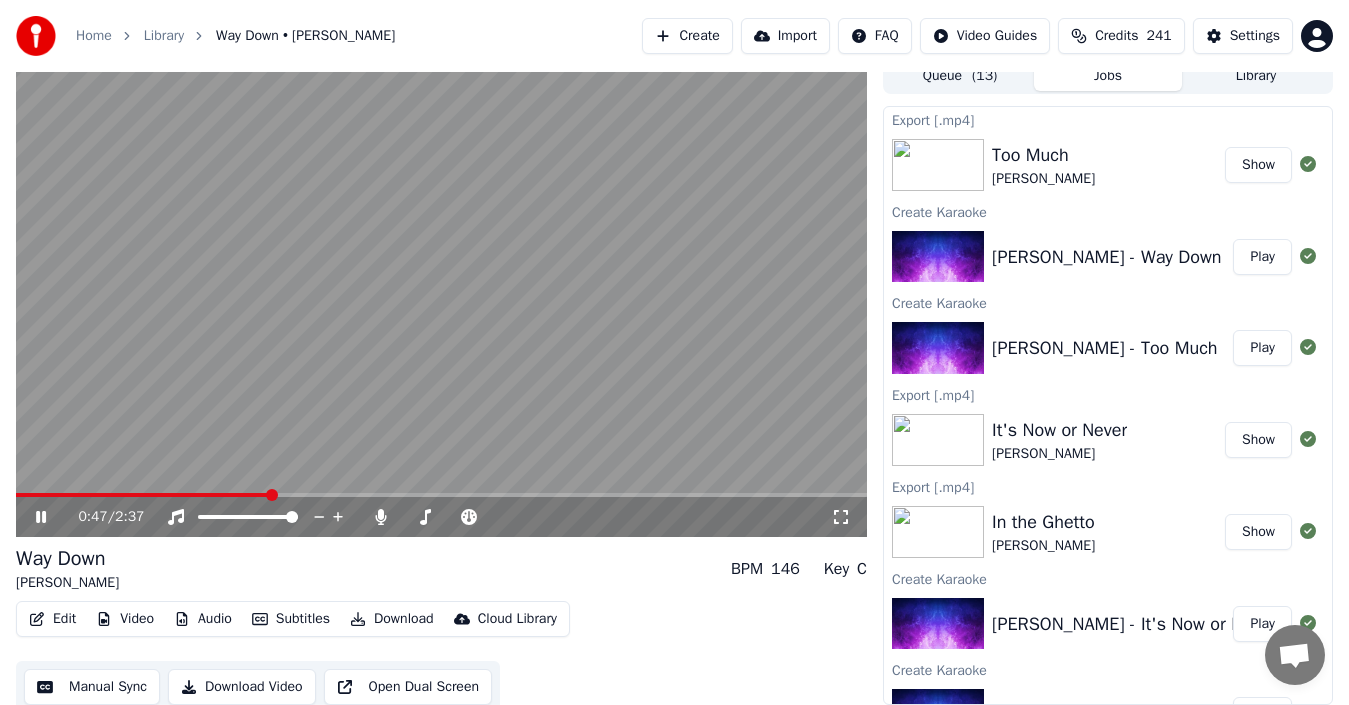 click at bounding box center [143, 495] 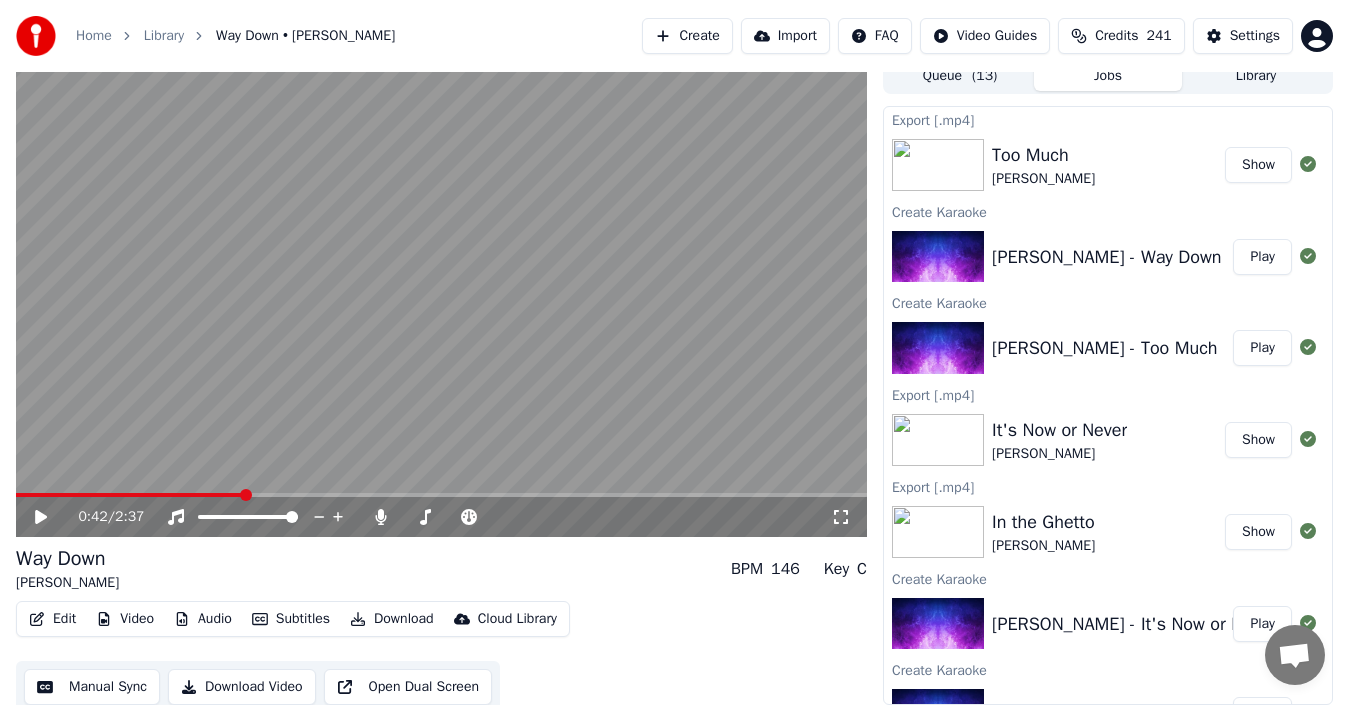 click at bounding box center [129, 495] 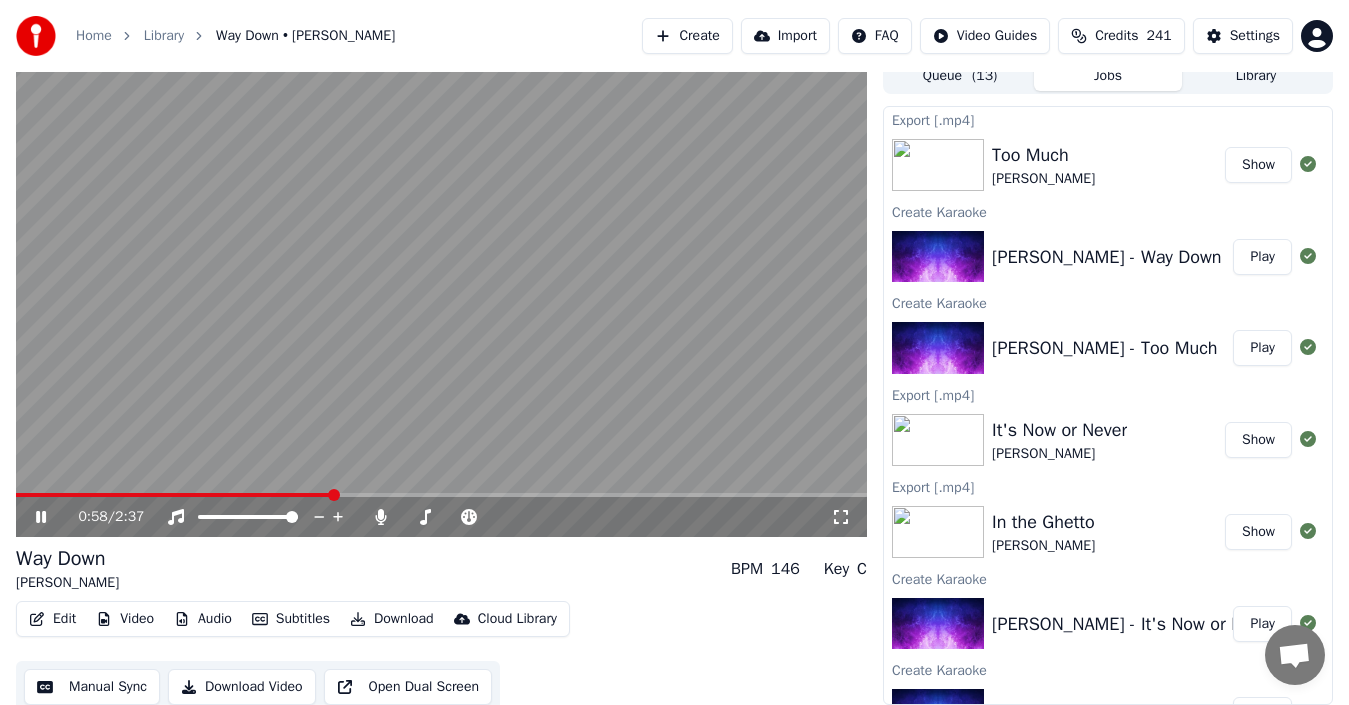 click 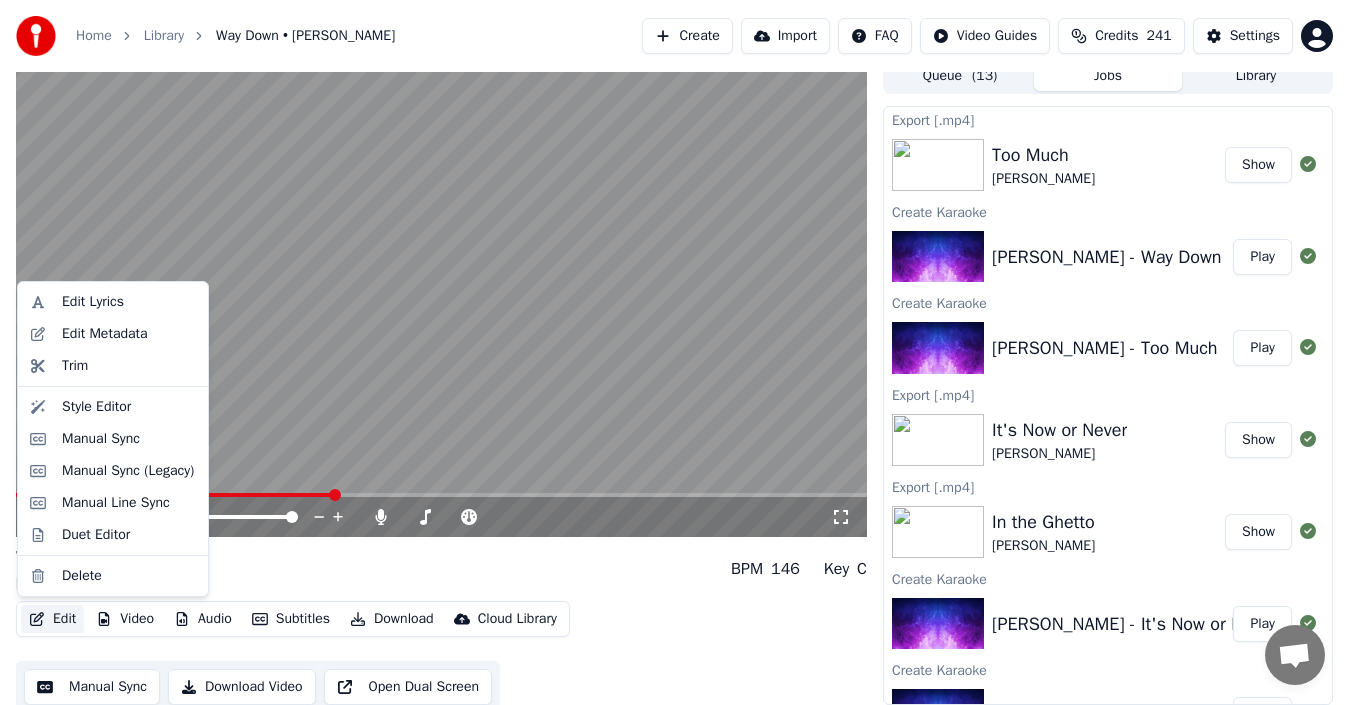 click on "Edit" at bounding box center (52, 619) 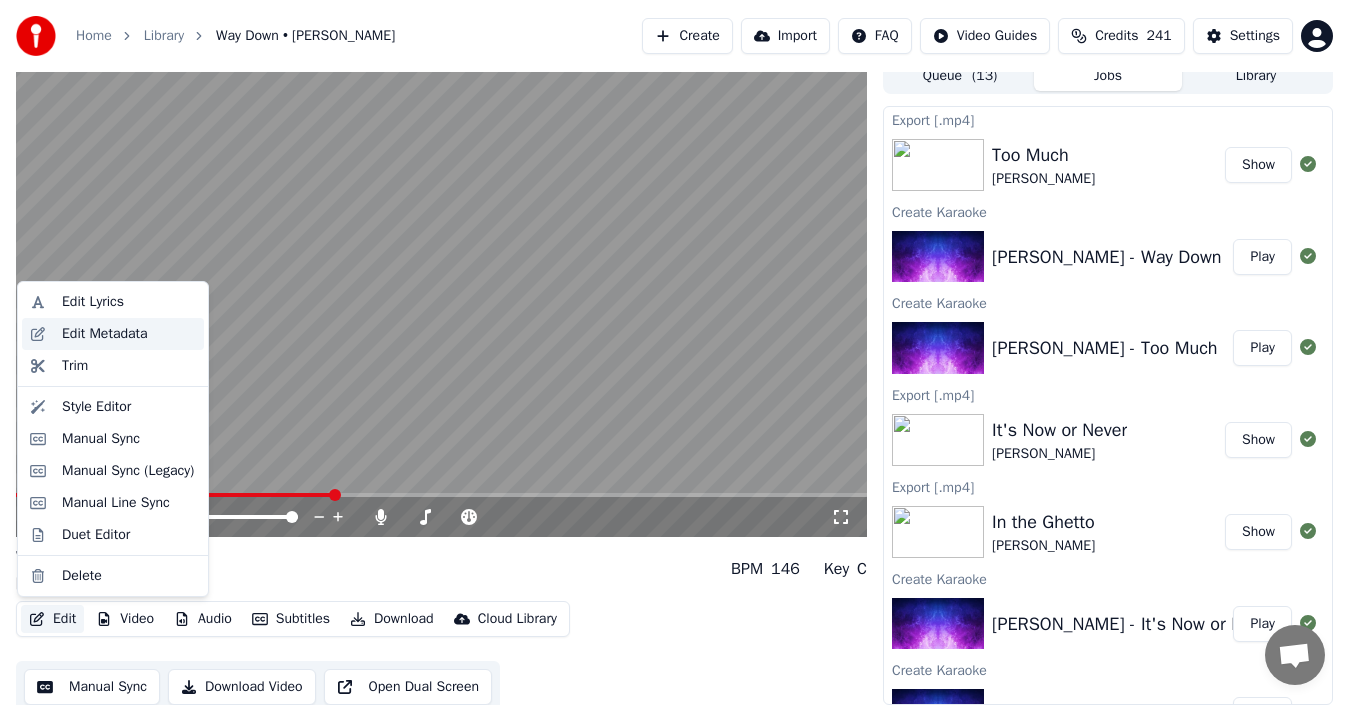click on "Edit Metadata" at bounding box center (105, 334) 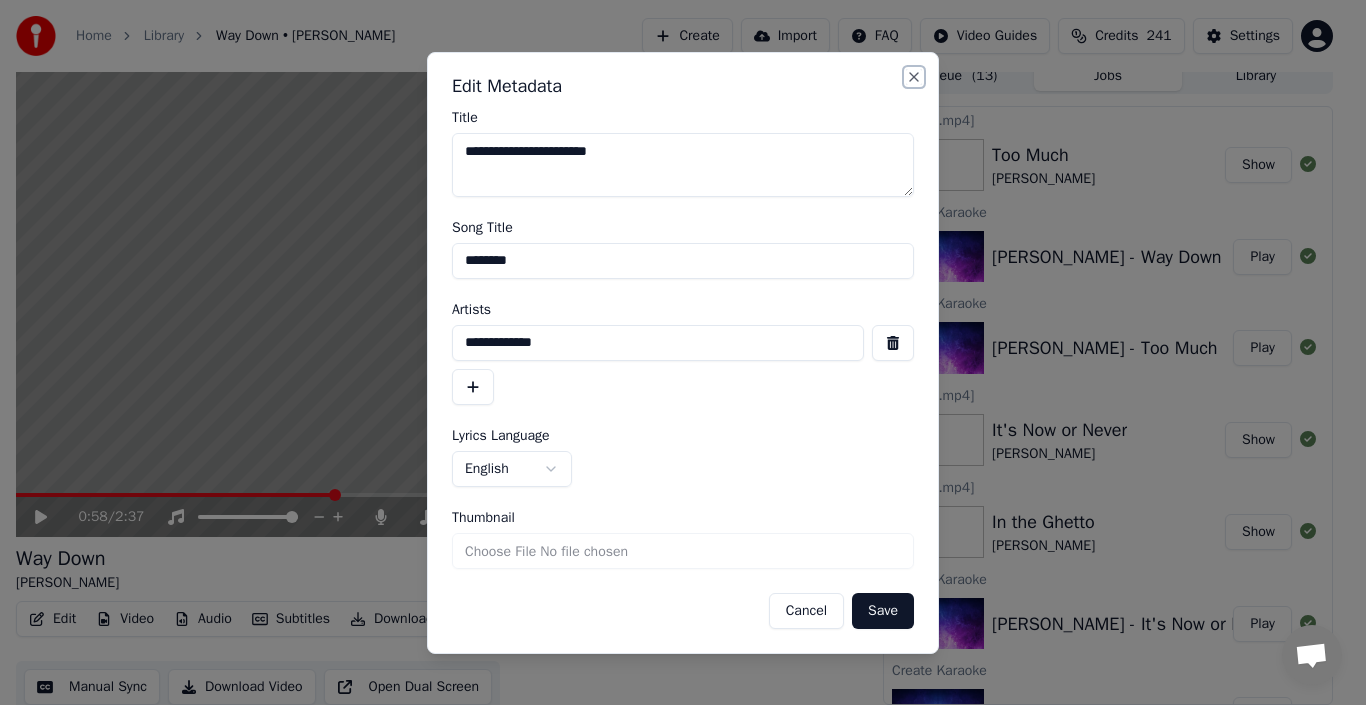 click on "Close" at bounding box center [914, 77] 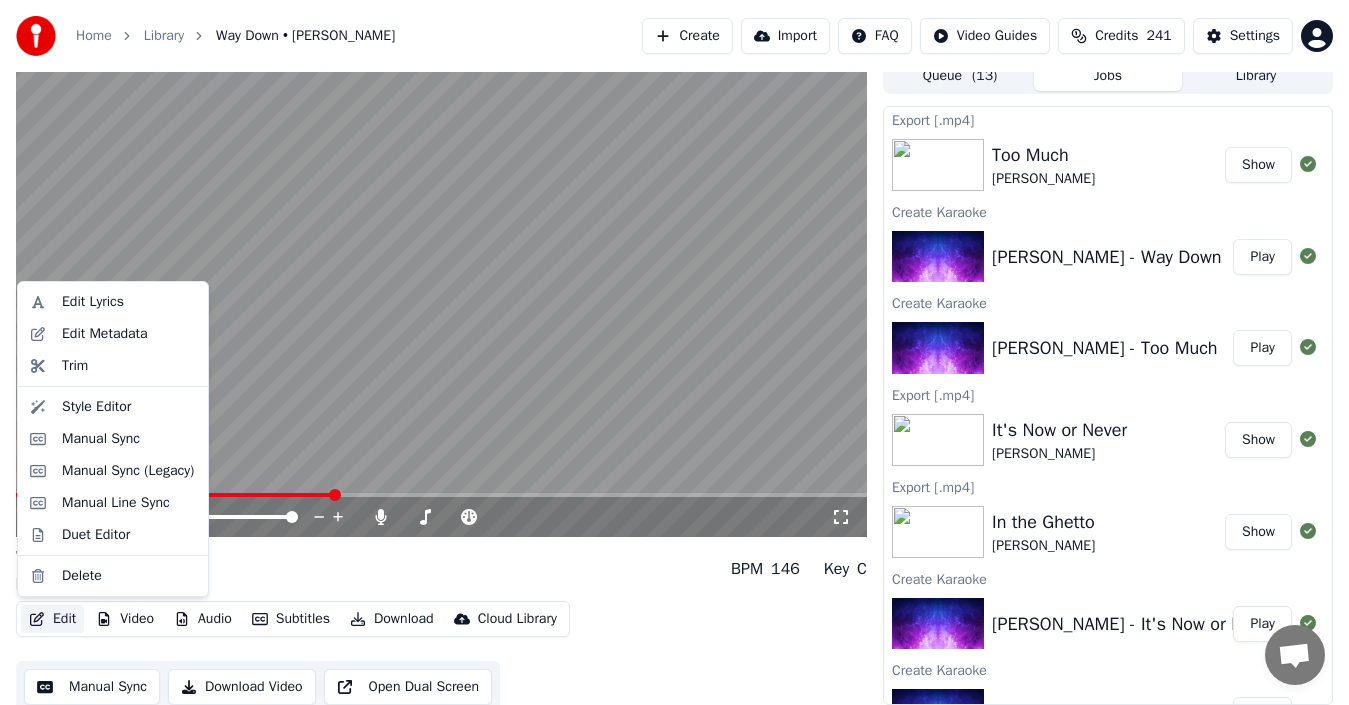 click on "Edit" at bounding box center [52, 619] 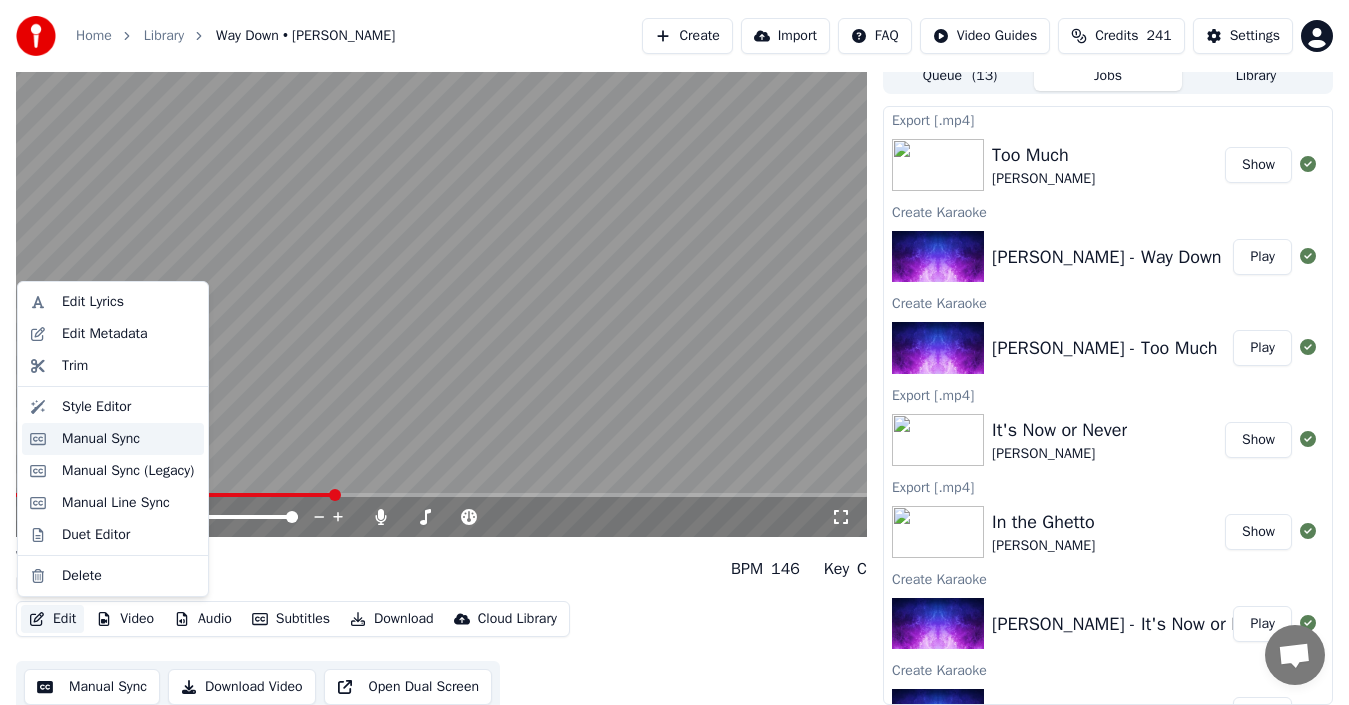 click on "Manual Sync" at bounding box center [101, 439] 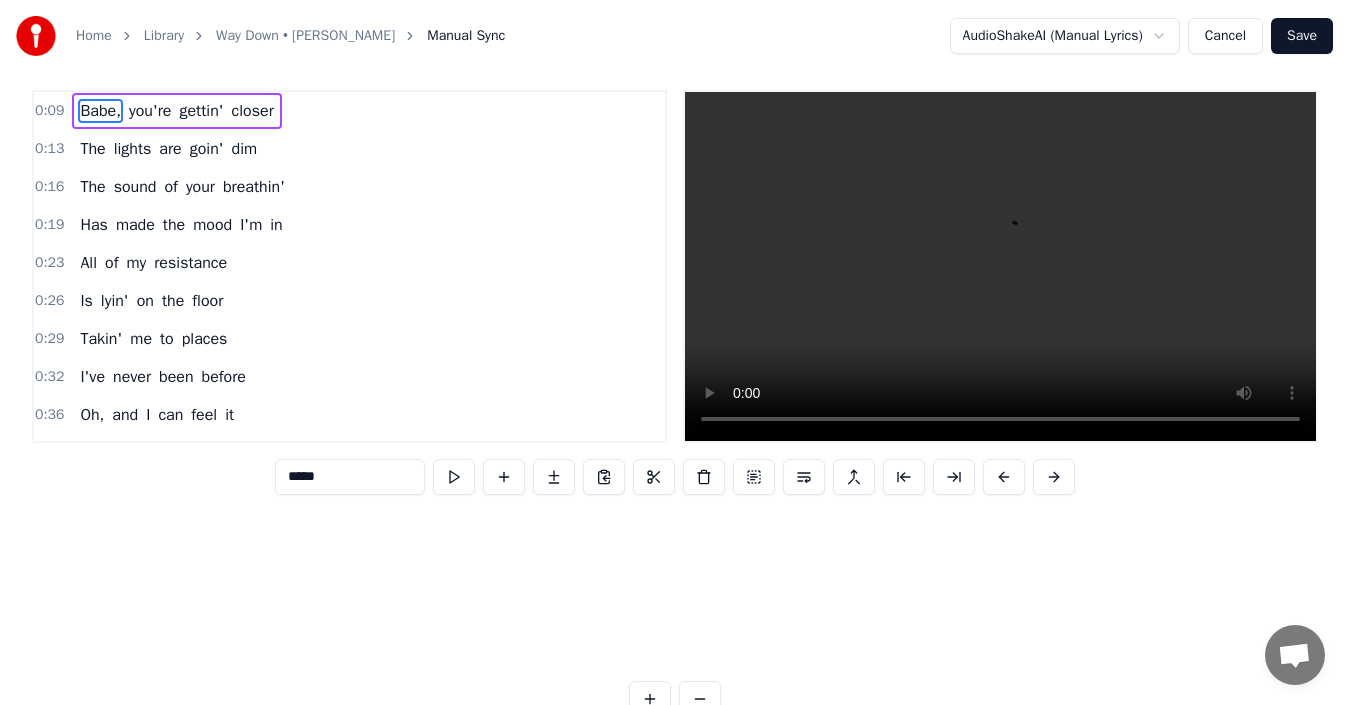 scroll, scrollTop: 0, scrollLeft: 0, axis: both 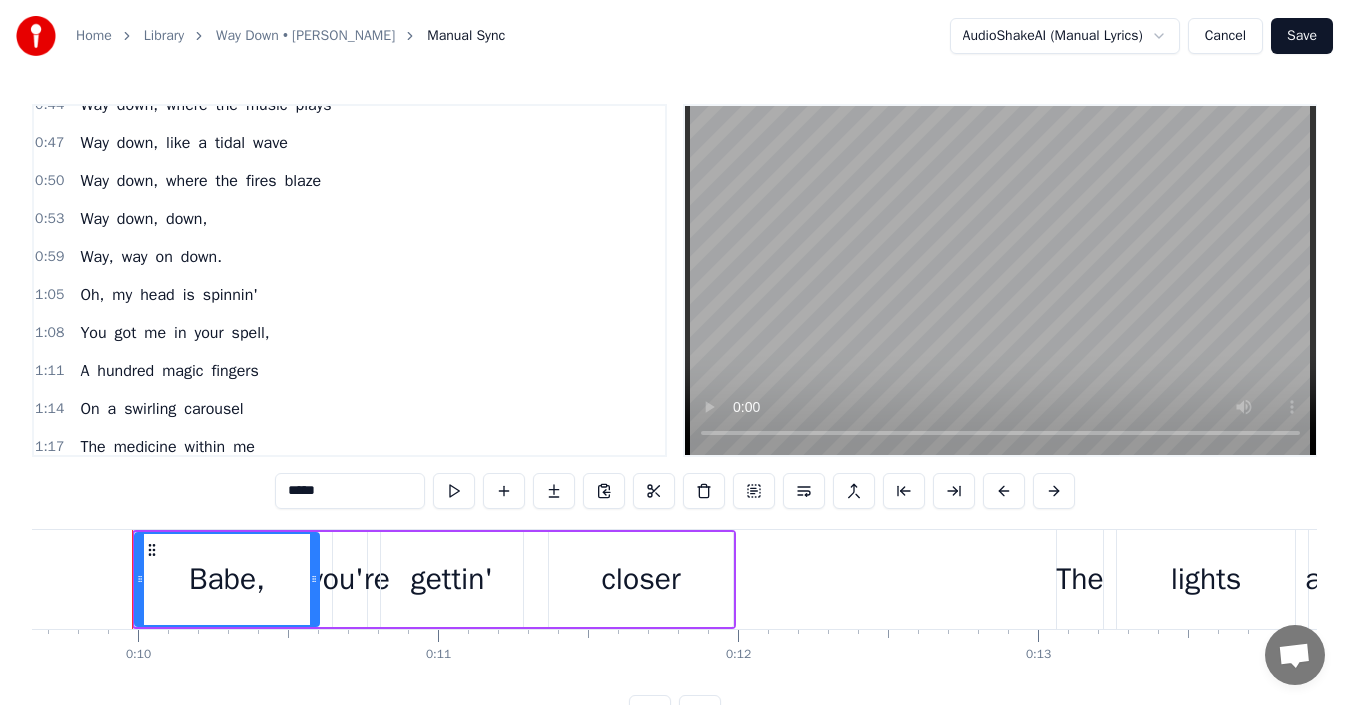 click on "Way" at bounding box center (94, 219) 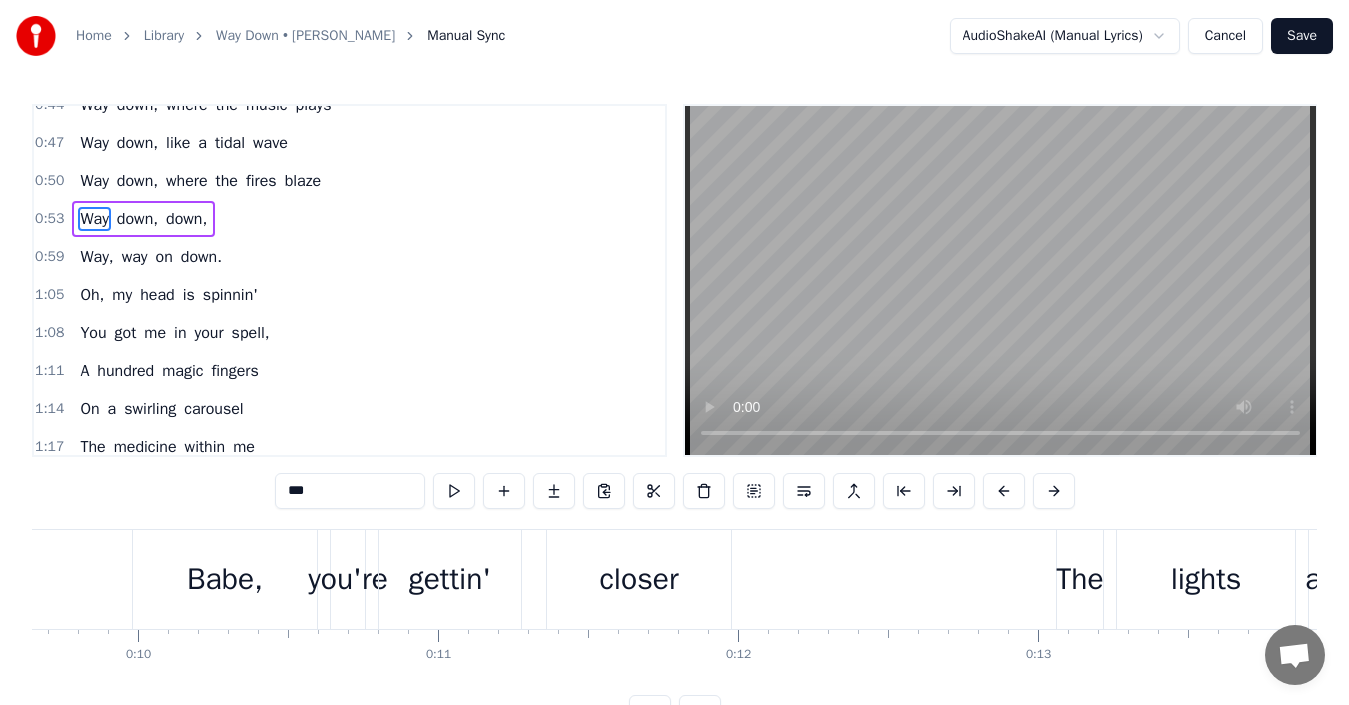 scroll, scrollTop: 338, scrollLeft: 0, axis: vertical 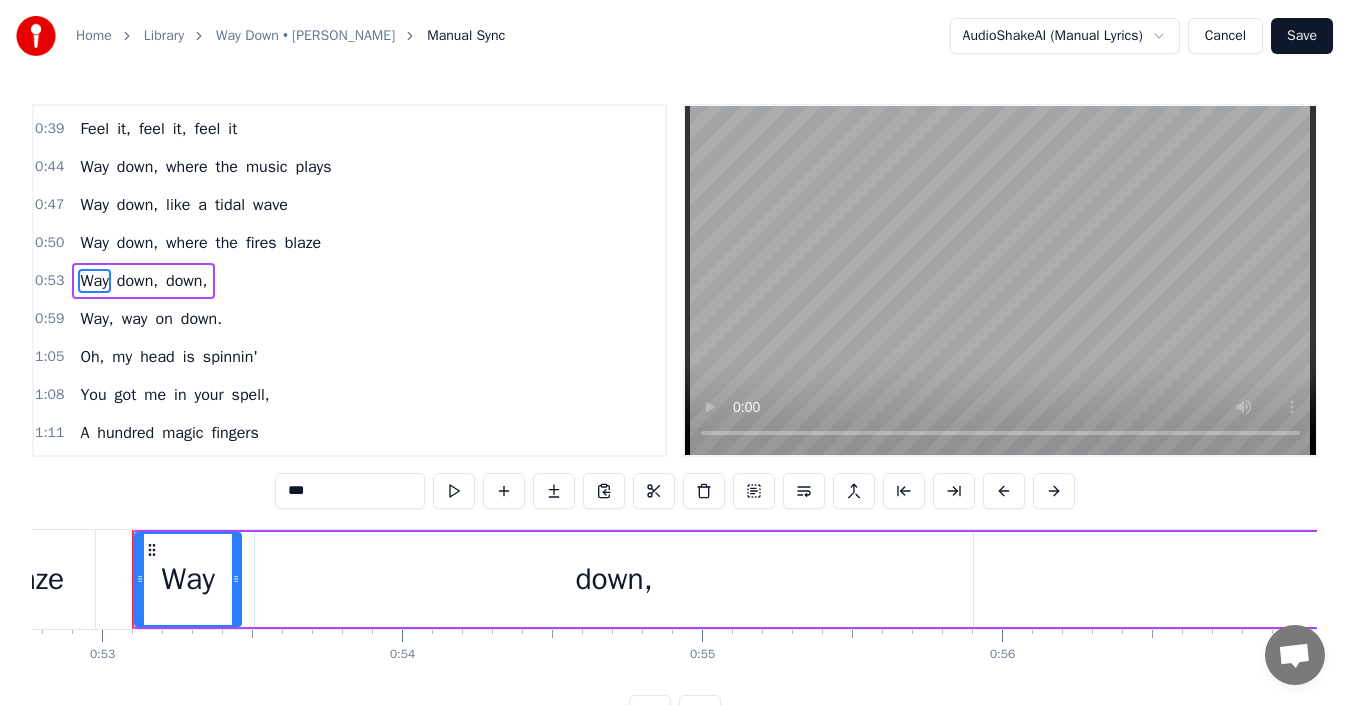 click on "Way" at bounding box center (188, 579) 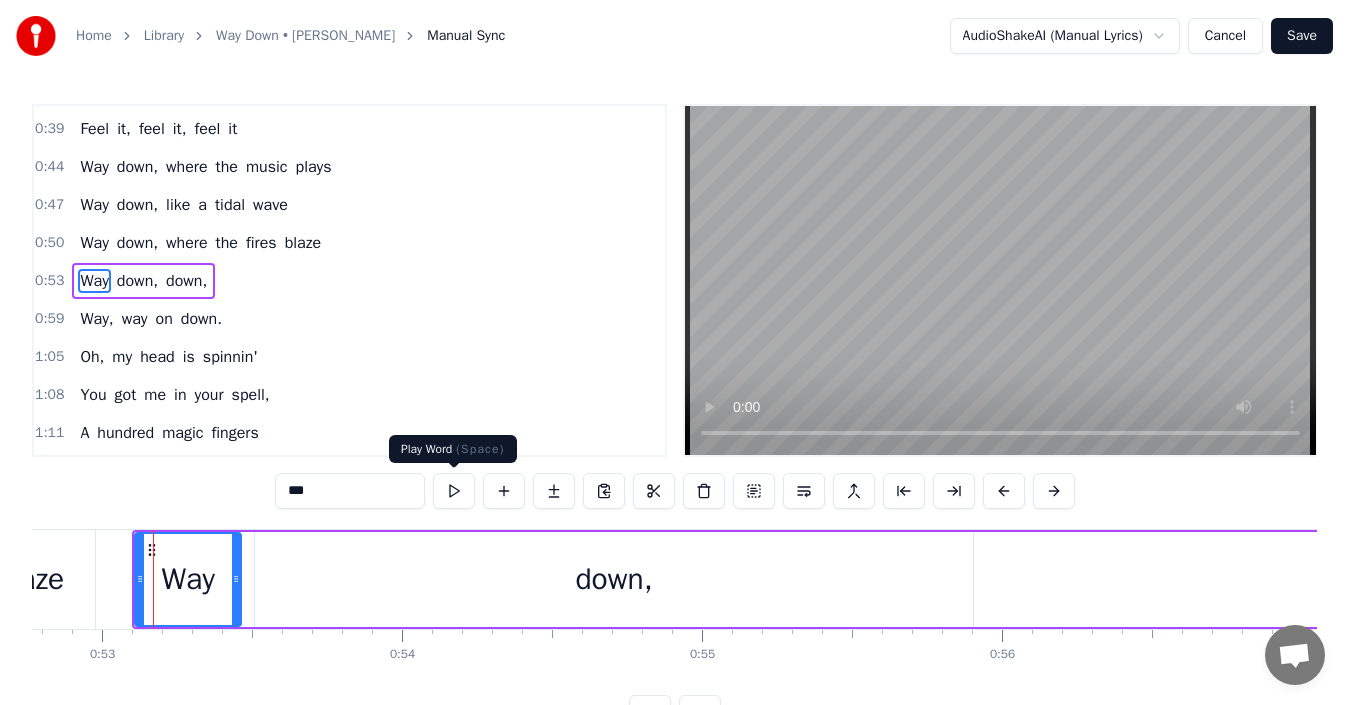 click at bounding box center [454, 491] 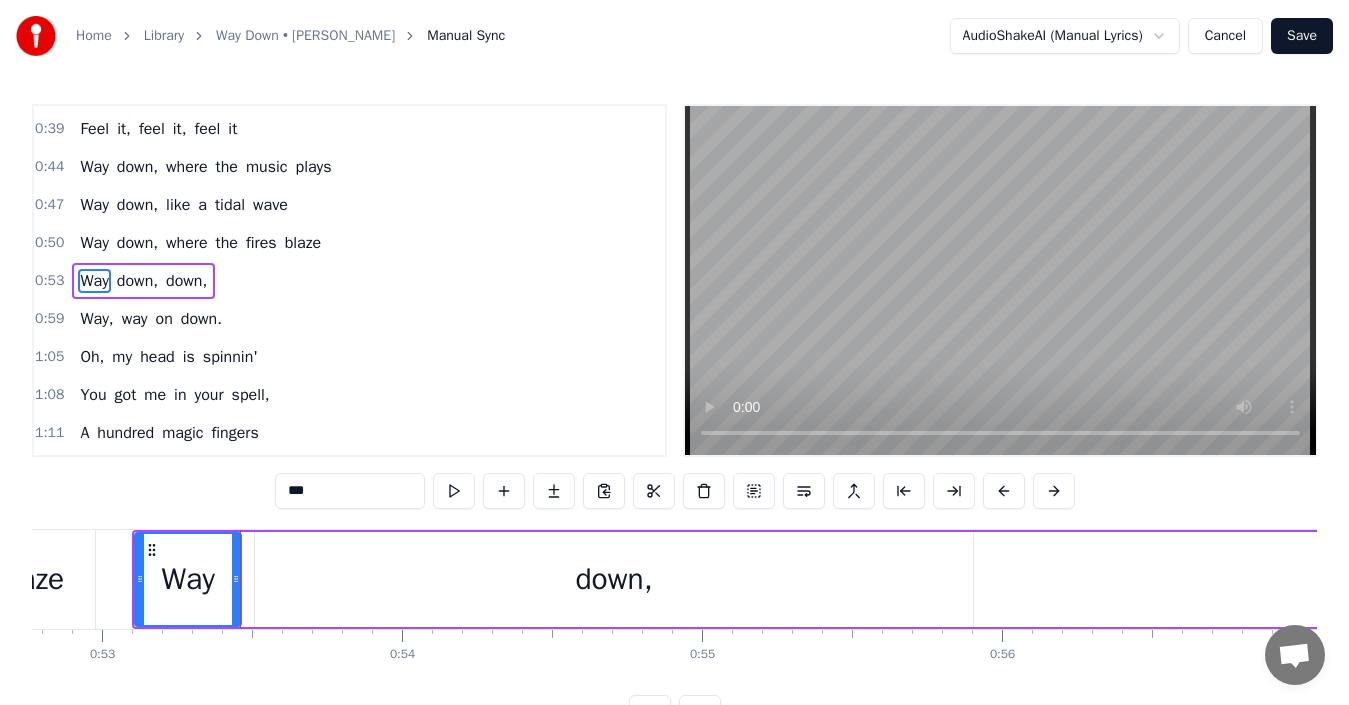click on "down," at bounding box center (614, 579) 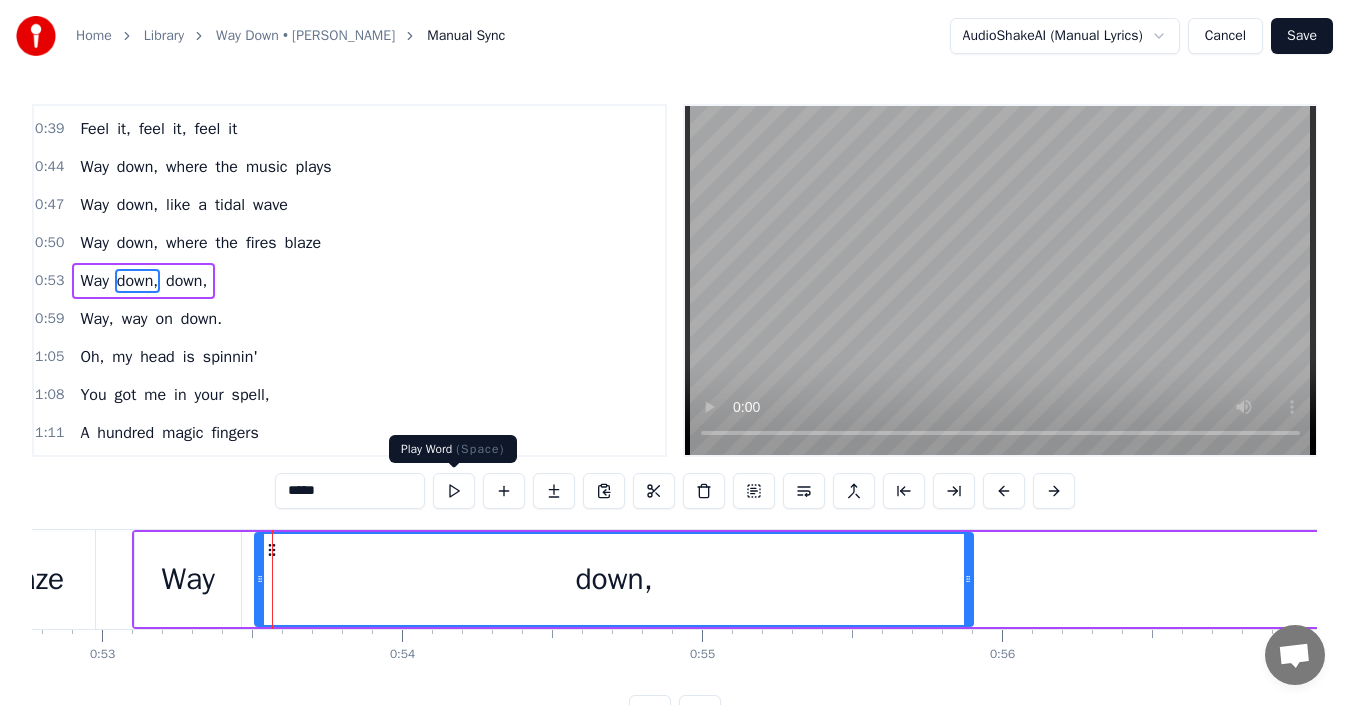 click at bounding box center [454, 491] 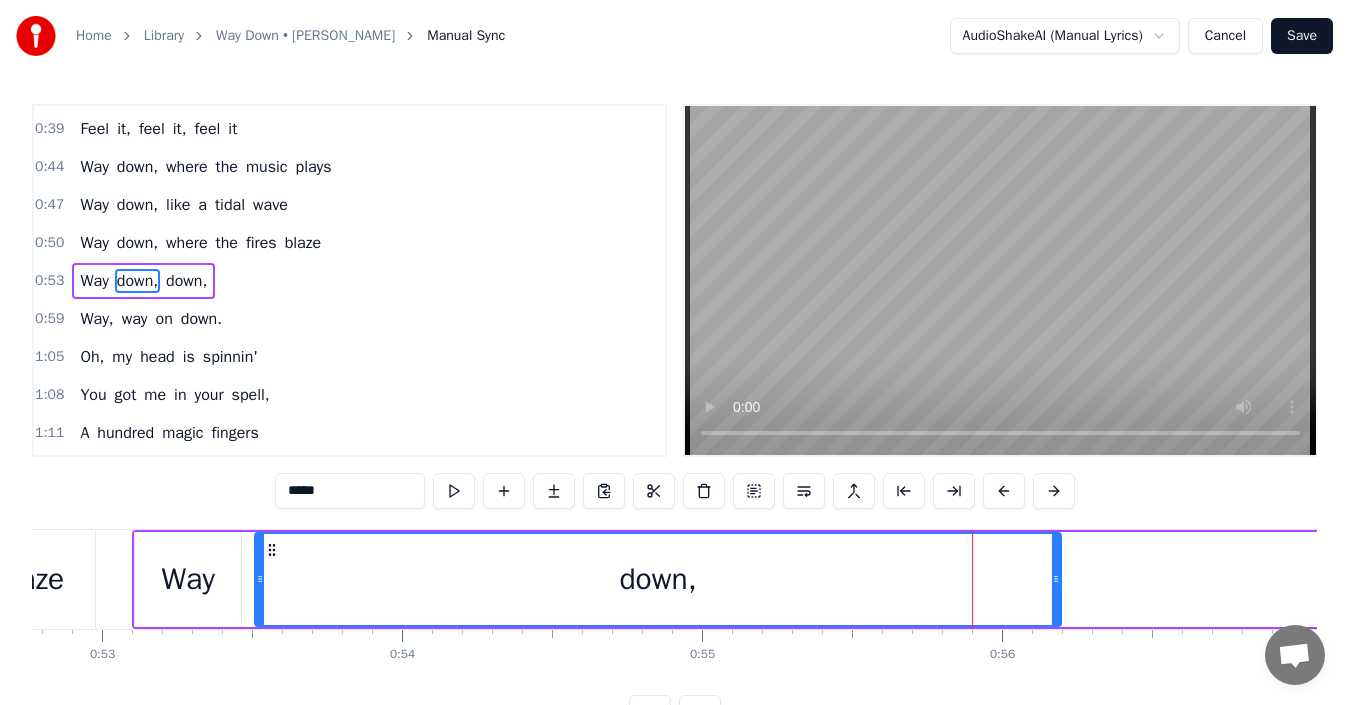 drag, startPoint x: 968, startPoint y: 593, endPoint x: 1056, endPoint y: 599, distance: 88.20431 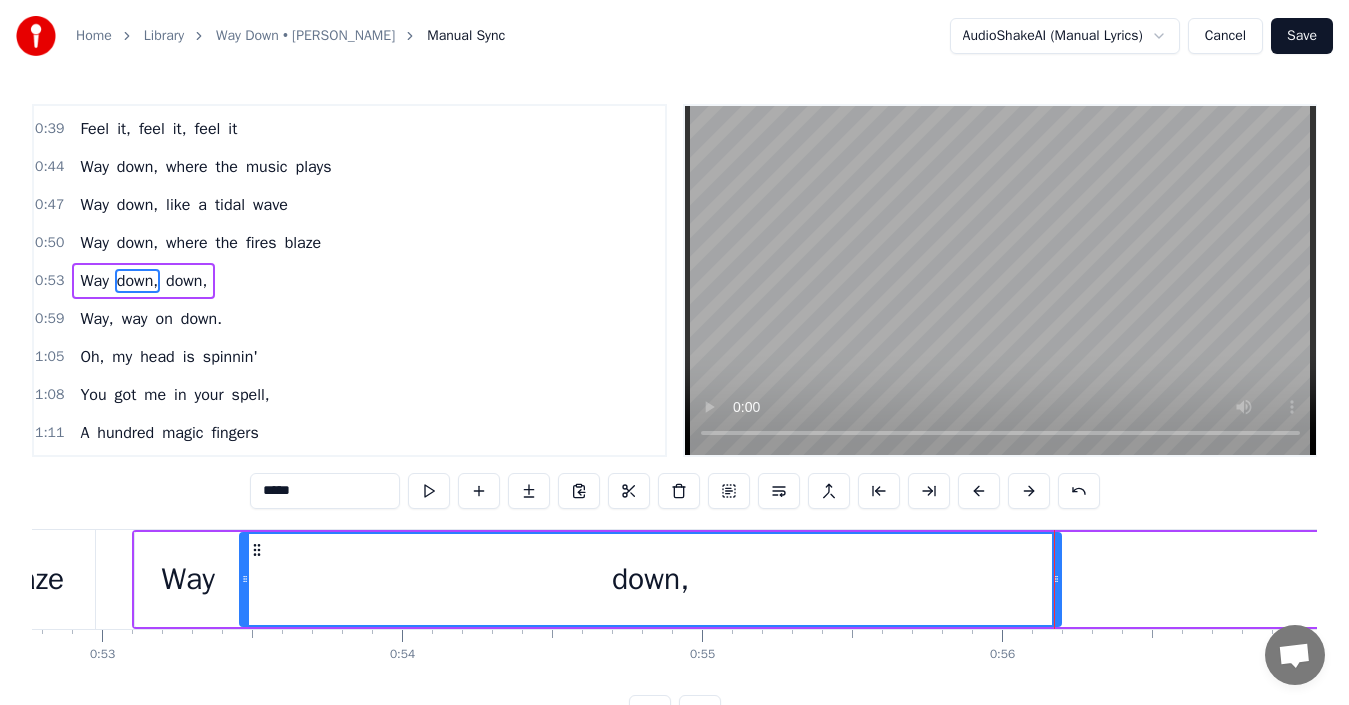 drag, startPoint x: 260, startPoint y: 576, endPoint x: 245, endPoint y: 584, distance: 17 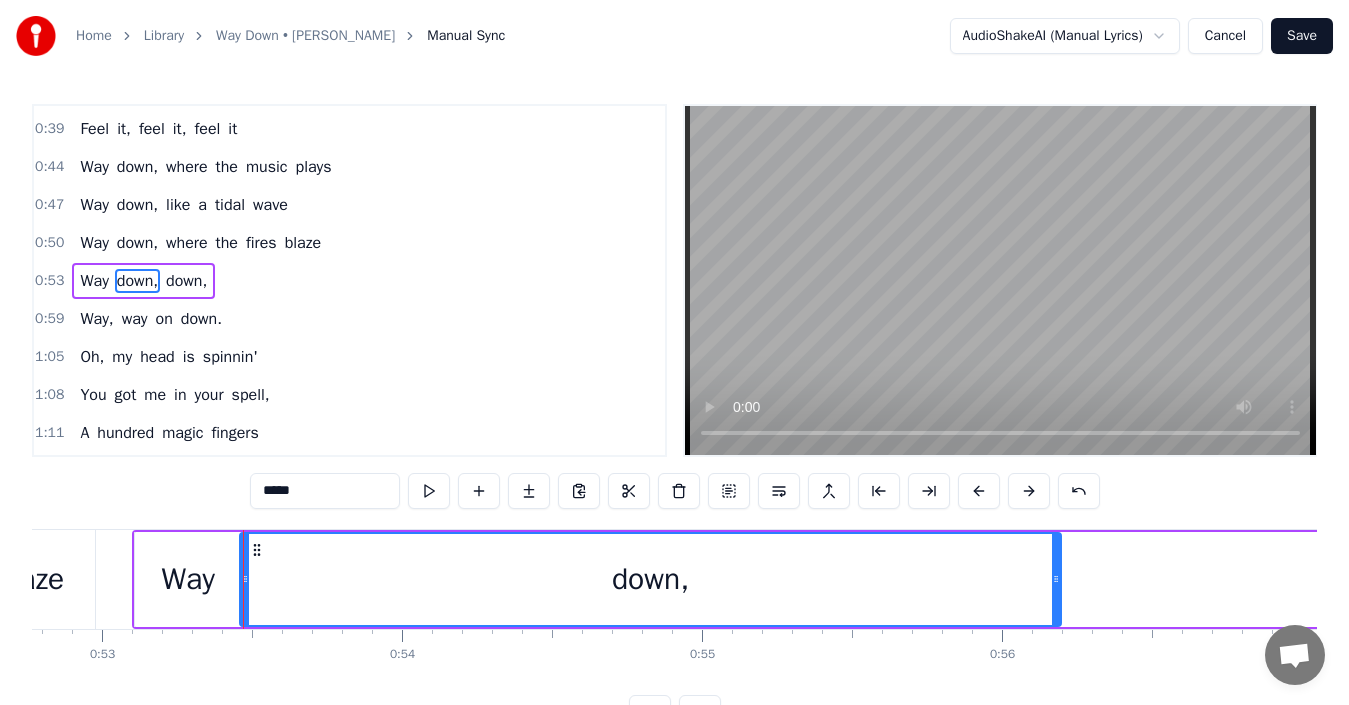 click on "down," at bounding box center (650, 579) 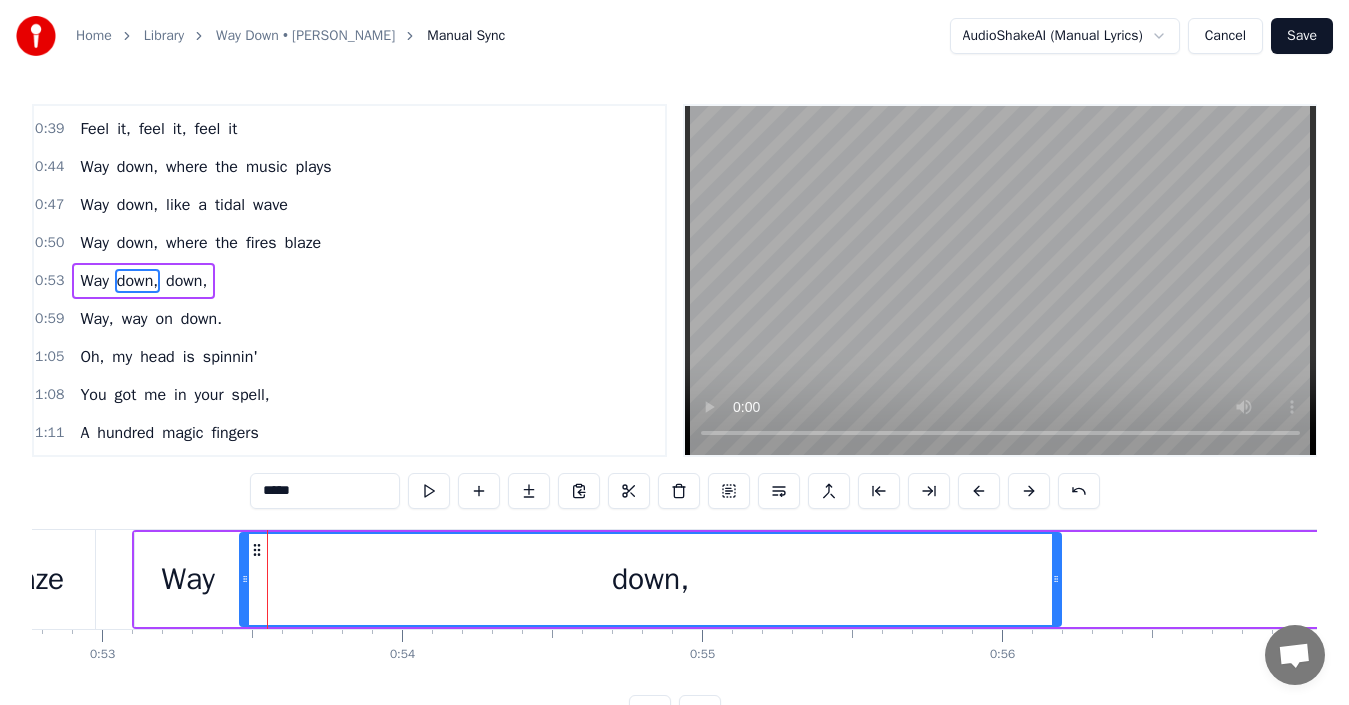 click on "down," at bounding box center (650, 579) 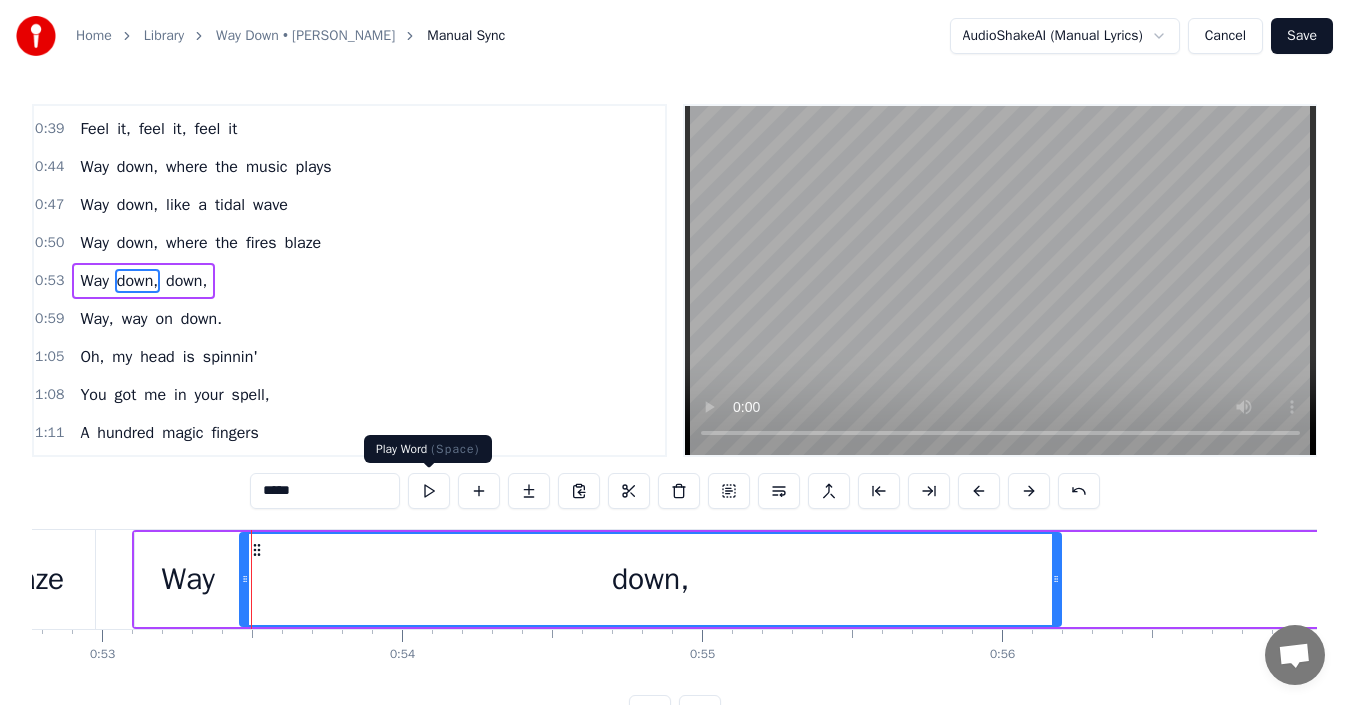 click at bounding box center (429, 491) 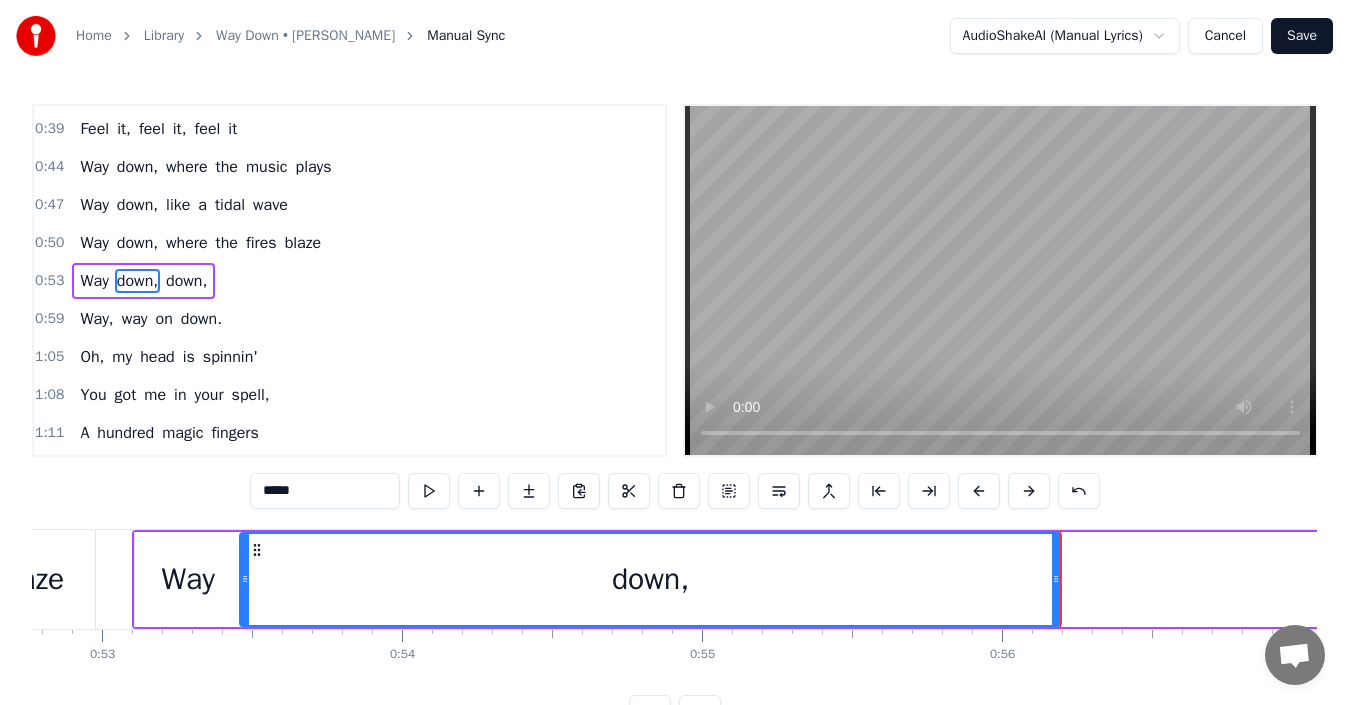 click on "down," at bounding box center [650, 579] 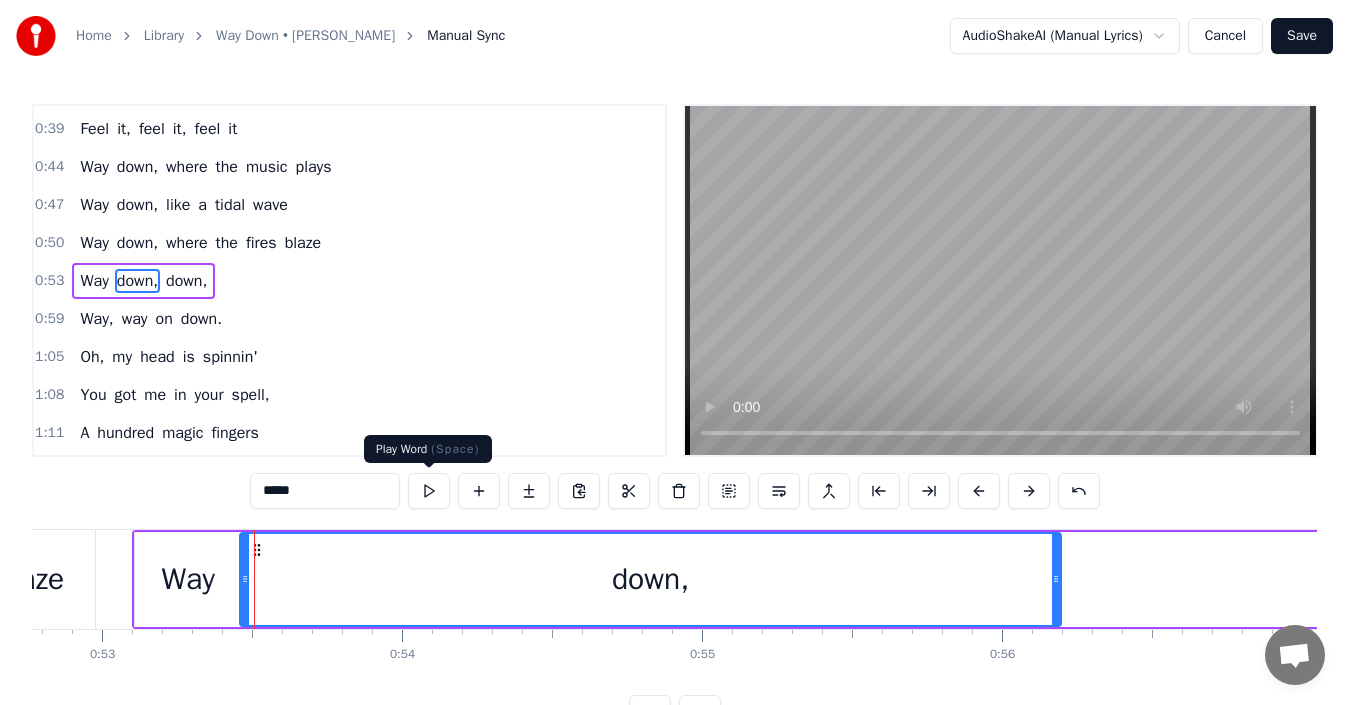 click at bounding box center [429, 491] 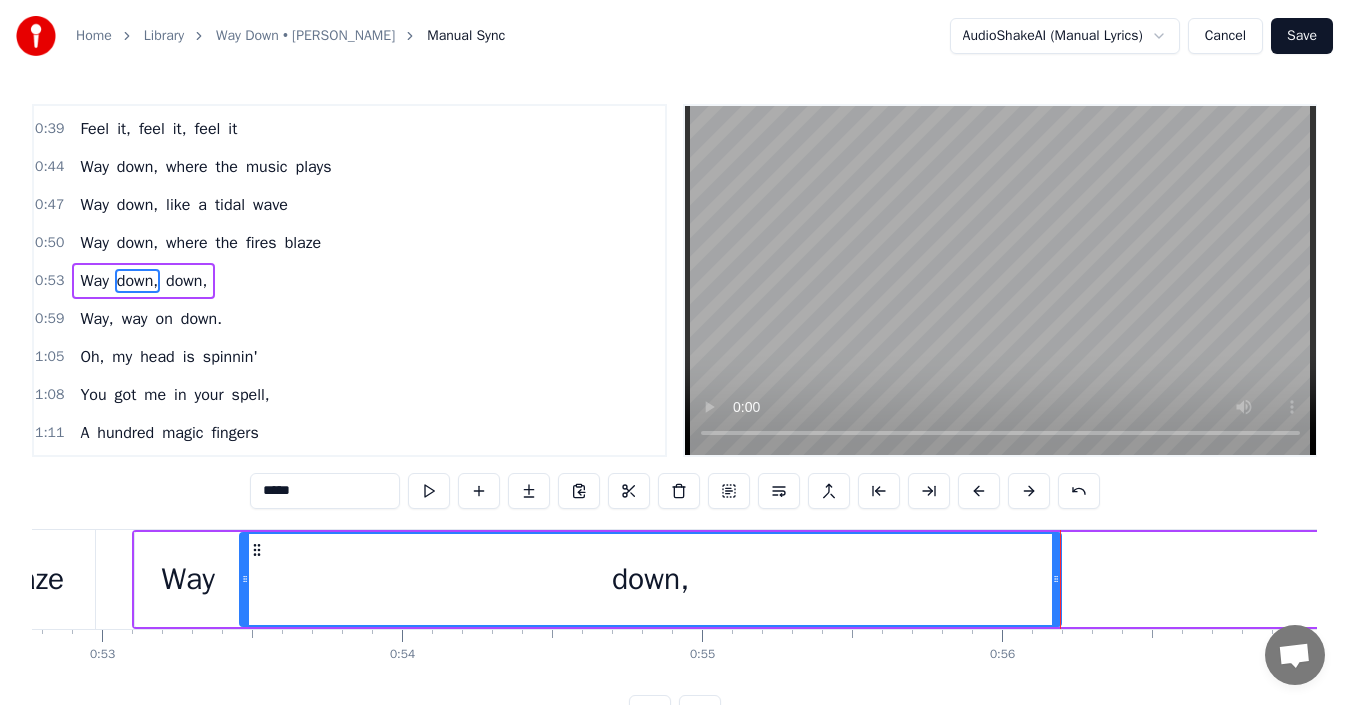 click on "Way down, down," at bounding box center [1043, 579] 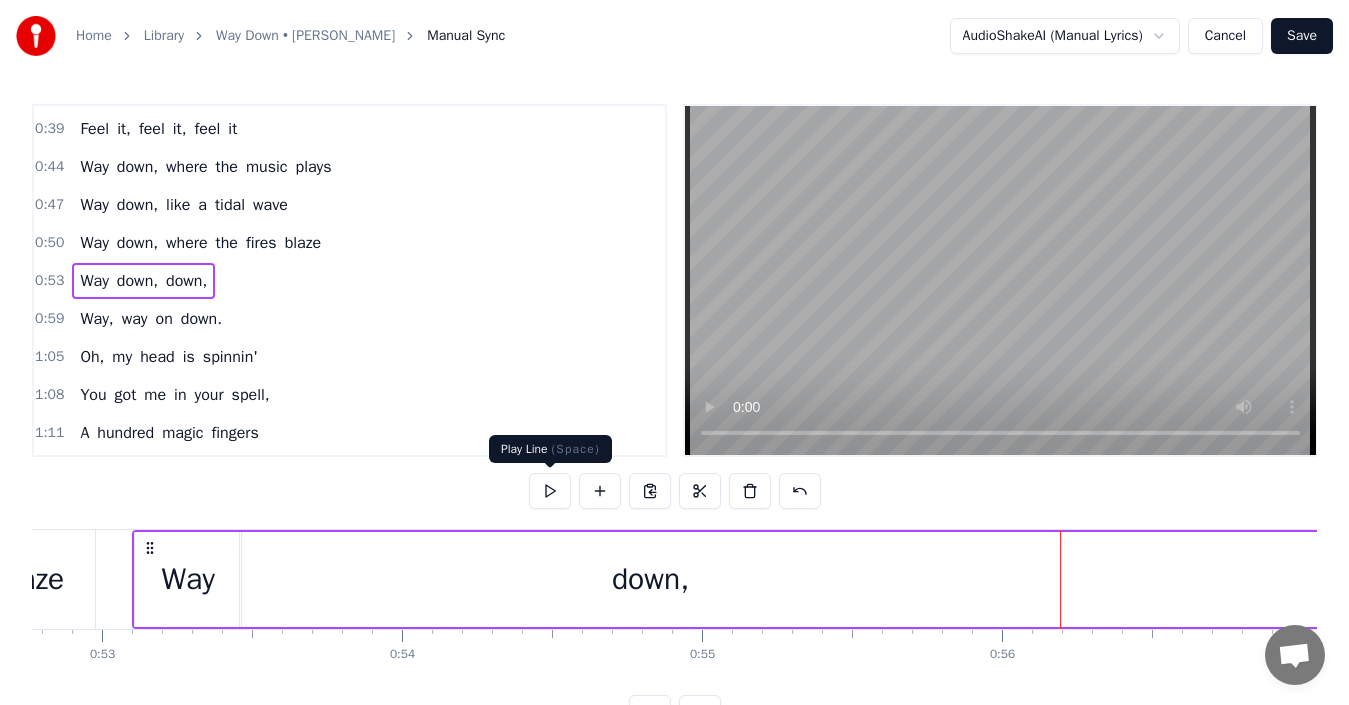 click at bounding box center (550, 491) 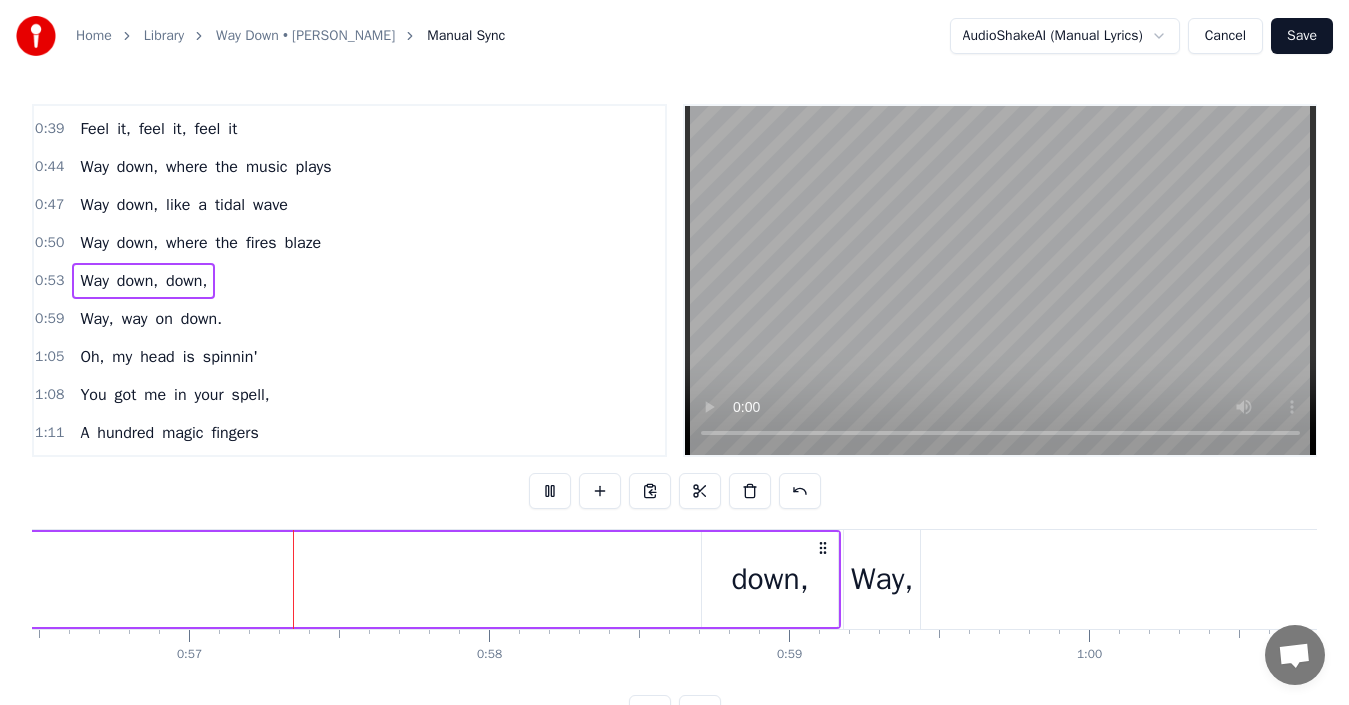 click at bounding box center (550, 491) 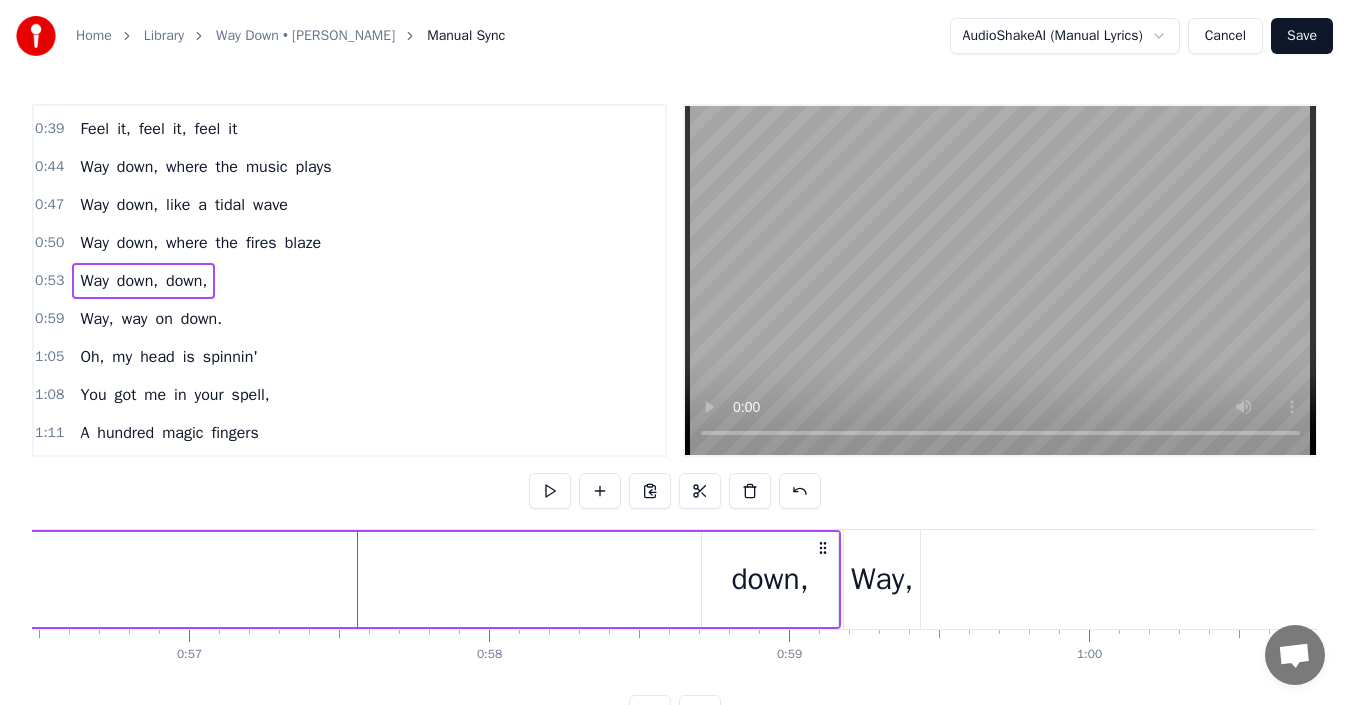 scroll, scrollTop: 0, scrollLeft: 16955, axis: horizontal 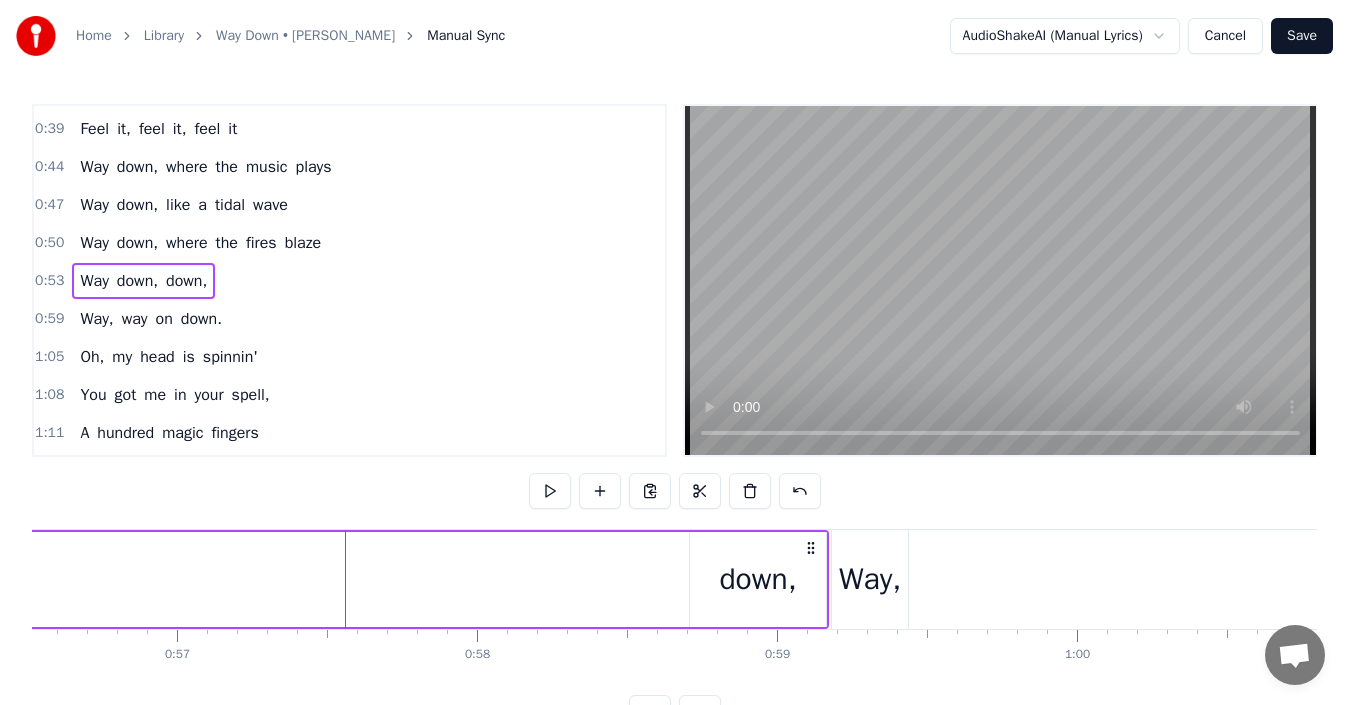 click on "down," at bounding box center [757, 579] 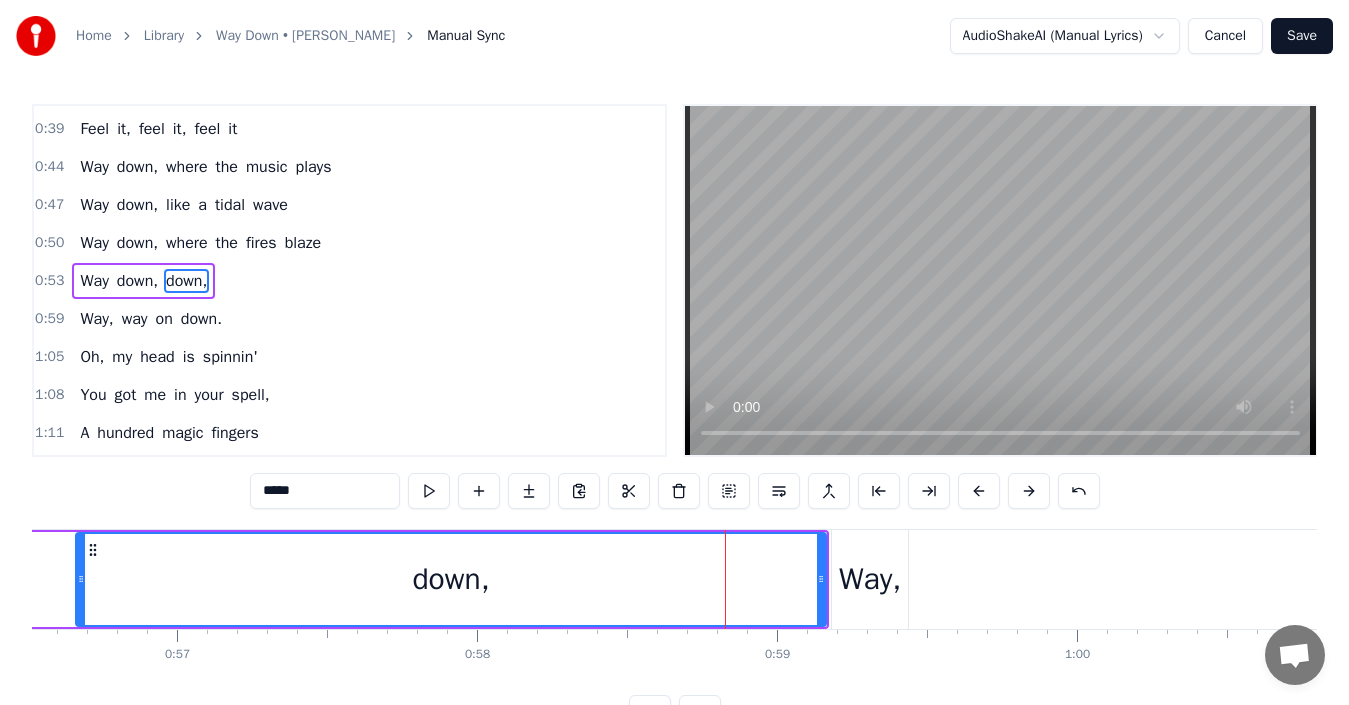 drag, startPoint x: 691, startPoint y: 592, endPoint x: 77, endPoint y: 568, distance: 614.4689 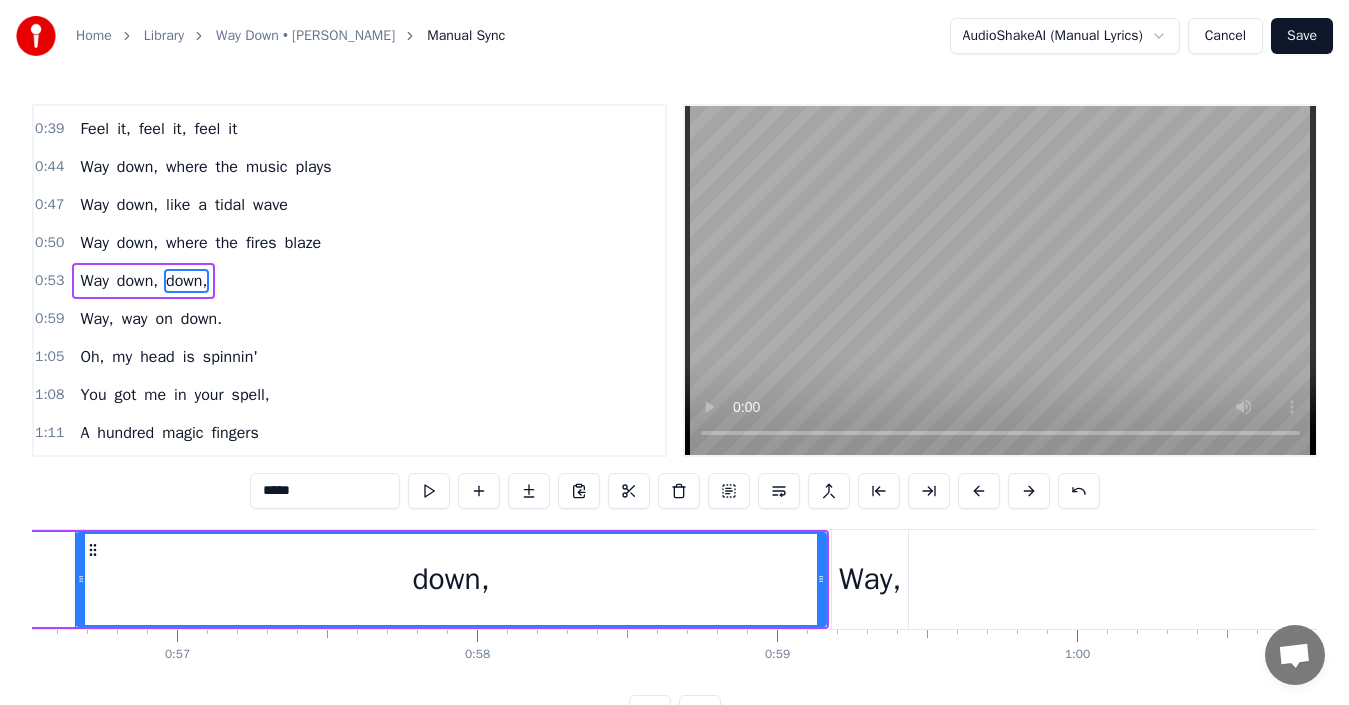 scroll, scrollTop: 0, scrollLeft: 16898, axis: horizontal 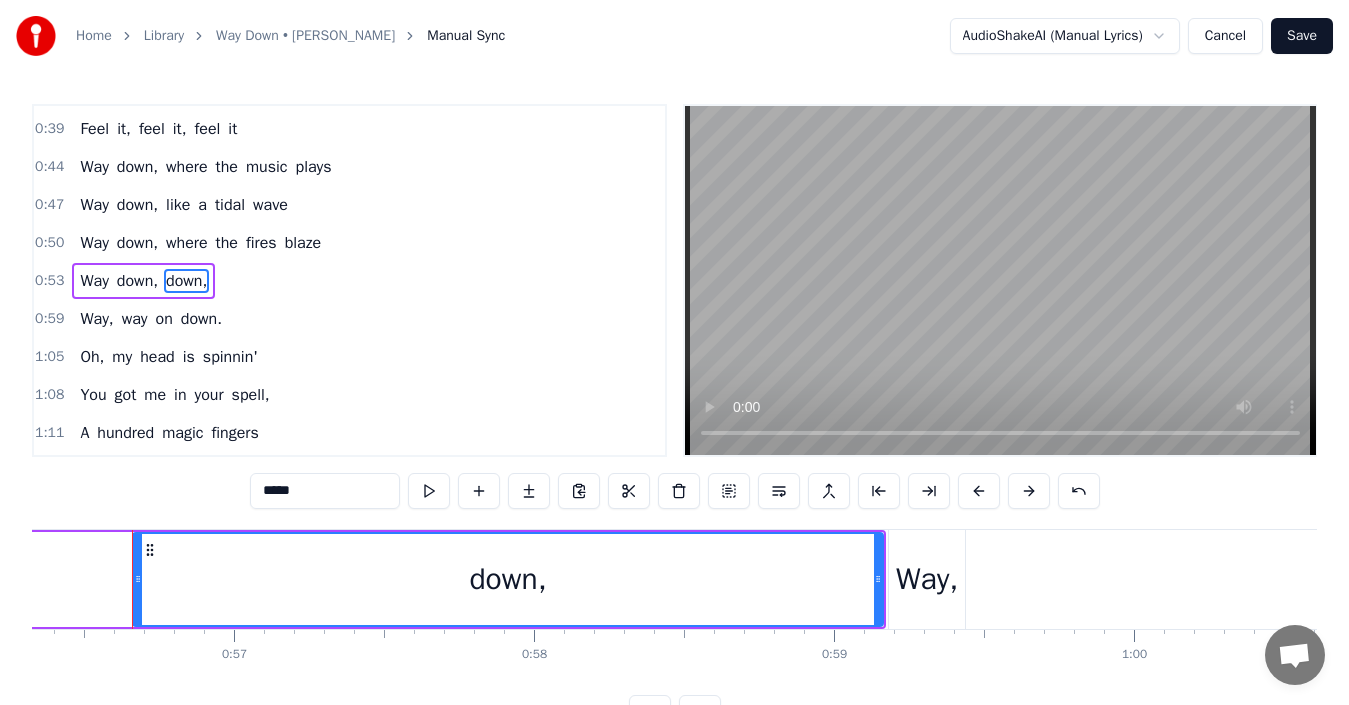 click on "down," at bounding box center [508, 579] 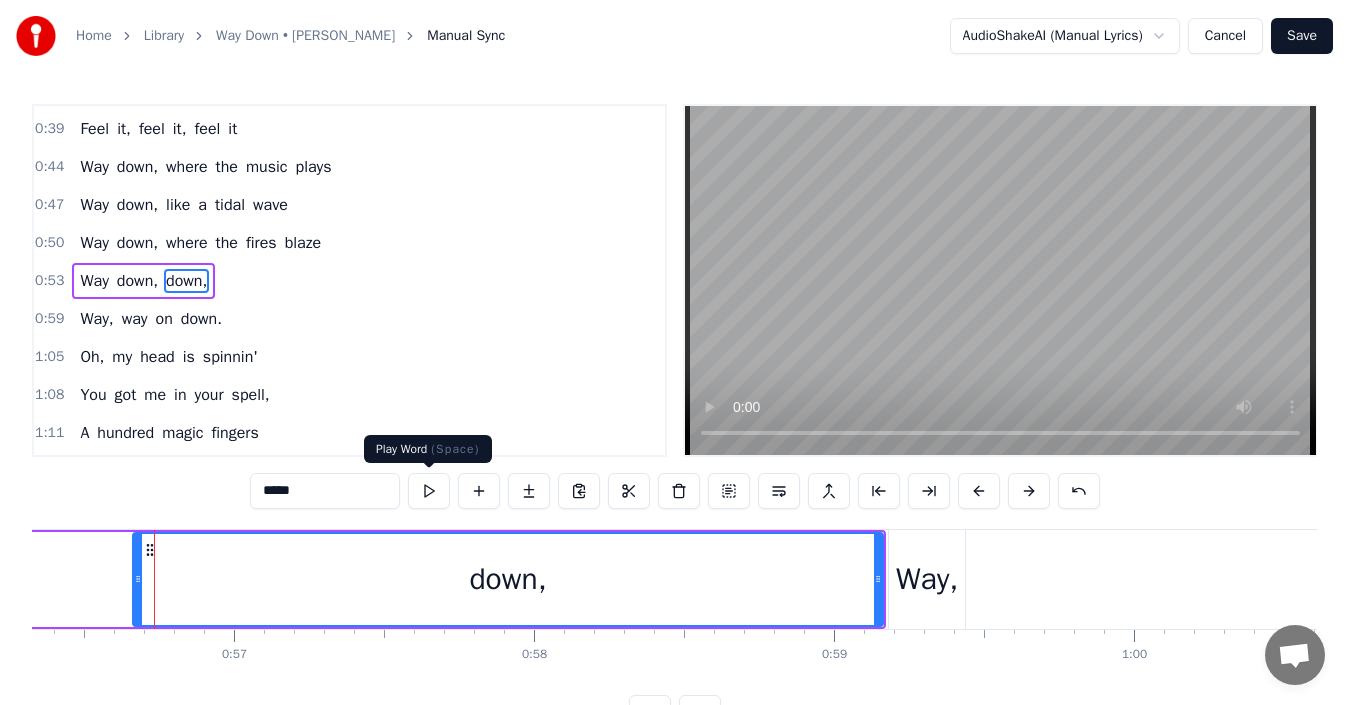 click at bounding box center (429, 491) 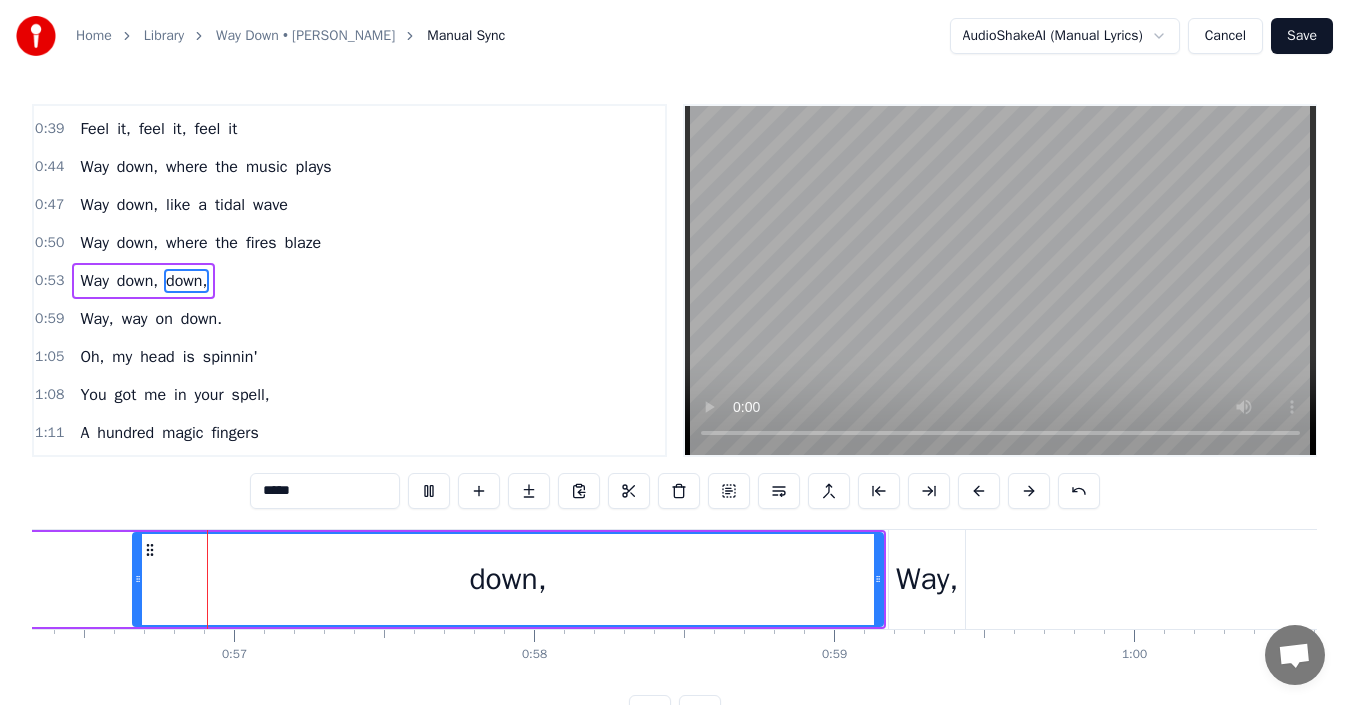 scroll, scrollTop: 0, scrollLeft: 16896, axis: horizontal 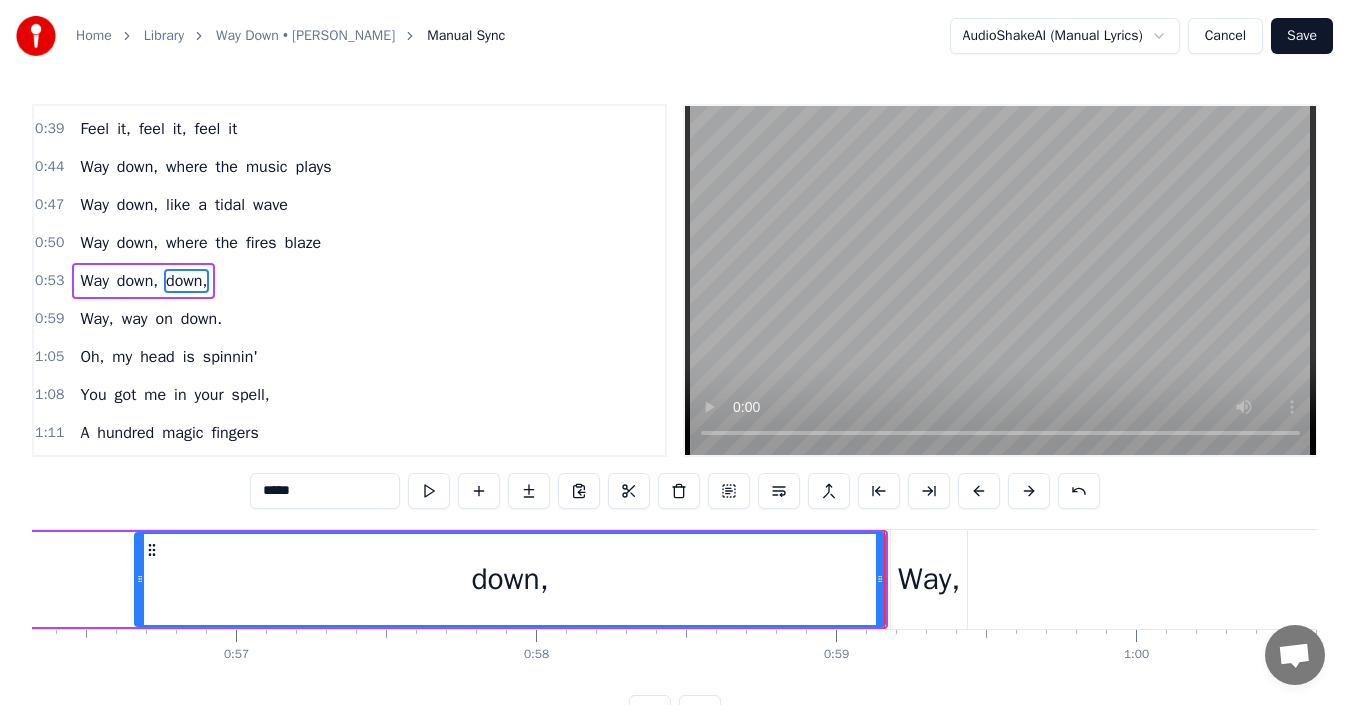 click on "Way," at bounding box center (929, 579) 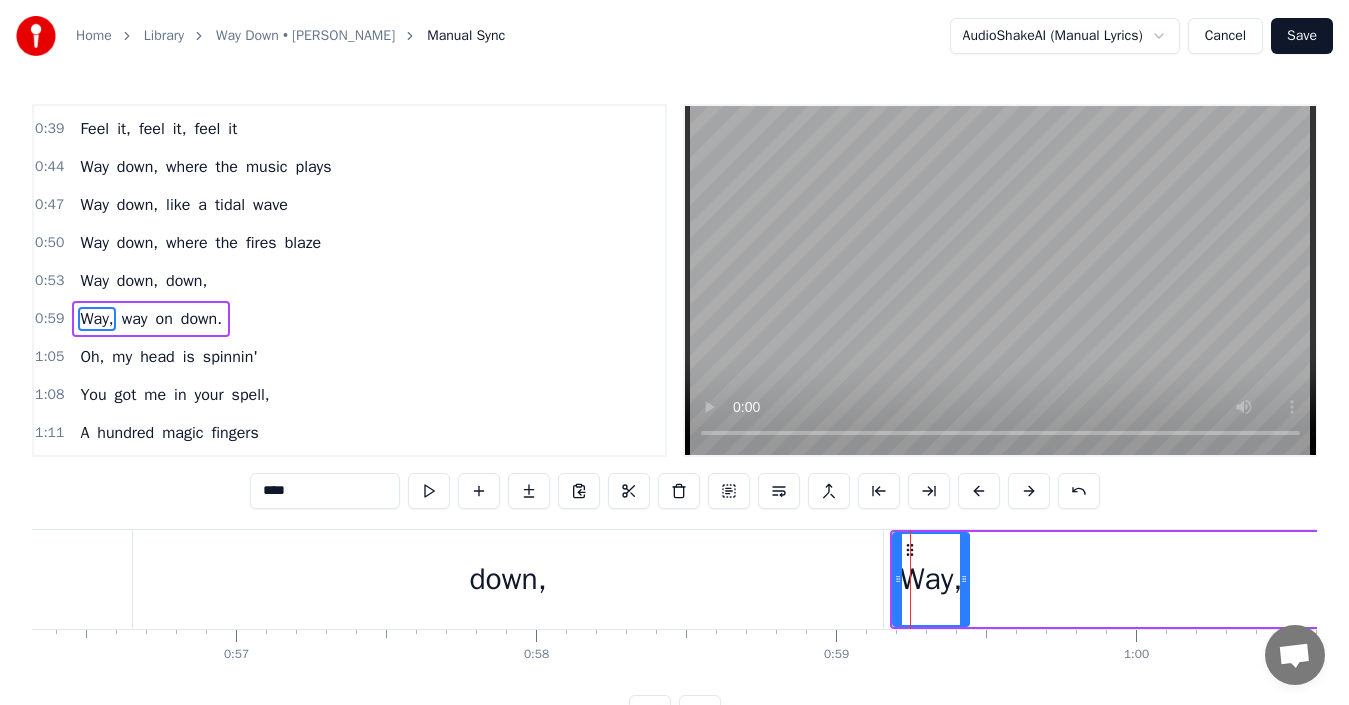 scroll, scrollTop: 376, scrollLeft: 0, axis: vertical 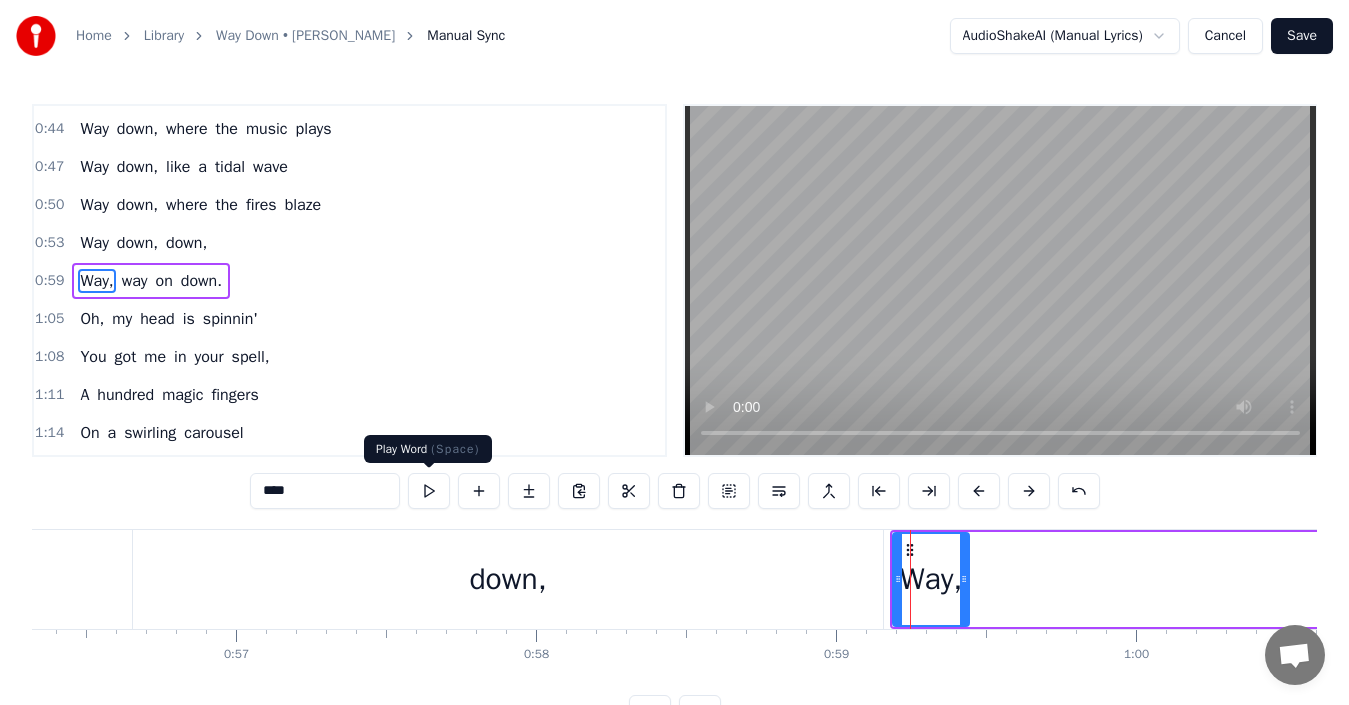 click at bounding box center [429, 491] 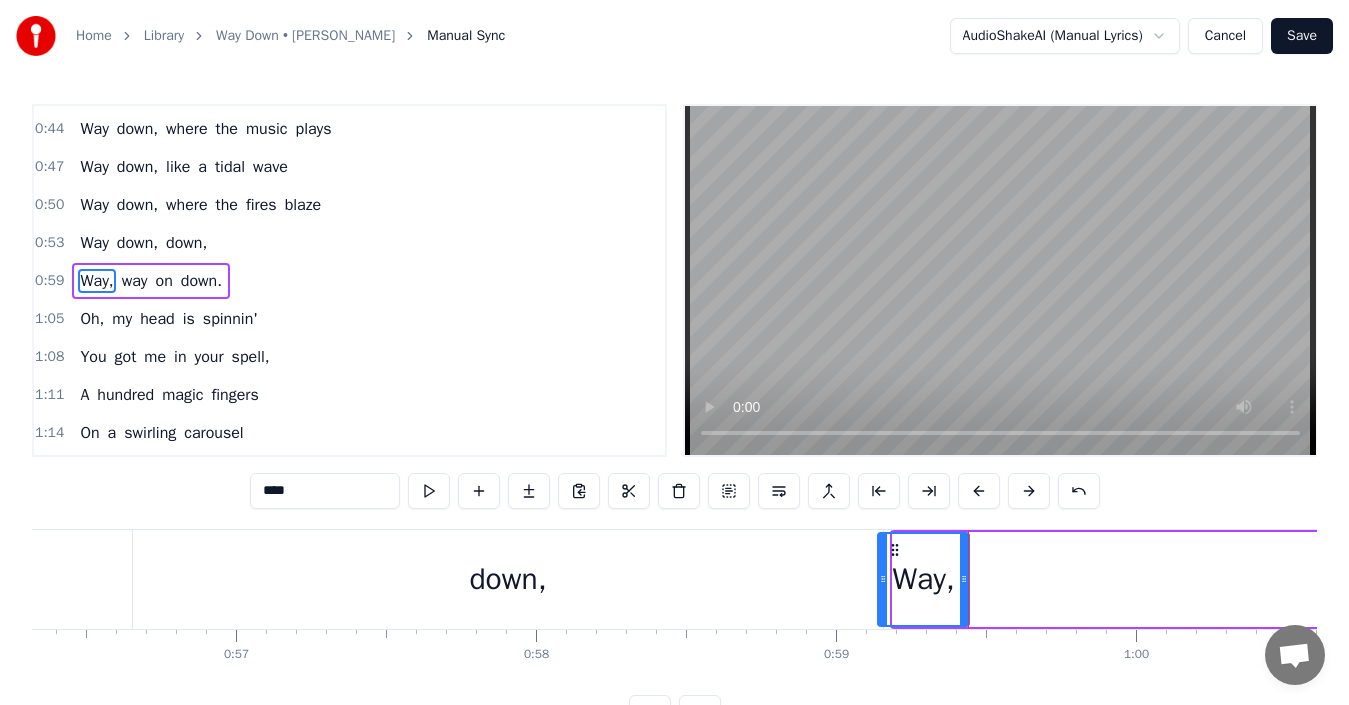 drag, startPoint x: 895, startPoint y: 574, endPoint x: 880, endPoint y: 590, distance: 21.931713 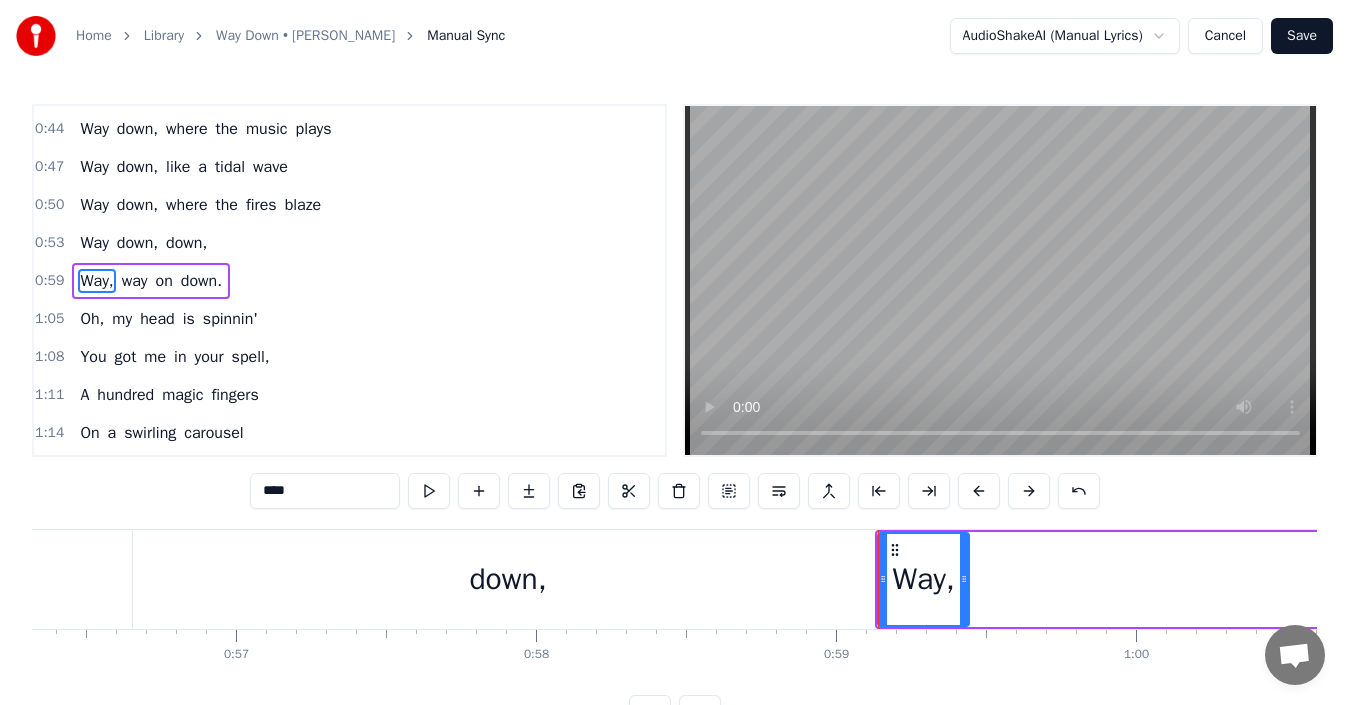 click on "down," at bounding box center [508, 579] 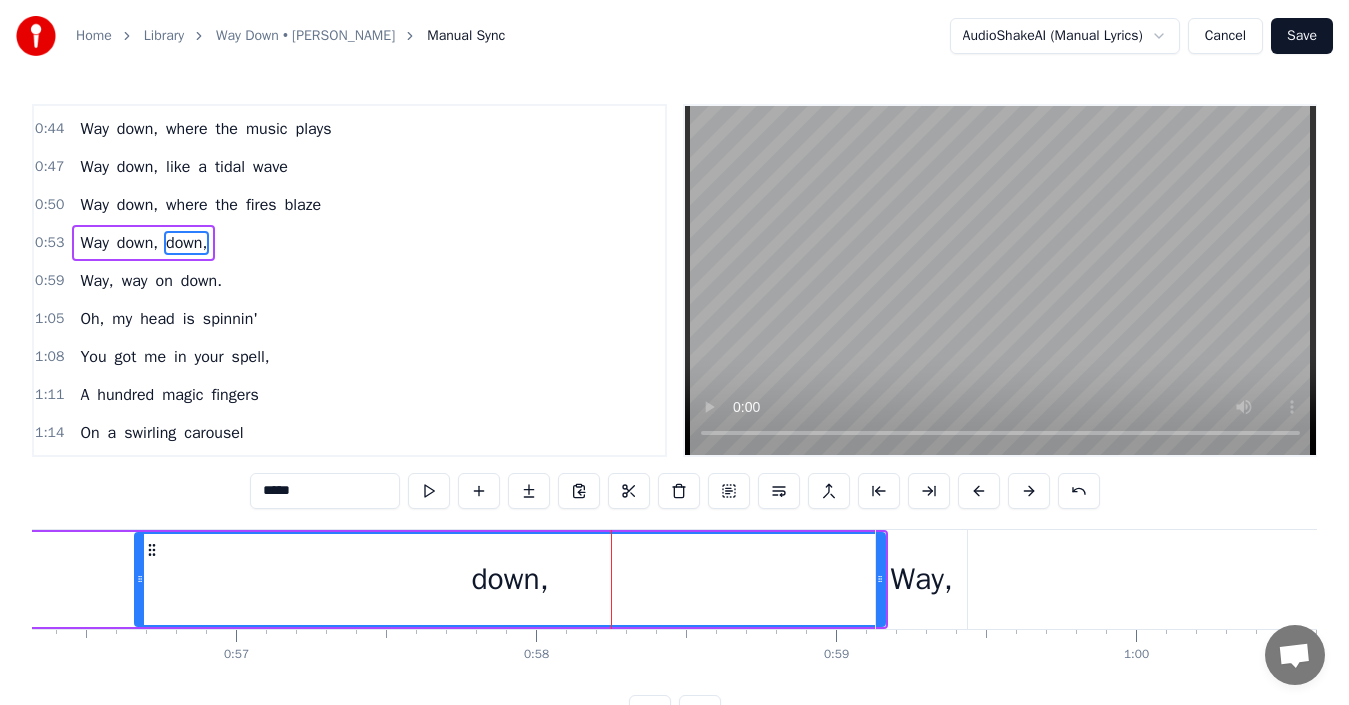 scroll, scrollTop: 338, scrollLeft: 0, axis: vertical 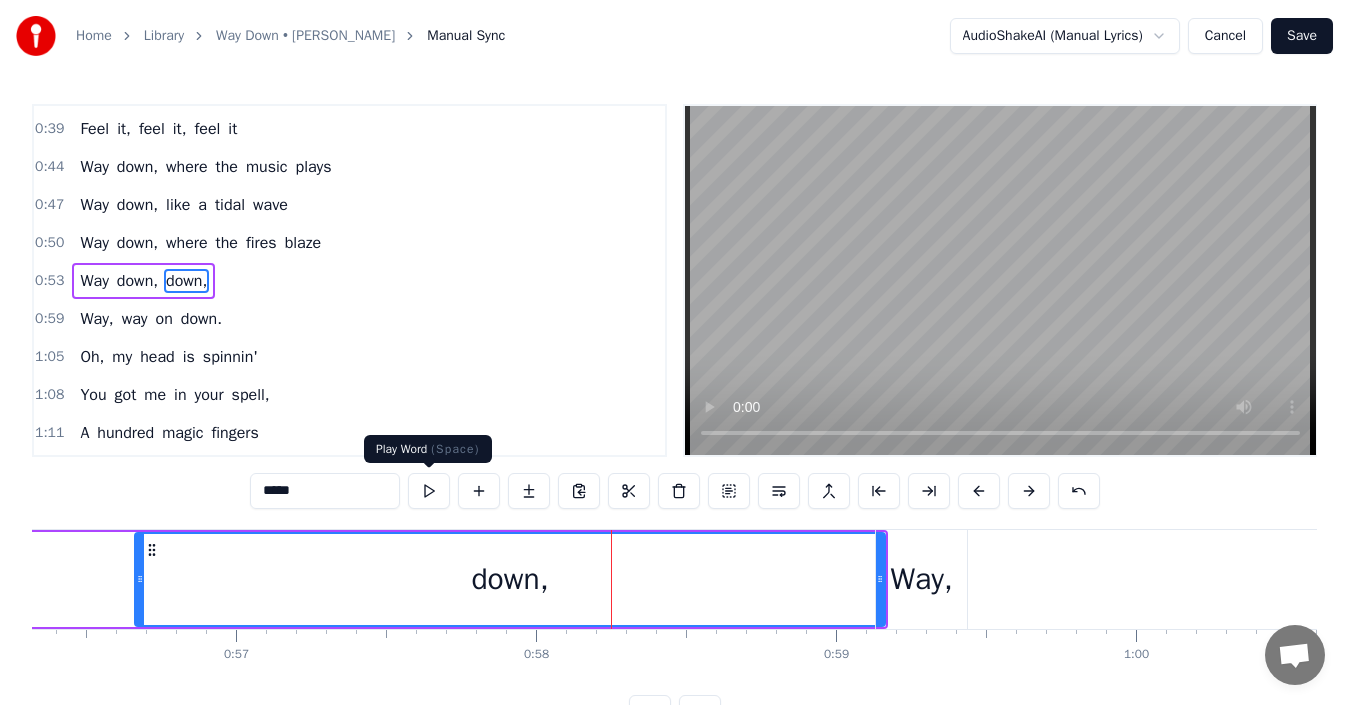click at bounding box center [429, 491] 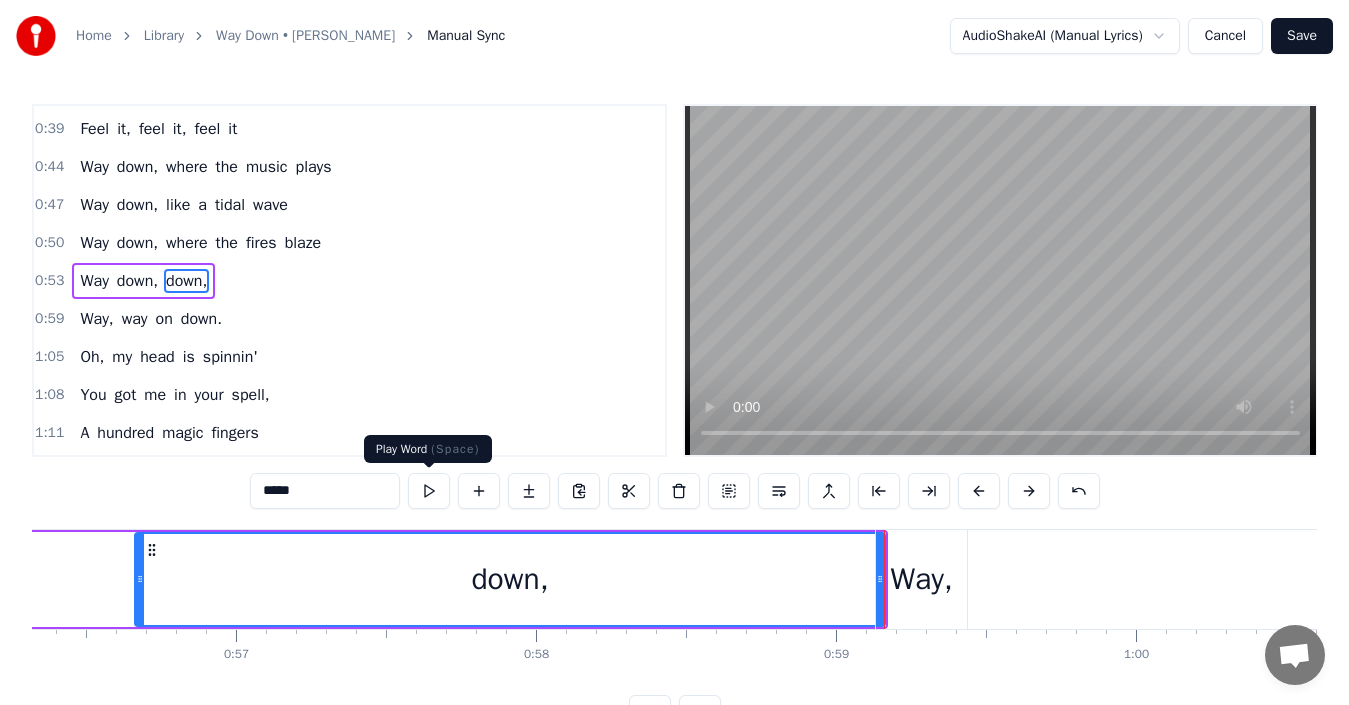click at bounding box center [429, 491] 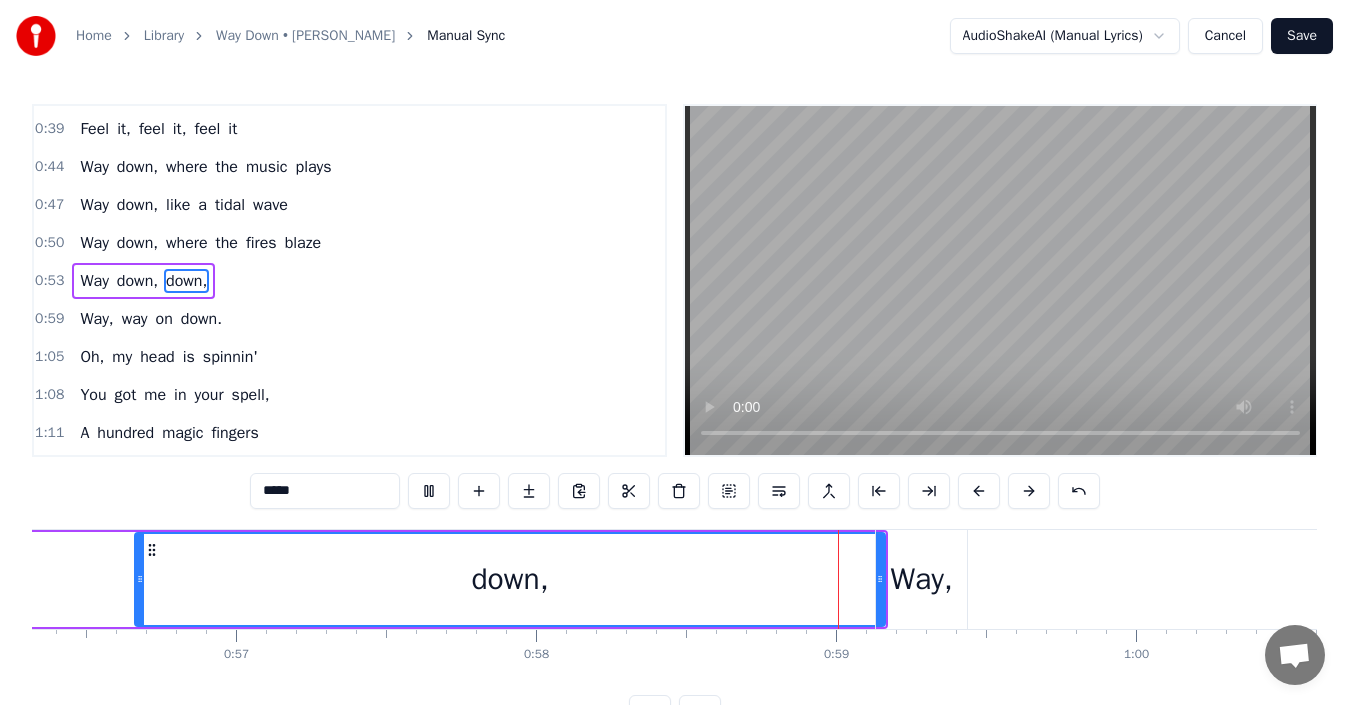 click at bounding box center (429, 491) 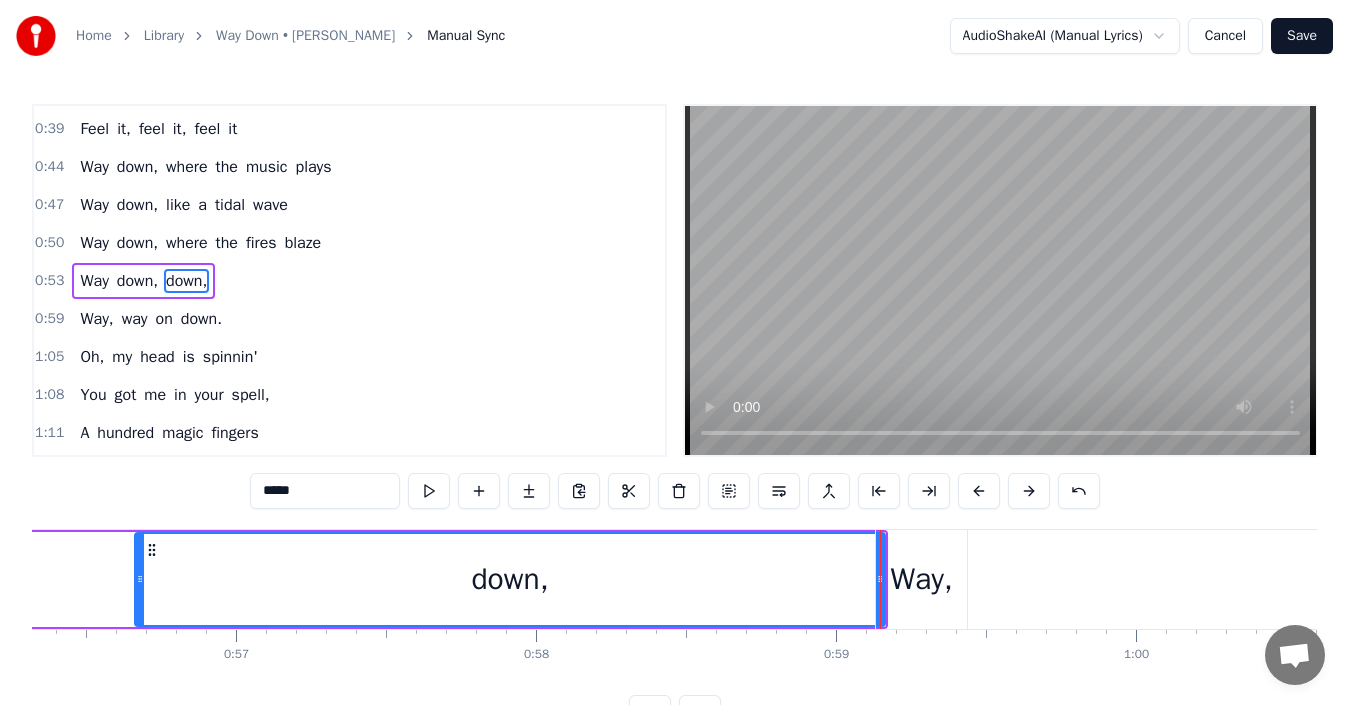 click on "Way," at bounding box center (921, 579) 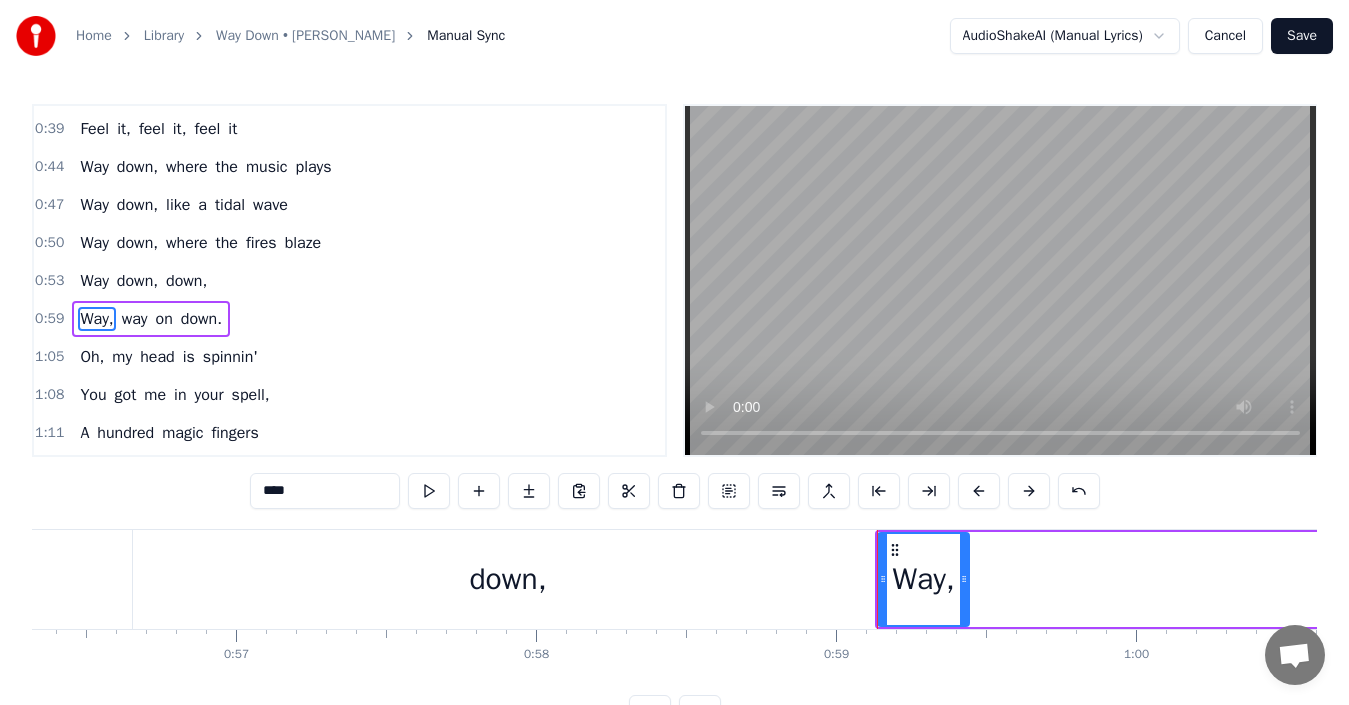 scroll, scrollTop: 376, scrollLeft: 0, axis: vertical 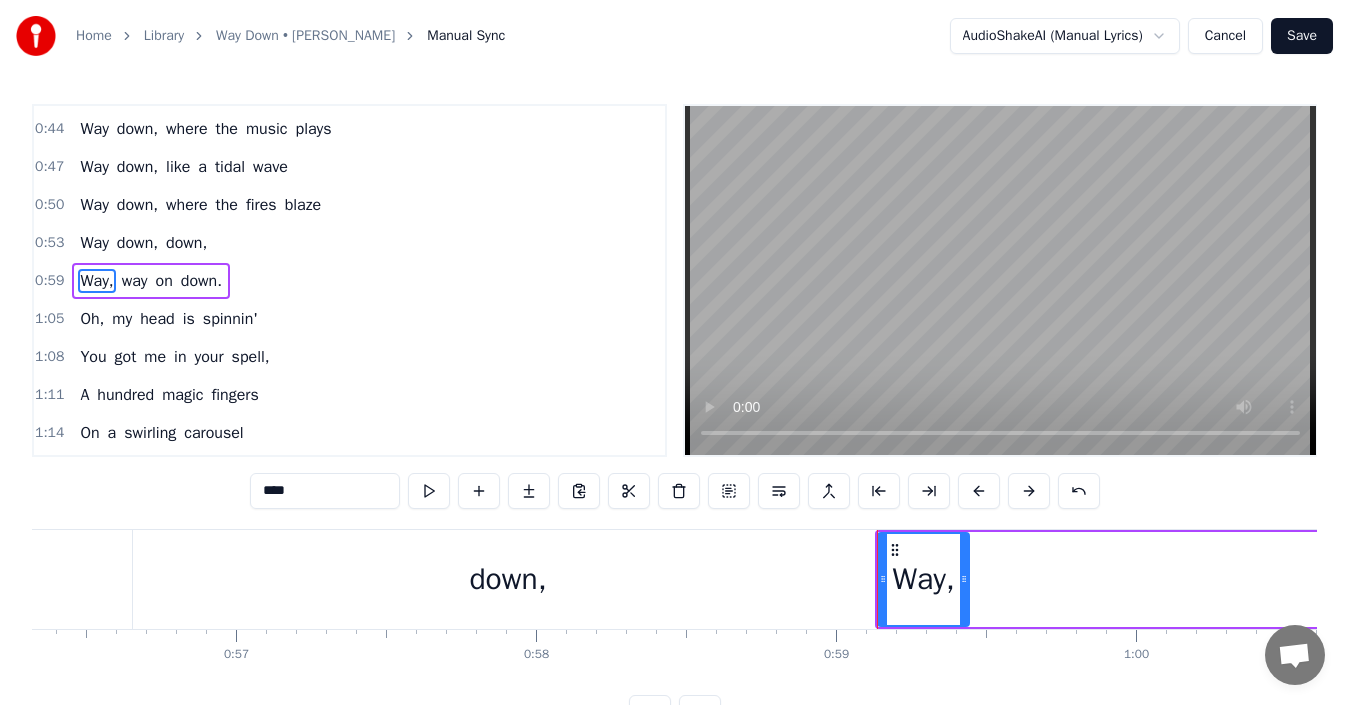 click on "down," at bounding box center (508, 579) 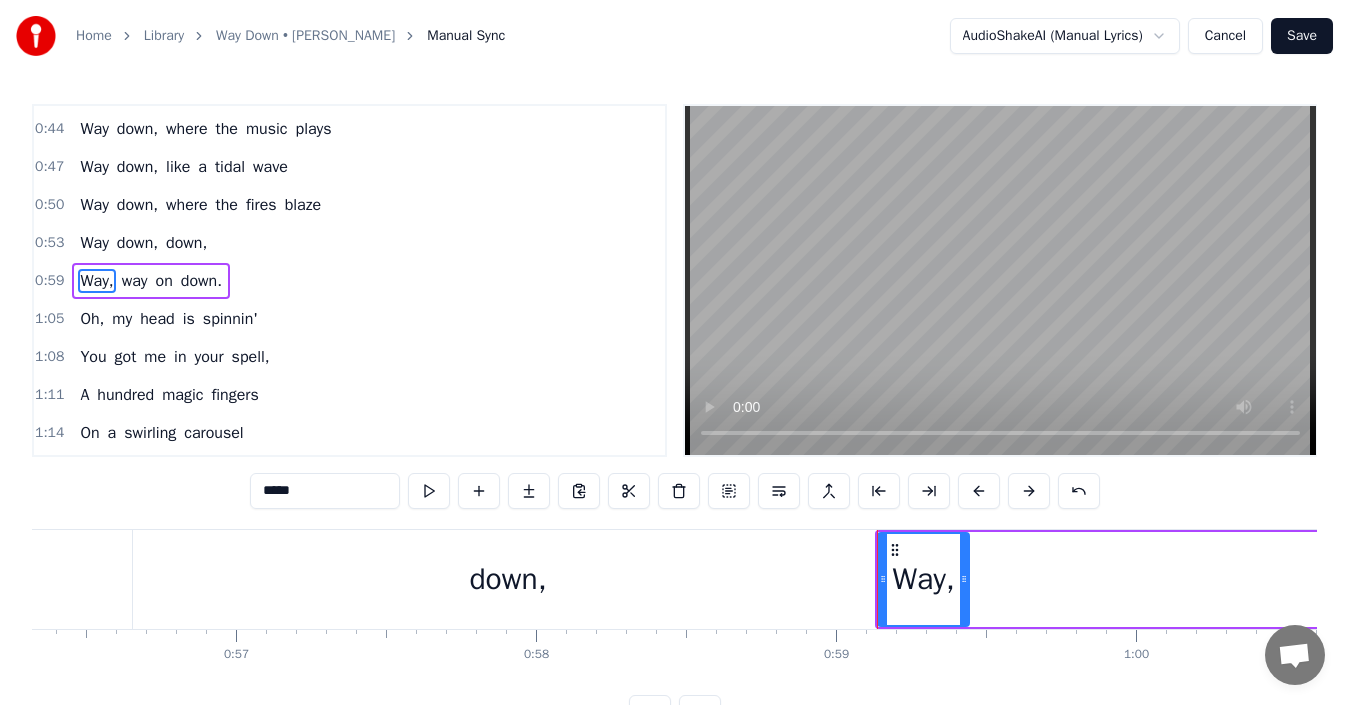 scroll, scrollTop: 338, scrollLeft: 0, axis: vertical 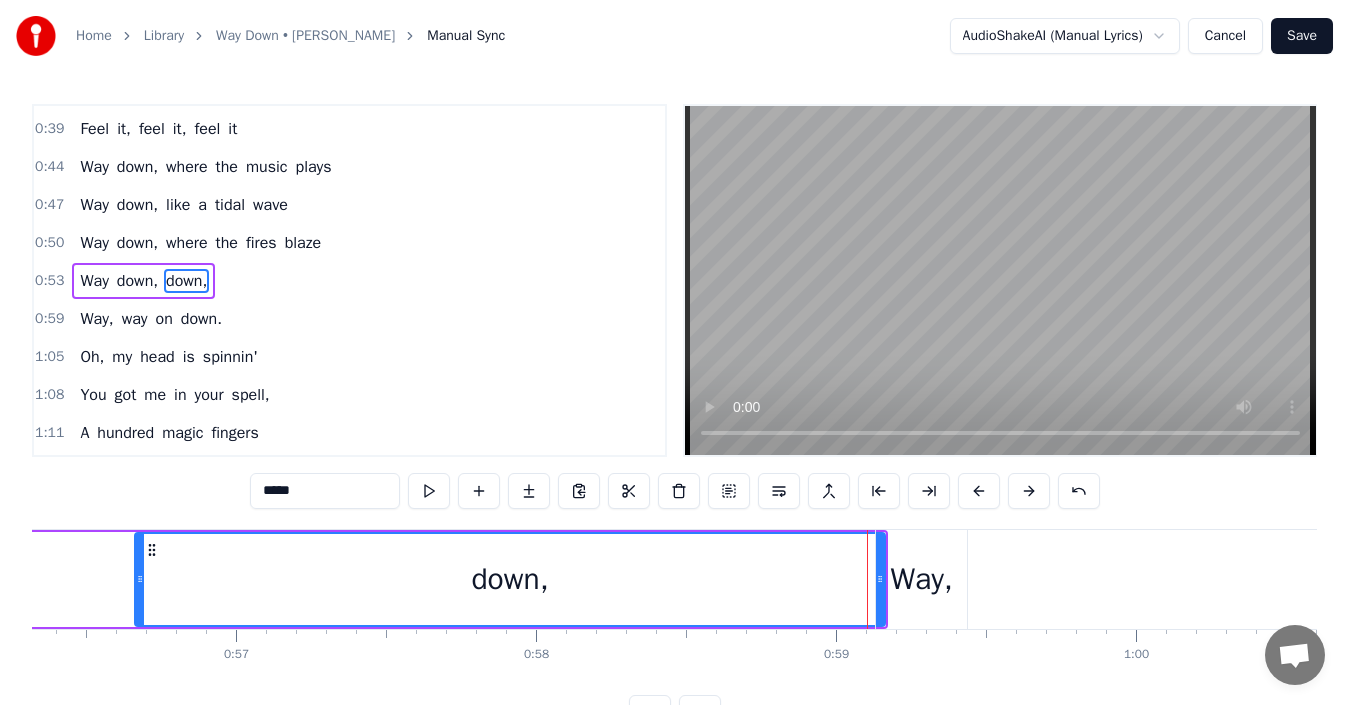 drag, startPoint x: 883, startPoint y: 579, endPoint x: 765, endPoint y: 576, distance: 118.03813 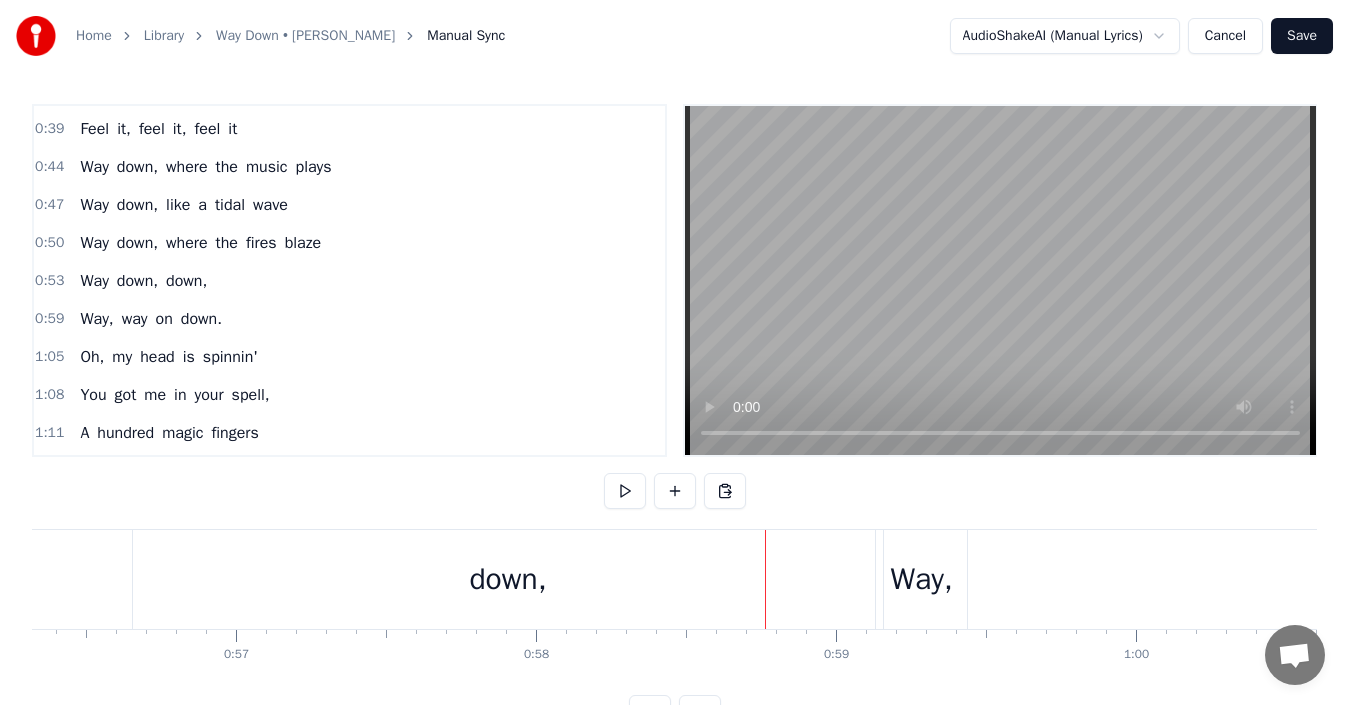 click on "down," at bounding box center [508, 579] 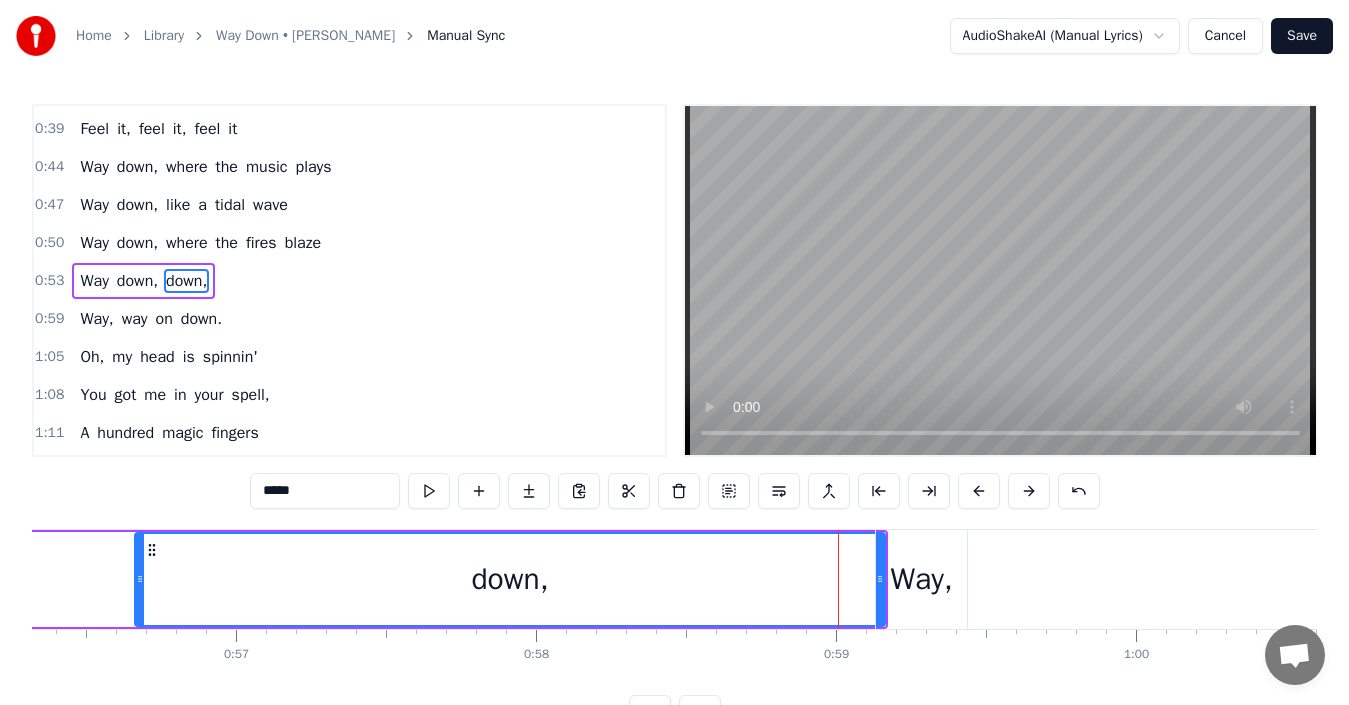click on "Way," at bounding box center (921, 579) 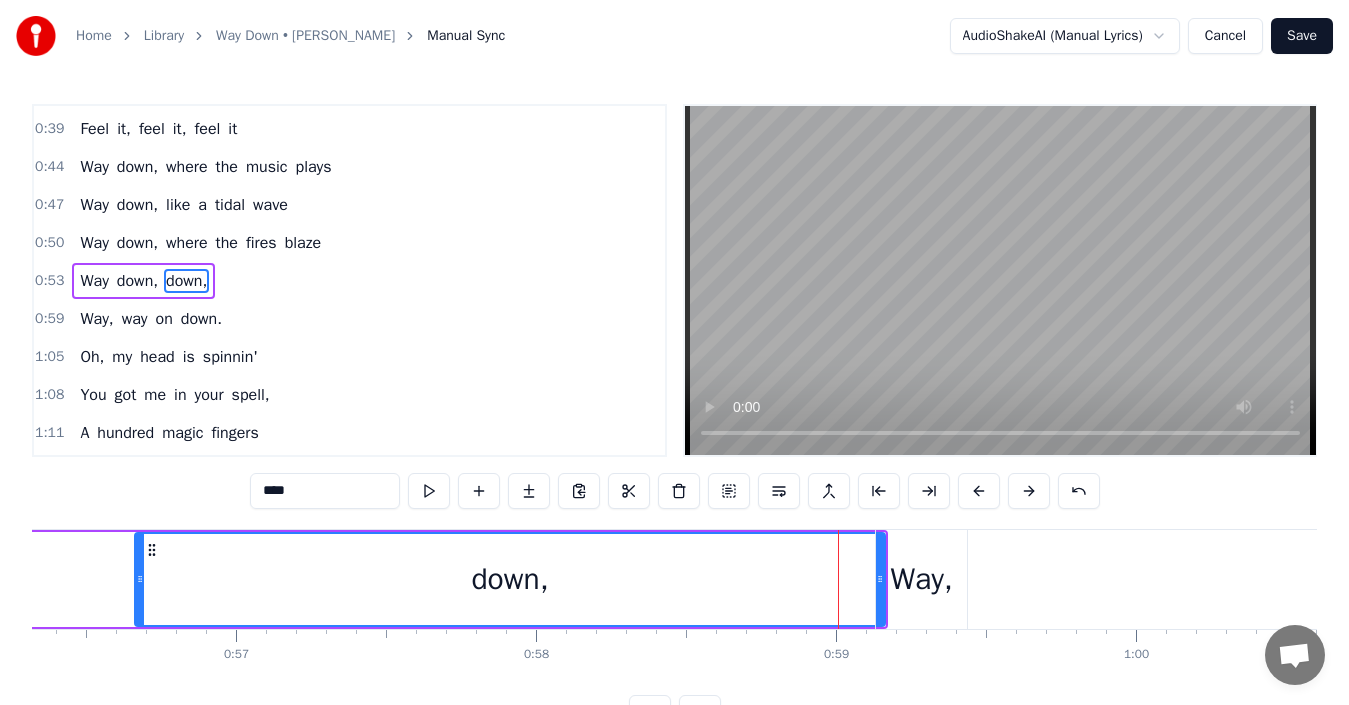 scroll, scrollTop: 376, scrollLeft: 0, axis: vertical 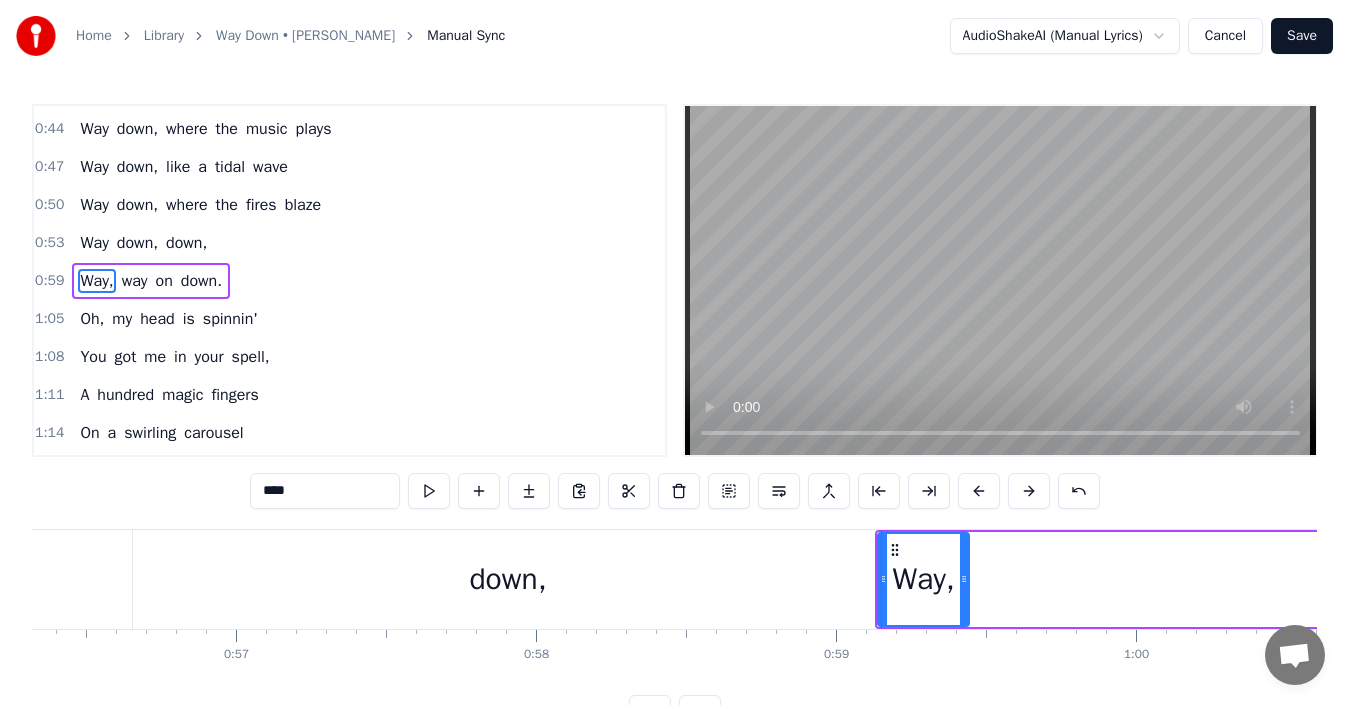 click on "down," at bounding box center (508, 579) 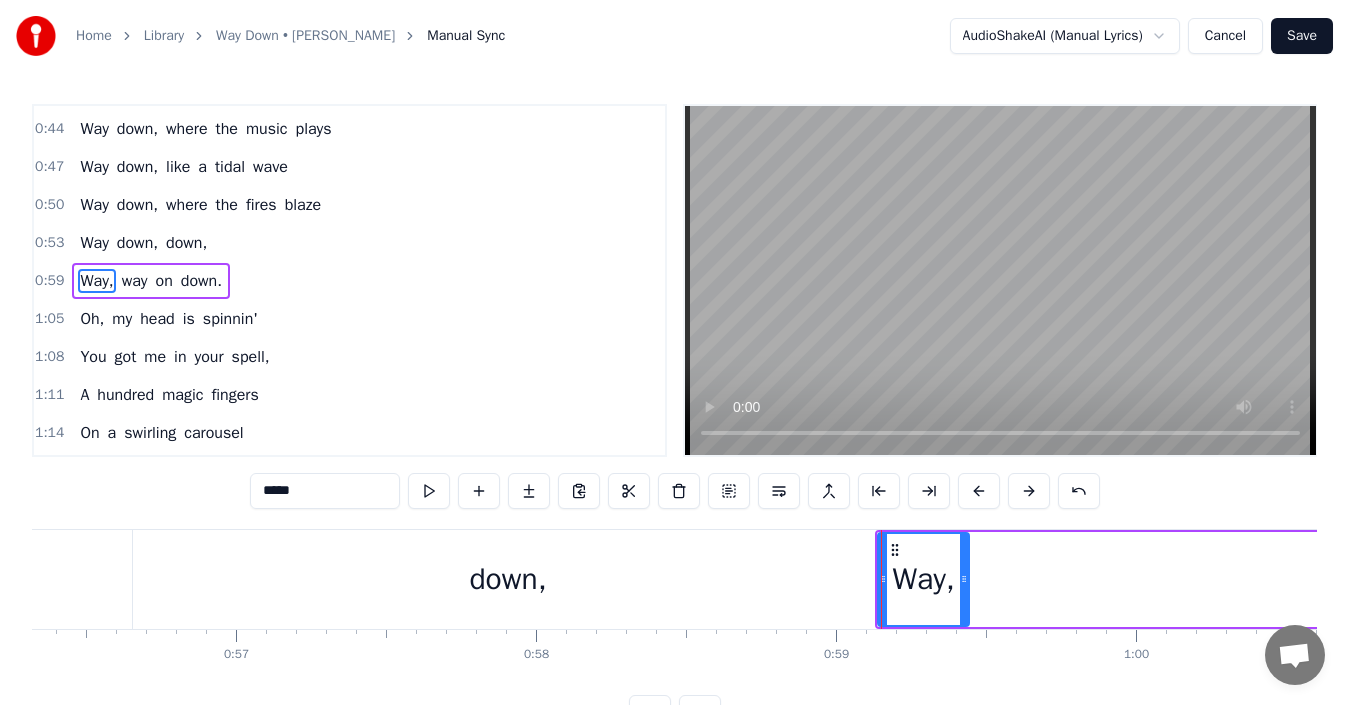 scroll, scrollTop: 338, scrollLeft: 0, axis: vertical 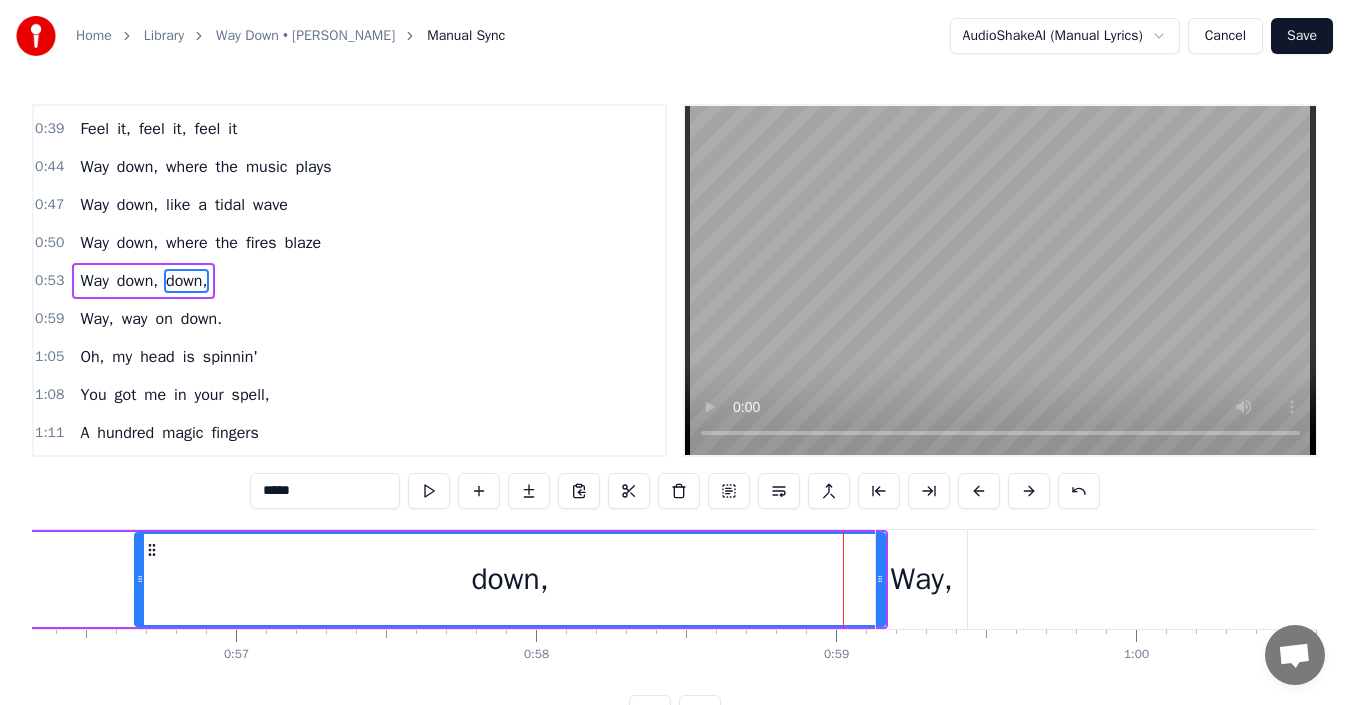 click on "Way," at bounding box center (921, 579) 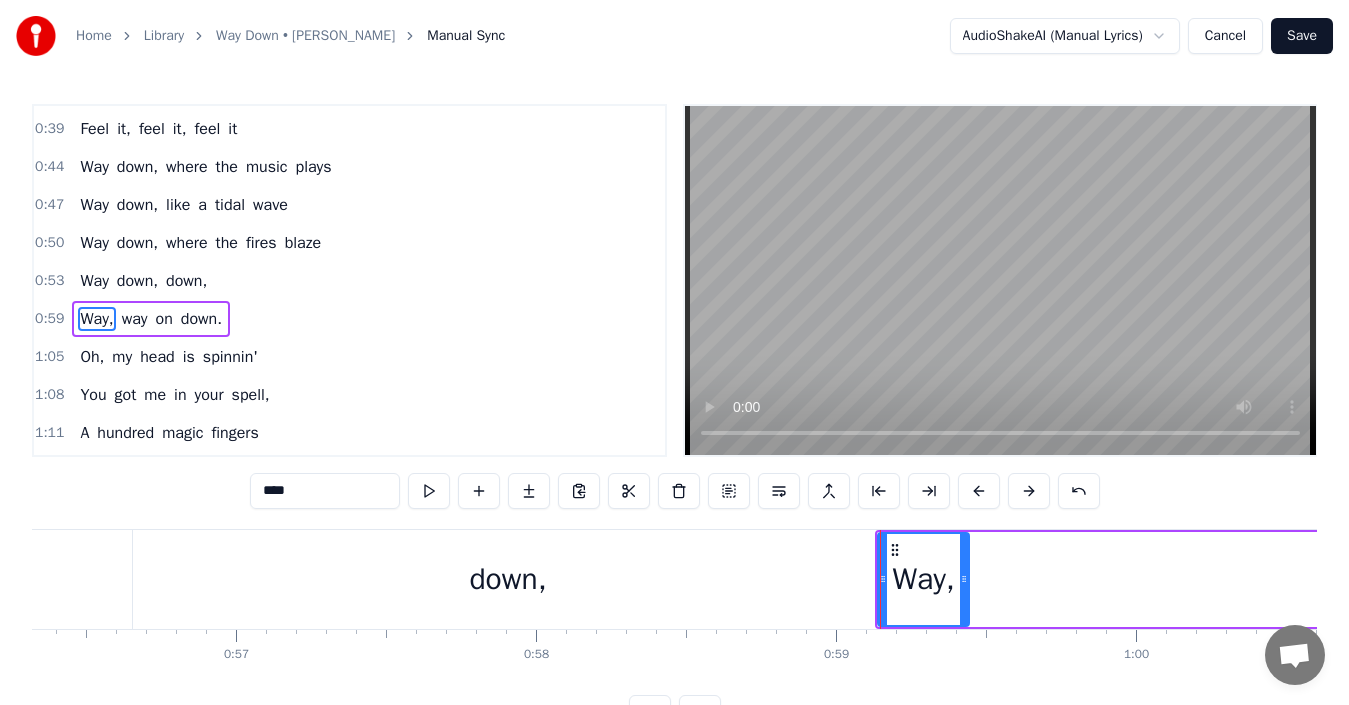 scroll, scrollTop: 376, scrollLeft: 0, axis: vertical 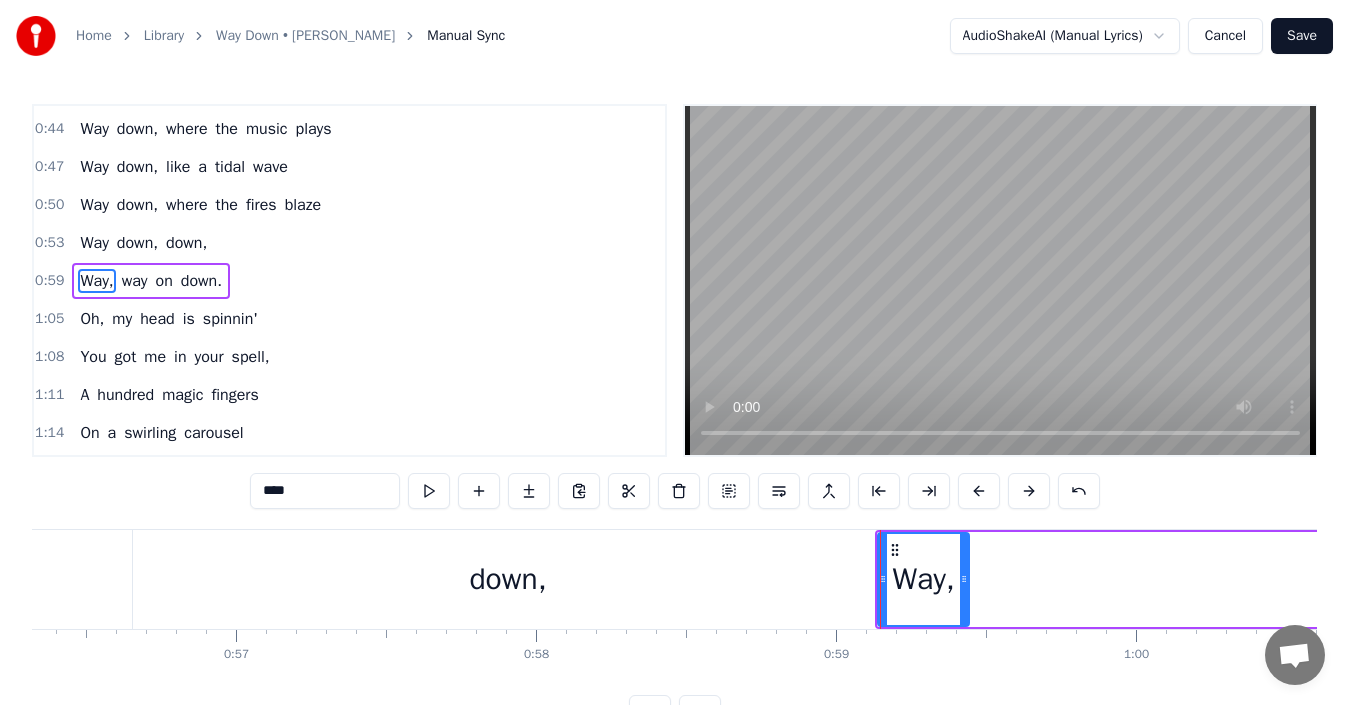 click on "down," at bounding box center (508, 579) 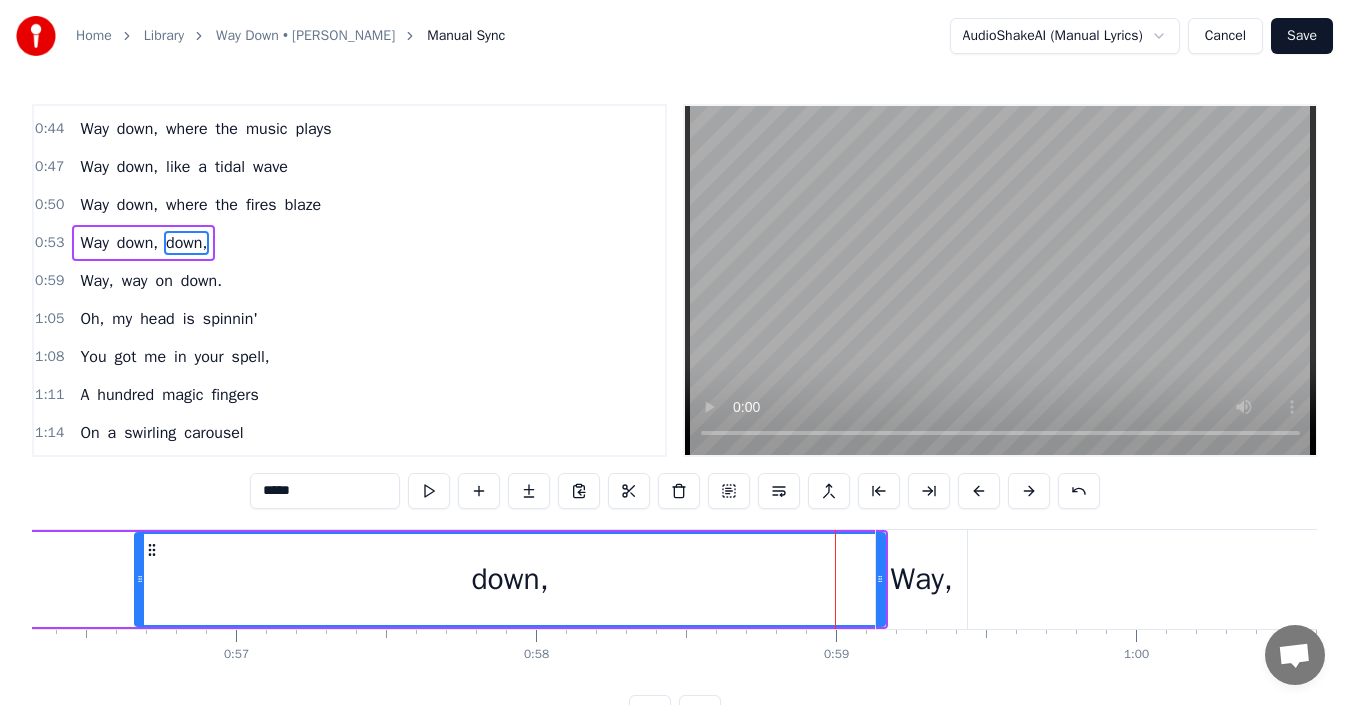 scroll, scrollTop: 338, scrollLeft: 0, axis: vertical 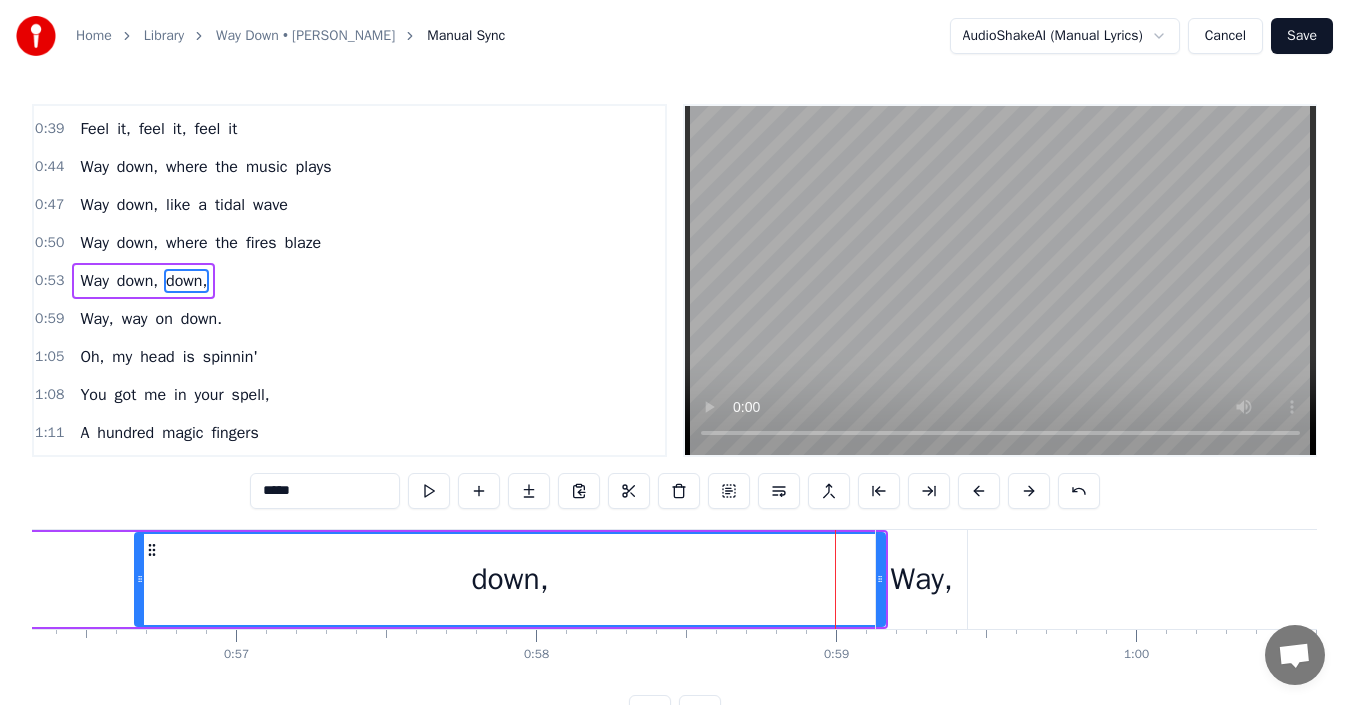 drag, startPoint x: 875, startPoint y: 570, endPoint x: 854, endPoint y: 564, distance: 21.84033 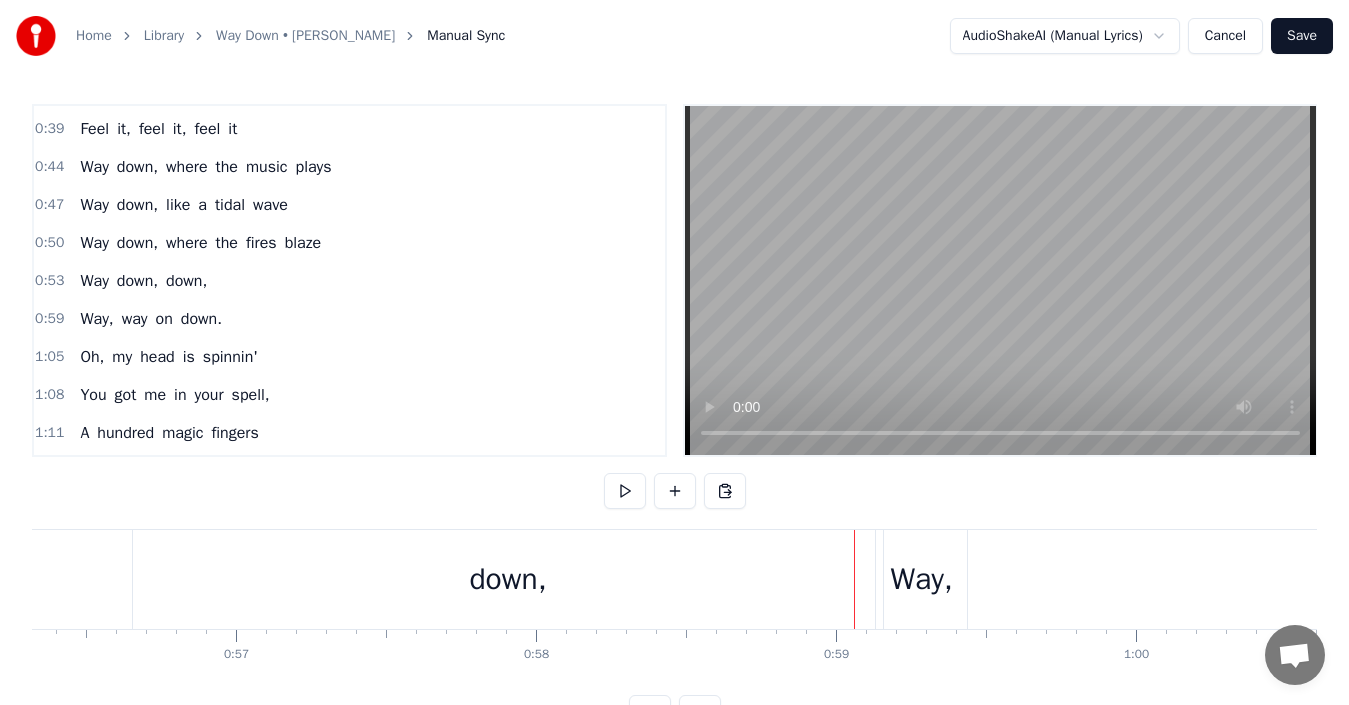 click on "down," at bounding box center (508, 579) 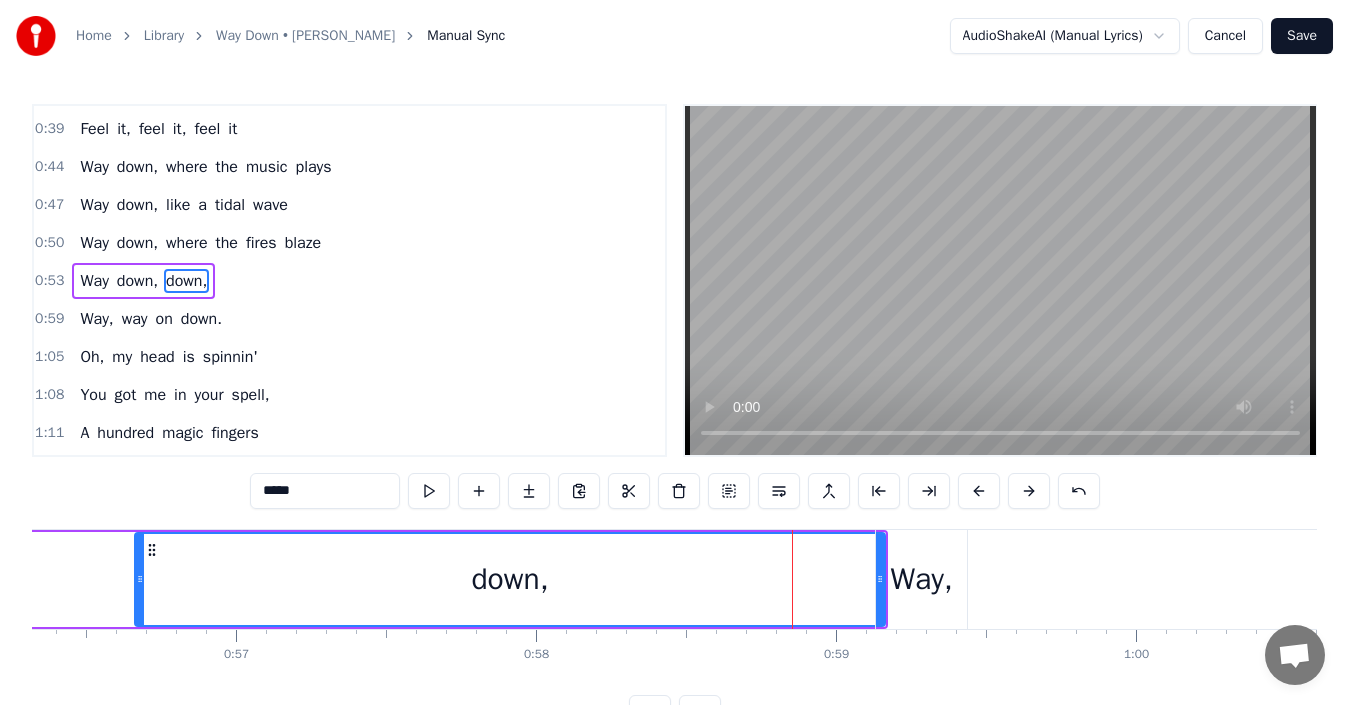 click on "down," at bounding box center (510, 579) 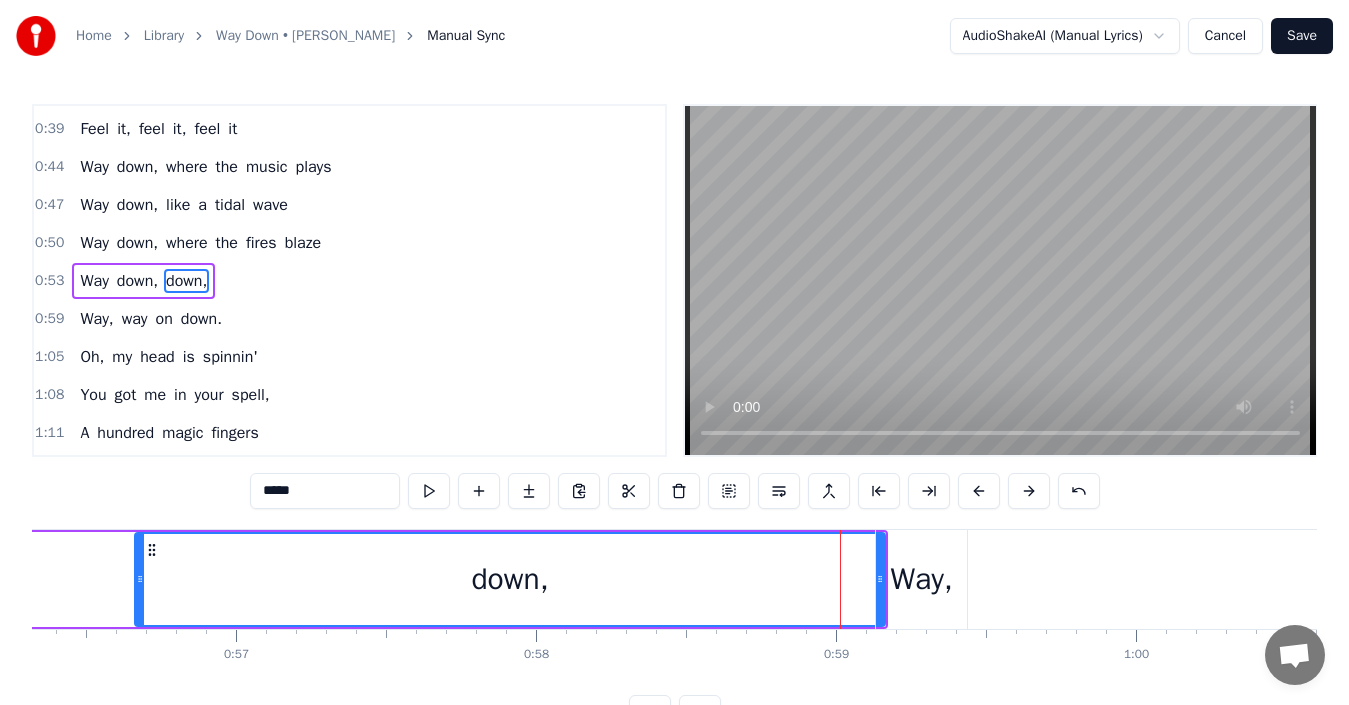 drag, startPoint x: 880, startPoint y: 605, endPoint x: 854, endPoint y: 607, distance: 26.076809 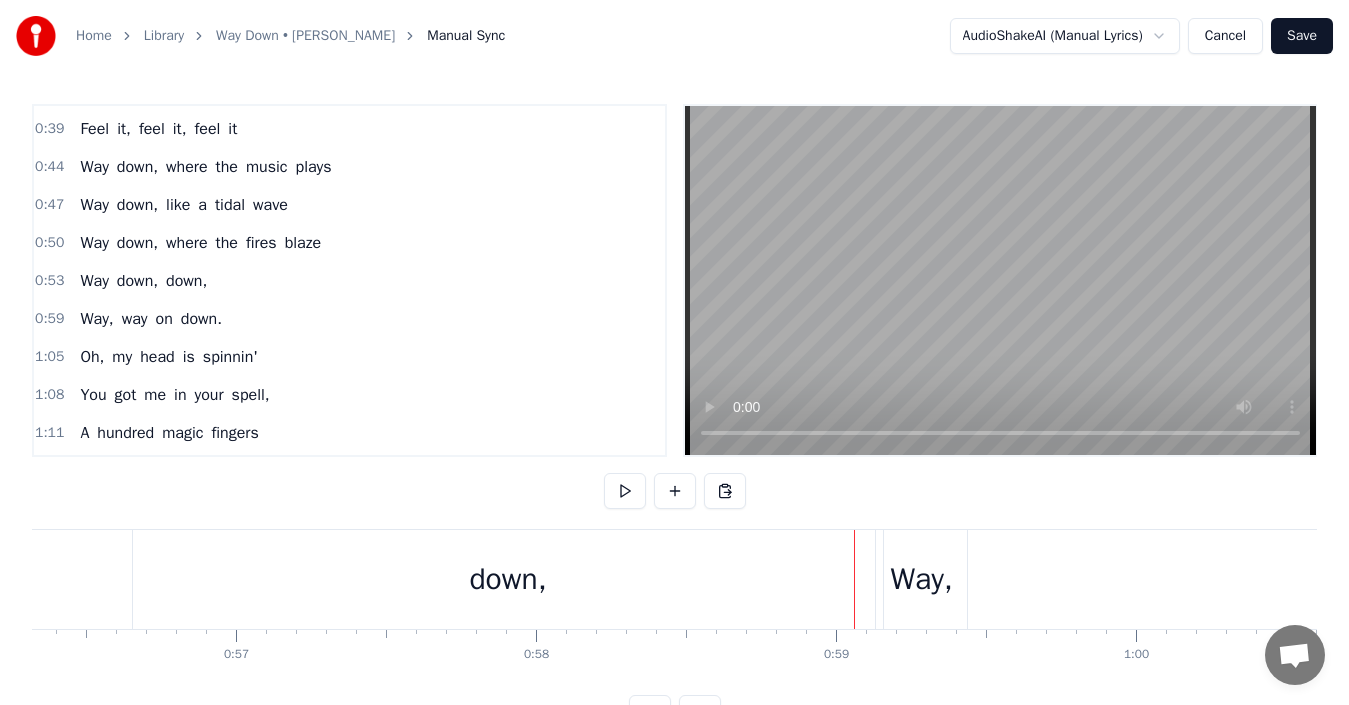 click on "Way," at bounding box center [921, 579] 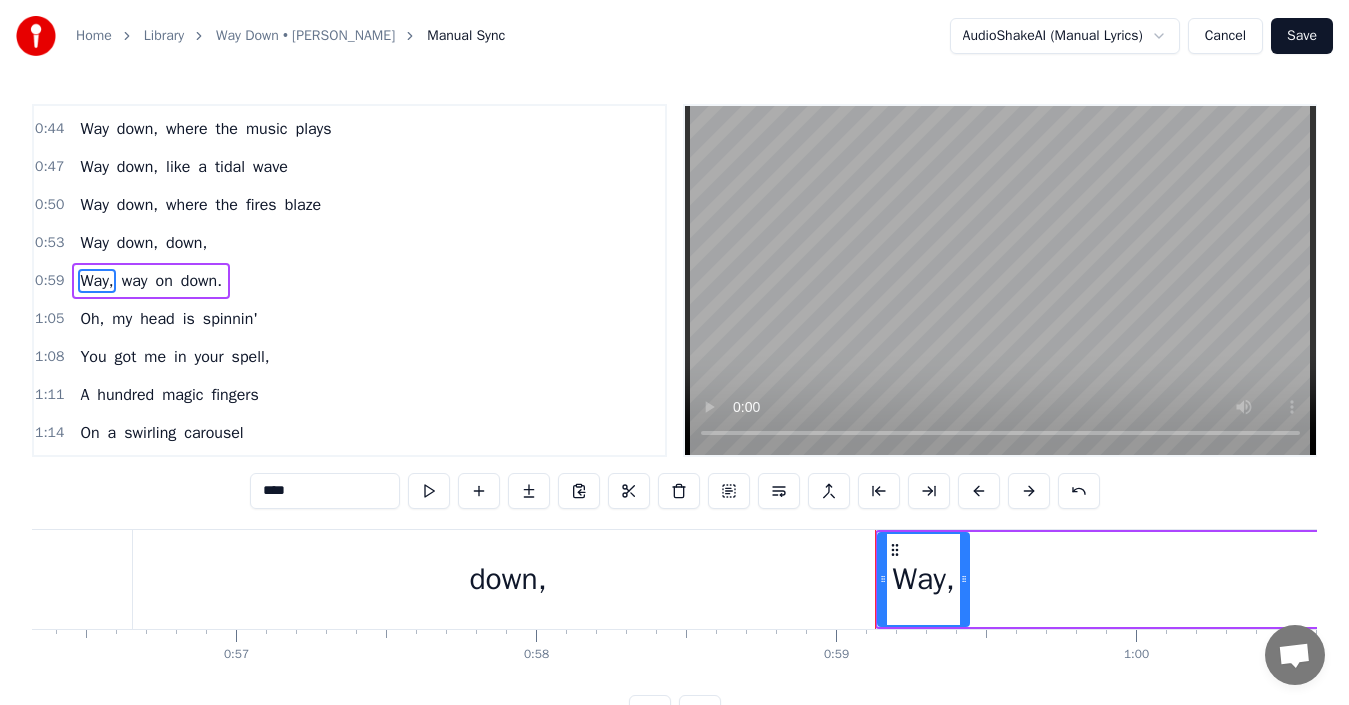 drag, startPoint x: 875, startPoint y: 580, endPoint x: 895, endPoint y: 588, distance: 21.540659 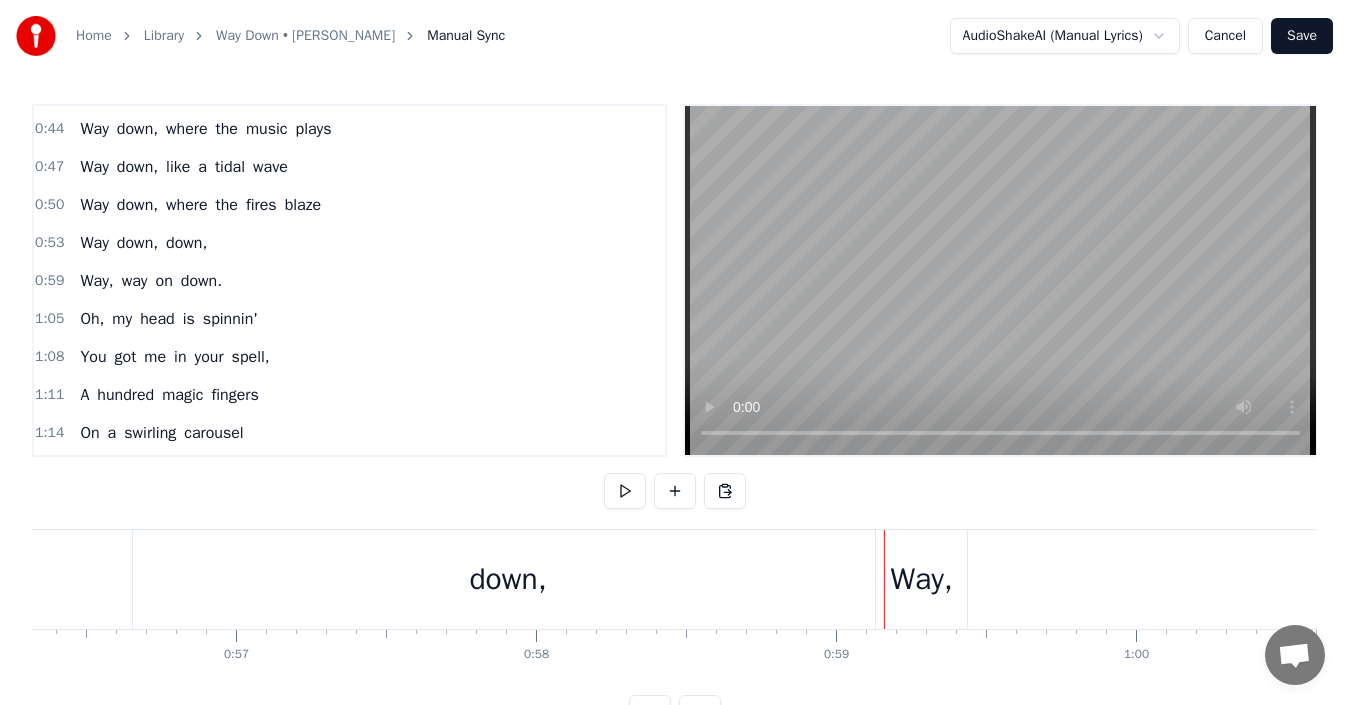 click on "down," at bounding box center (508, 579) 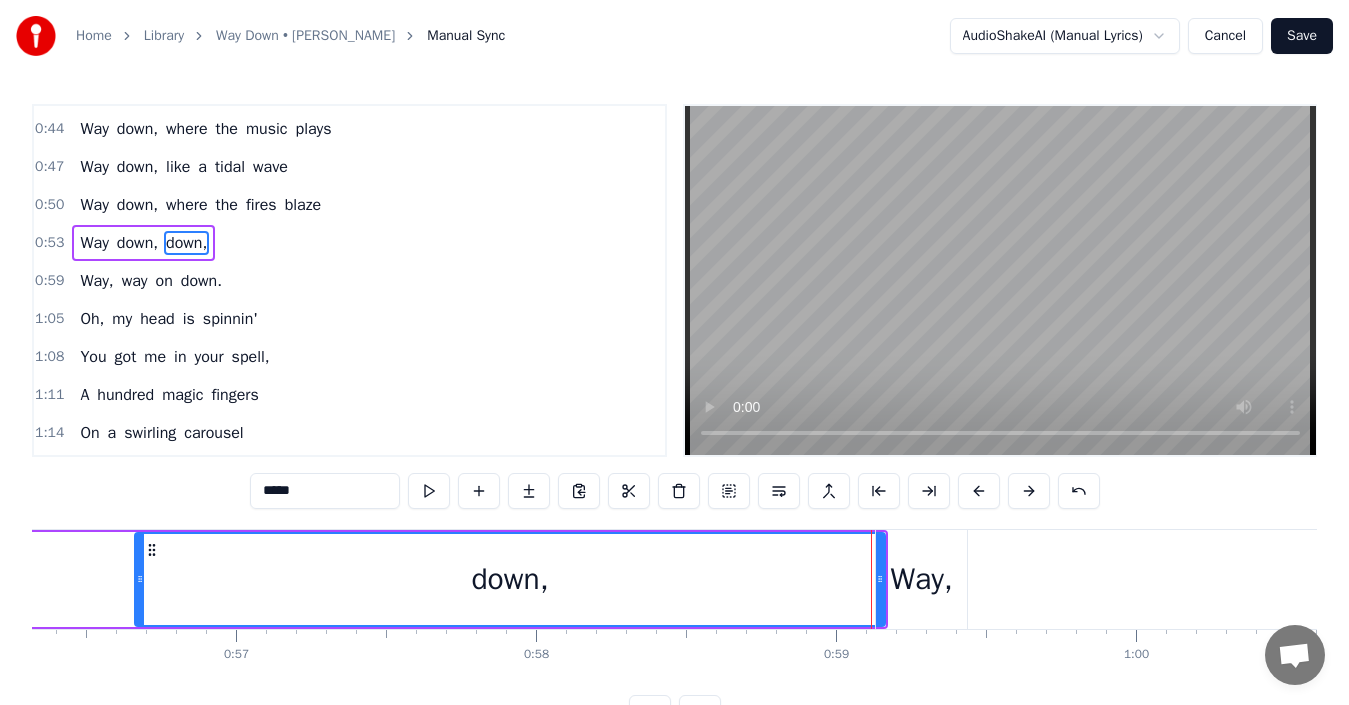 scroll, scrollTop: 338, scrollLeft: 0, axis: vertical 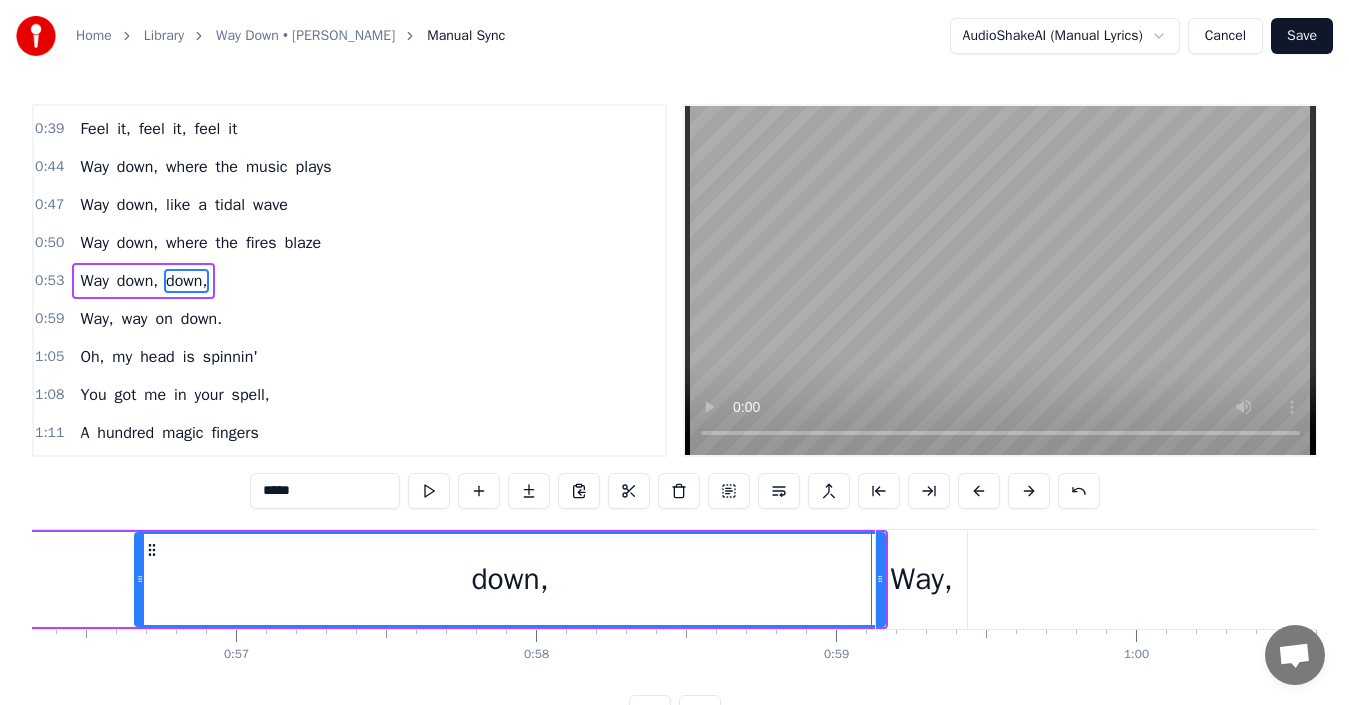 drag, startPoint x: 873, startPoint y: 575, endPoint x: 821, endPoint y: 575, distance: 52 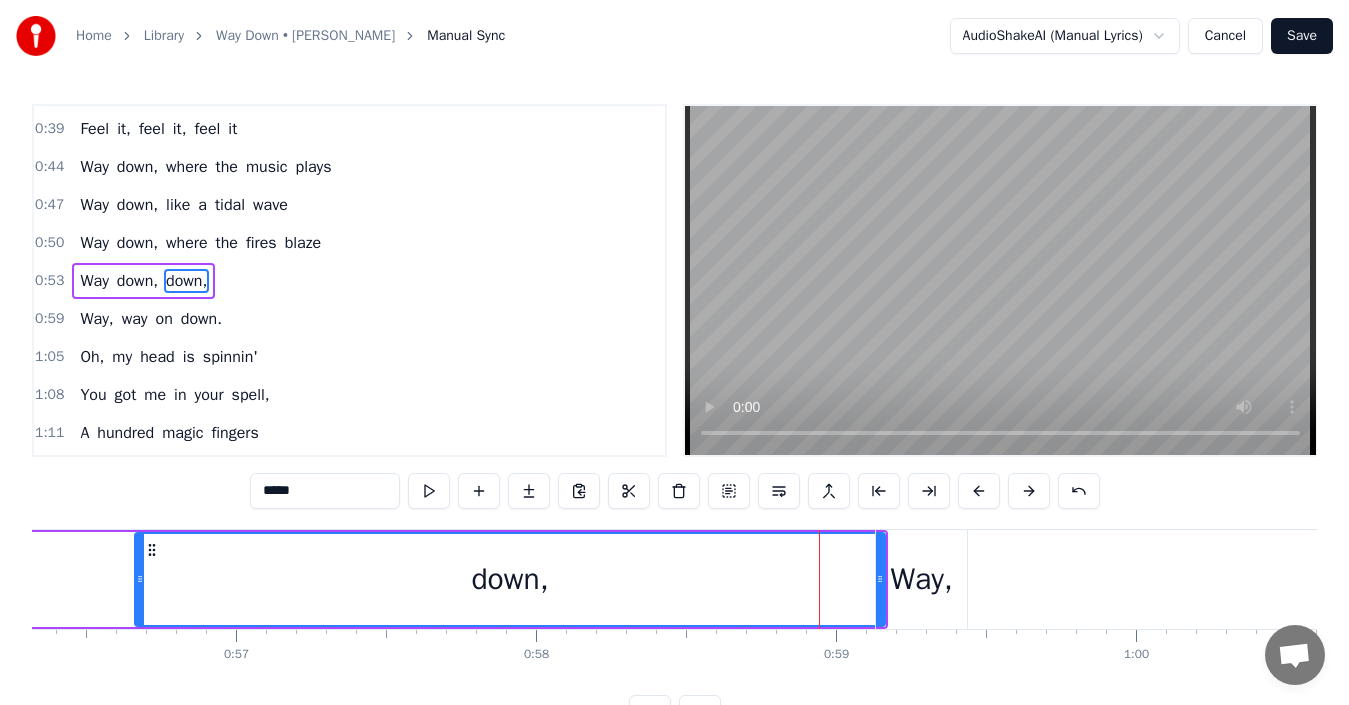drag, startPoint x: 880, startPoint y: 576, endPoint x: 778, endPoint y: 566, distance: 102.48902 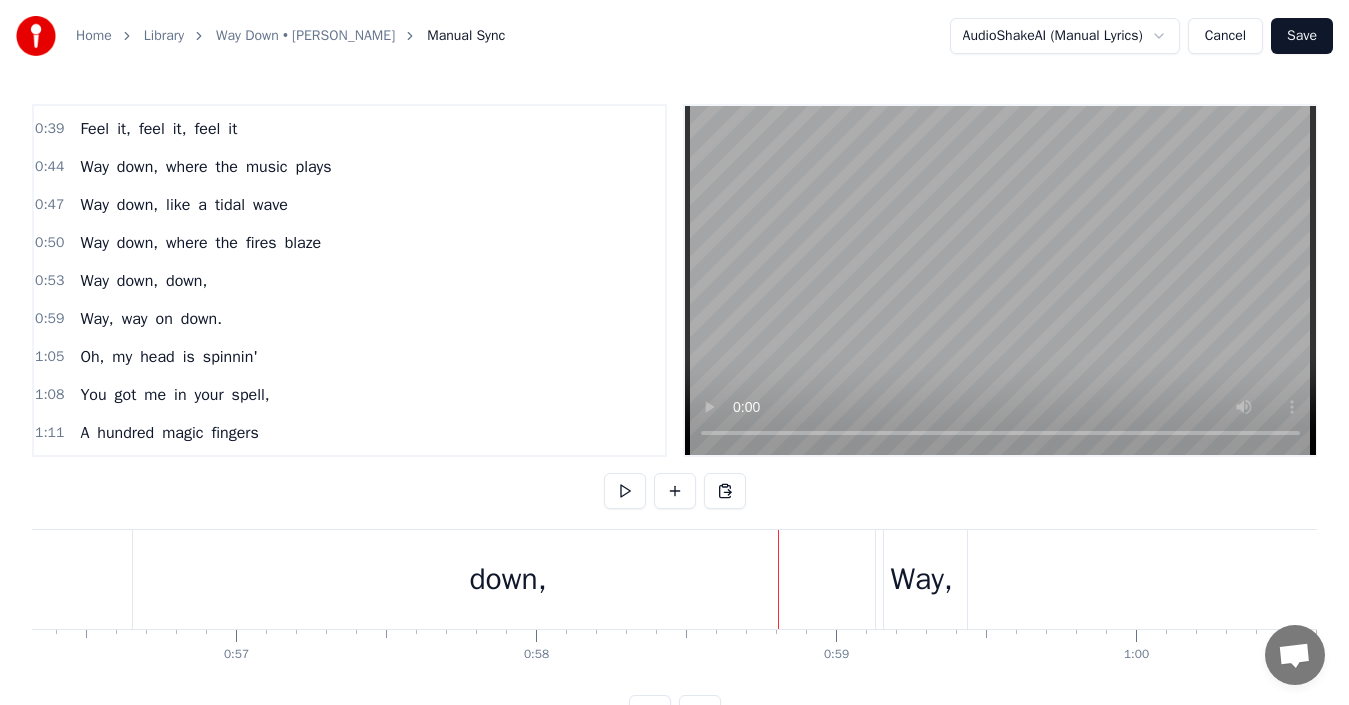 click on "Way," at bounding box center [921, 579] 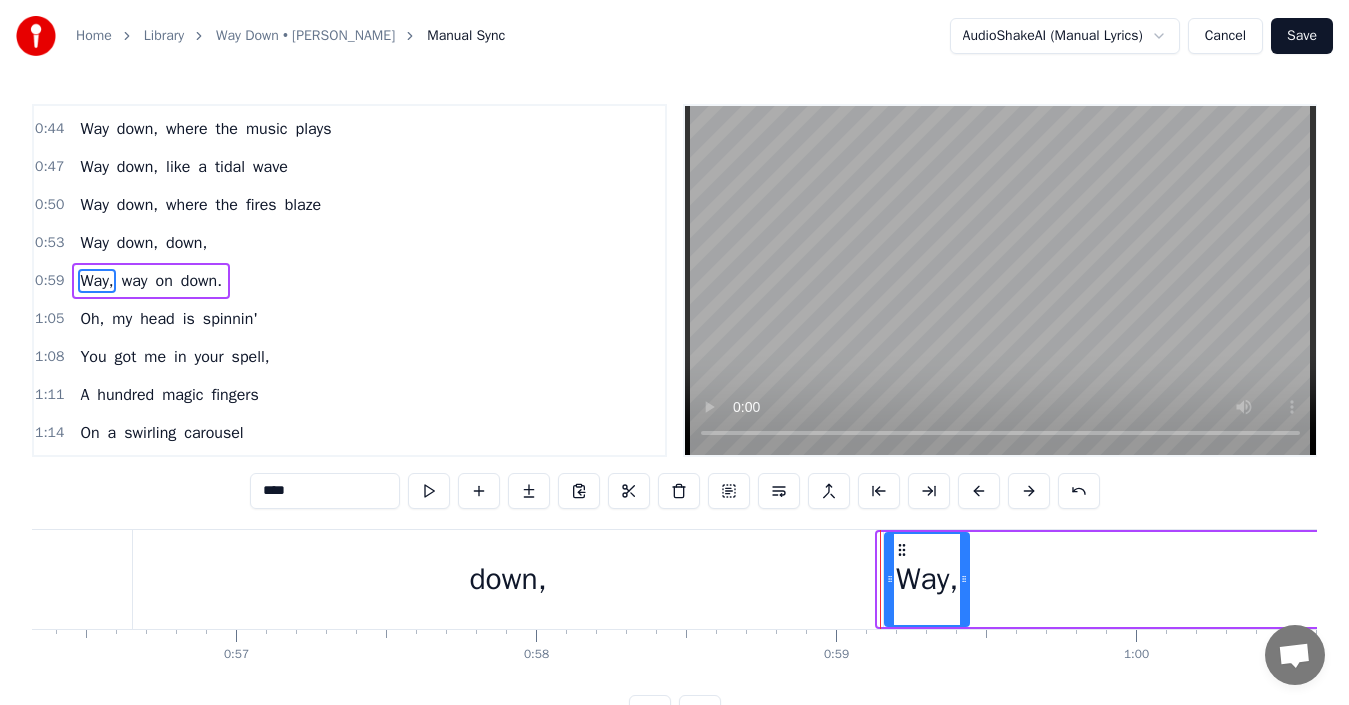 click at bounding box center (890, 579) 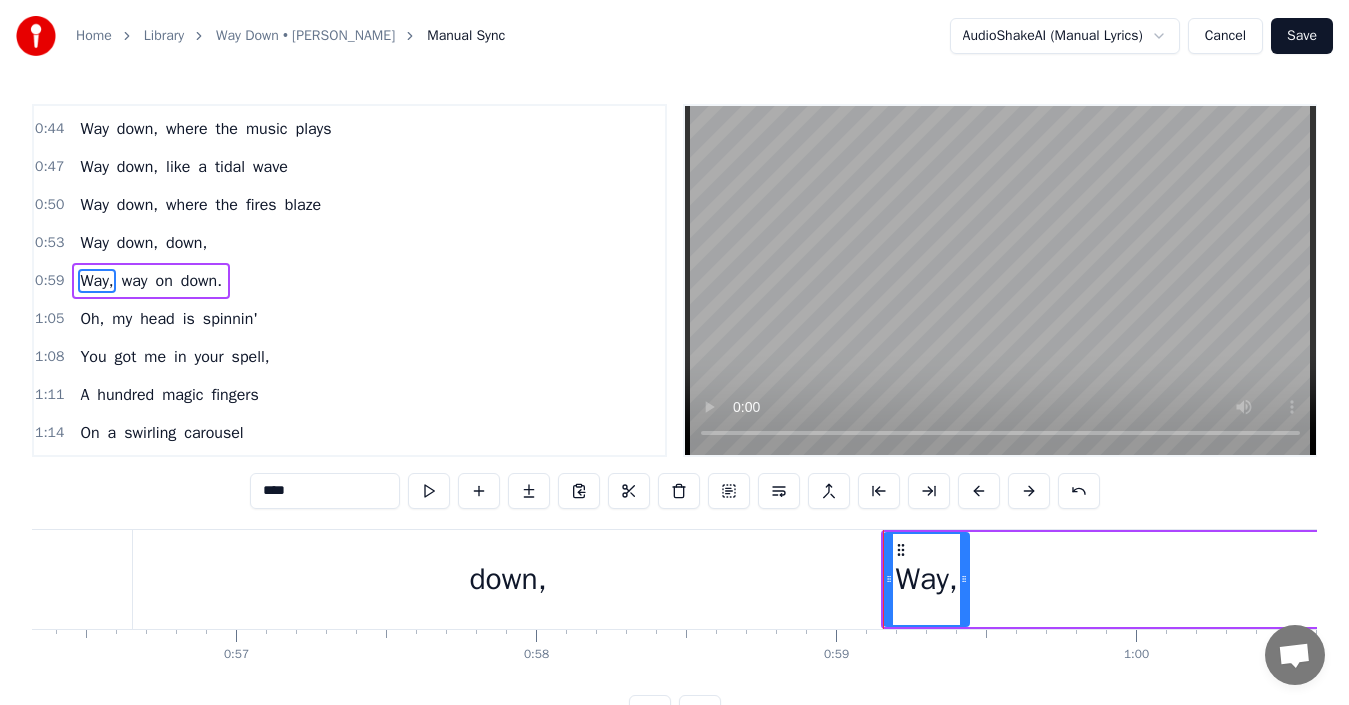 click on "down," at bounding box center (508, 579) 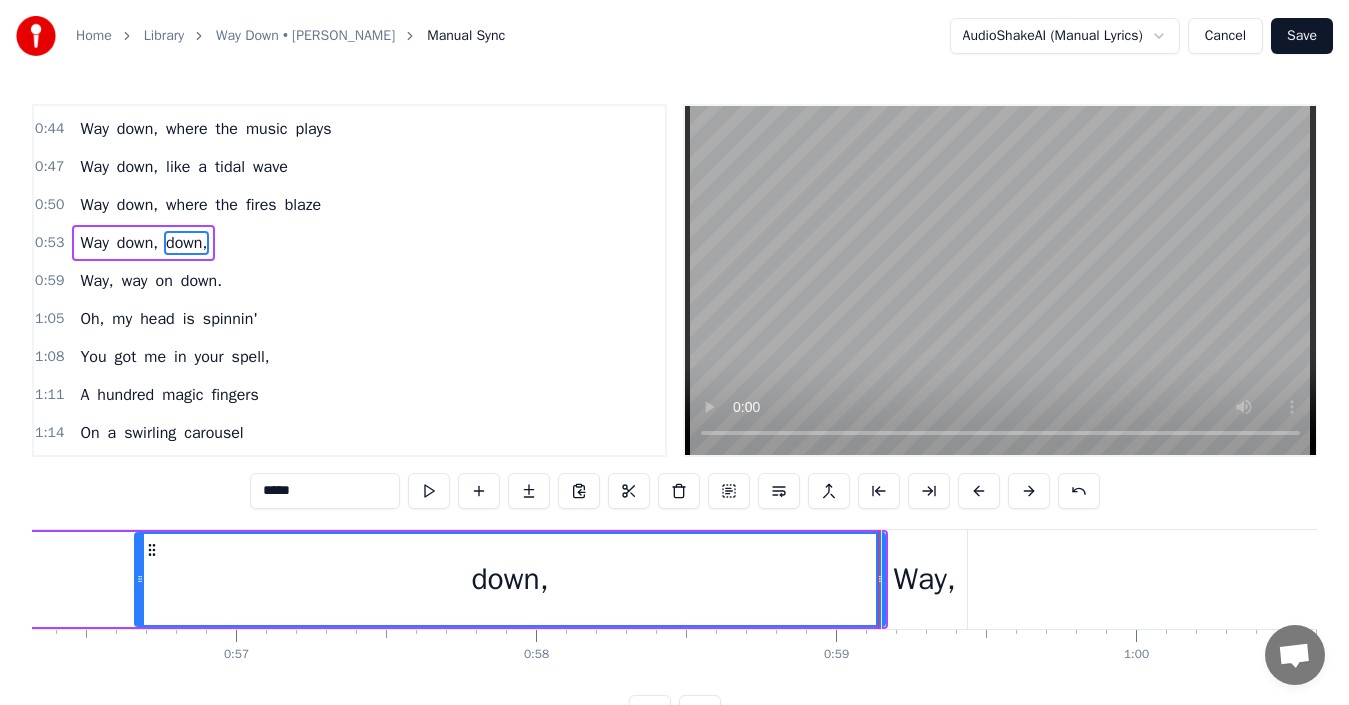 scroll, scrollTop: 338, scrollLeft: 0, axis: vertical 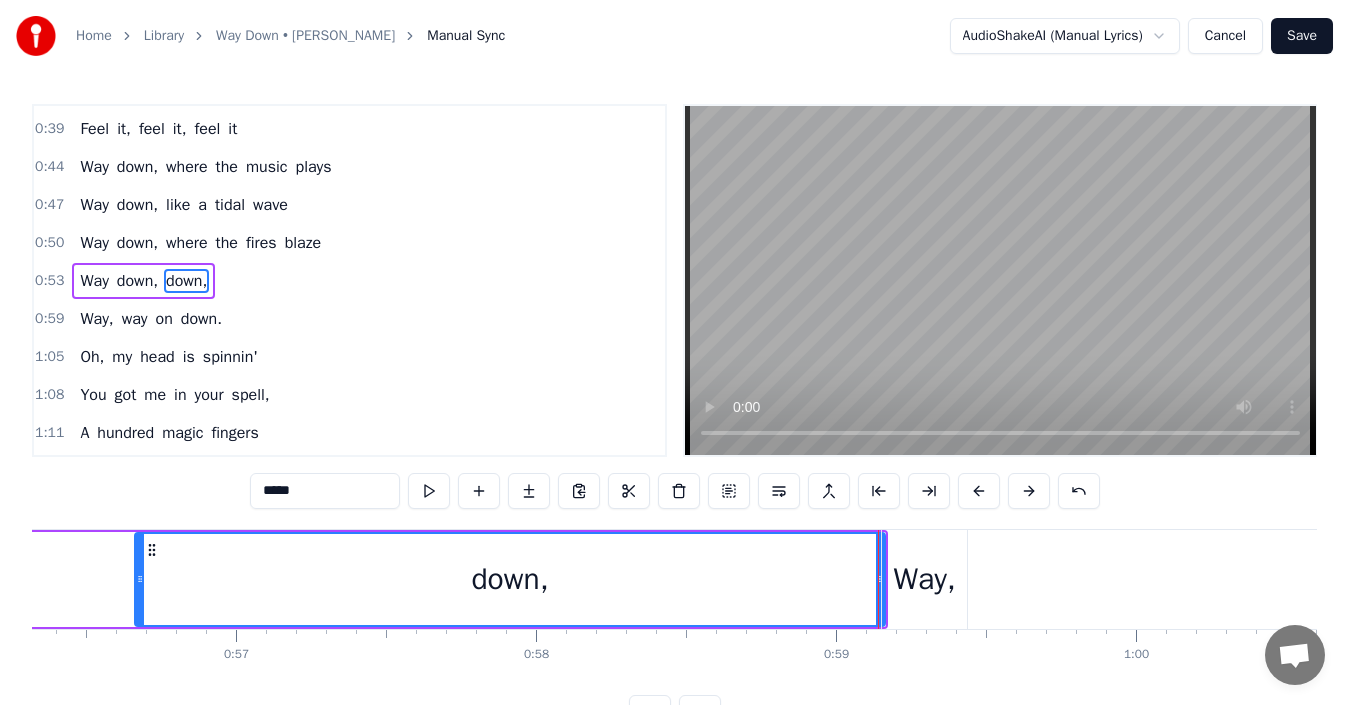 click on "Way," at bounding box center (924, 579) 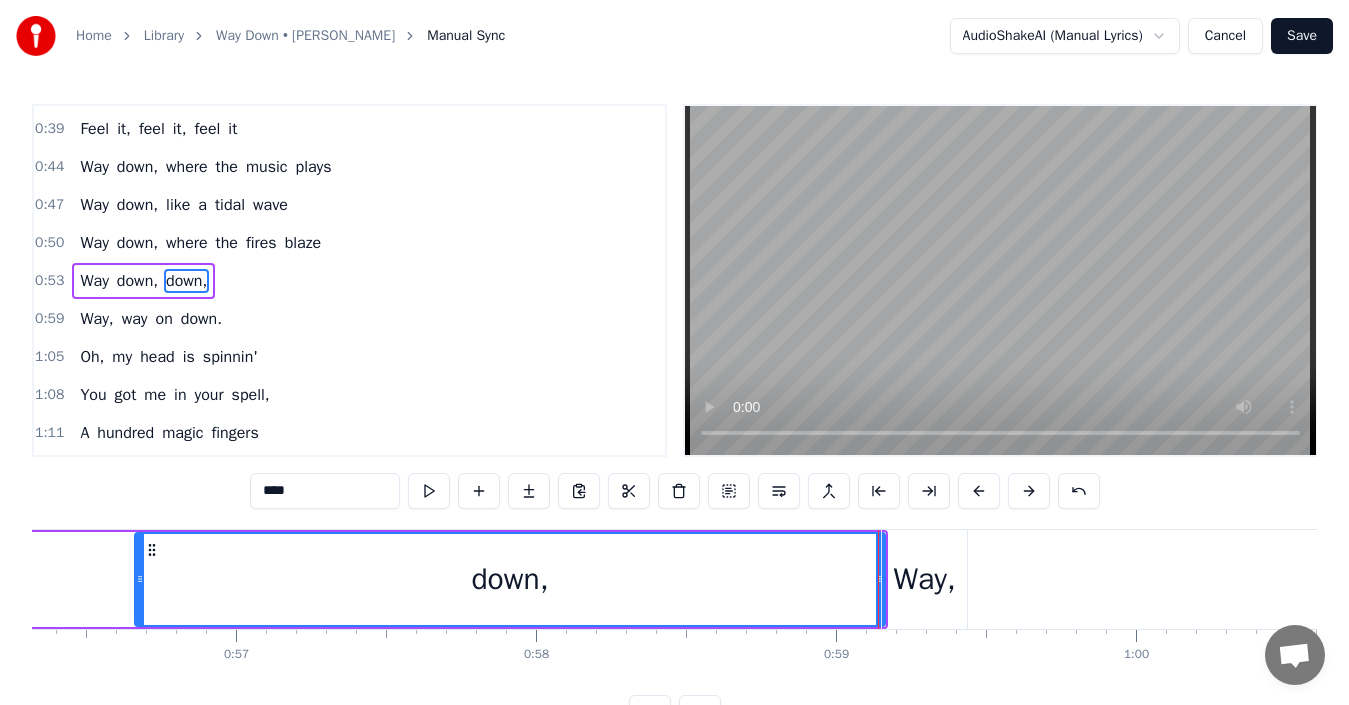scroll, scrollTop: 376, scrollLeft: 0, axis: vertical 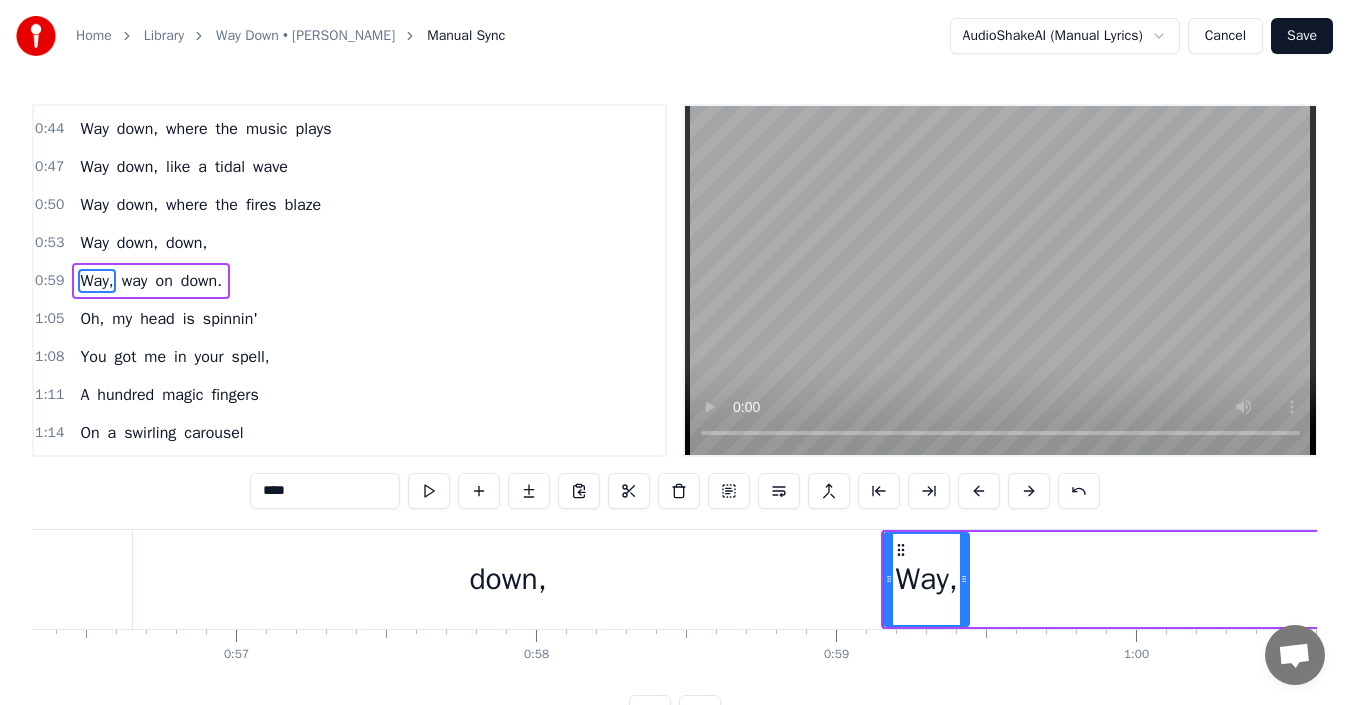 drag, startPoint x: 881, startPoint y: 582, endPoint x: 782, endPoint y: 581, distance: 99.00505 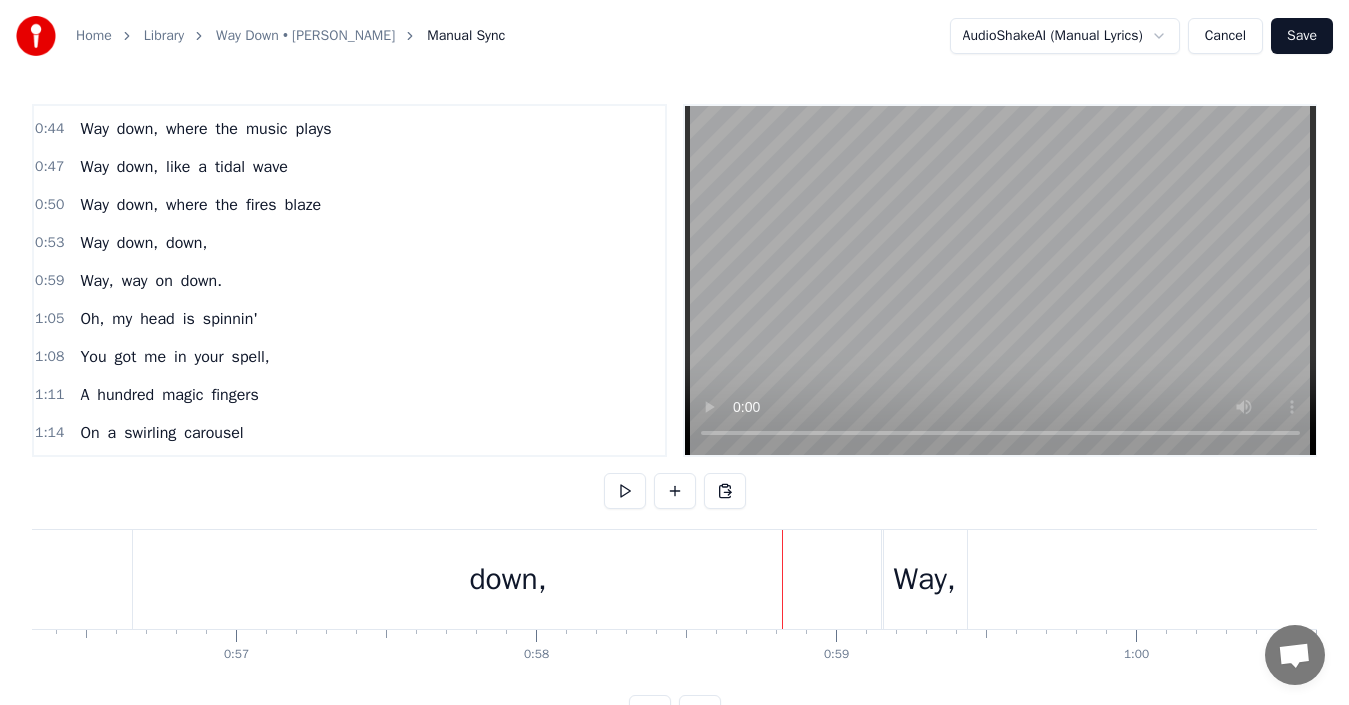 click on "down," at bounding box center (508, 579) 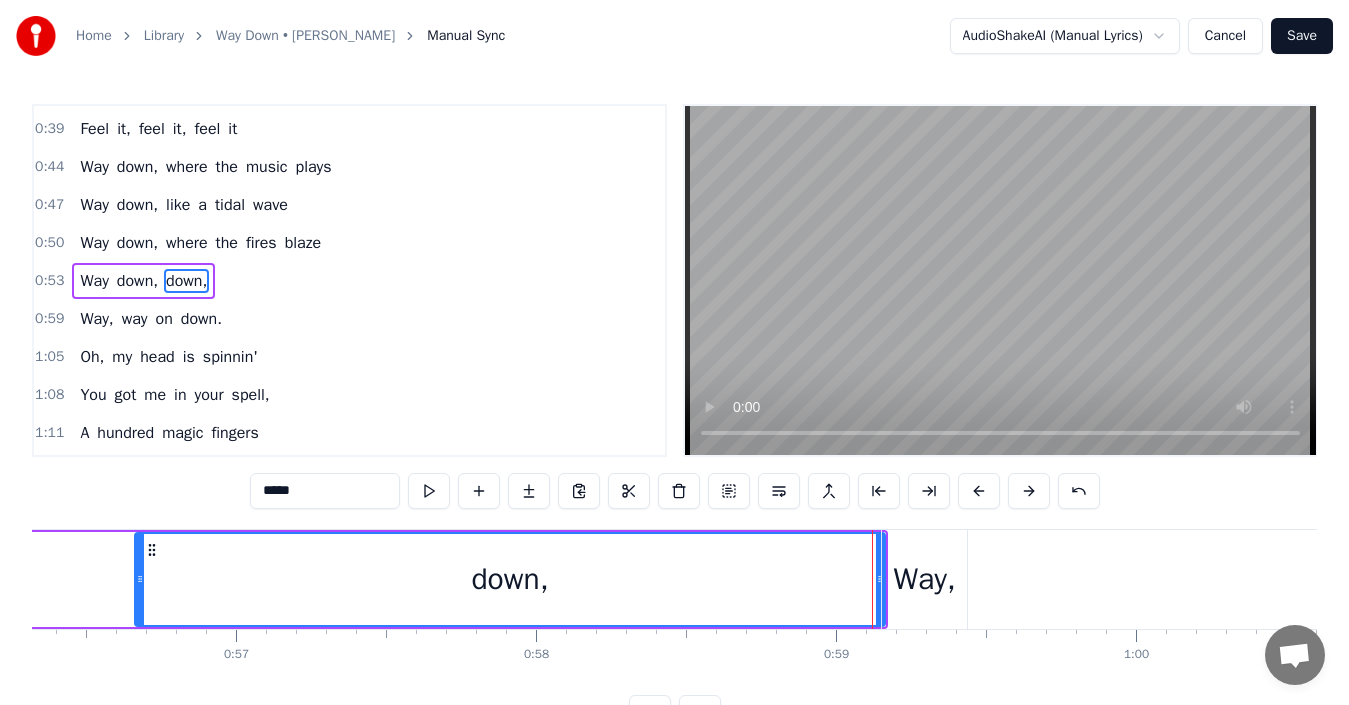 drag, startPoint x: 875, startPoint y: 527, endPoint x: 848, endPoint y: 534, distance: 27.89265 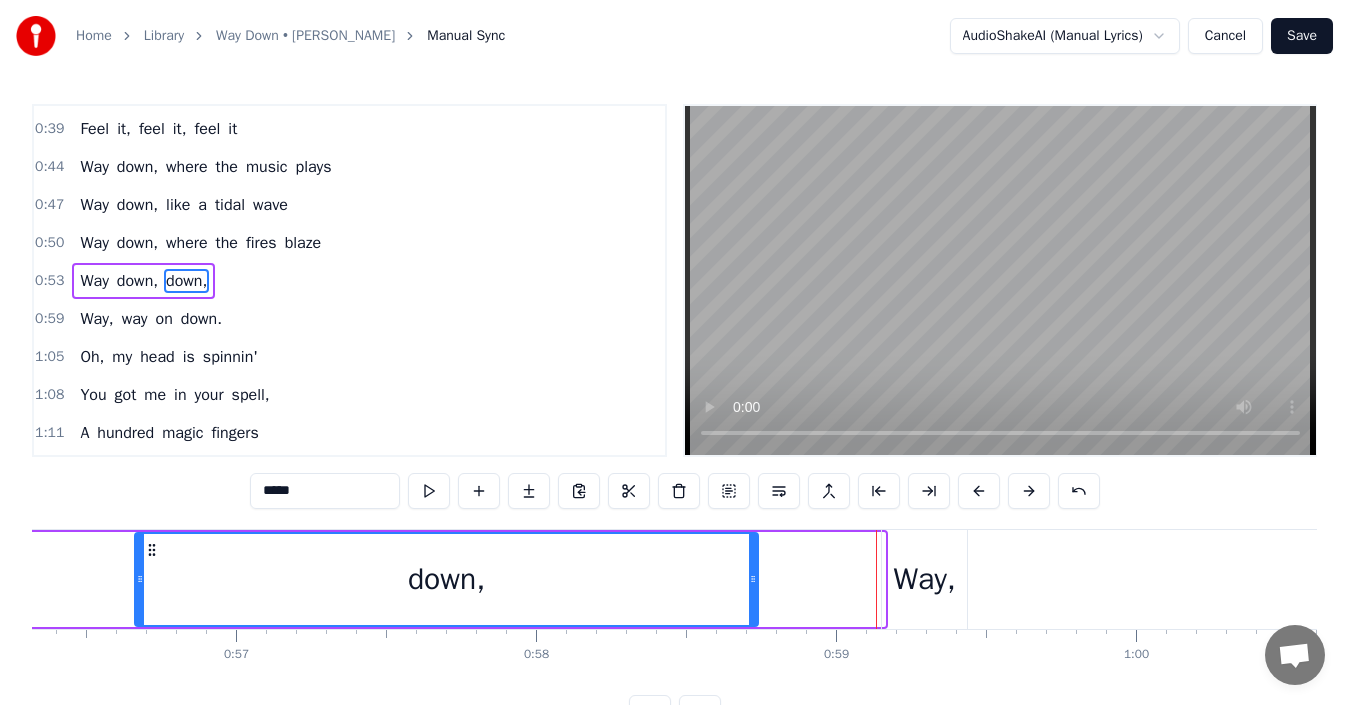drag, startPoint x: 879, startPoint y: 579, endPoint x: 749, endPoint y: 572, distance: 130.18832 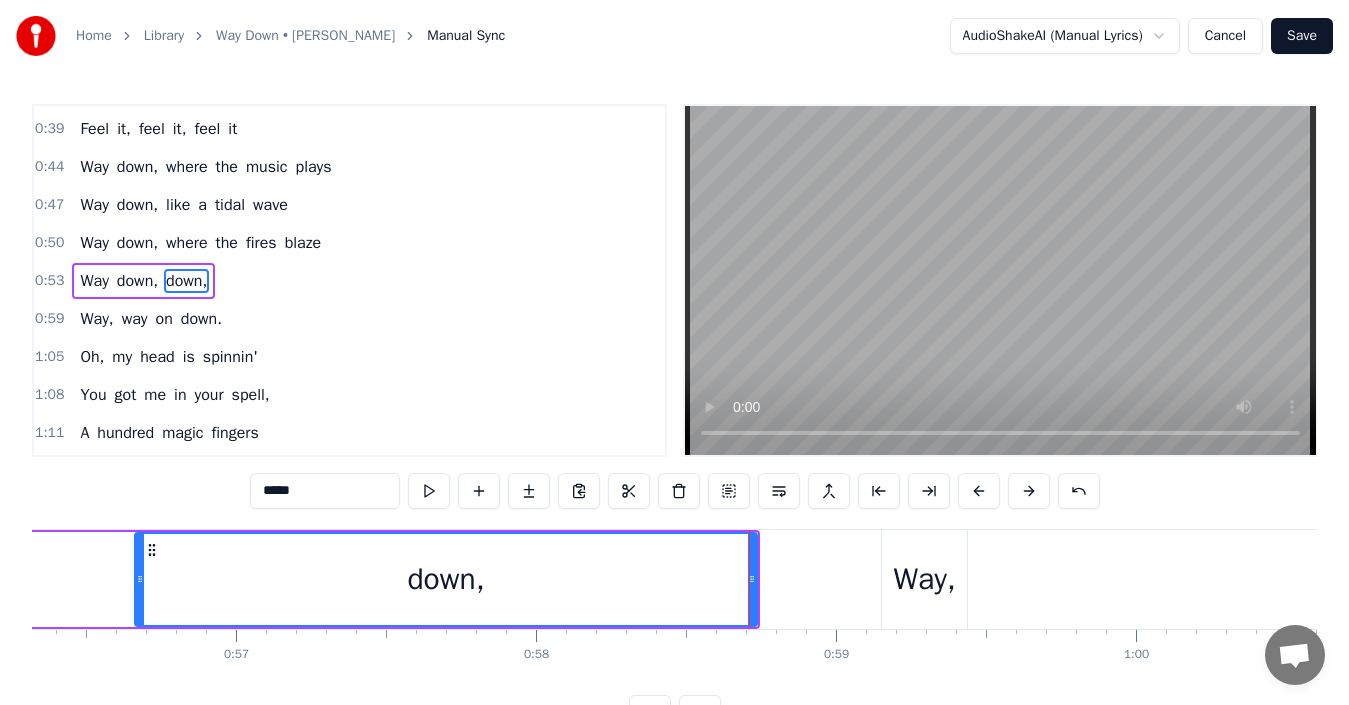 click on "Way," at bounding box center (924, 579) 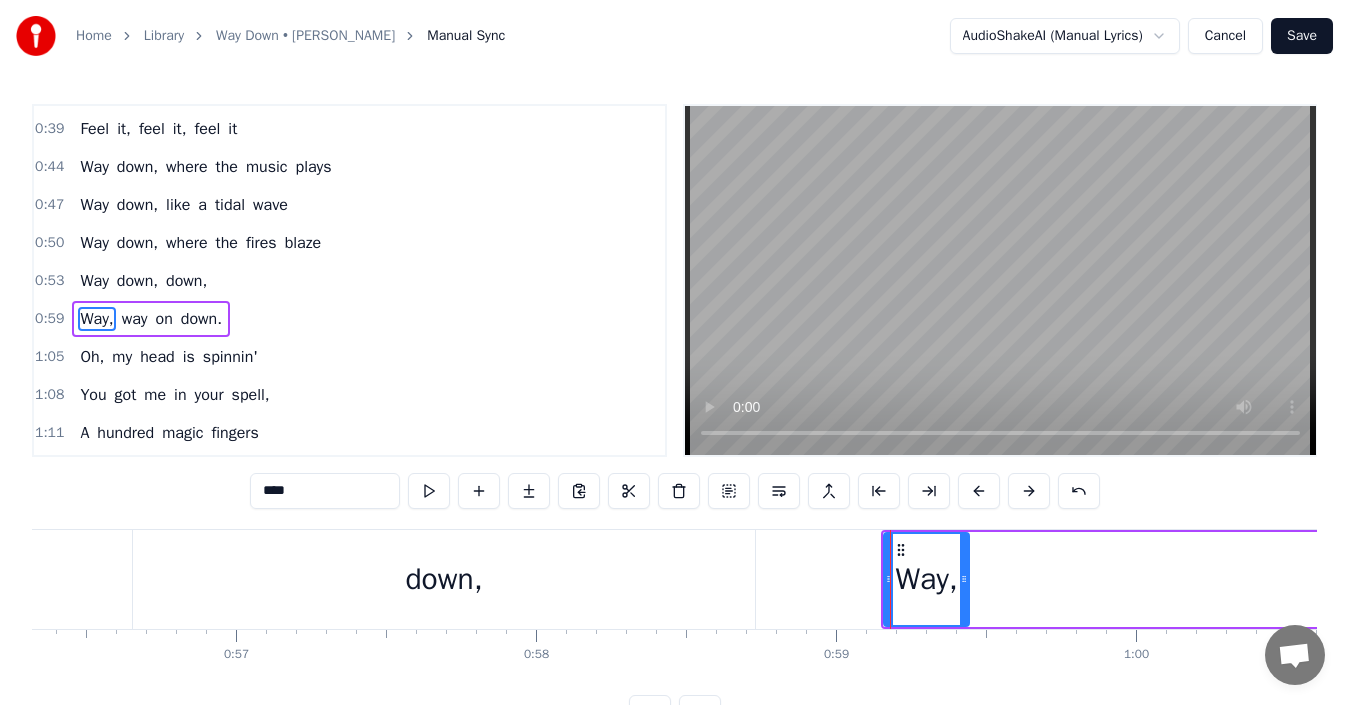 scroll, scrollTop: 376, scrollLeft: 0, axis: vertical 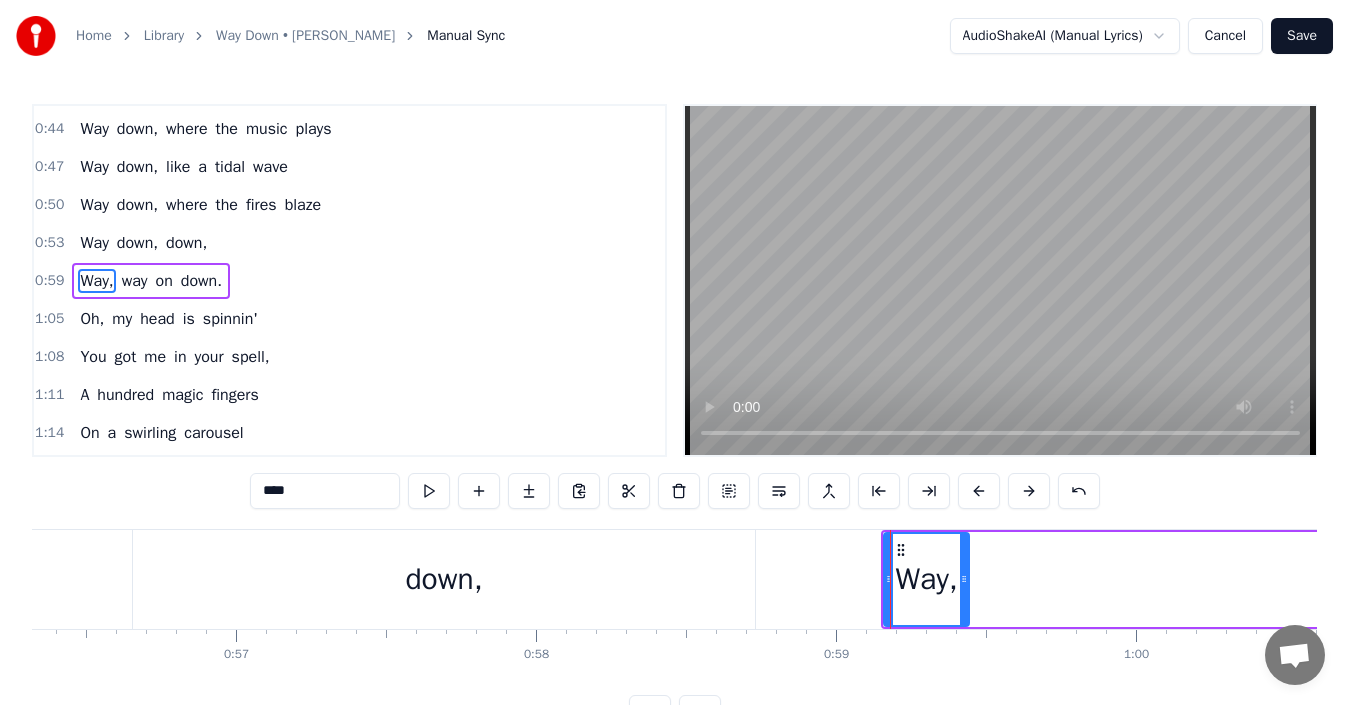 click on "Babe, you're gettin' closer The lights are goin' dim The sound of your breathin' Has made the mood I'm in All of my resistance Is lyin' on the floor Takin' me to places I've never been before Oh, and I can feel it Feel it, feel it, feel it Way down, where the music plays Way down, like a tidal wave Way down, where the fires blaze Way down, down, Way, way on down. Oh, my head is spinnin' You got me in your spell, A hundred magic fingers On a swirling carousel The medicine within me No doctor could prescribe Your love is doin' something That I just can't describe Oh, and I can feel it Feel it, feel it, feel it Way down, where the music plays Way down, like a tidal wave Way down, where the fires blaze Way down, down, Way, way on down. Hold me again as tight as you can I need you so, baby, let's go Way down, where it feels so good Way down, where I hoped it would Way down, where I never could Way down, down, Way, way on down Way on down" at bounding box center [6761, 579] 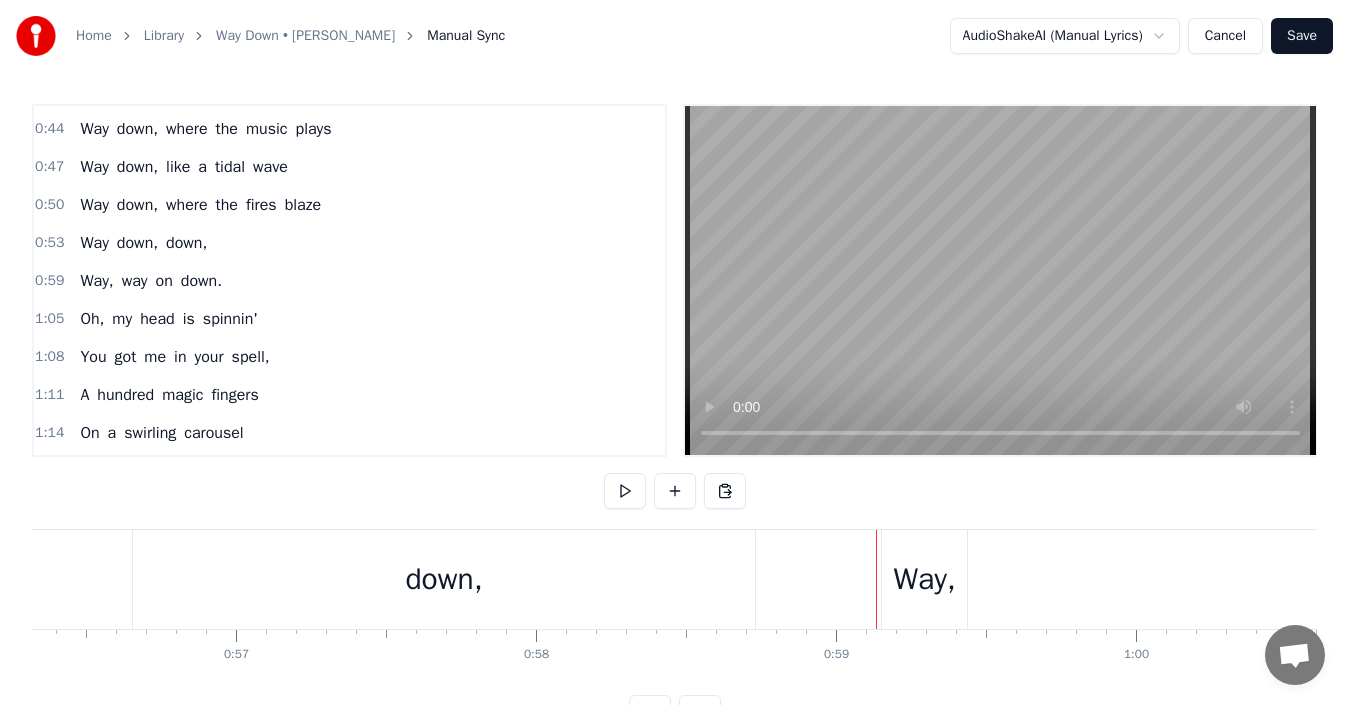 click on "Way," at bounding box center (924, 579) 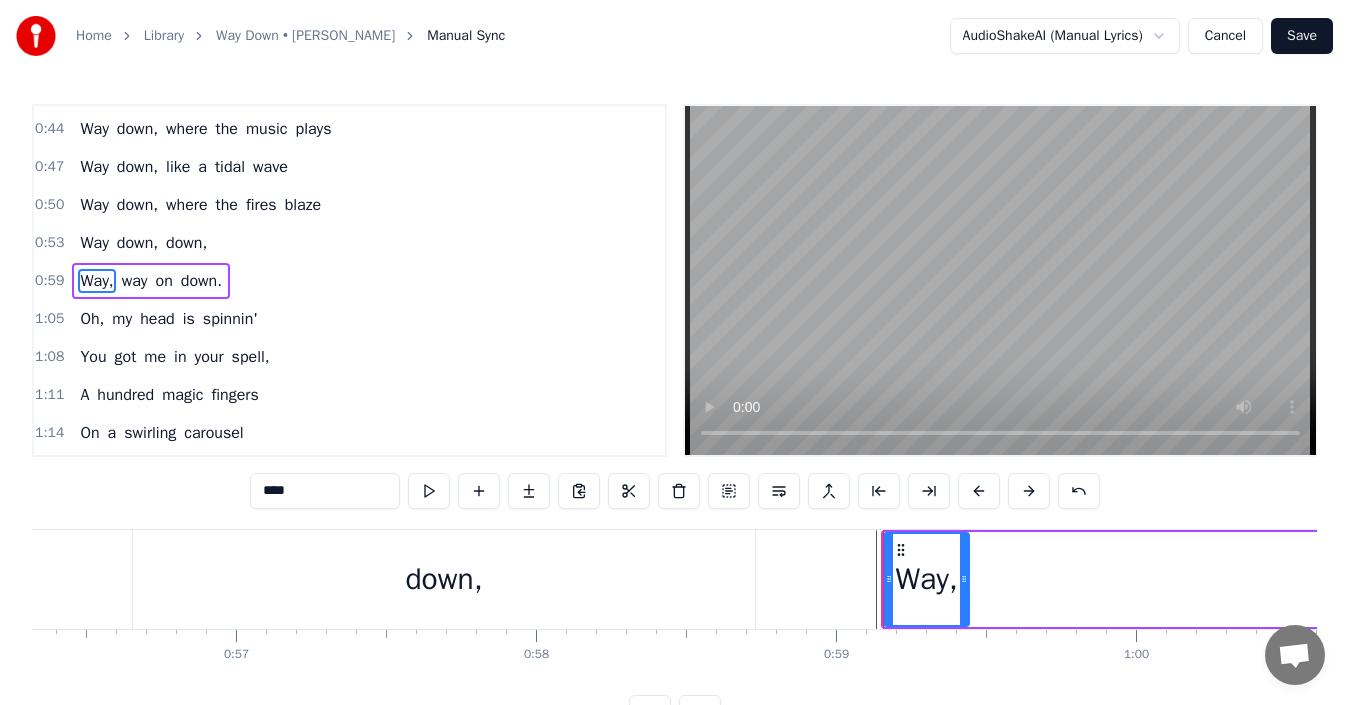 drag, startPoint x: 882, startPoint y: 582, endPoint x: 844, endPoint y: 585, distance: 38.118237 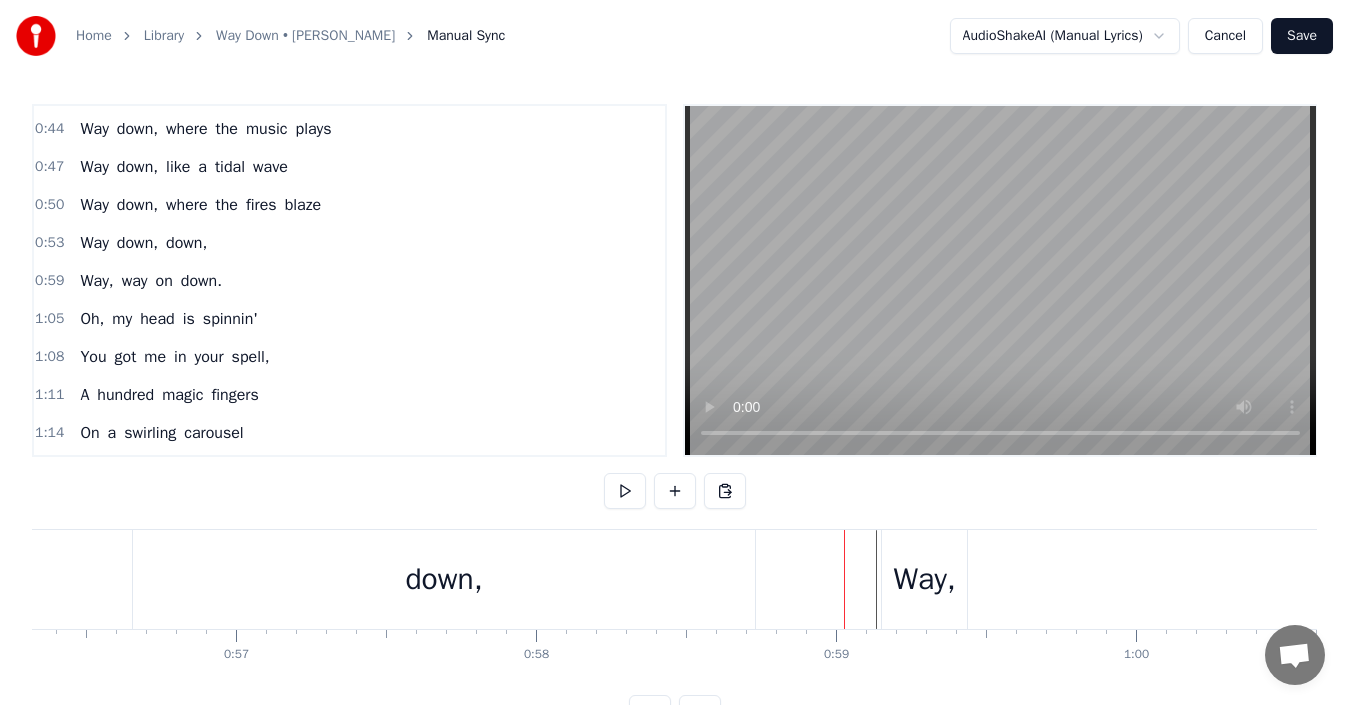click on "Way," at bounding box center (924, 579) 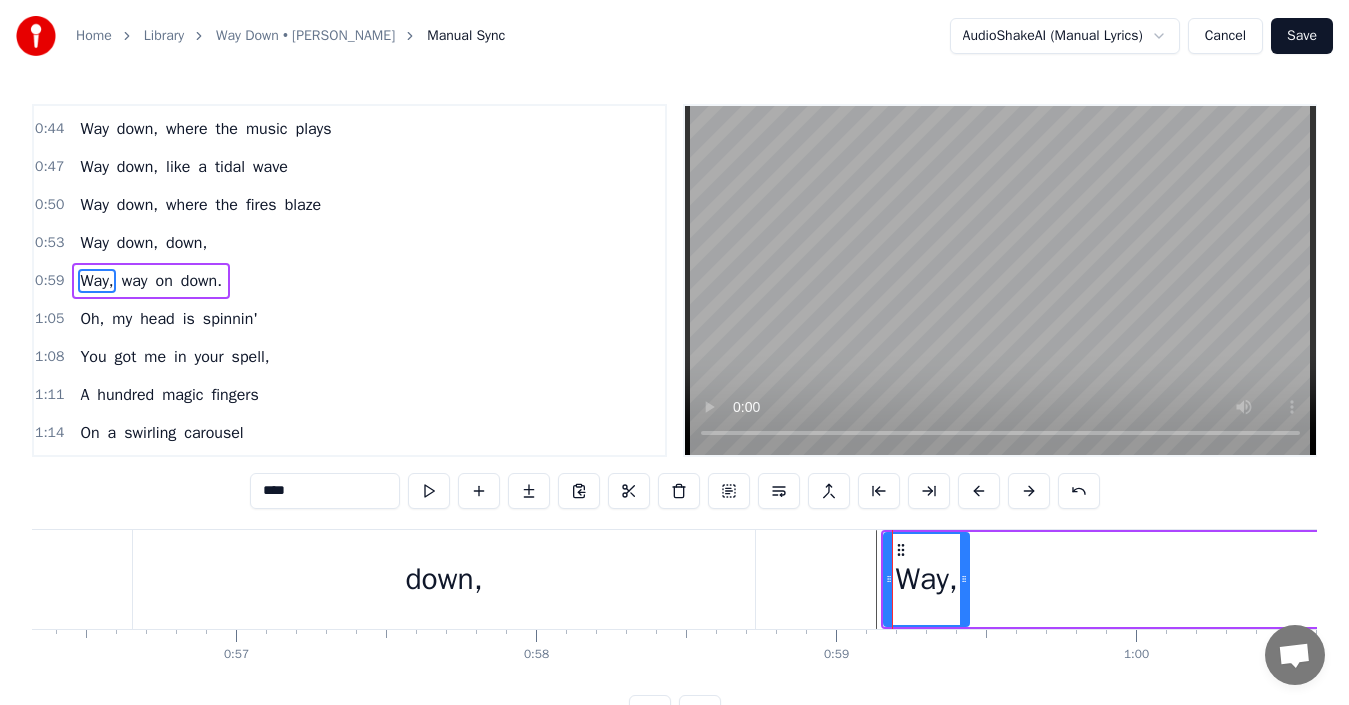 drag, startPoint x: 884, startPoint y: 582, endPoint x: 846, endPoint y: 574, distance: 38.832977 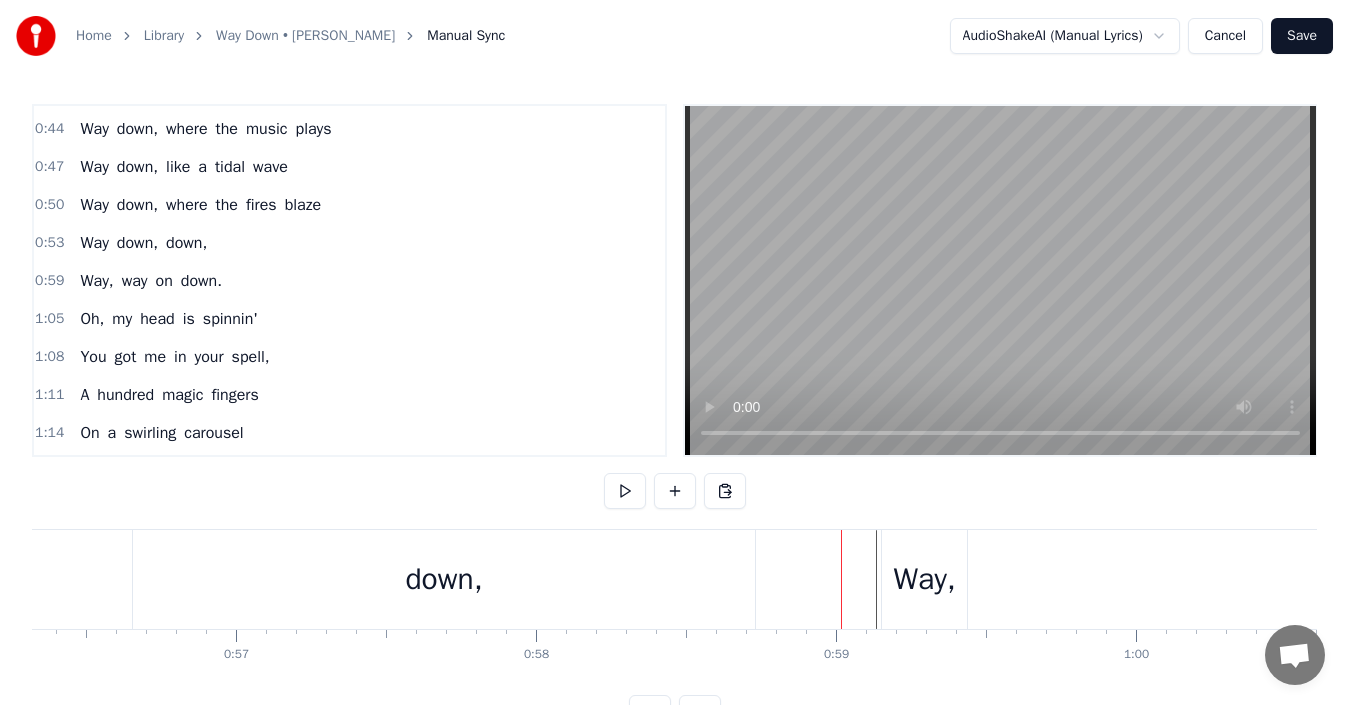 click on "Way," at bounding box center (924, 579) 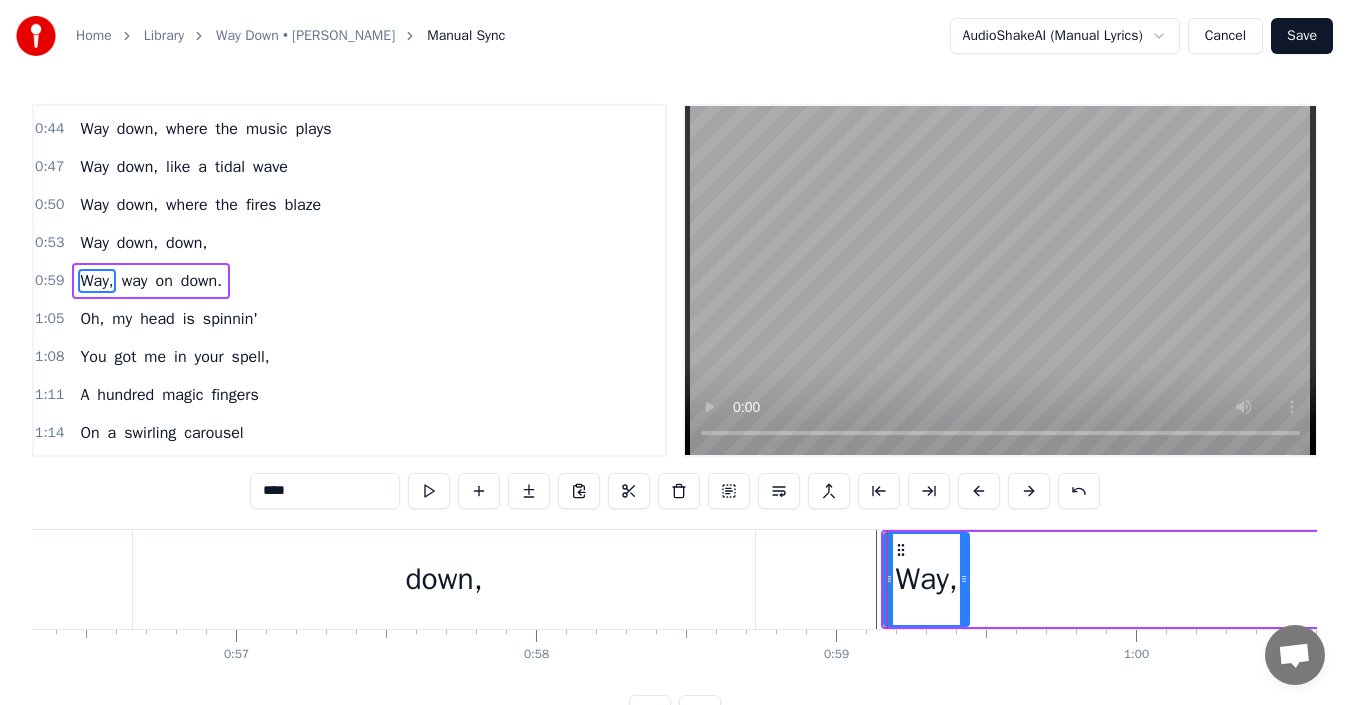 drag, startPoint x: 887, startPoint y: 568, endPoint x: 852, endPoint y: 583, distance: 38.078865 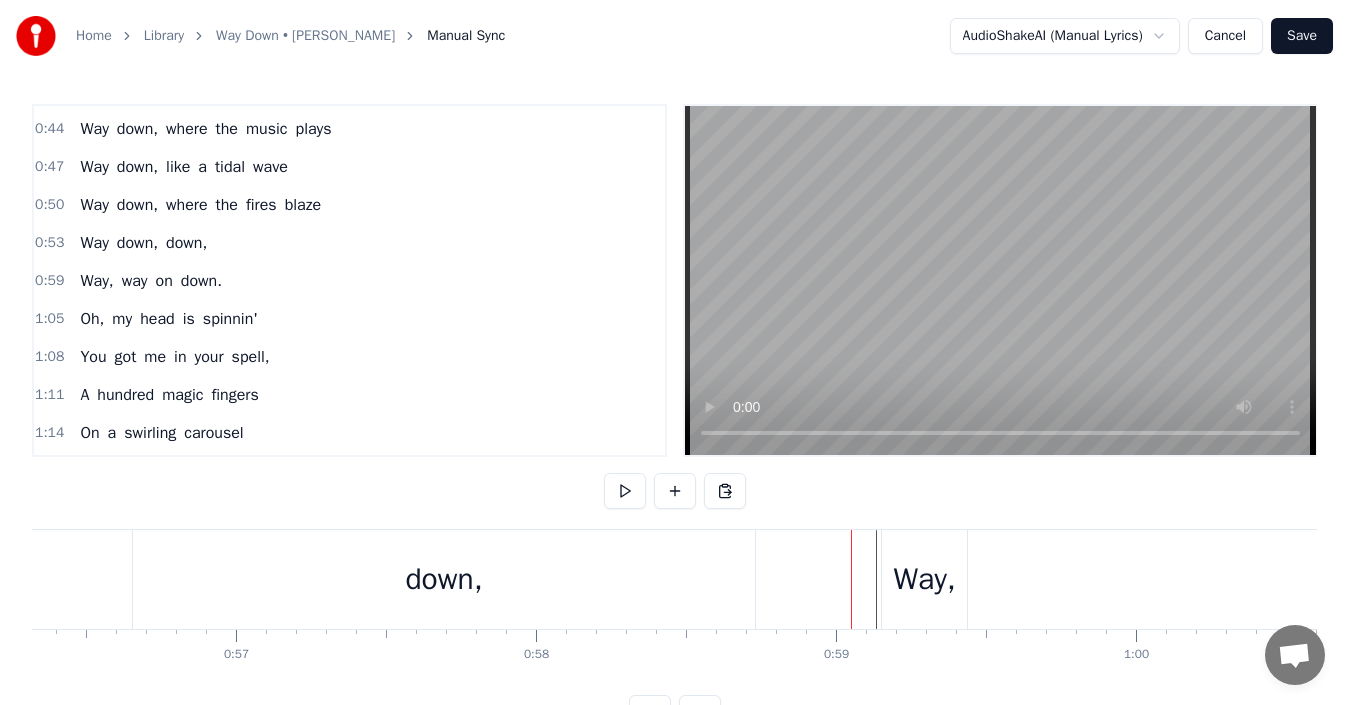 click on "Way," at bounding box center [924, 579] 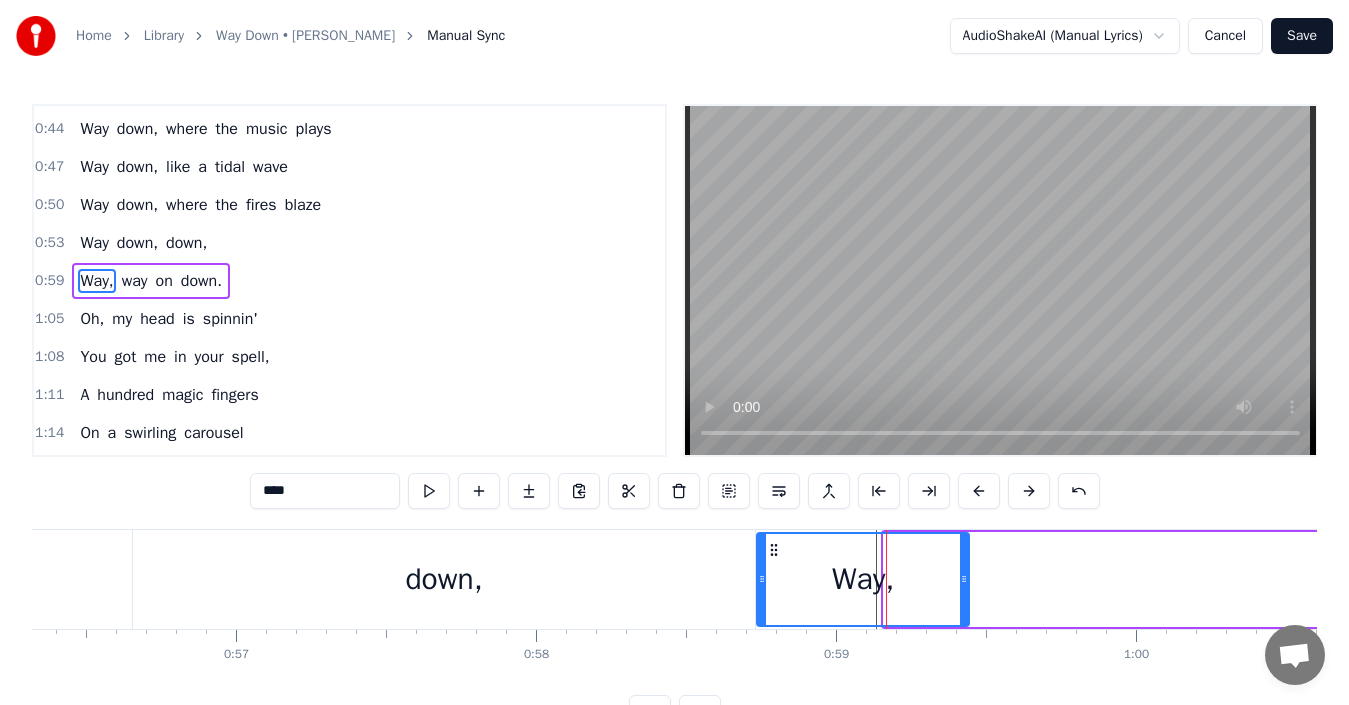 drag, startPoint x: 887, startPoint y: 590, endPoint x: 760, endPoint y: 573, distance: 128.13274 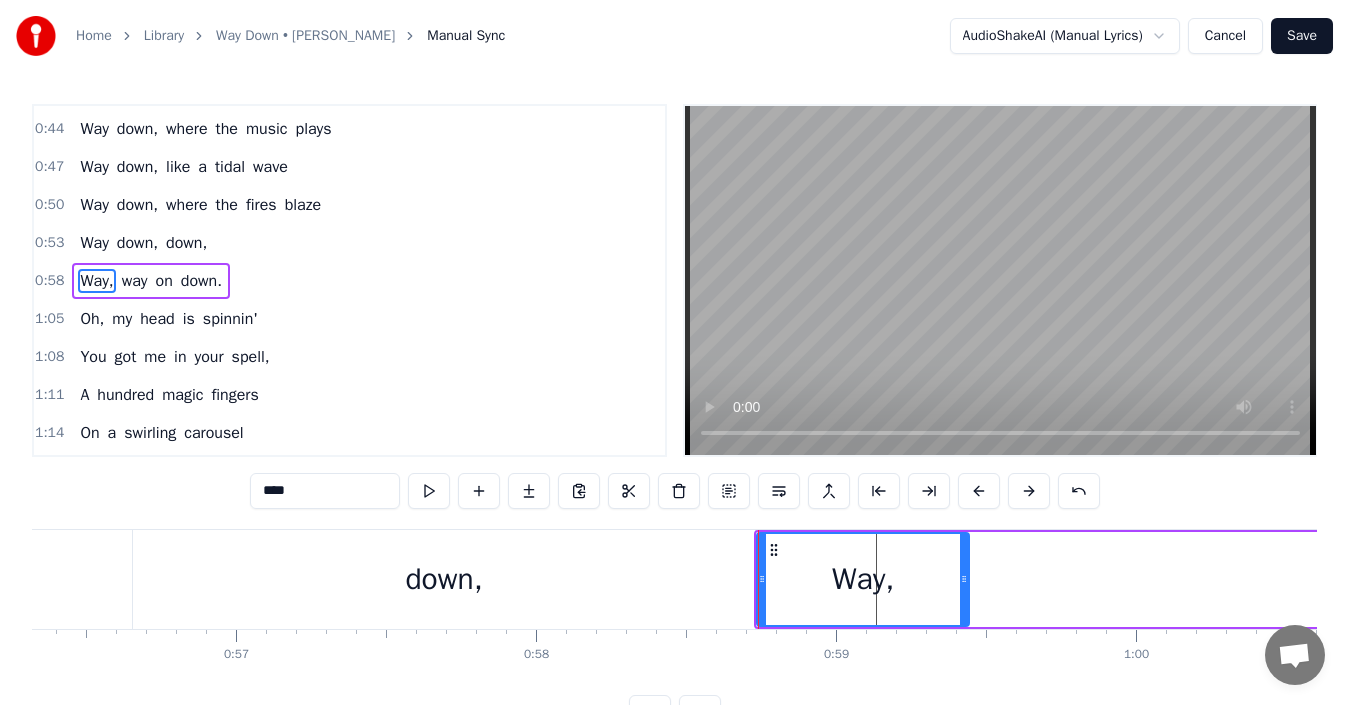 click on "down," at bounding box center [444, 579] 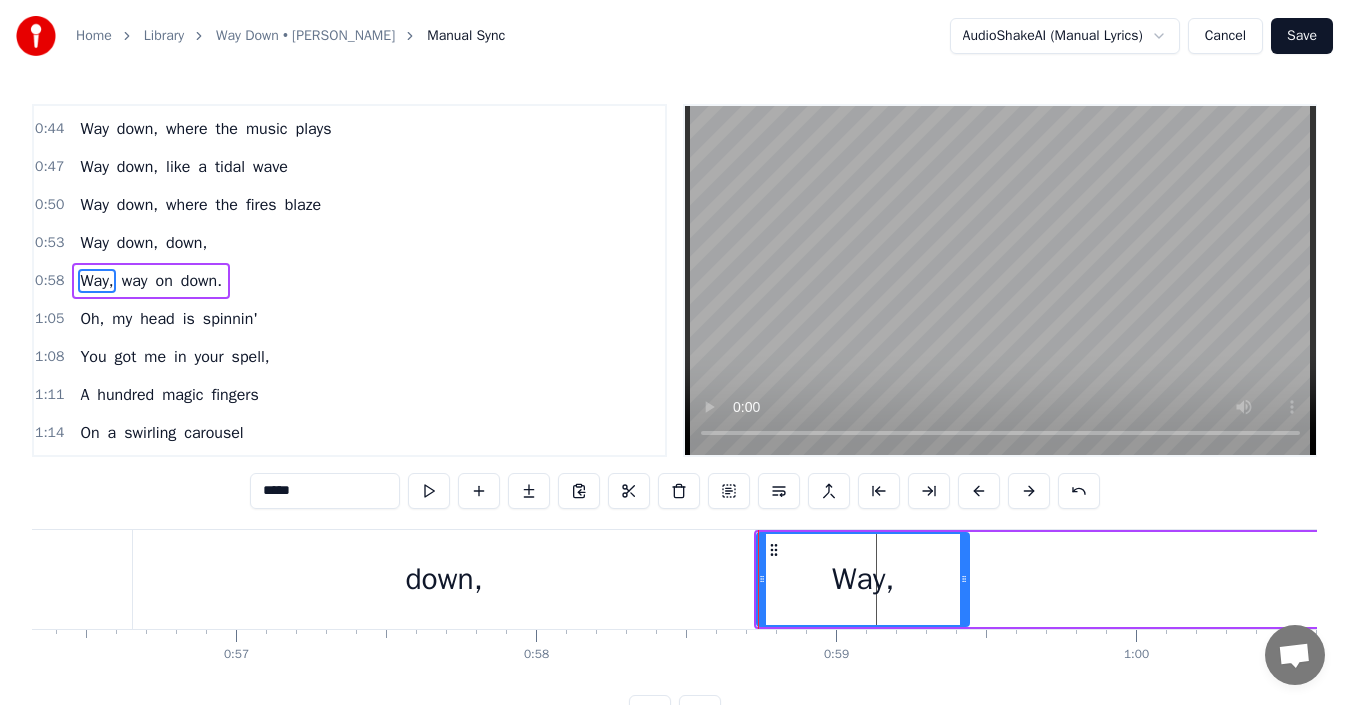 scroll, scrollTop: 338, scrollLeft: 0, axis: vertical 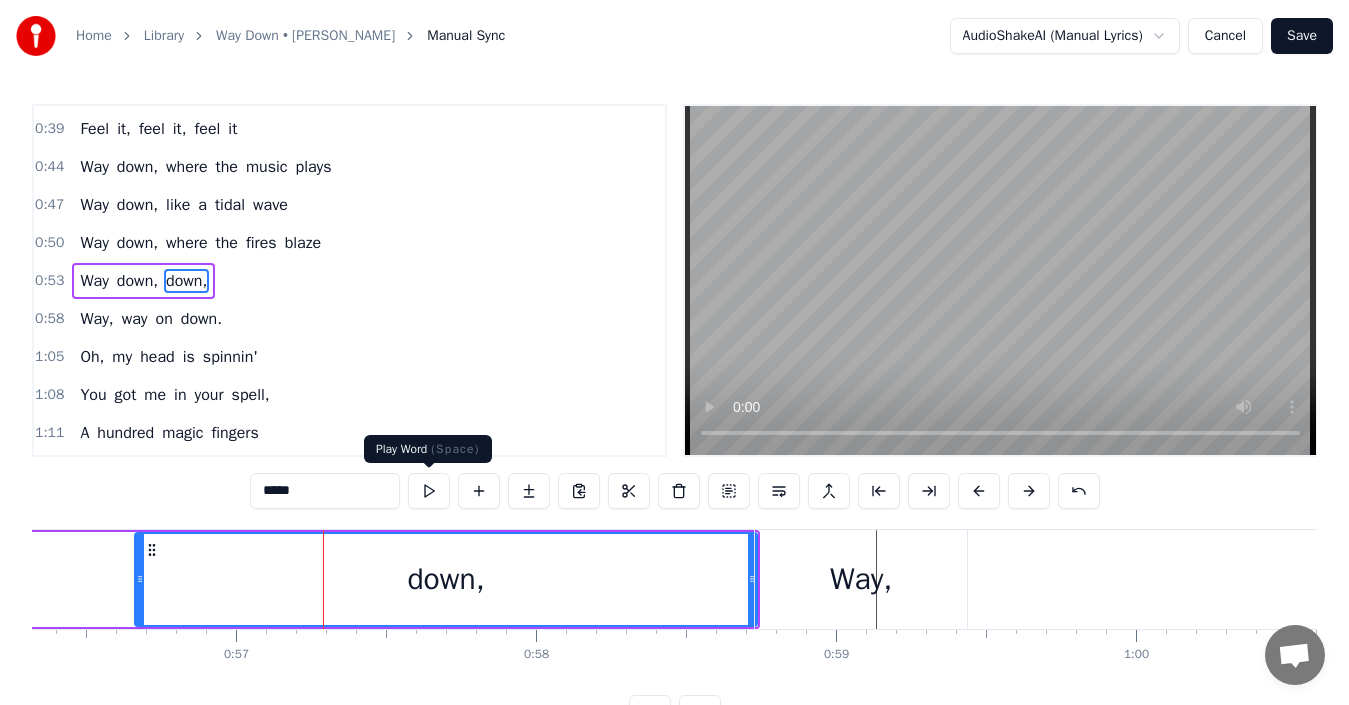 click at bounding box center [429, 491] 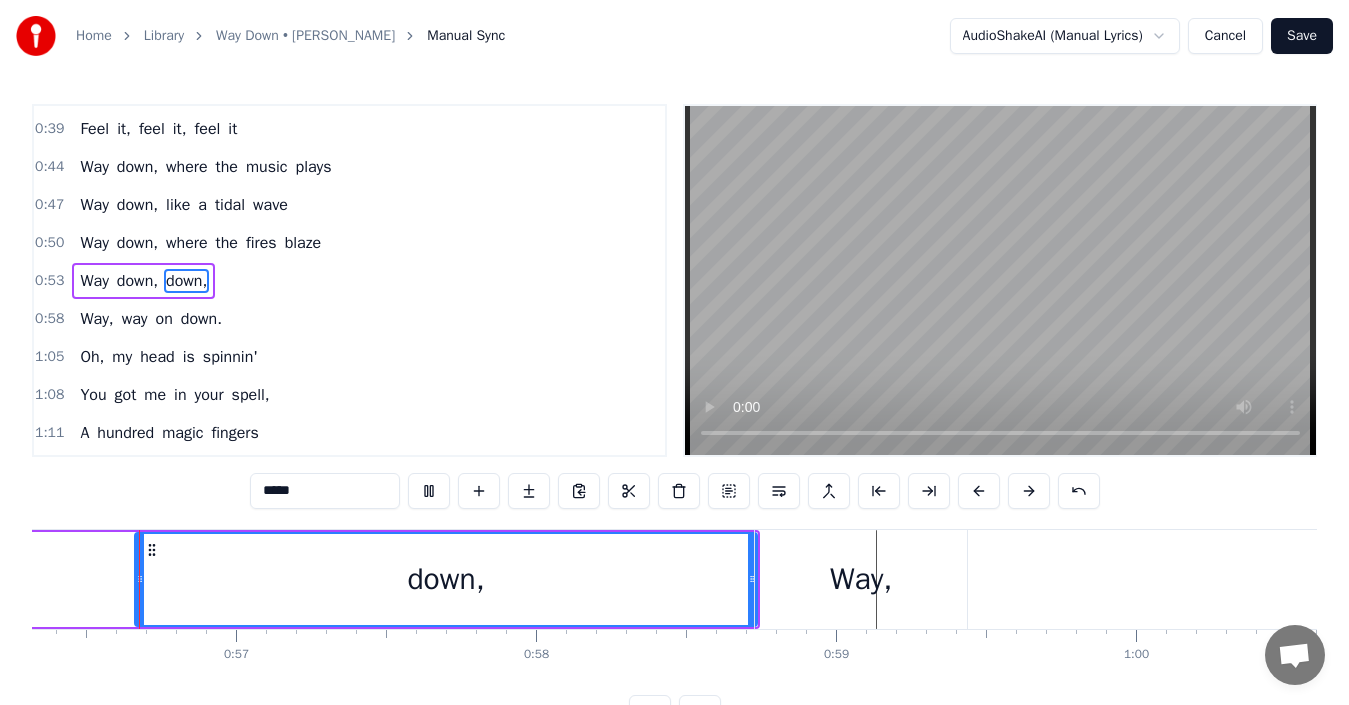 click at bounding box center (429, 491) 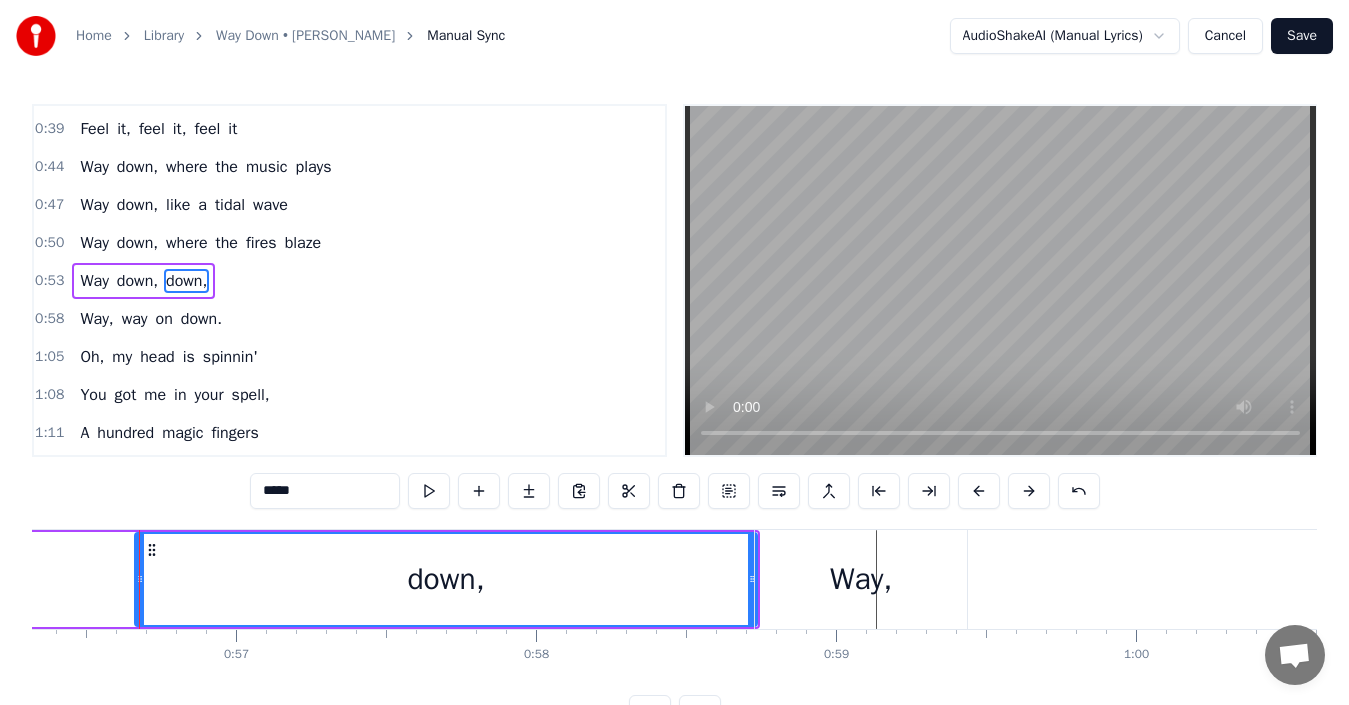 click at bounding box center [429, 491] 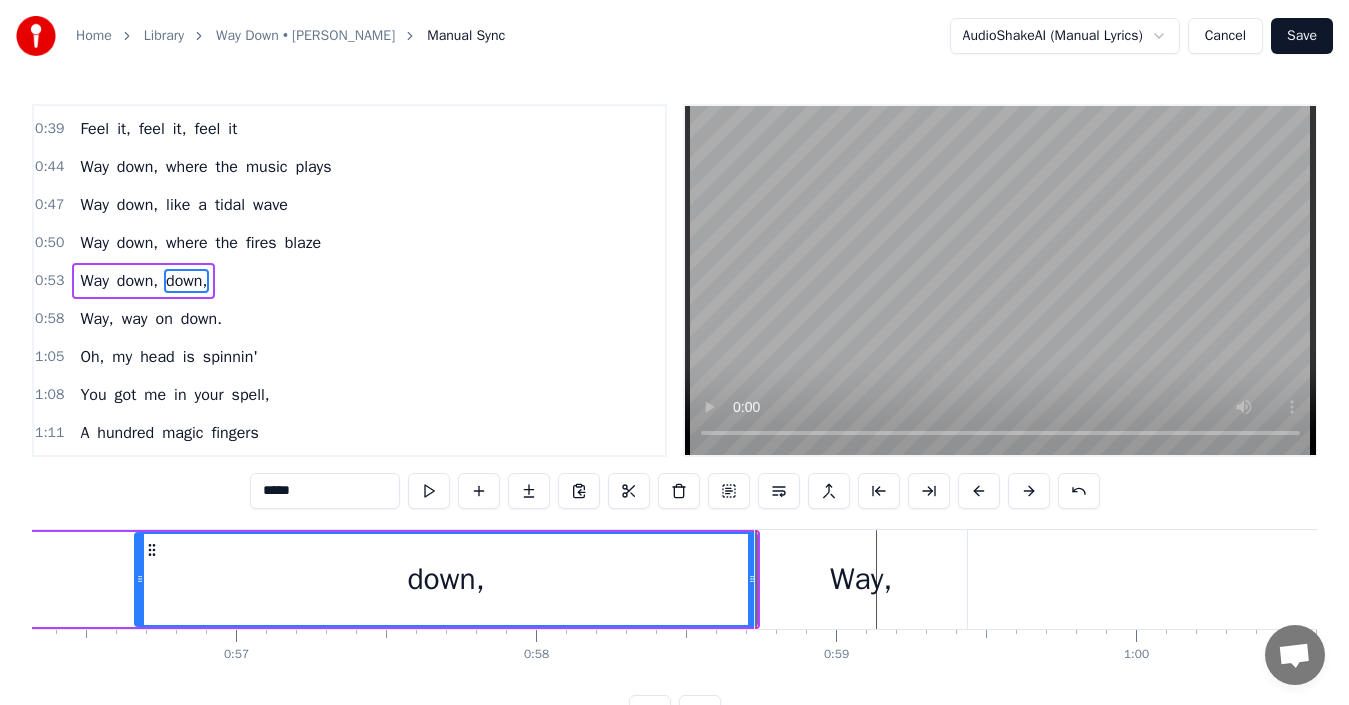 click on "Way," at bounding box center [861, 579] 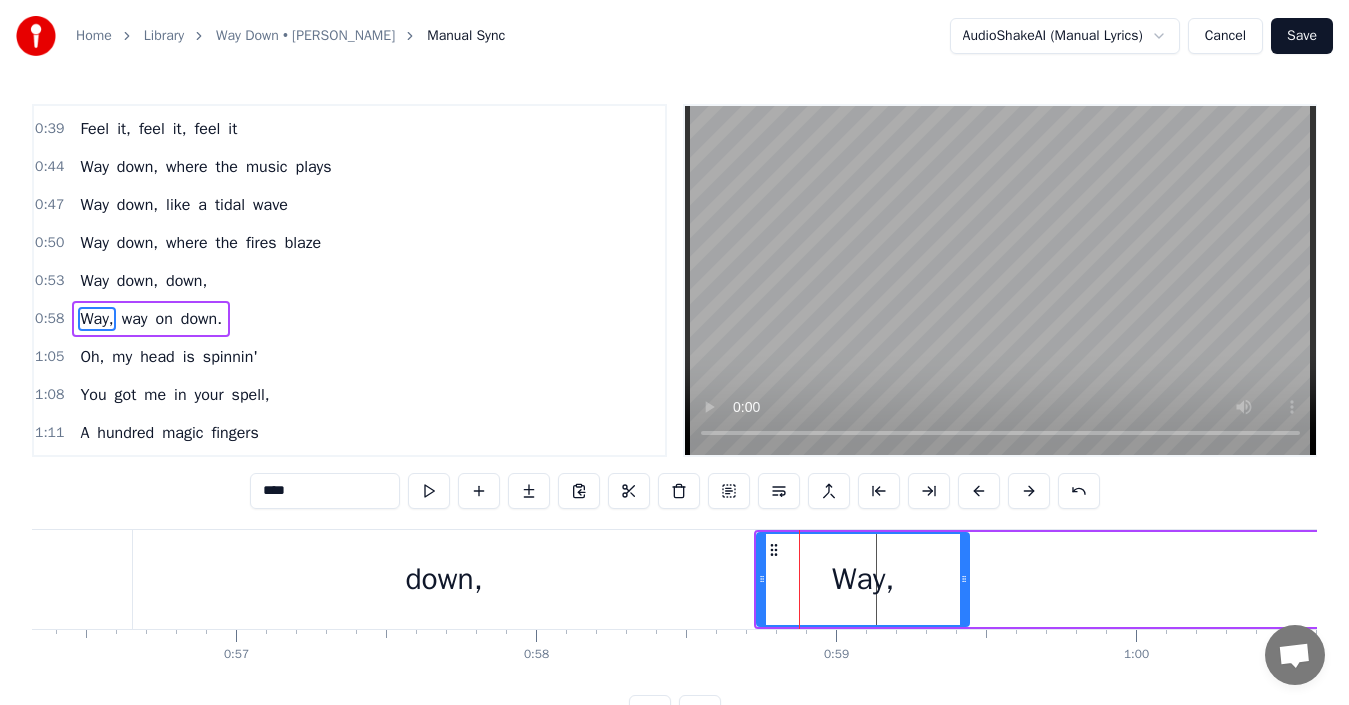 scroll, scrollTop: 376, scrollLeft: 0, axis: vertical 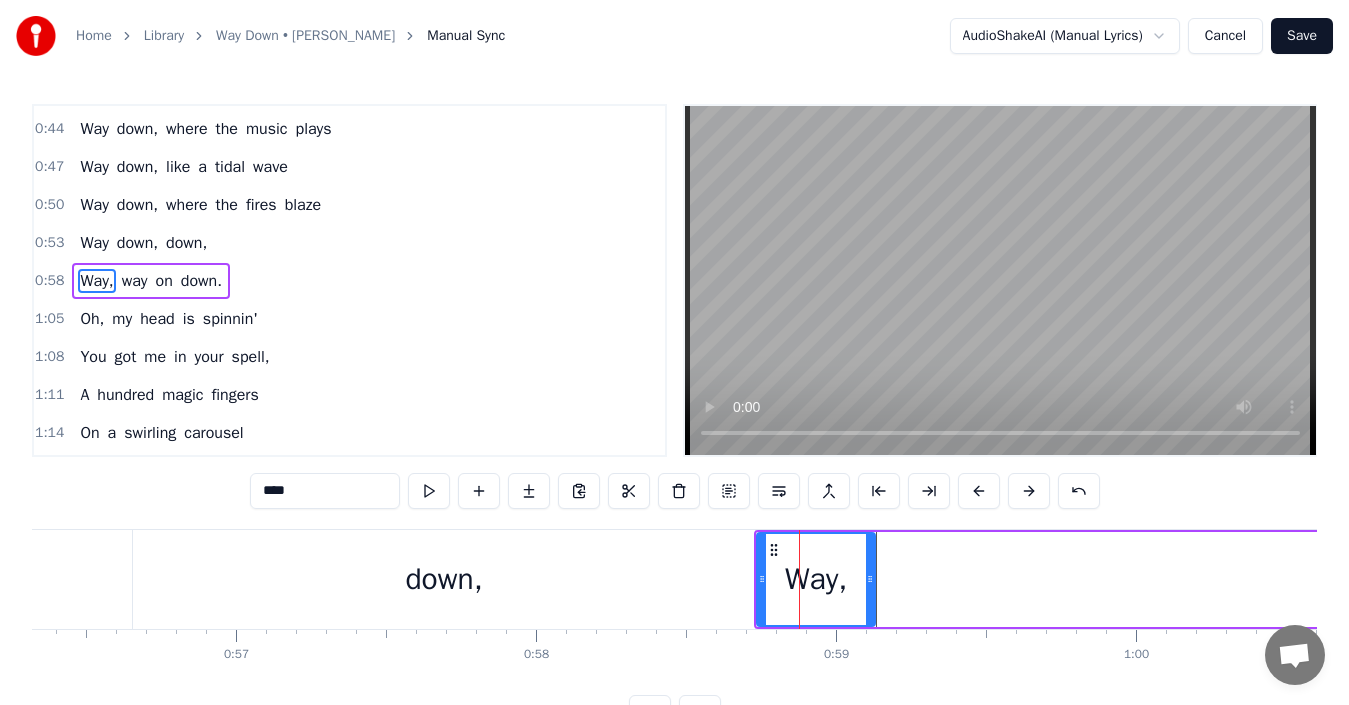 drag, startPoint x: 964, startPoint y: 591, endPoint x: 870, endPoint y: 598, distance: 94.26028 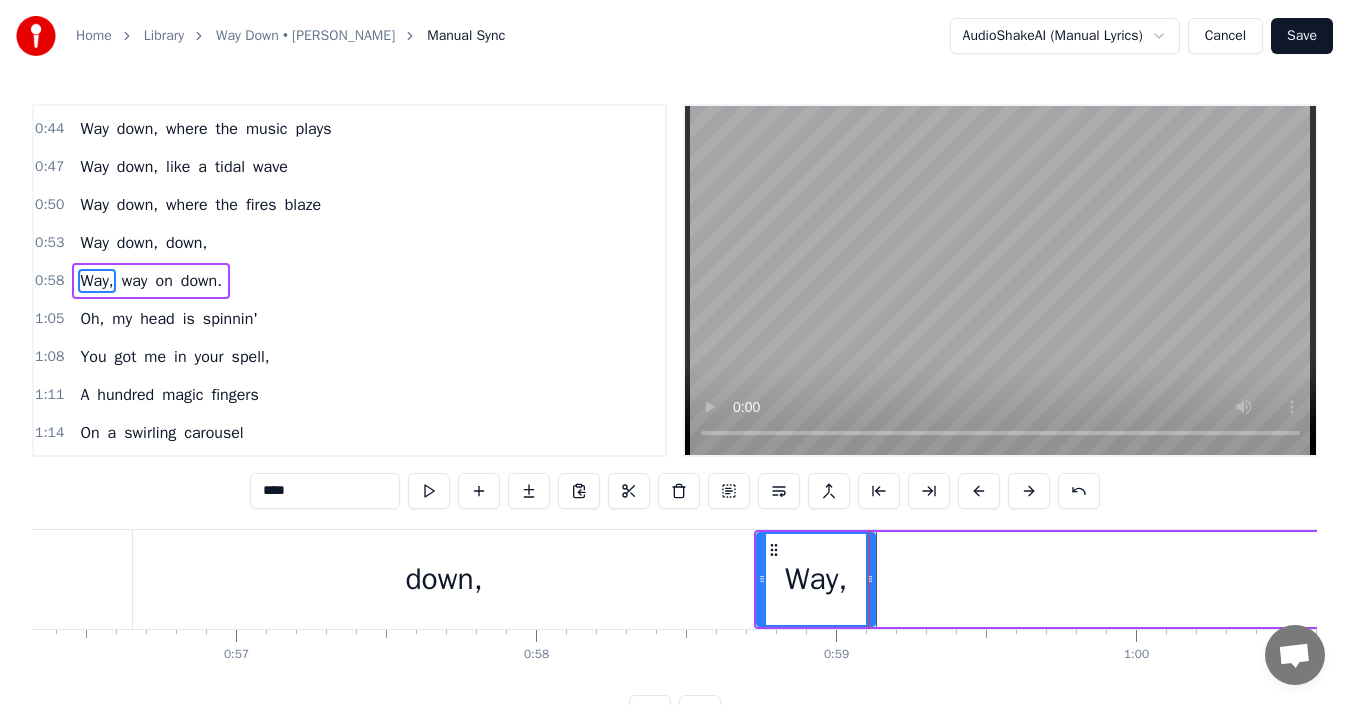click on "Way," at bounding box center [816, 579] 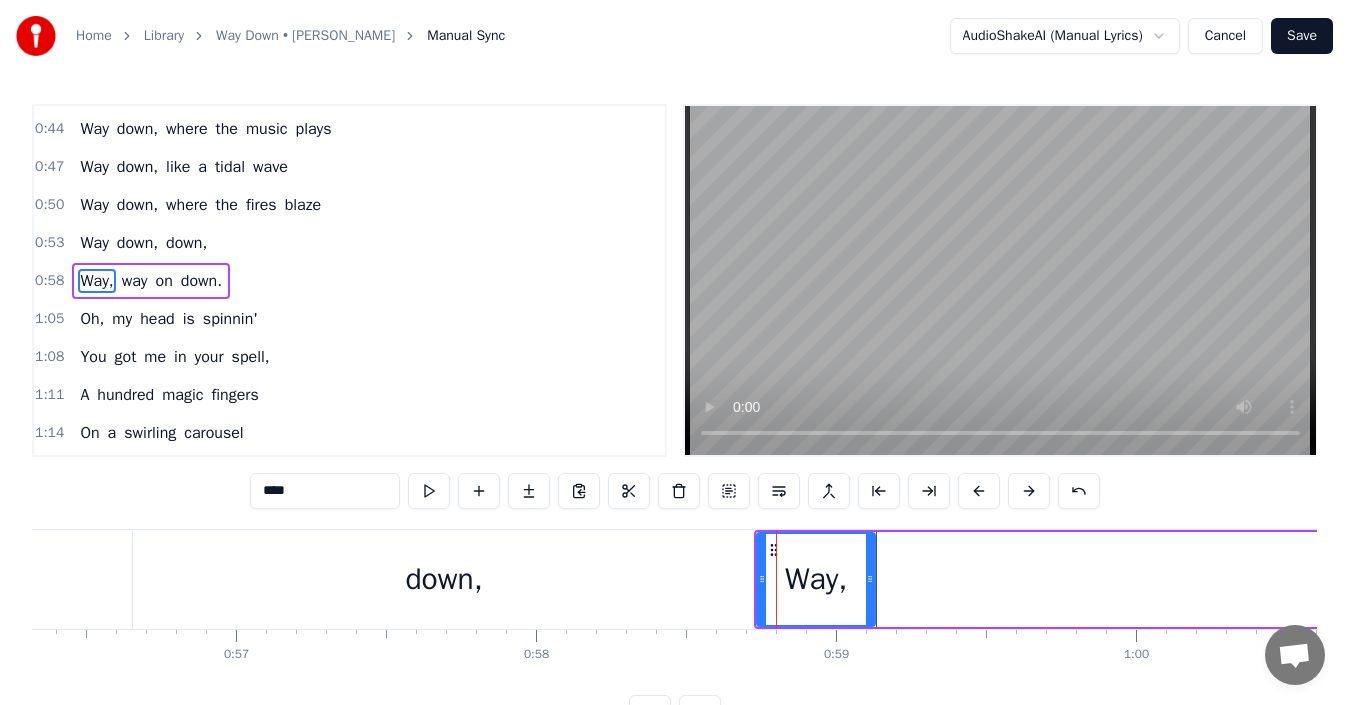 click on "Way," at bounding box center (816, 579) 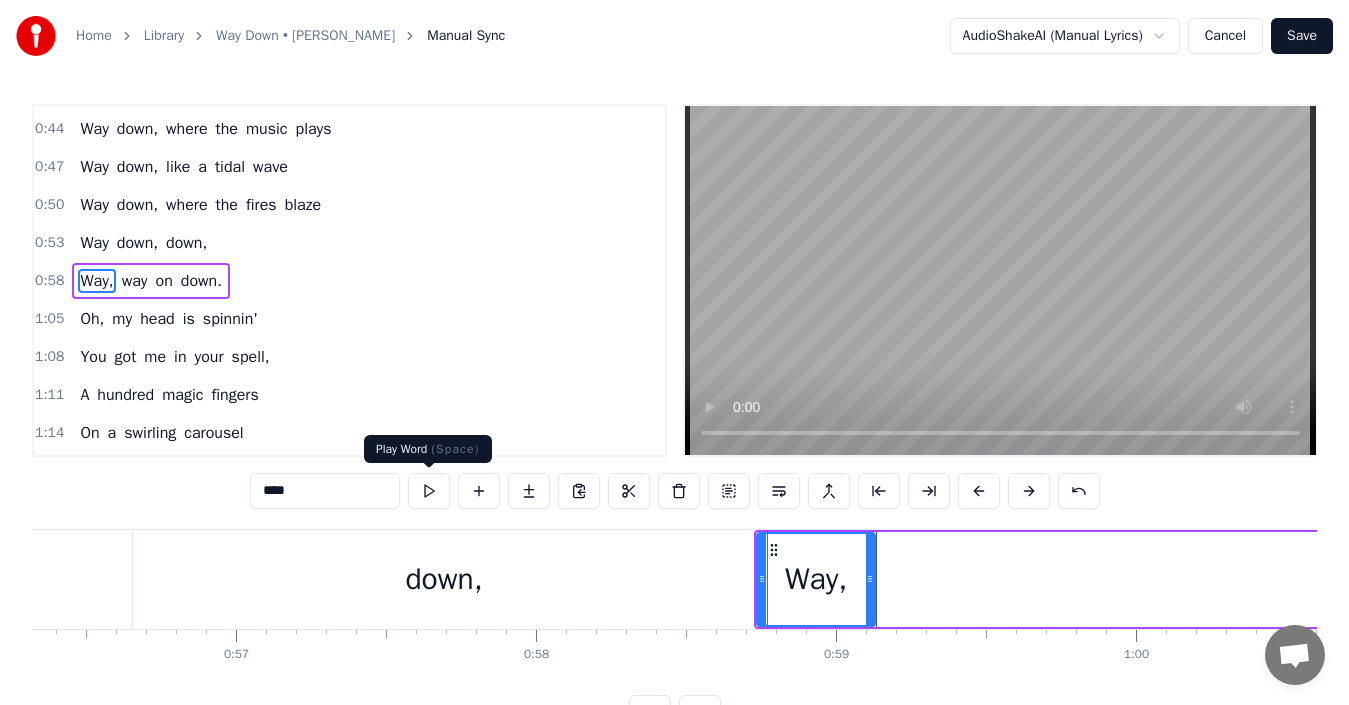 click at bounding box center (429, 491) 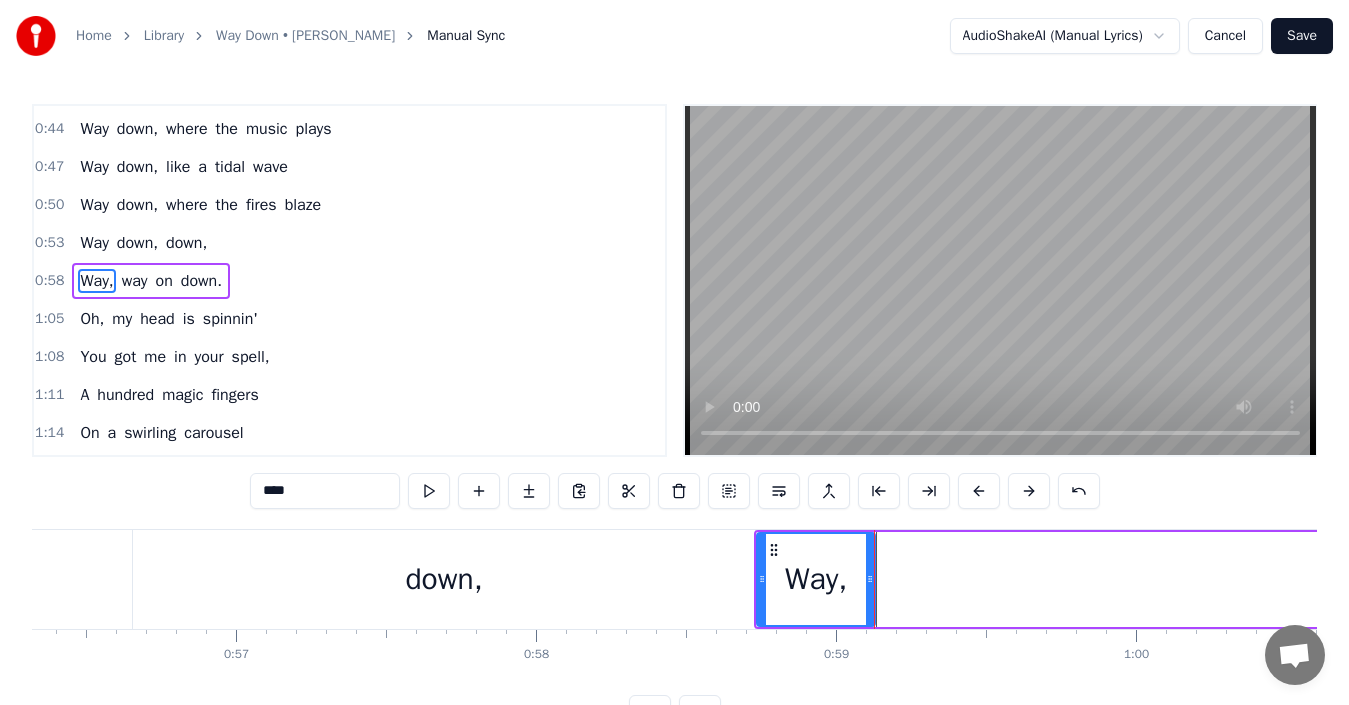 click on "Way, way on down." at bounding box center [1238, 579] 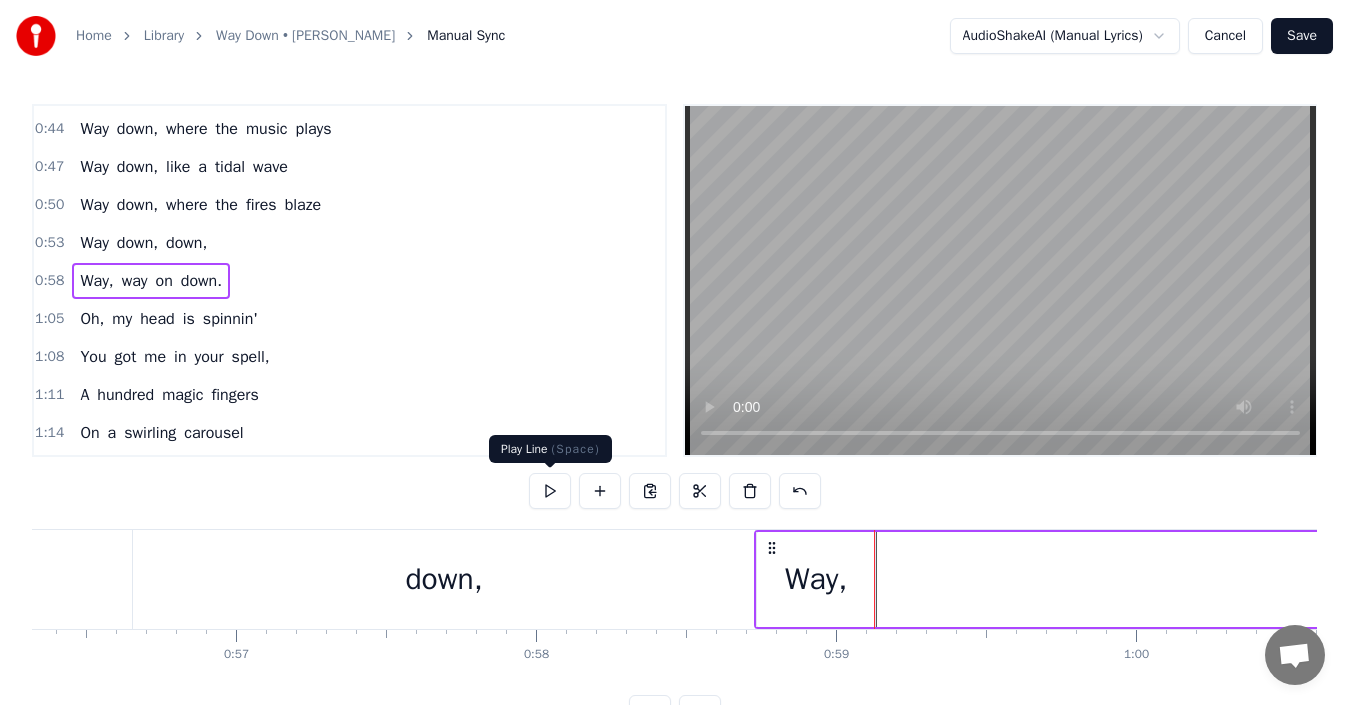 click at bounding box center (550, 491) 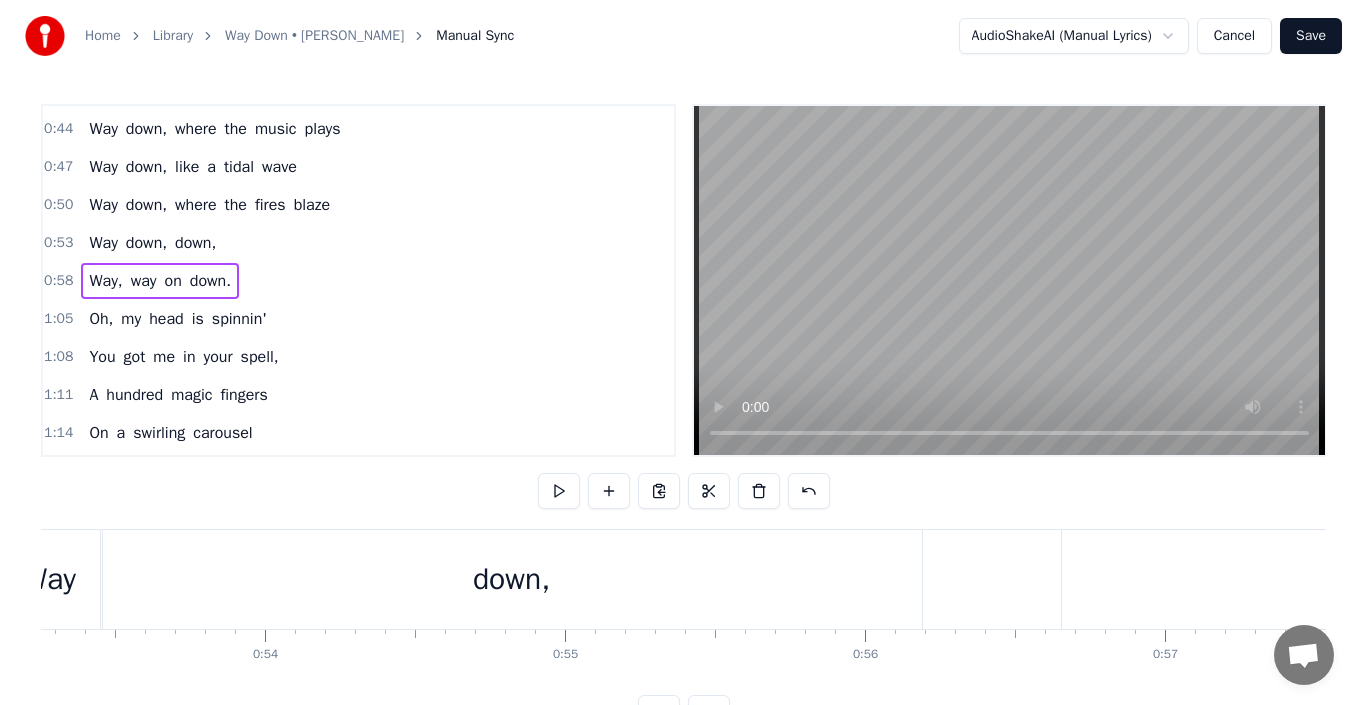 scroll, scrollTop: 0, scrollLeft: 13446, axis: horizontal 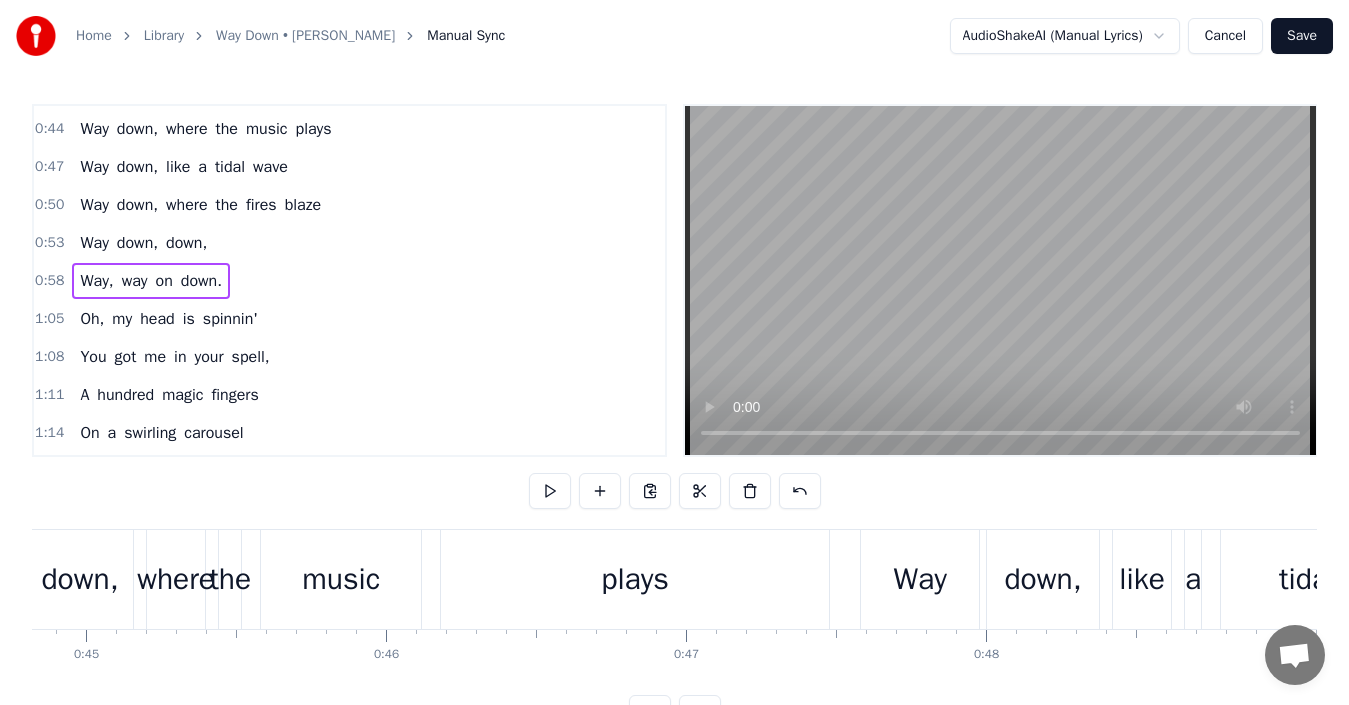 click on "Save" at bounding box center [1302, 36] 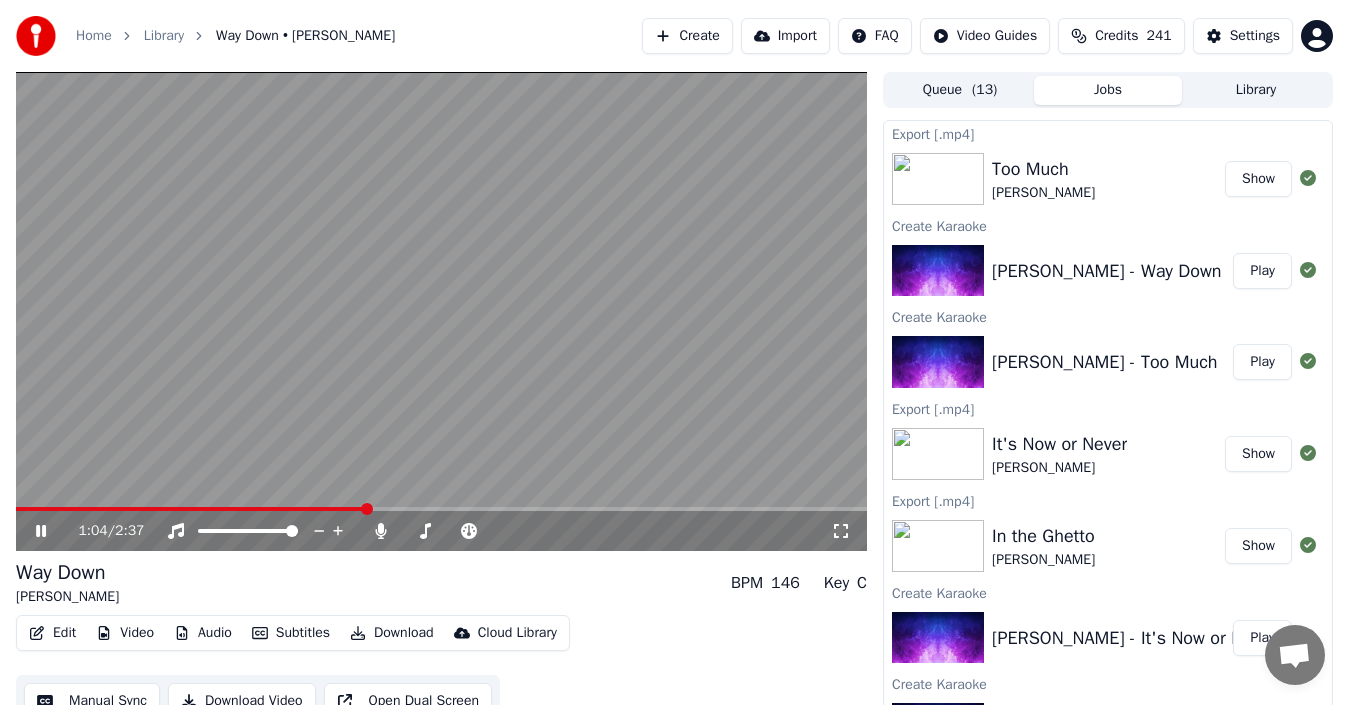 click 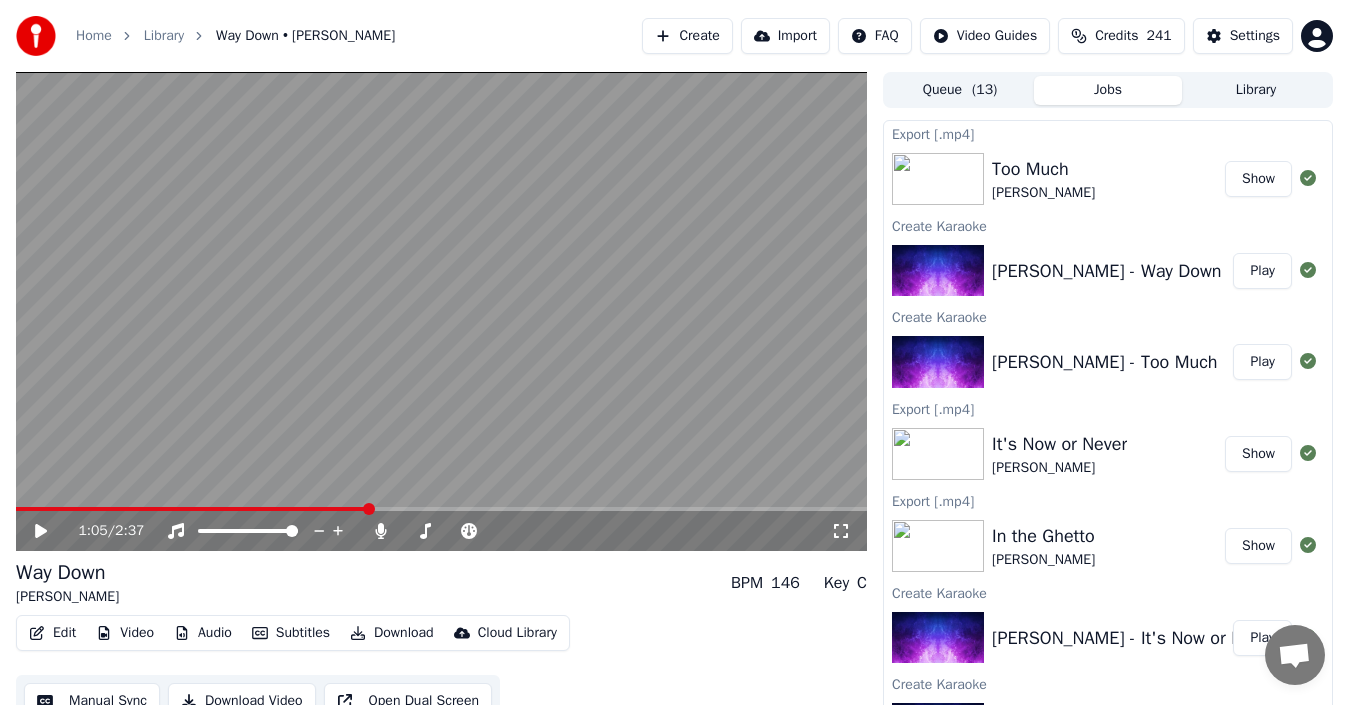 click at bounding box center (441, 311) 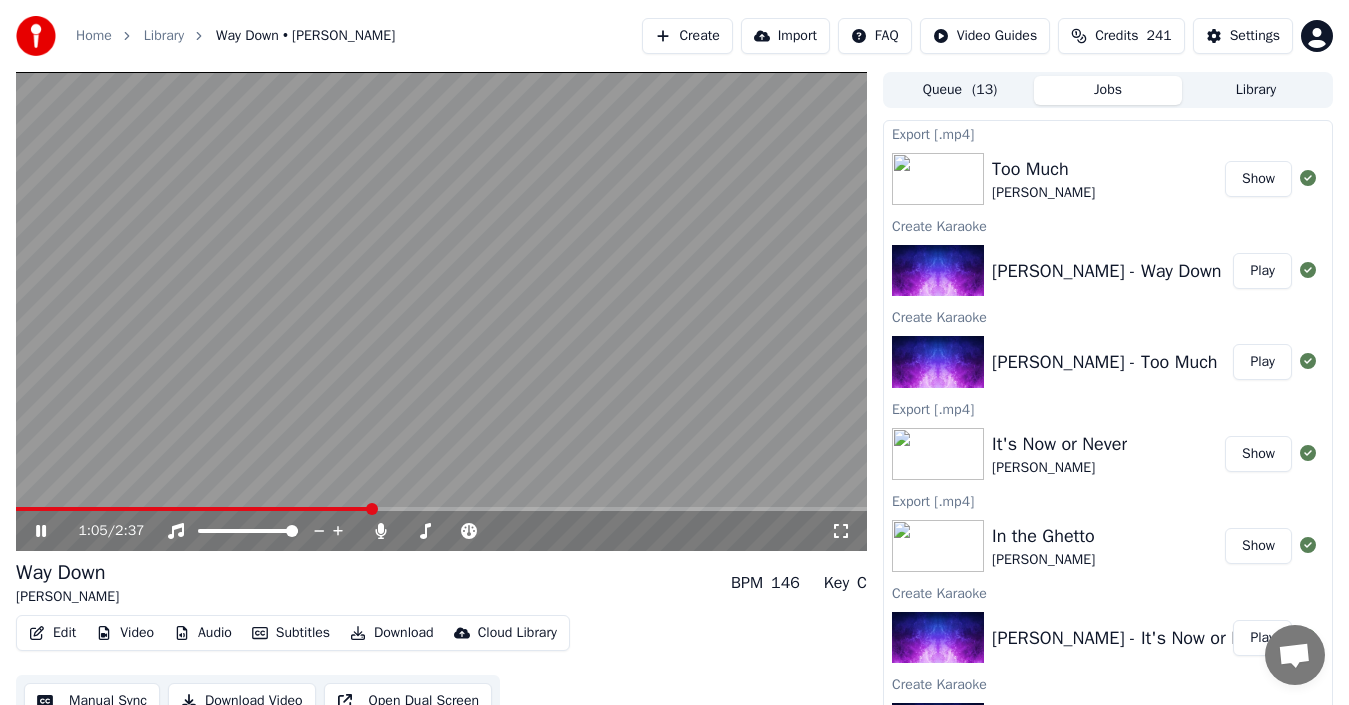 click at bounding box center [193, 509] 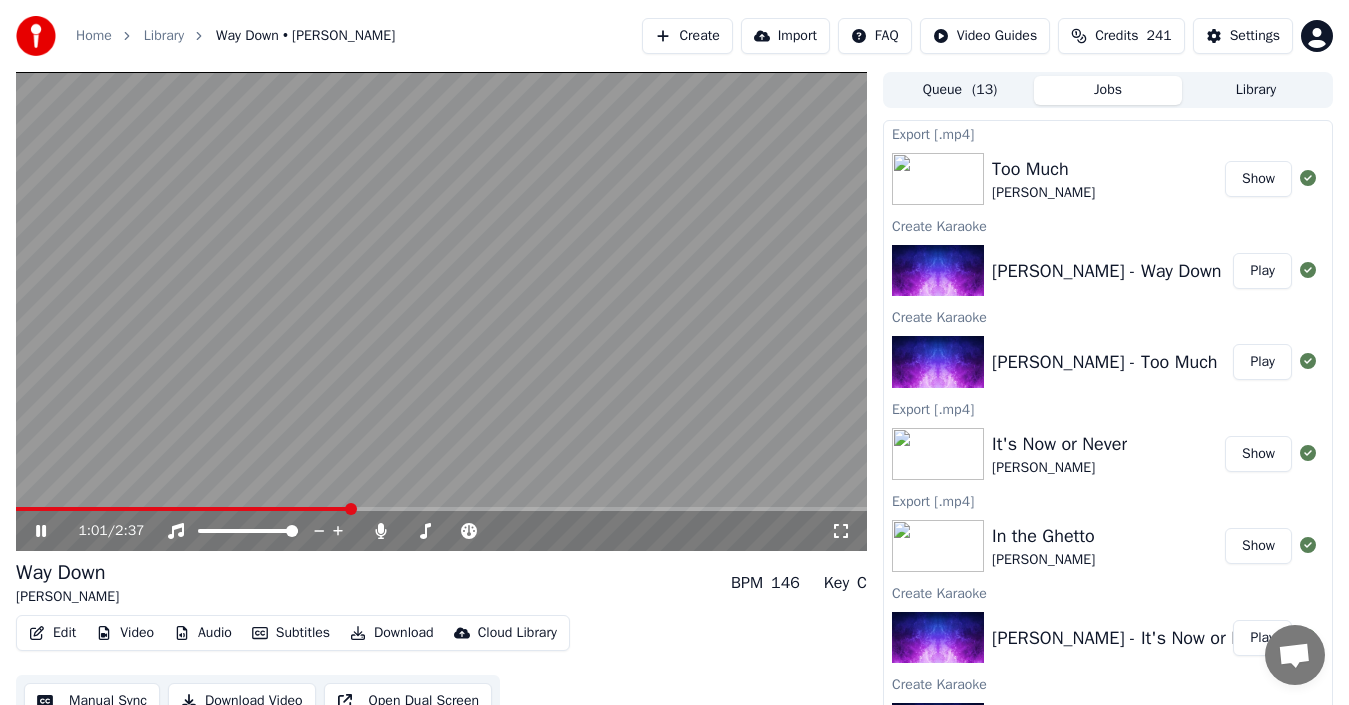 click 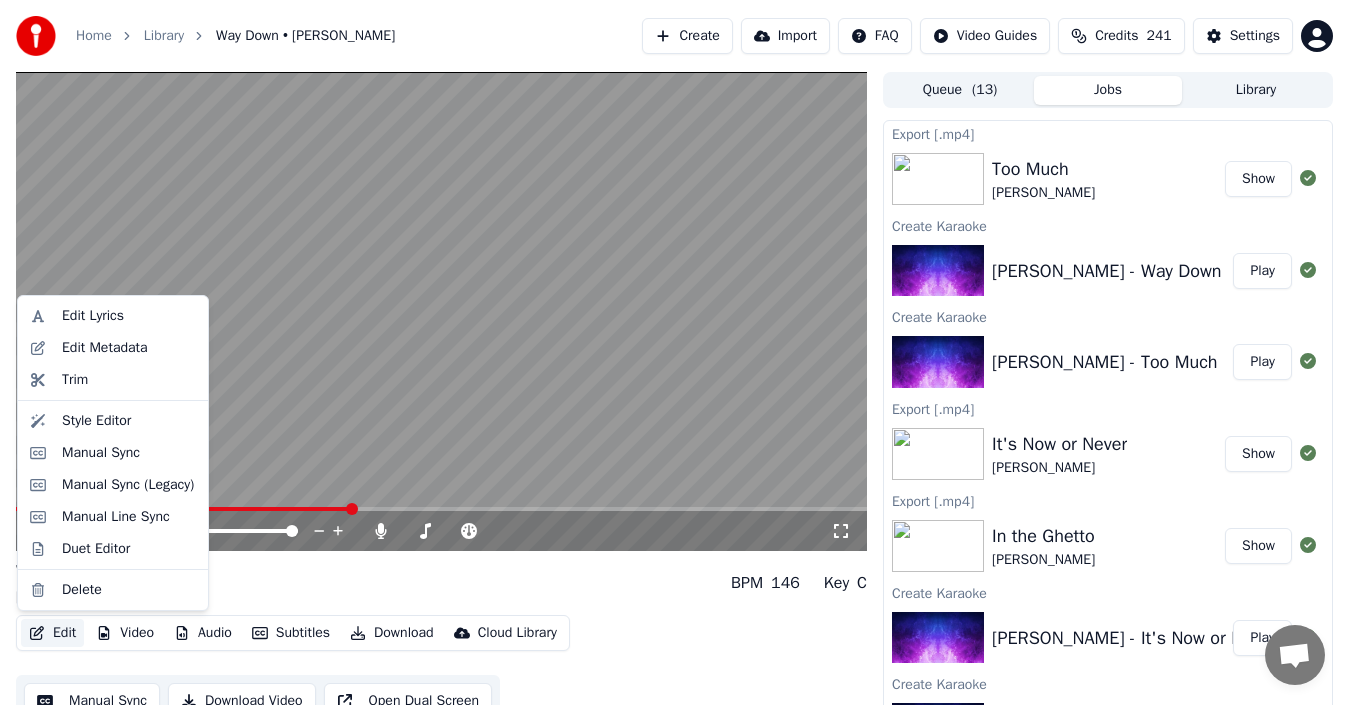 click on "Edit" at bounding box center [52, 633] 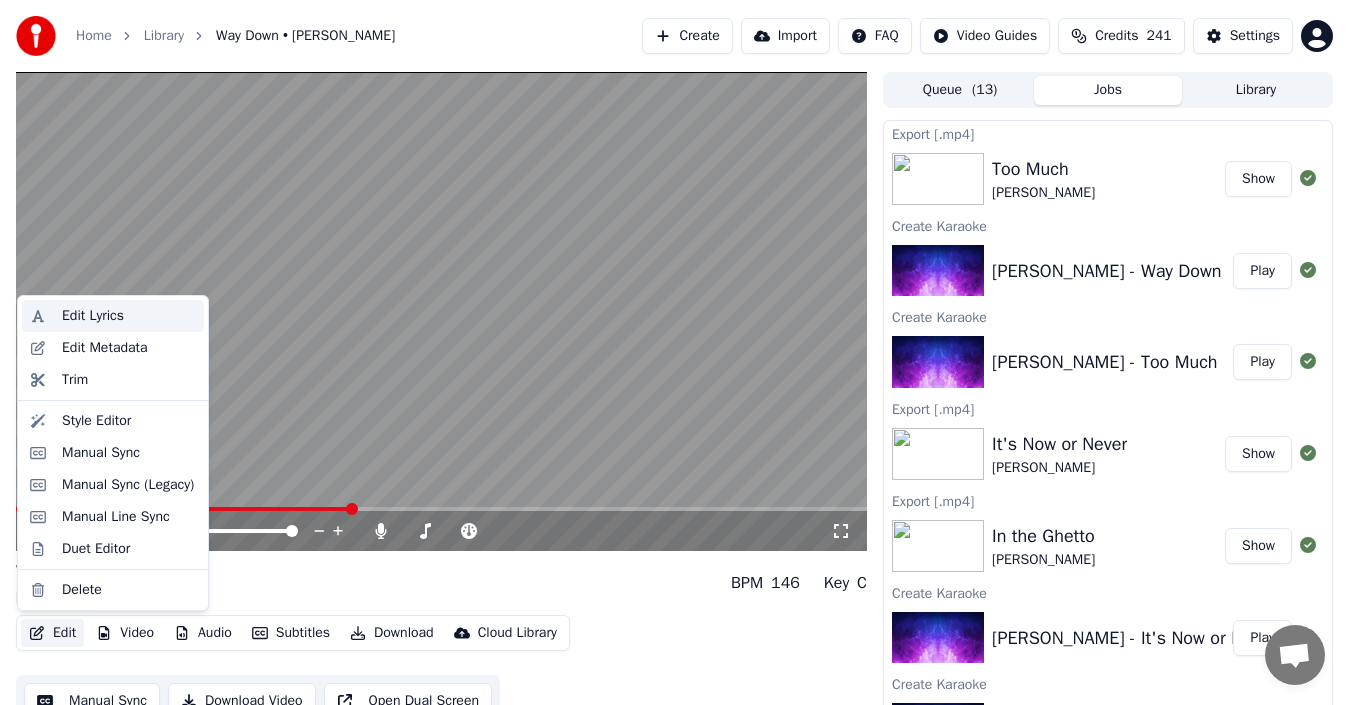 click on "Edit Lyrics" at bounding box center [93, 316] 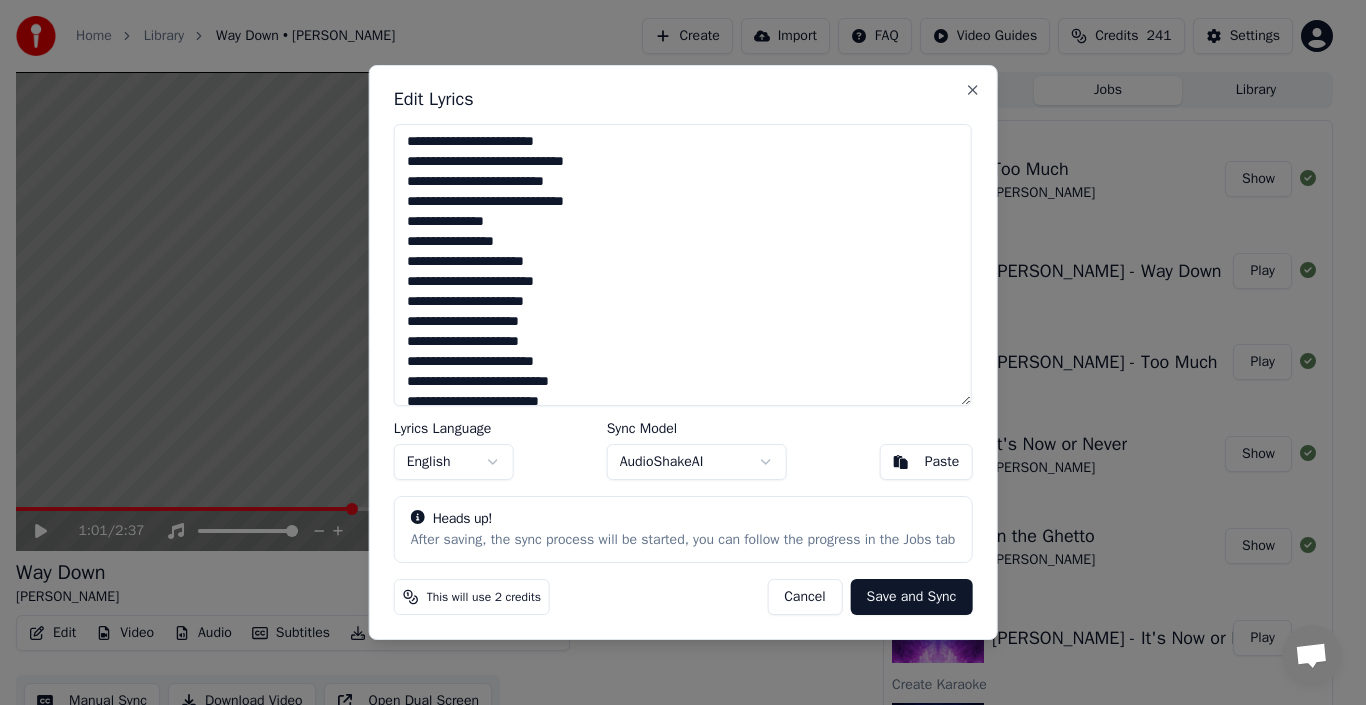 scroll, scrollTop: 200, scrollLeft: 0, axis: vertical 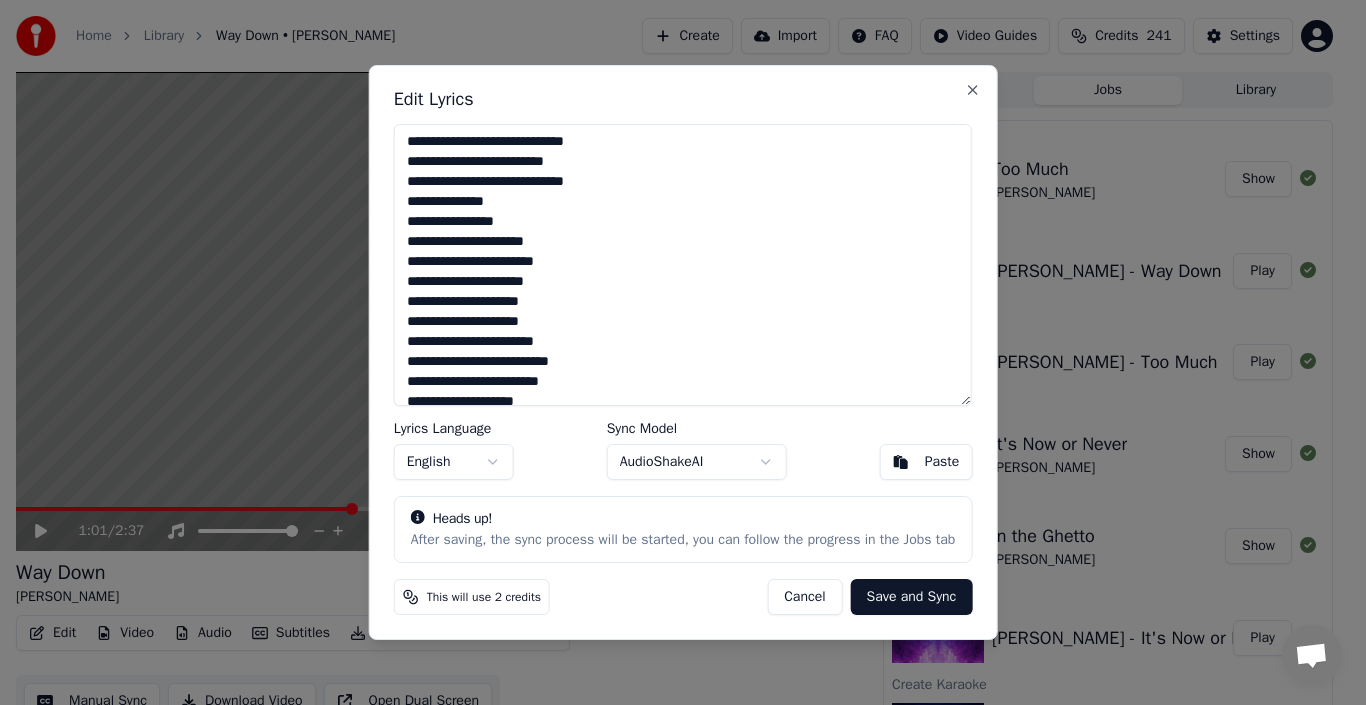 click on "**********" at bounding box center (683, 265) 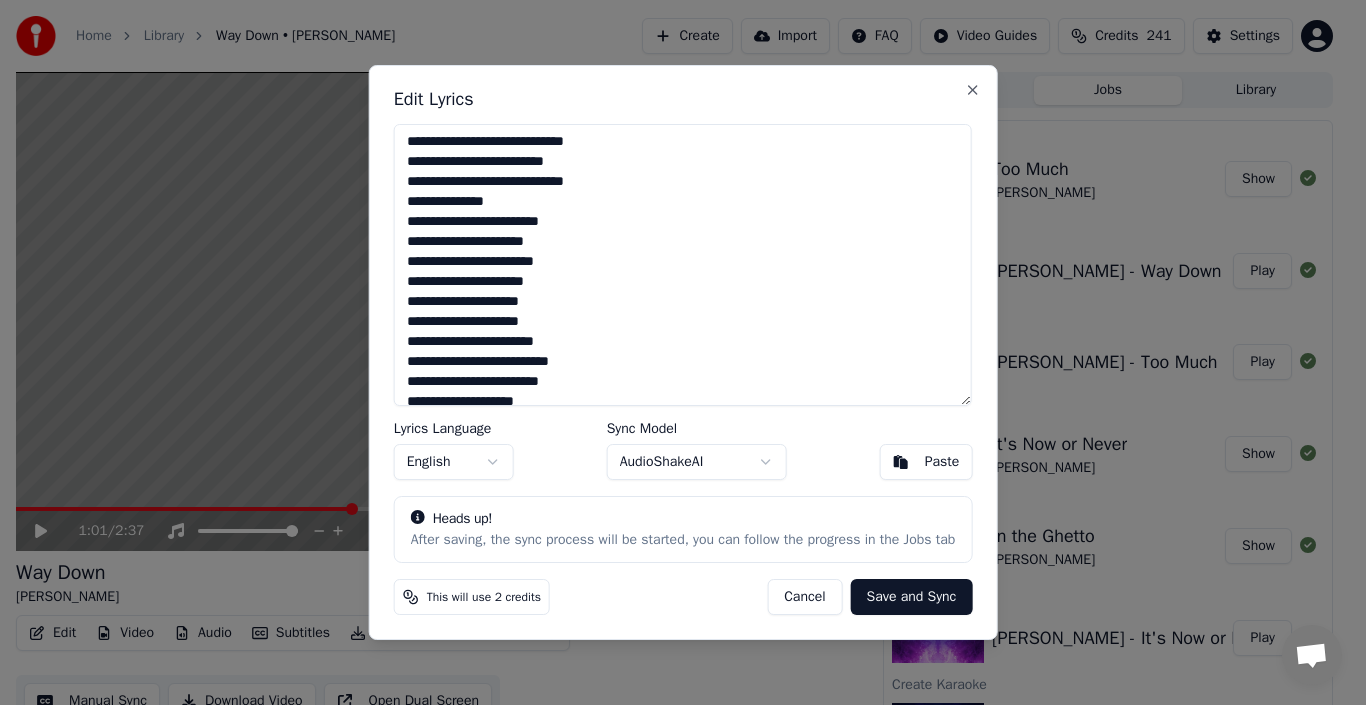 type on "**********" 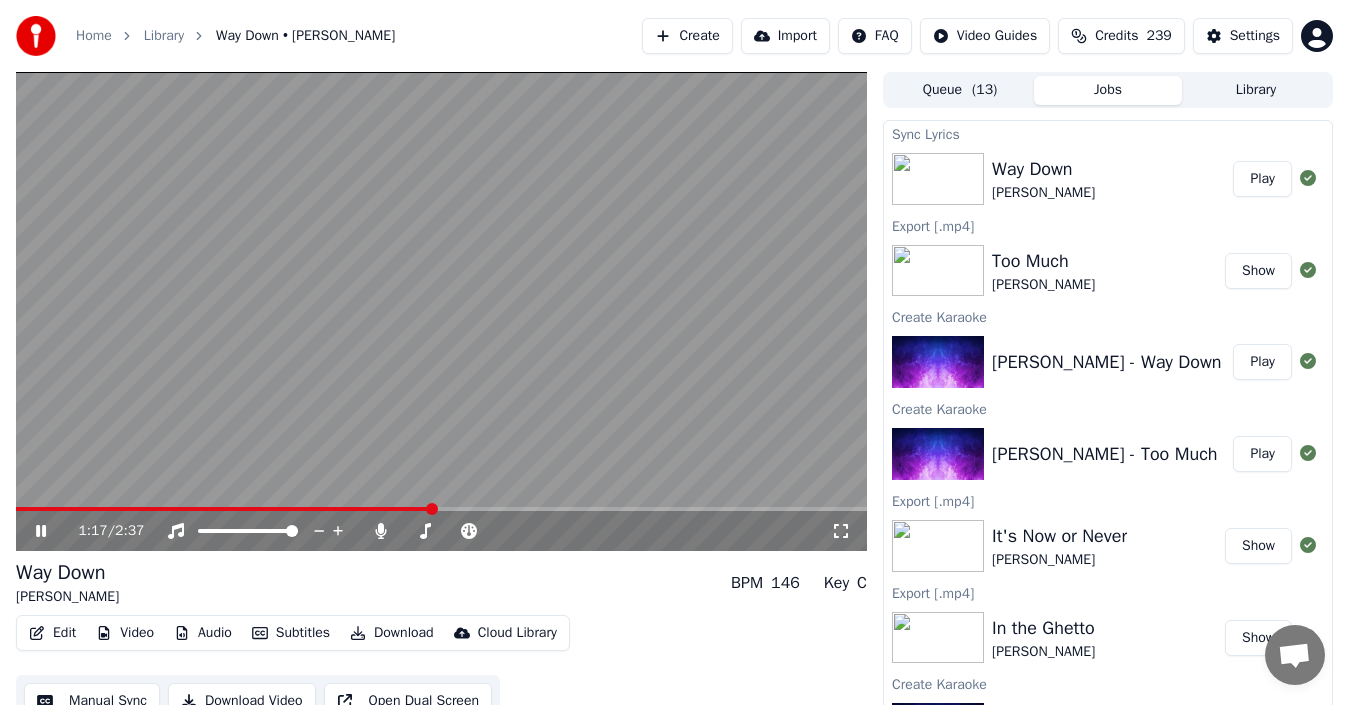 click 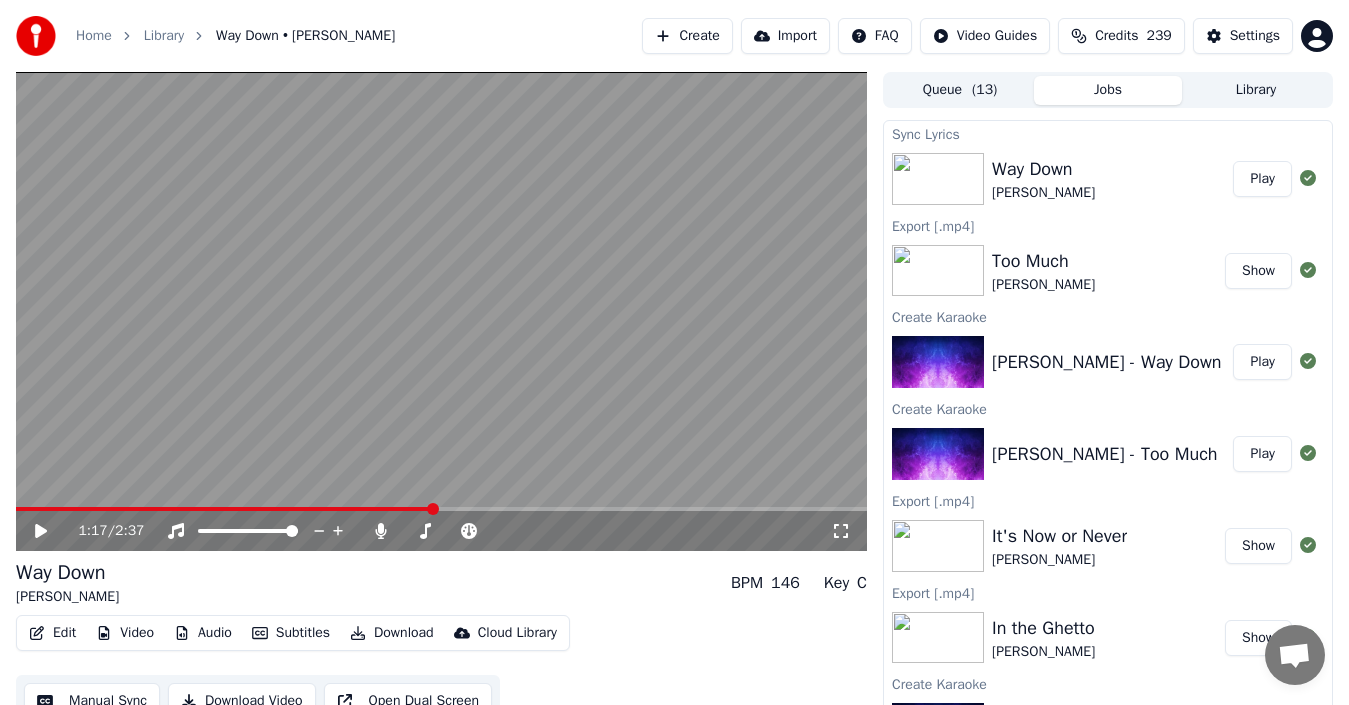 click at bounding box center (441, 311) 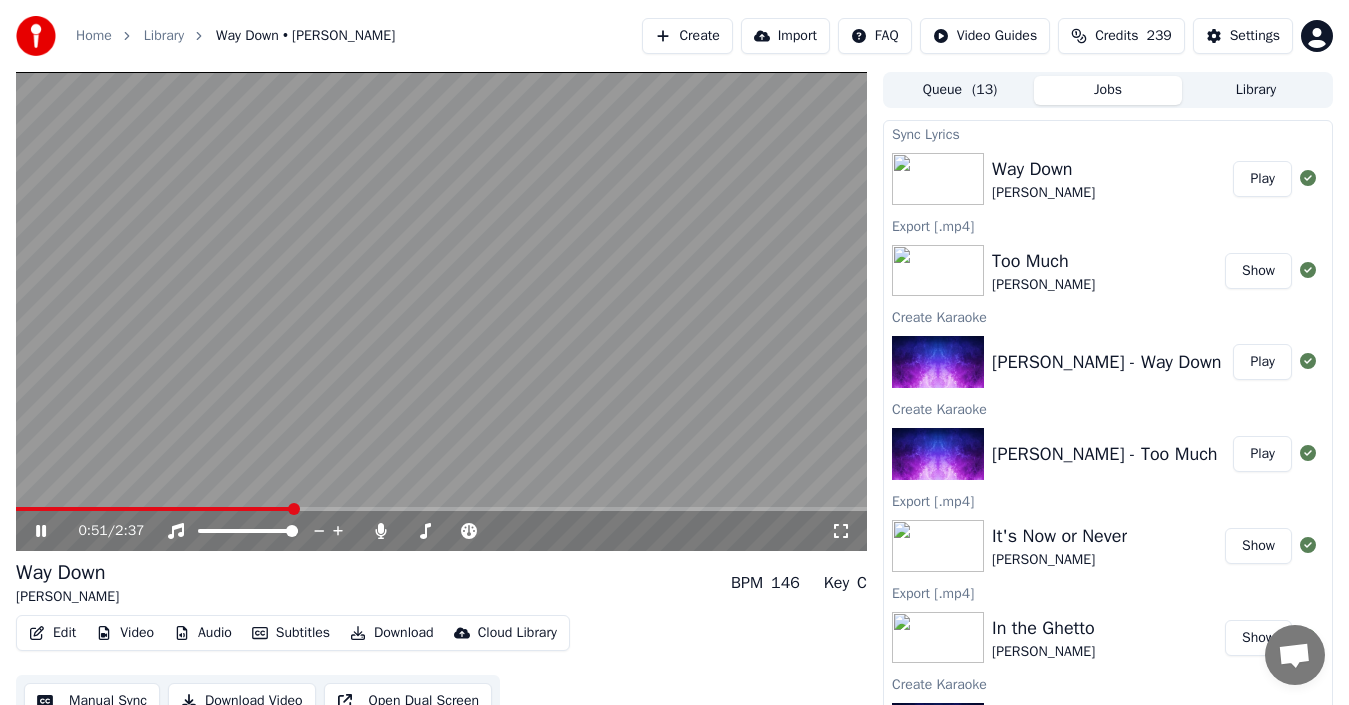click at bounding box center [154, 509] 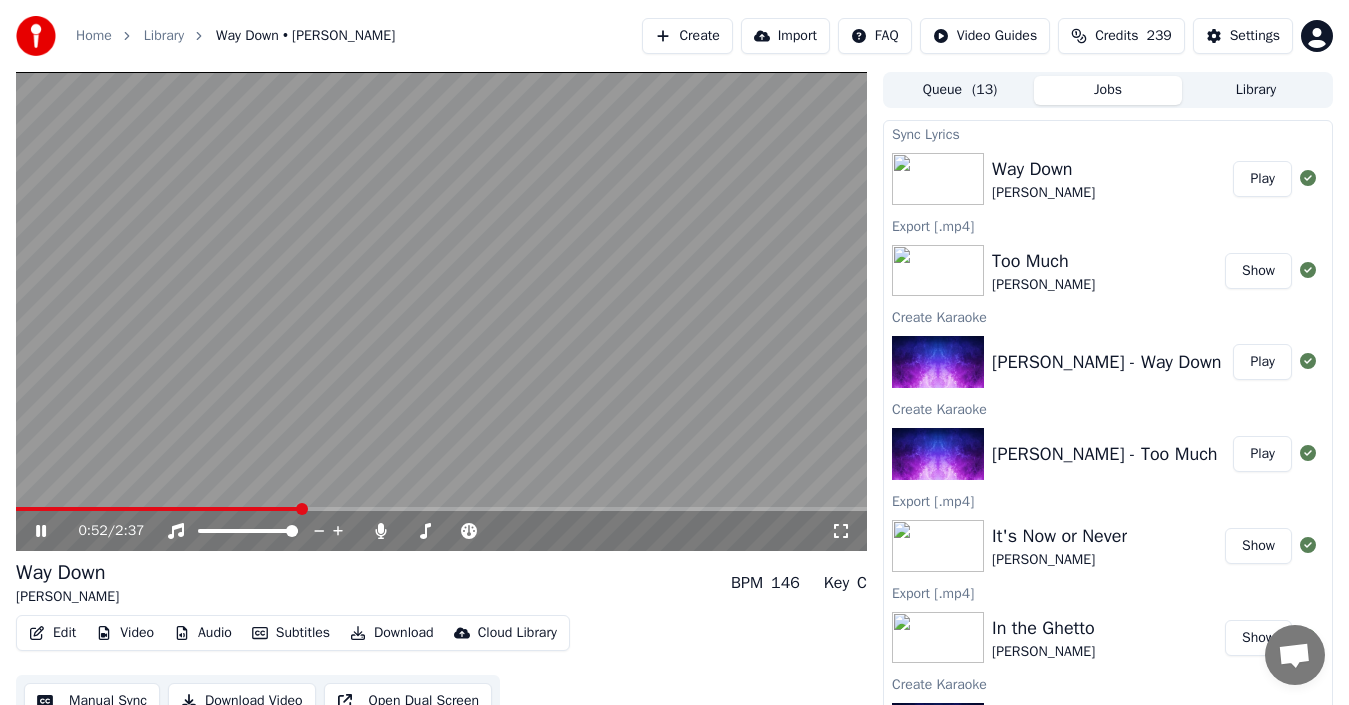 click 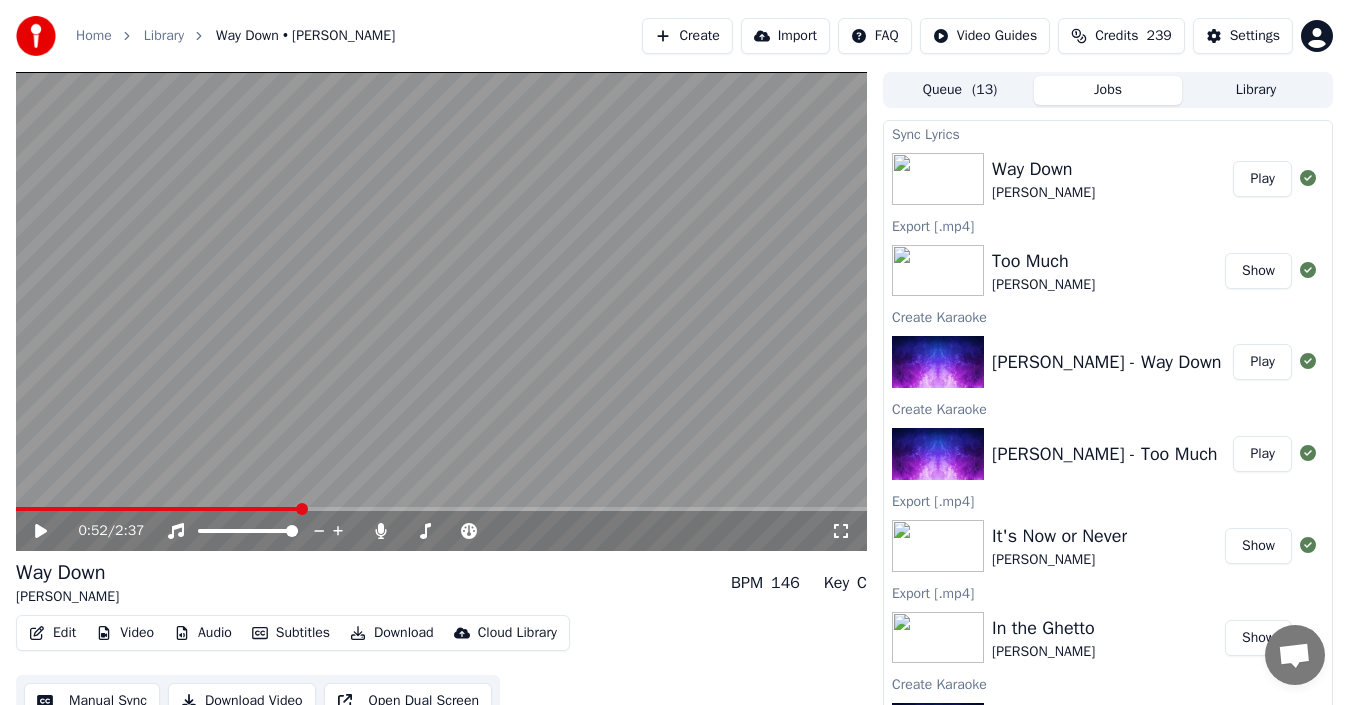 click 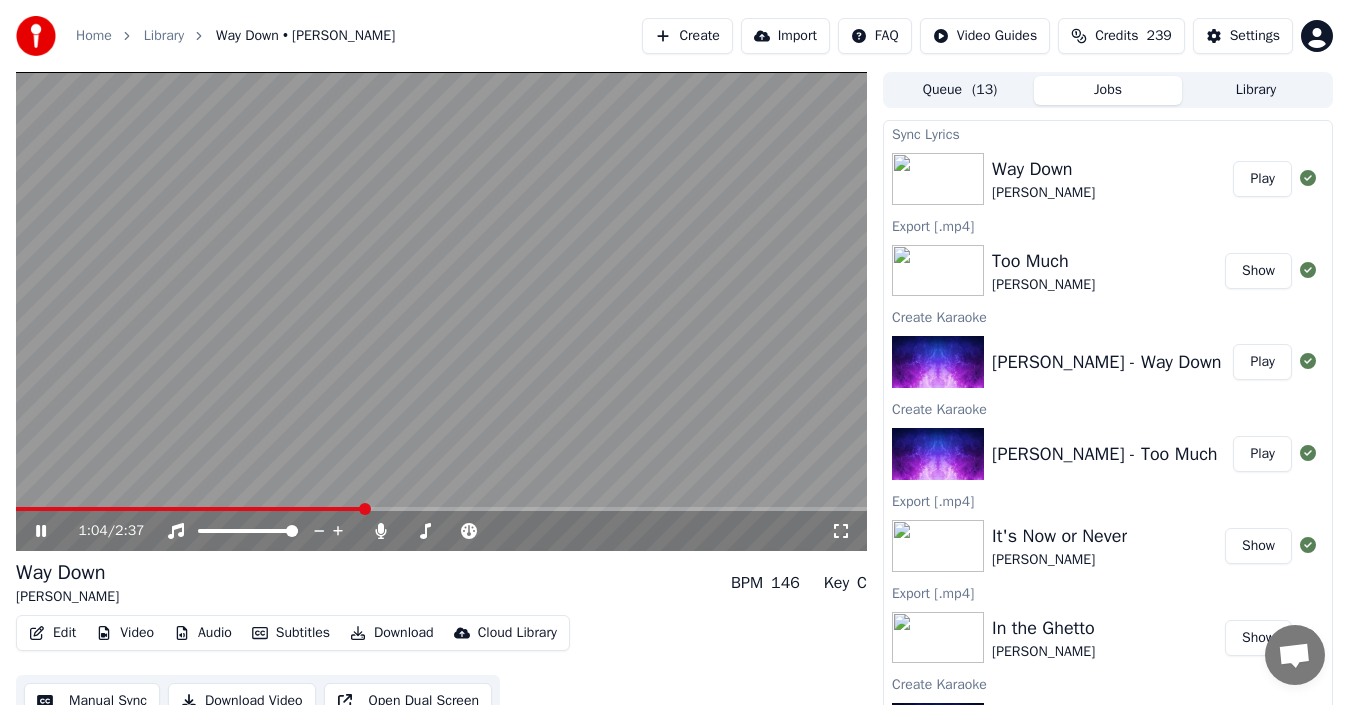 click 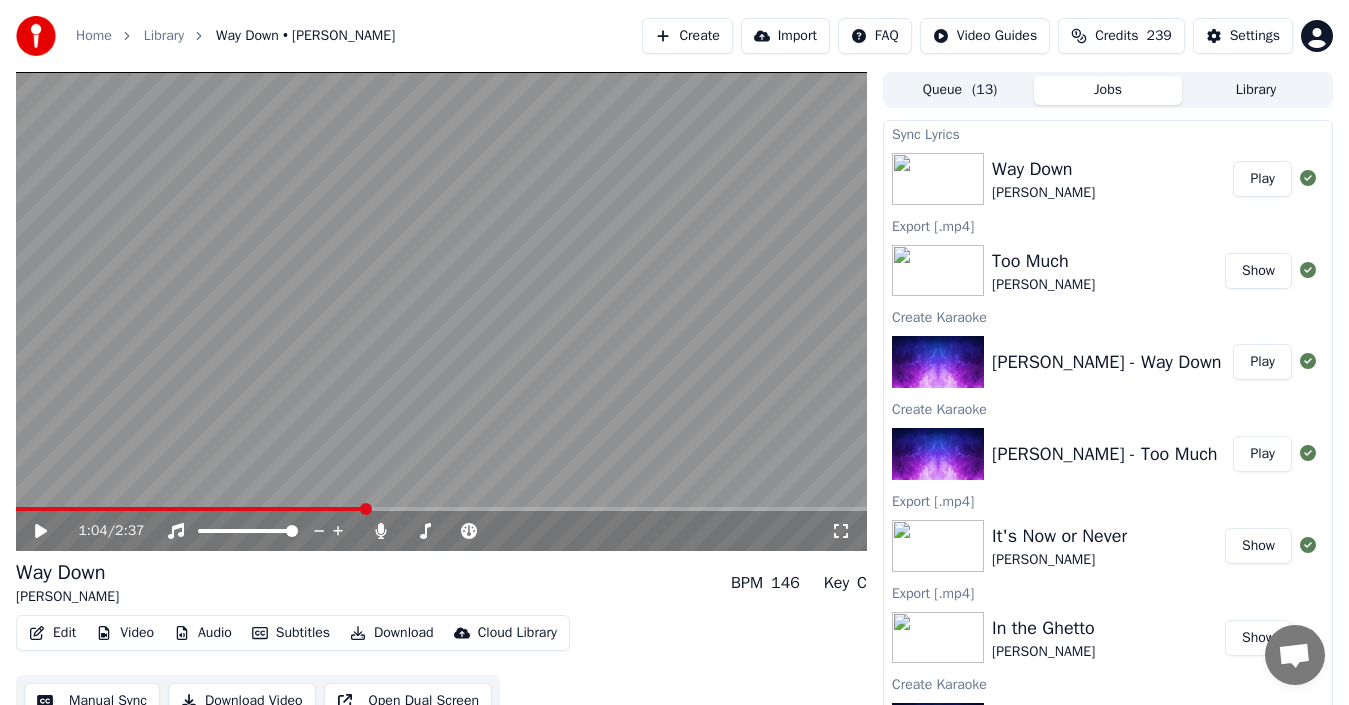 click at bounding box center [441, 311] 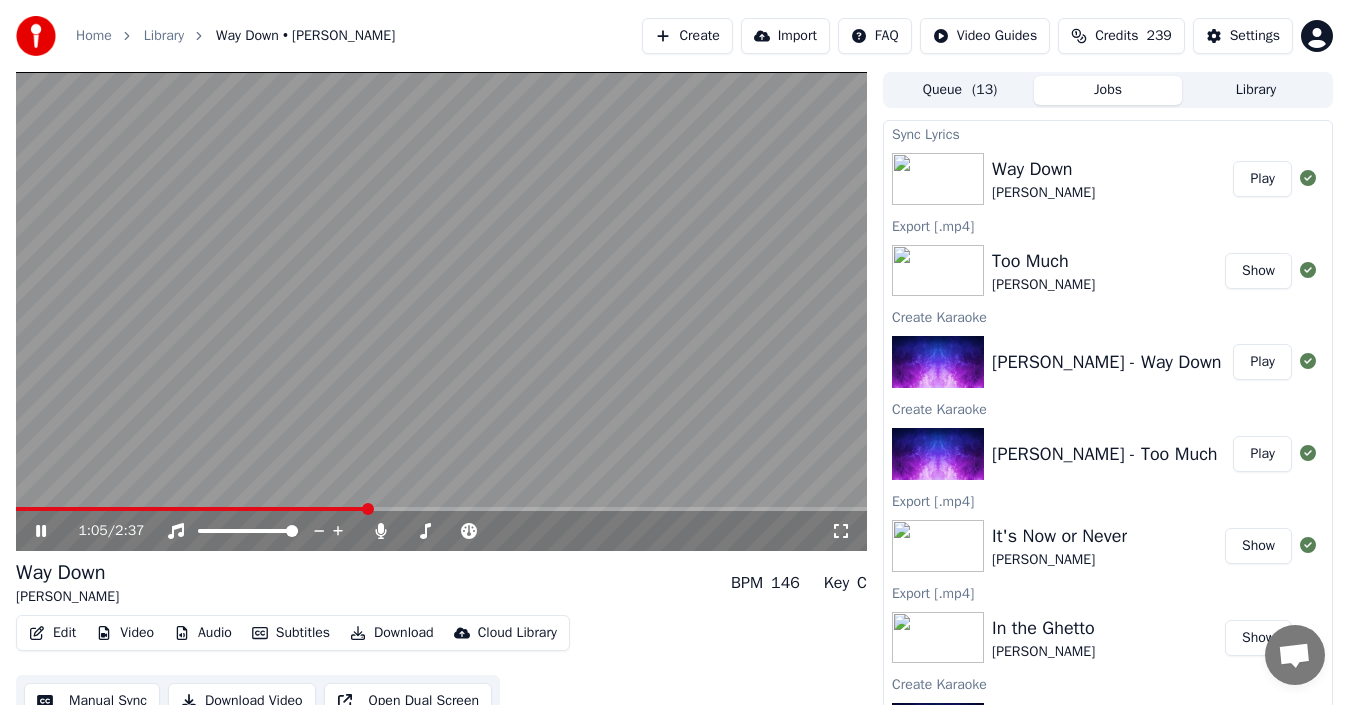 click at bounding box center [441, 311] 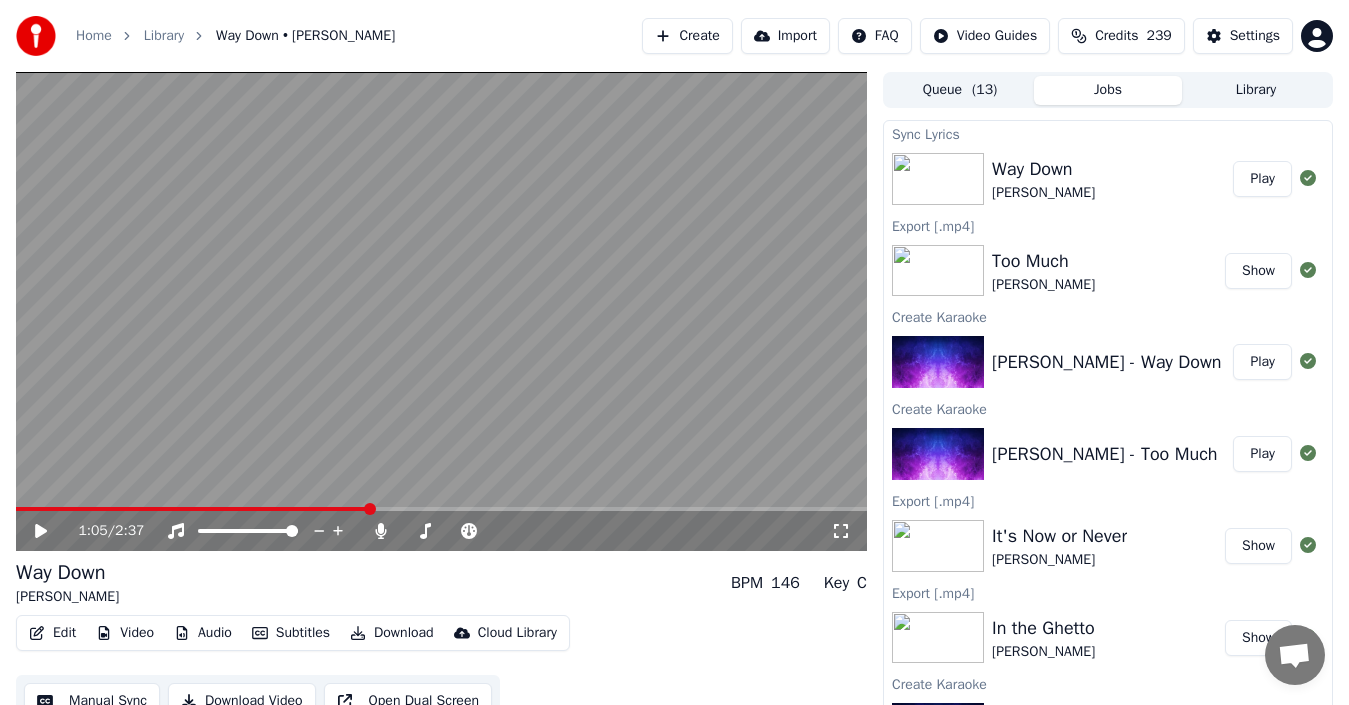 click at bounding box center [441, 311] 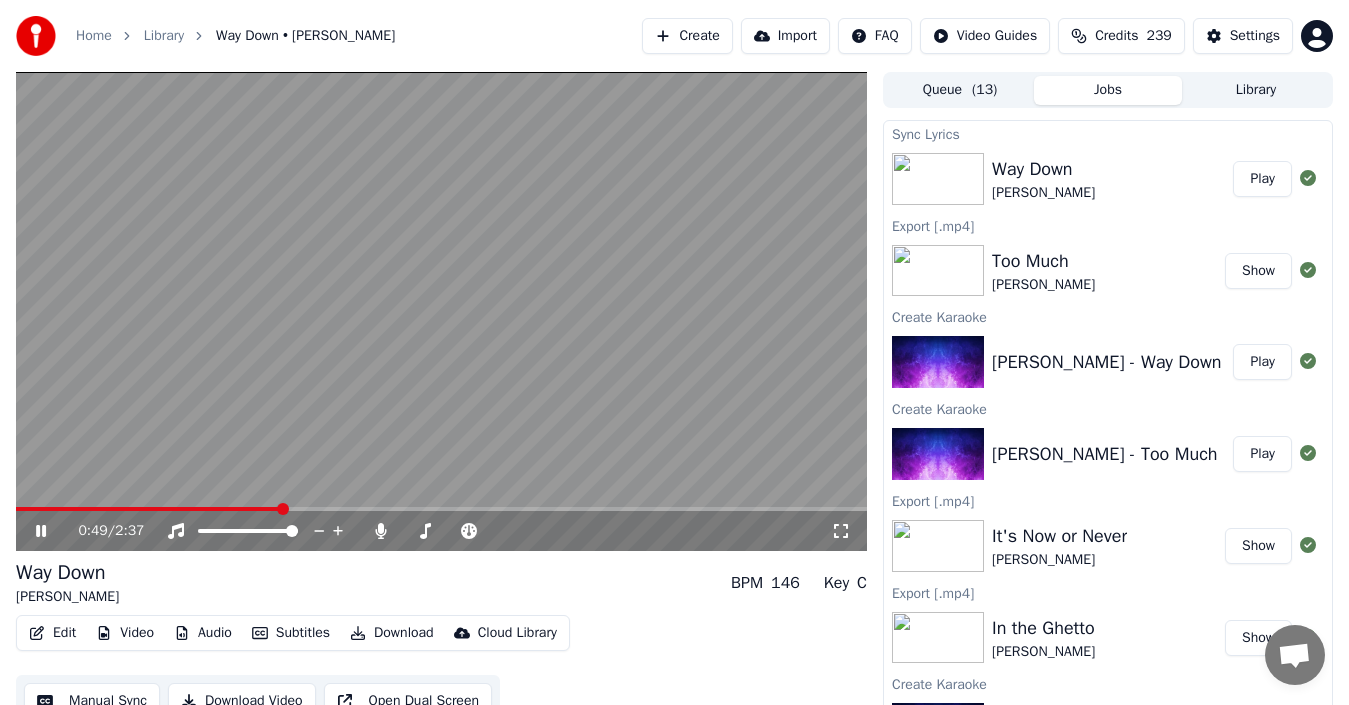 click at bounding box center [148, 509] 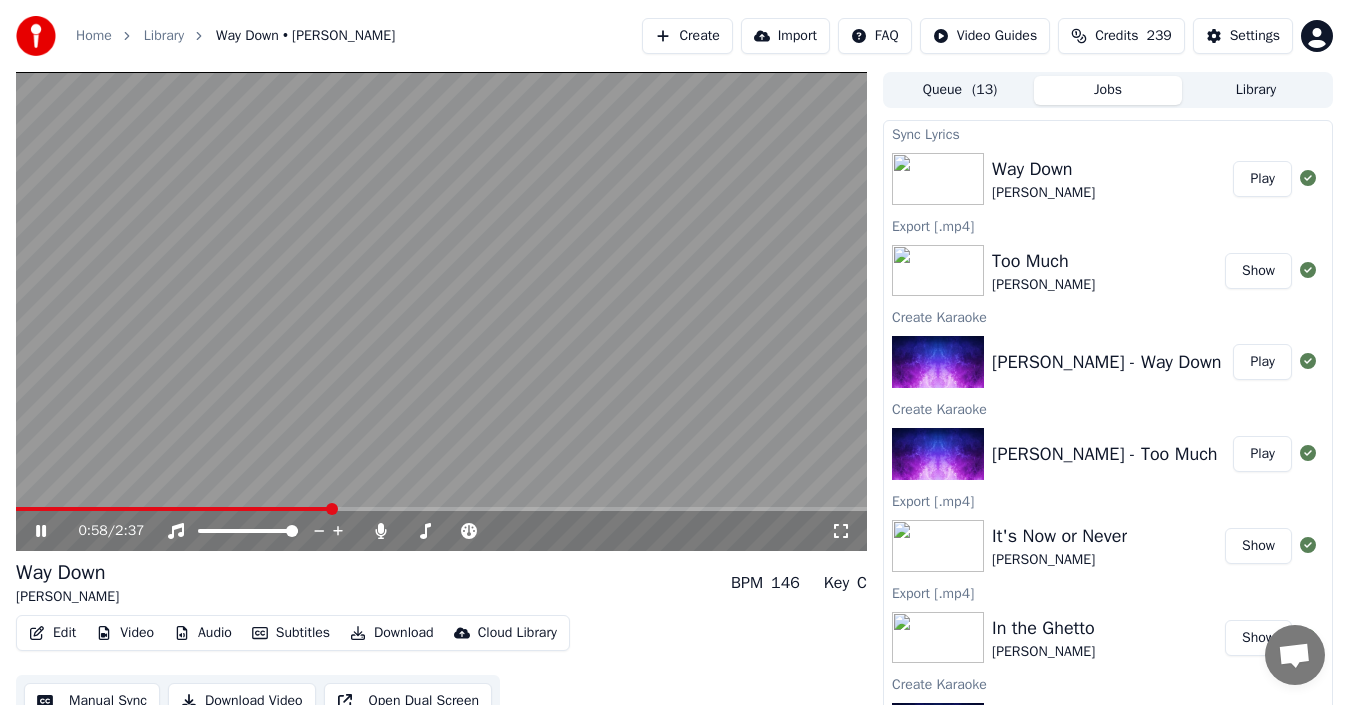 click 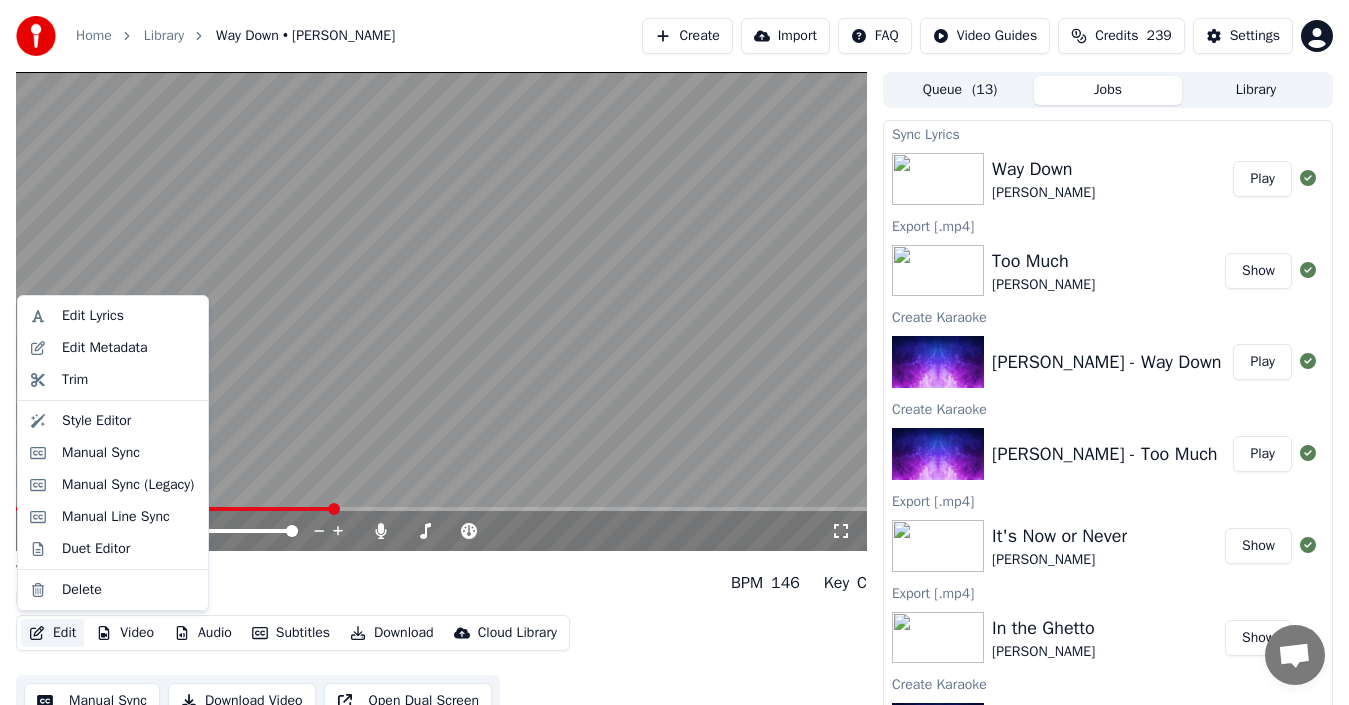 click 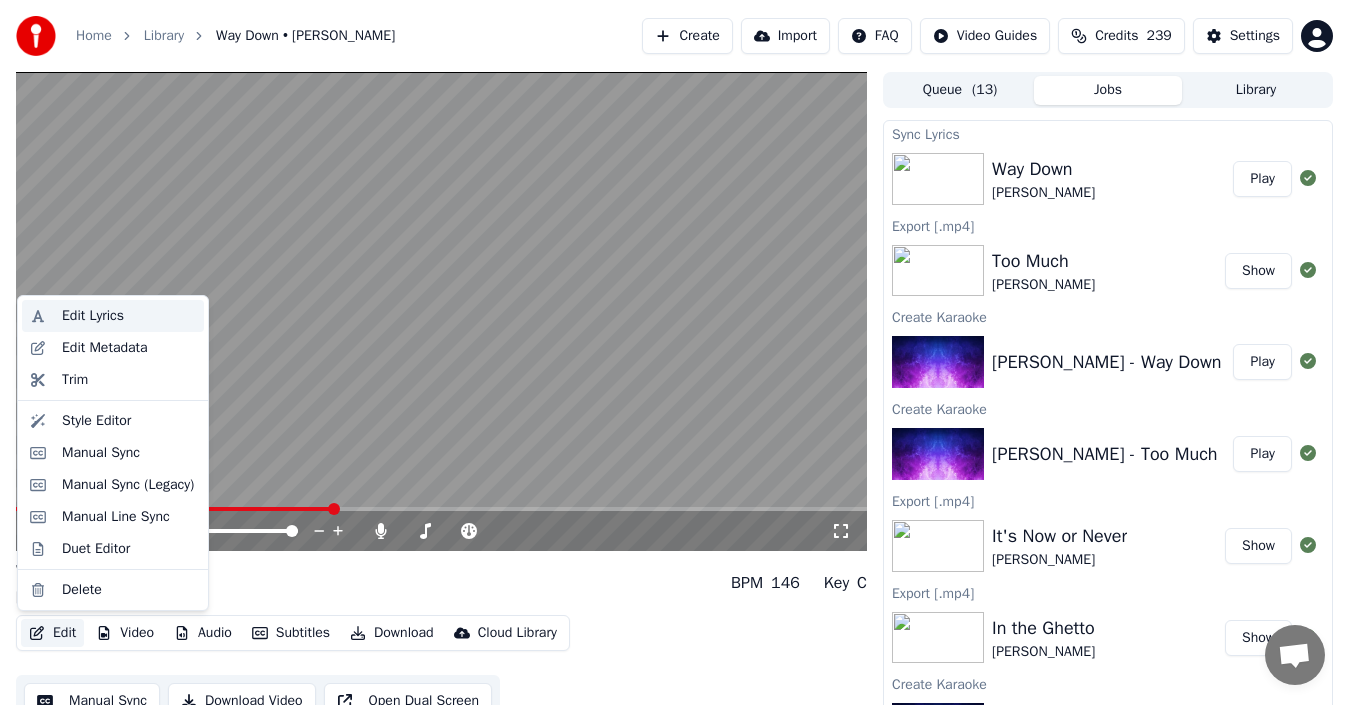 click on "Edit Lyrics" at bounding box center (93, 316) 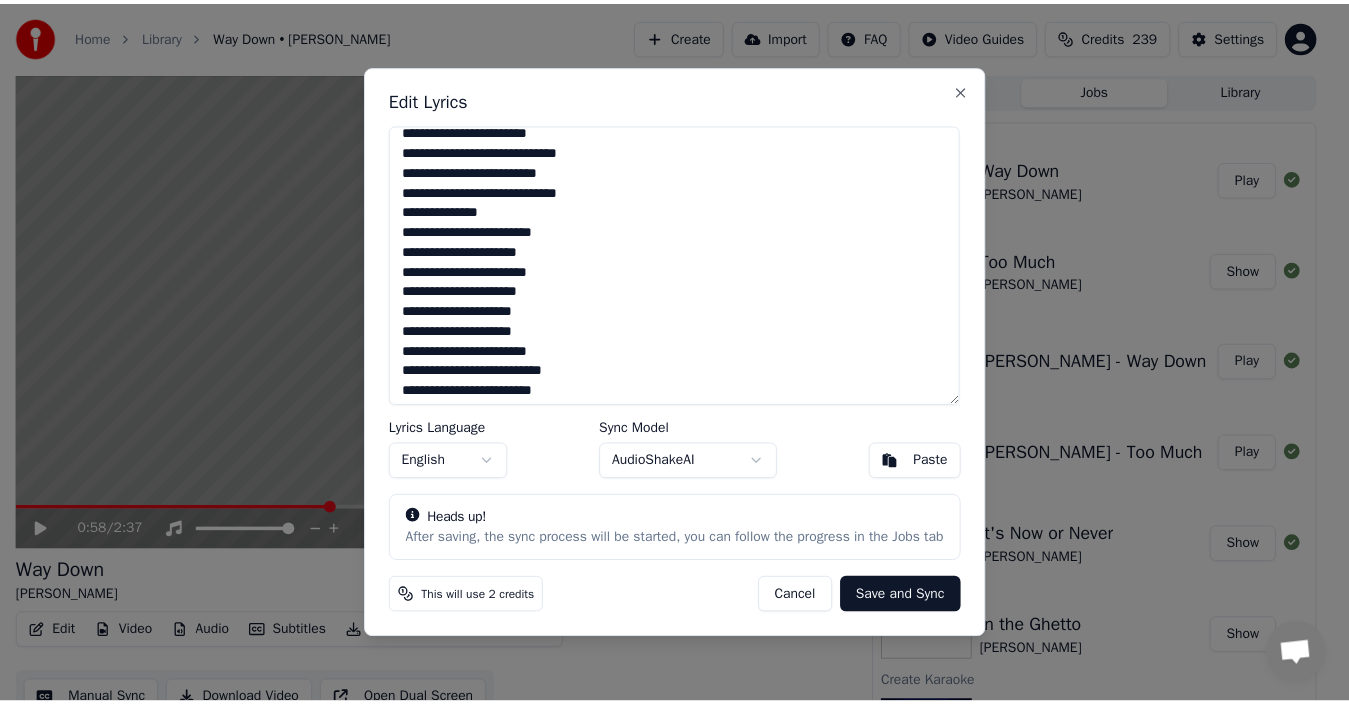 scroll, scrollTop: 200, scrollLeft: 0, axis: vertical 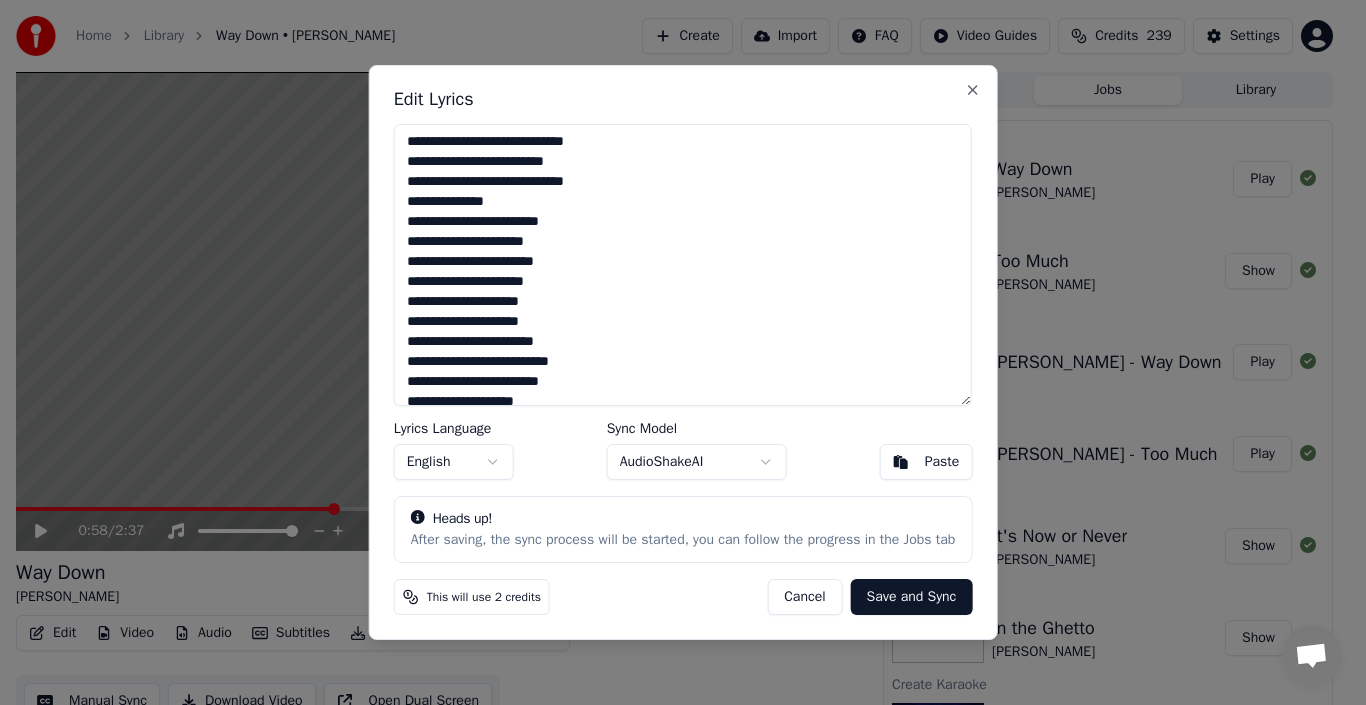 click on "**********" at bounding box center (683, 265) 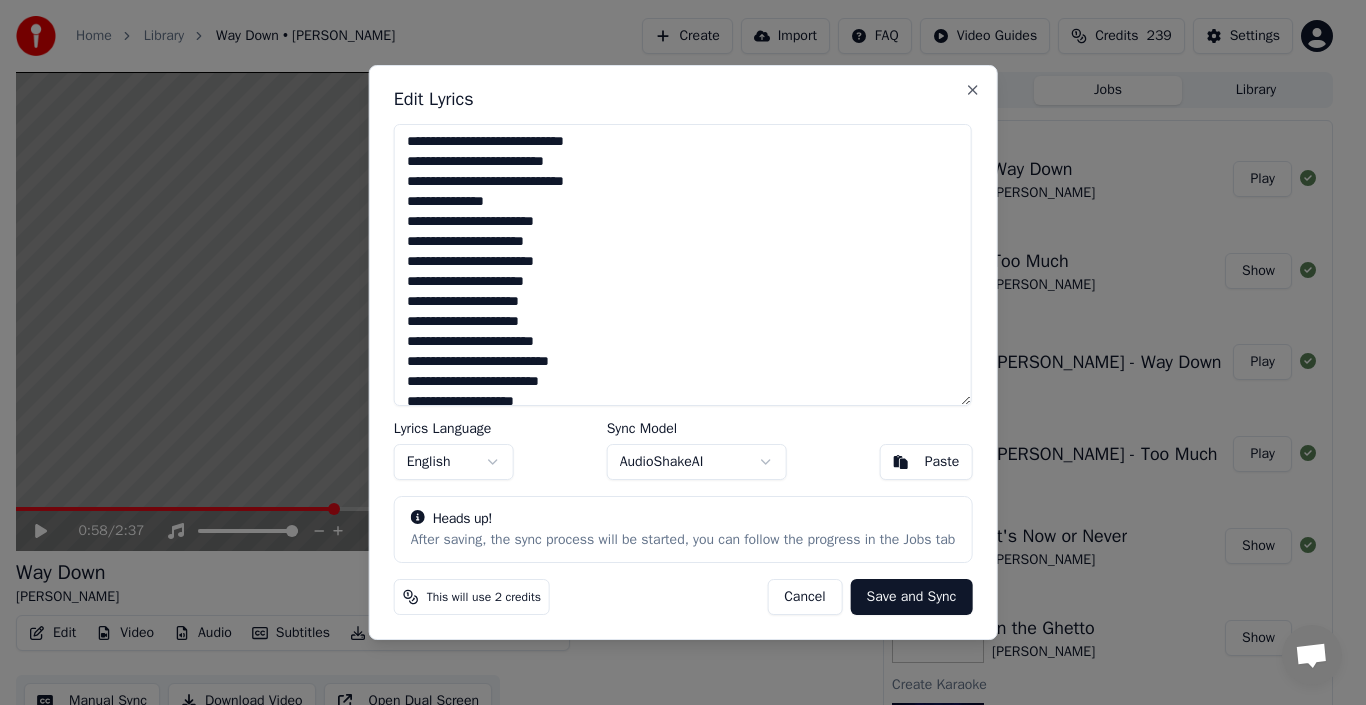 click on "Cancel" at bounding box center (804, 597) 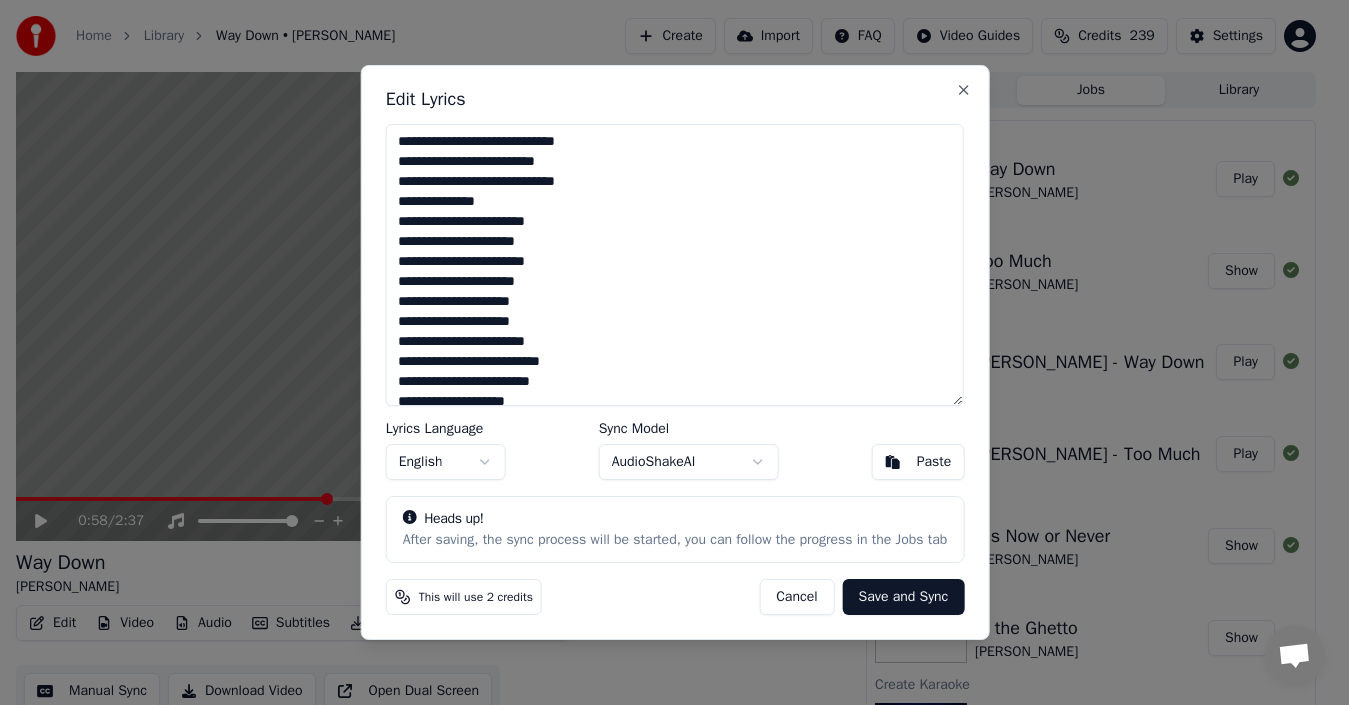 type on "**********" 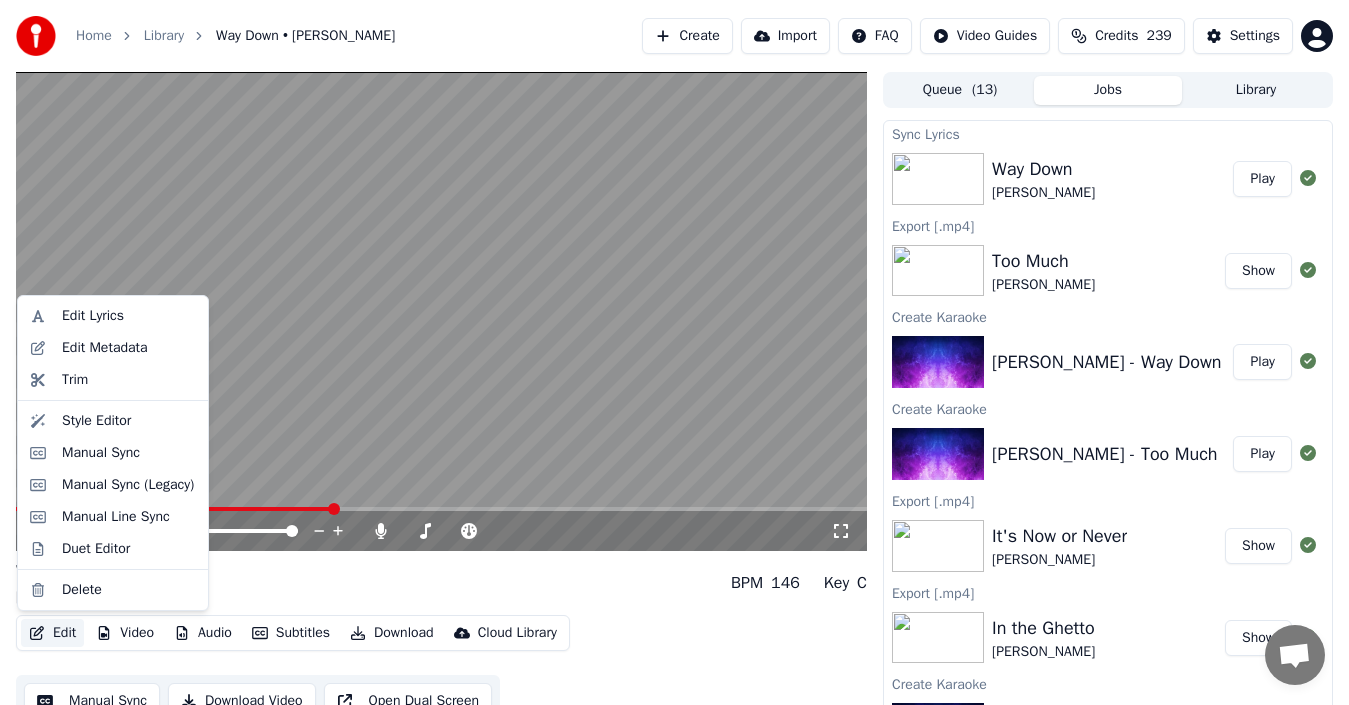 click on "Edit" at bounding box center [52, 633] 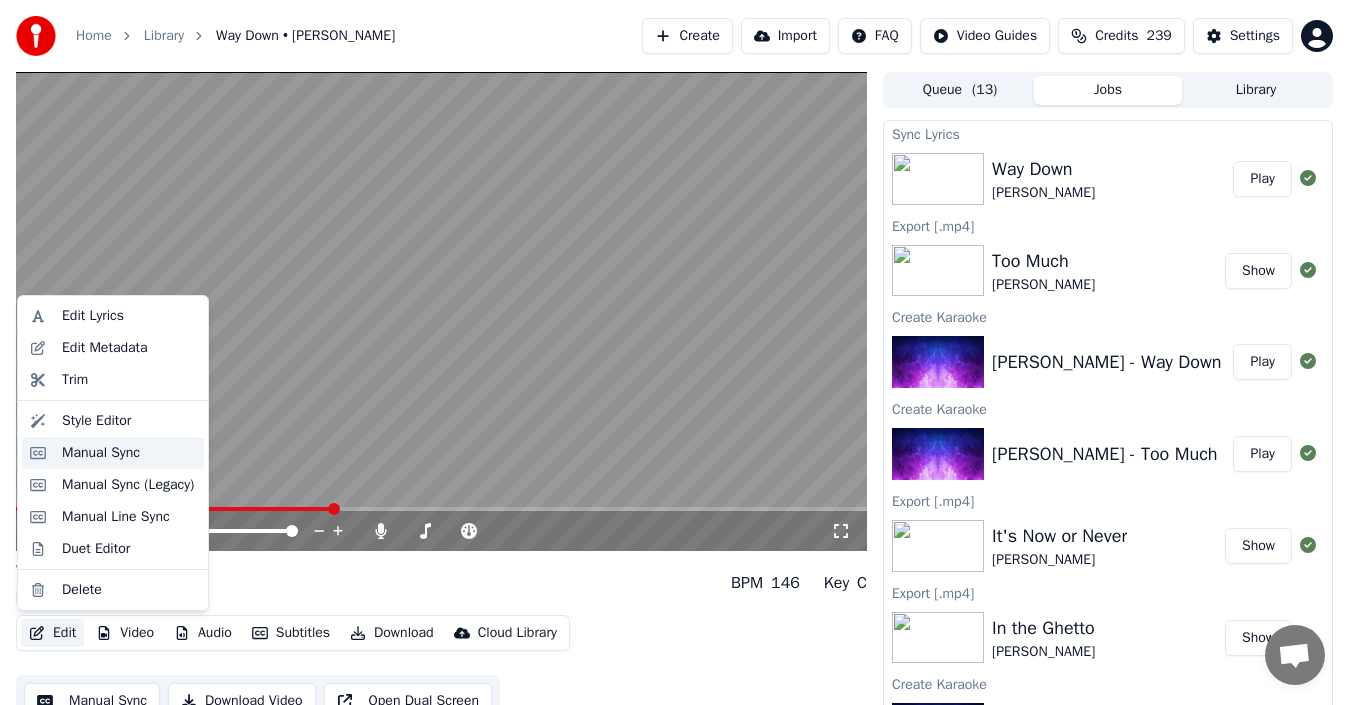 click on "Manual Sync" at bounding box center [101, 453] 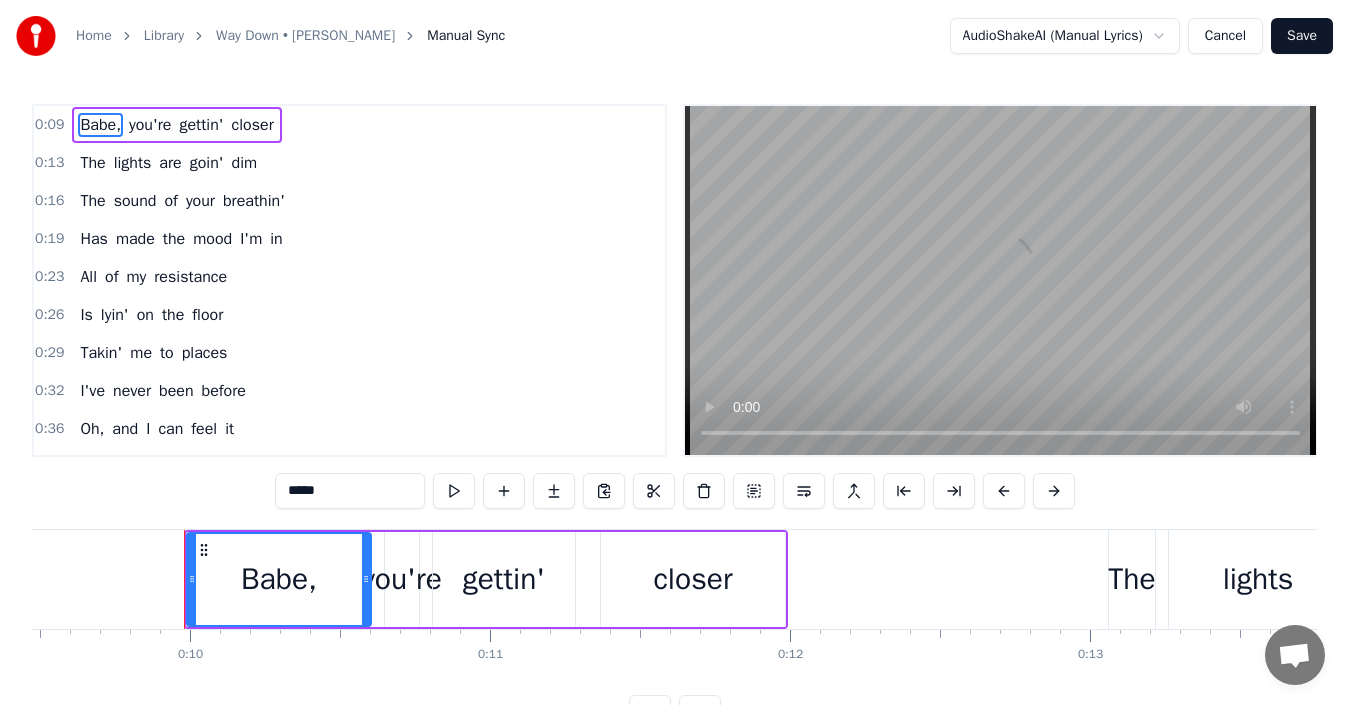 scroll, scrollTop: 0, scrollLeft: 2894, axis: horizontal 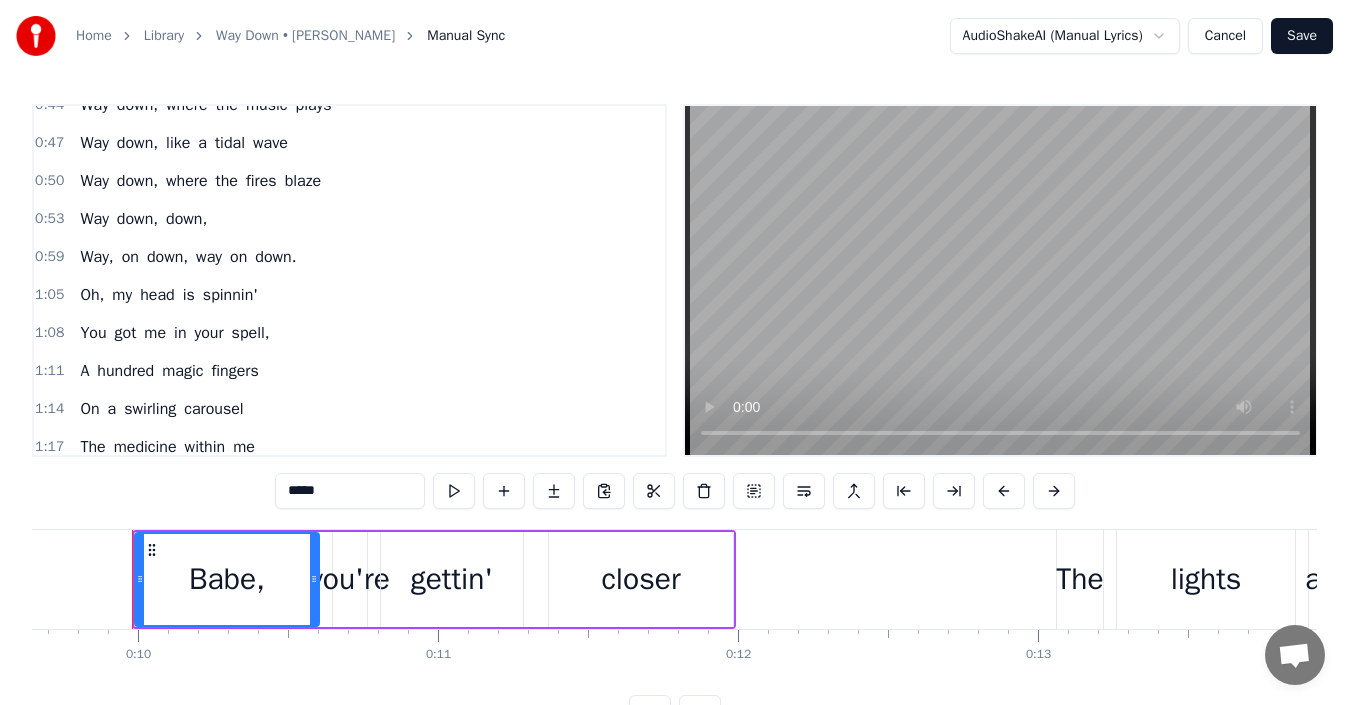 click on "Way," at bounding box center (96, 257) 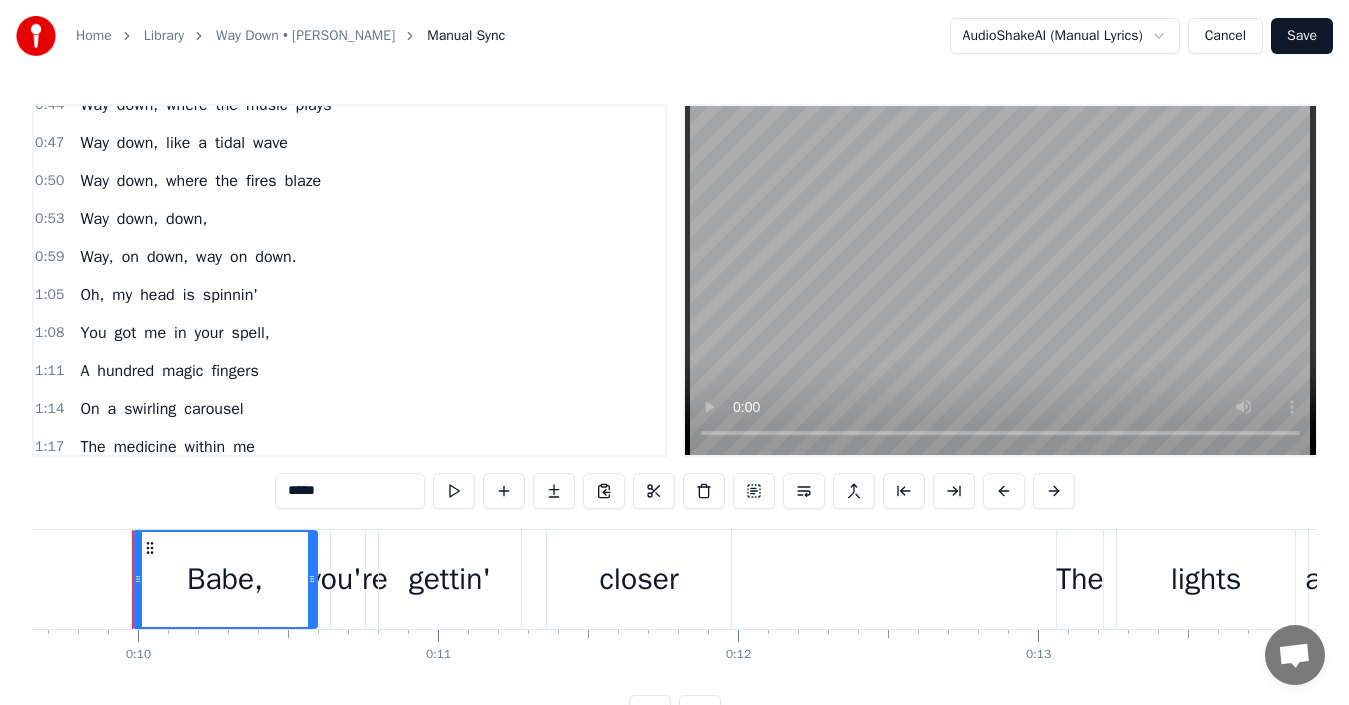 click on "down," at bounding box center [186, 219] 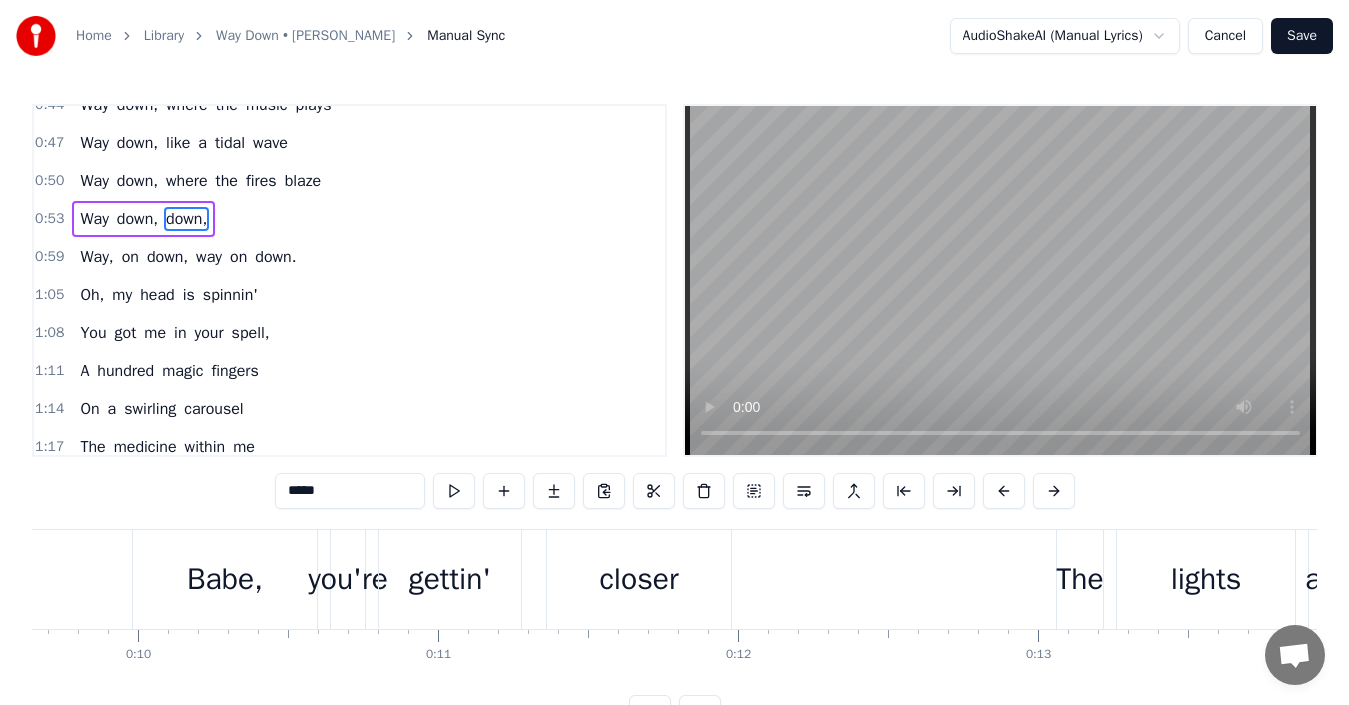 scroll, scrollTop: 391, scrollLeft: 0, axis: vertical 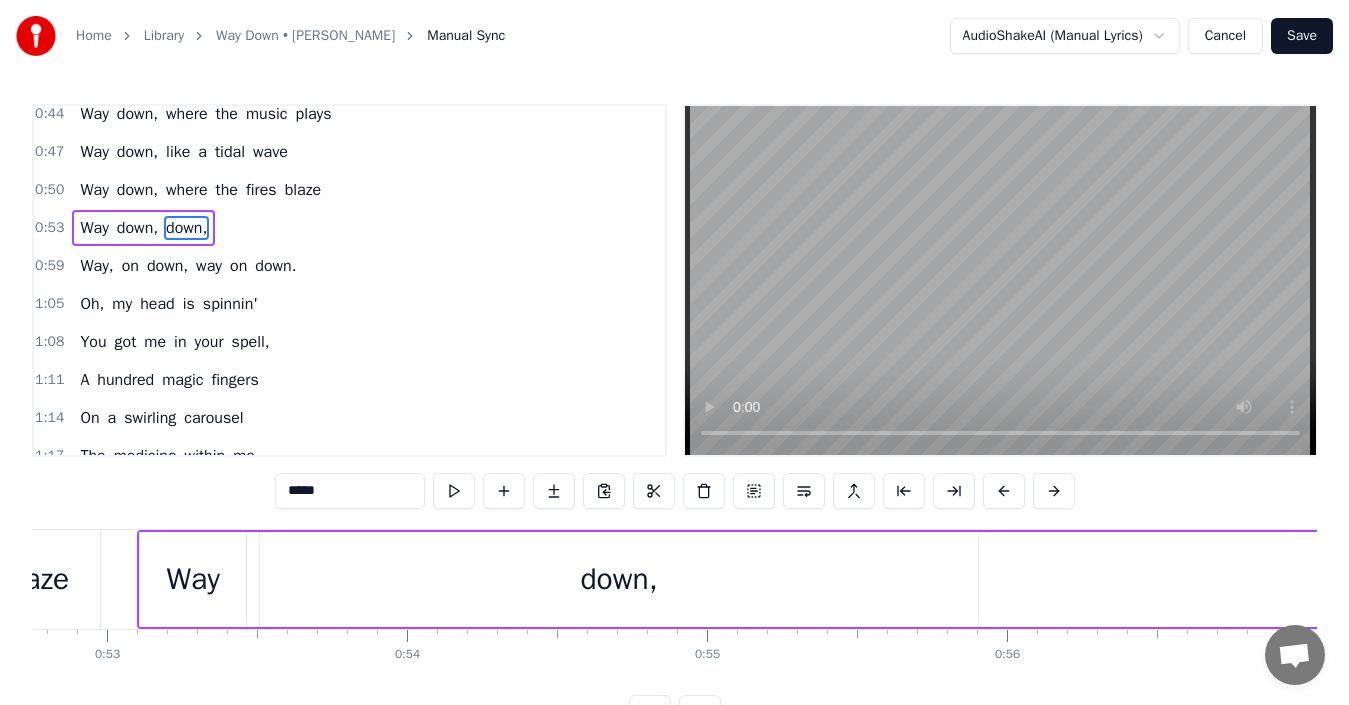 click on "Way down, down," at bounding box center (1048, 579) 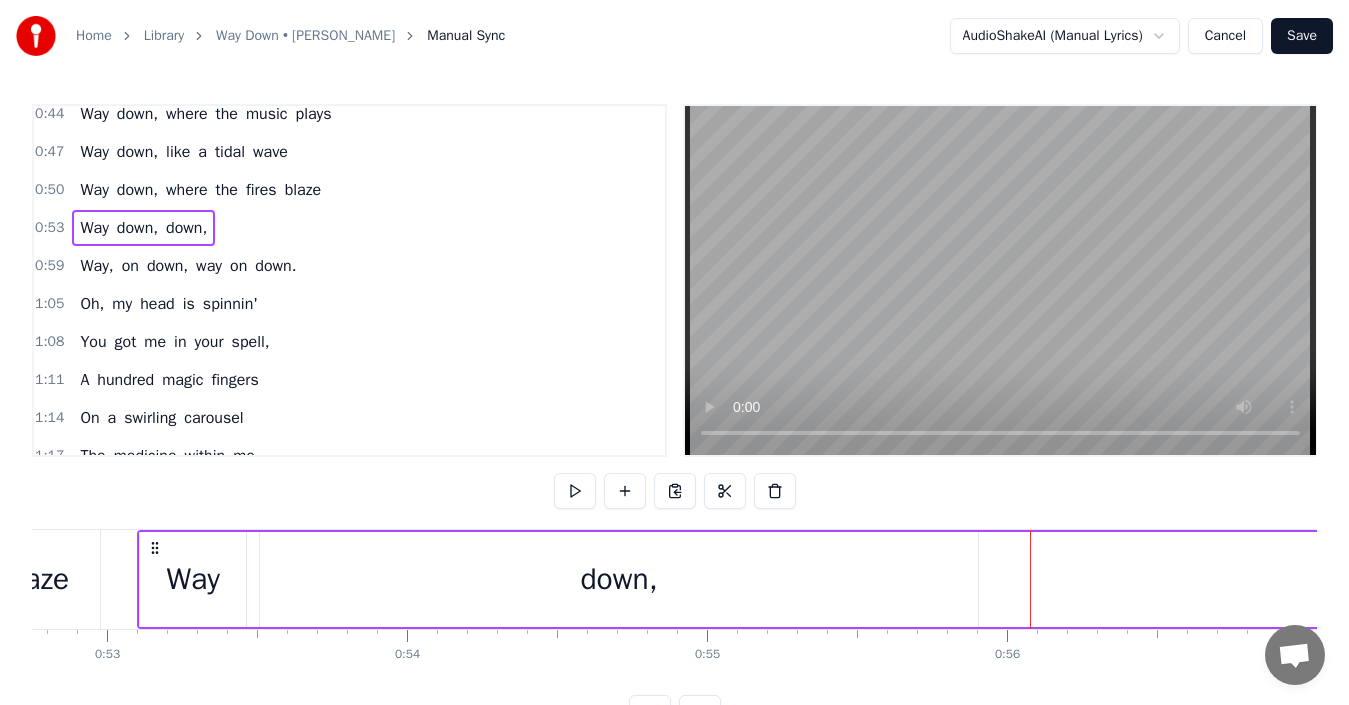 click on "down," at bounding box center (619, 579) 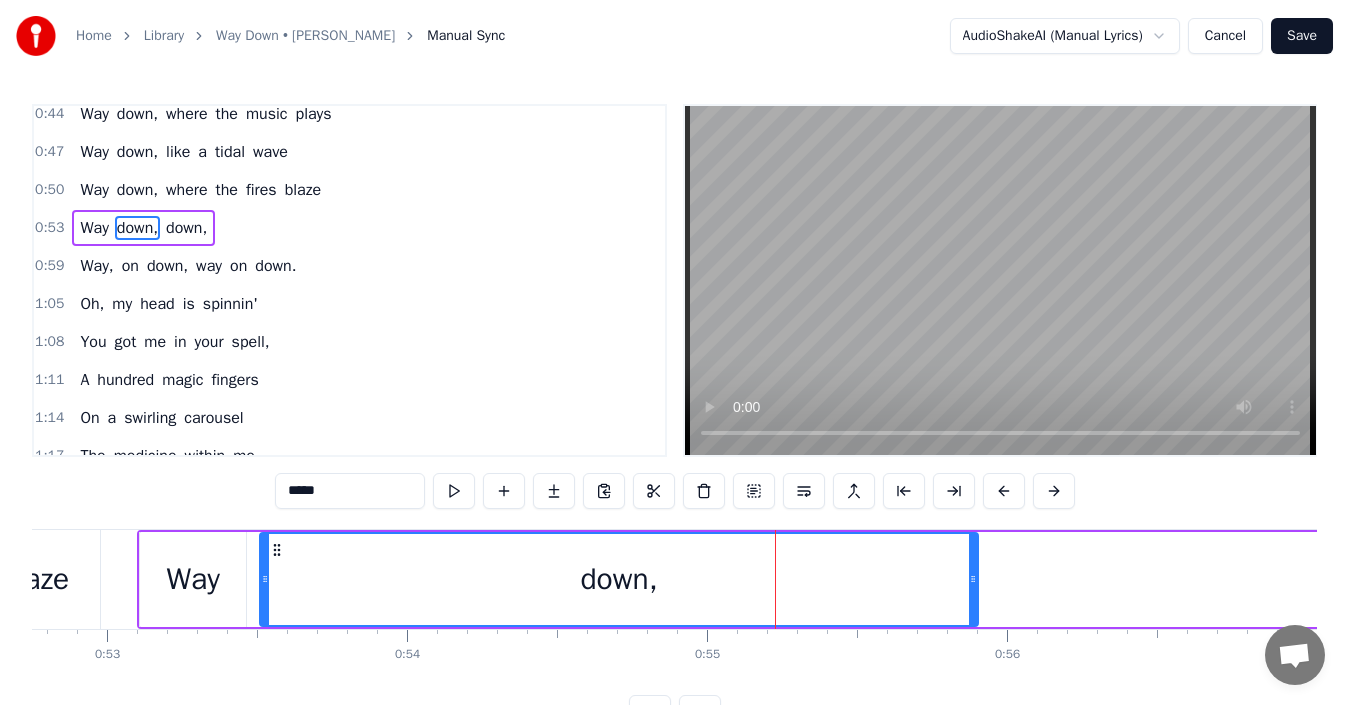 scroll, scrollTop: 338, scrollLeft: 0, axis: vertical 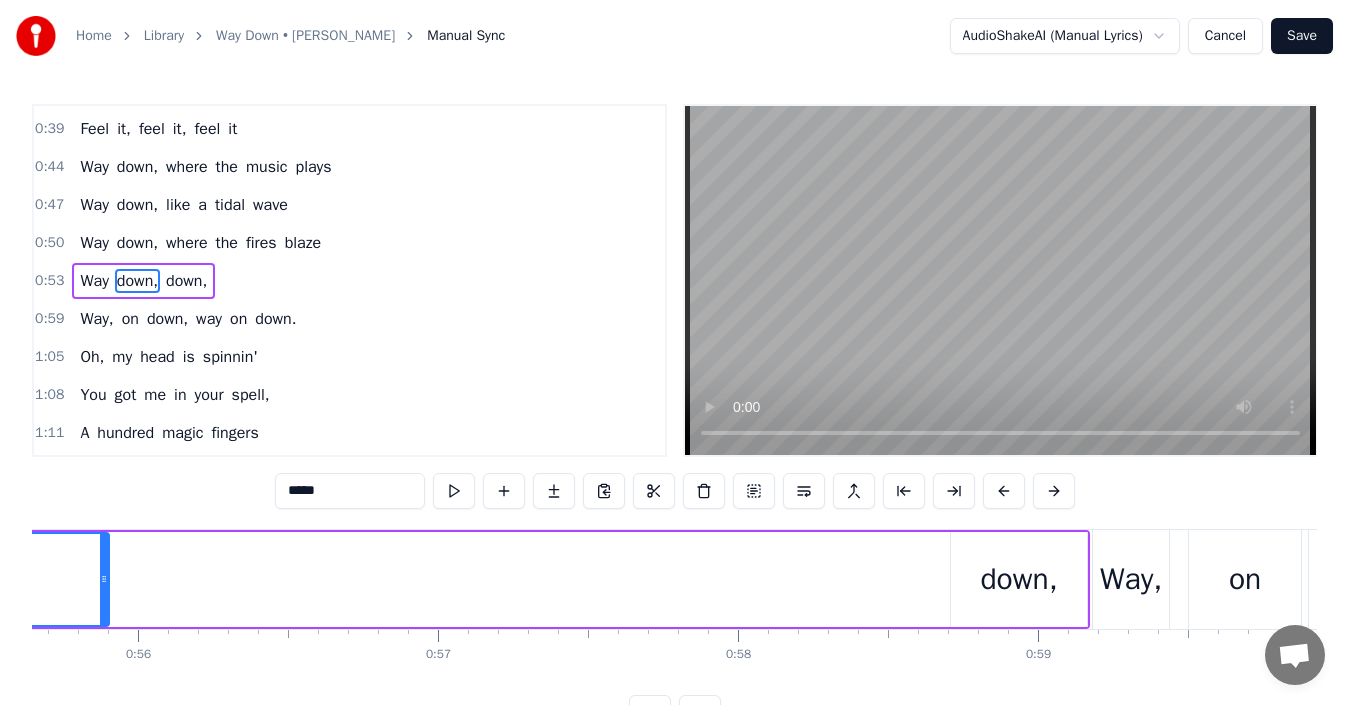 click on "down," at bounding box center [1018, 579] 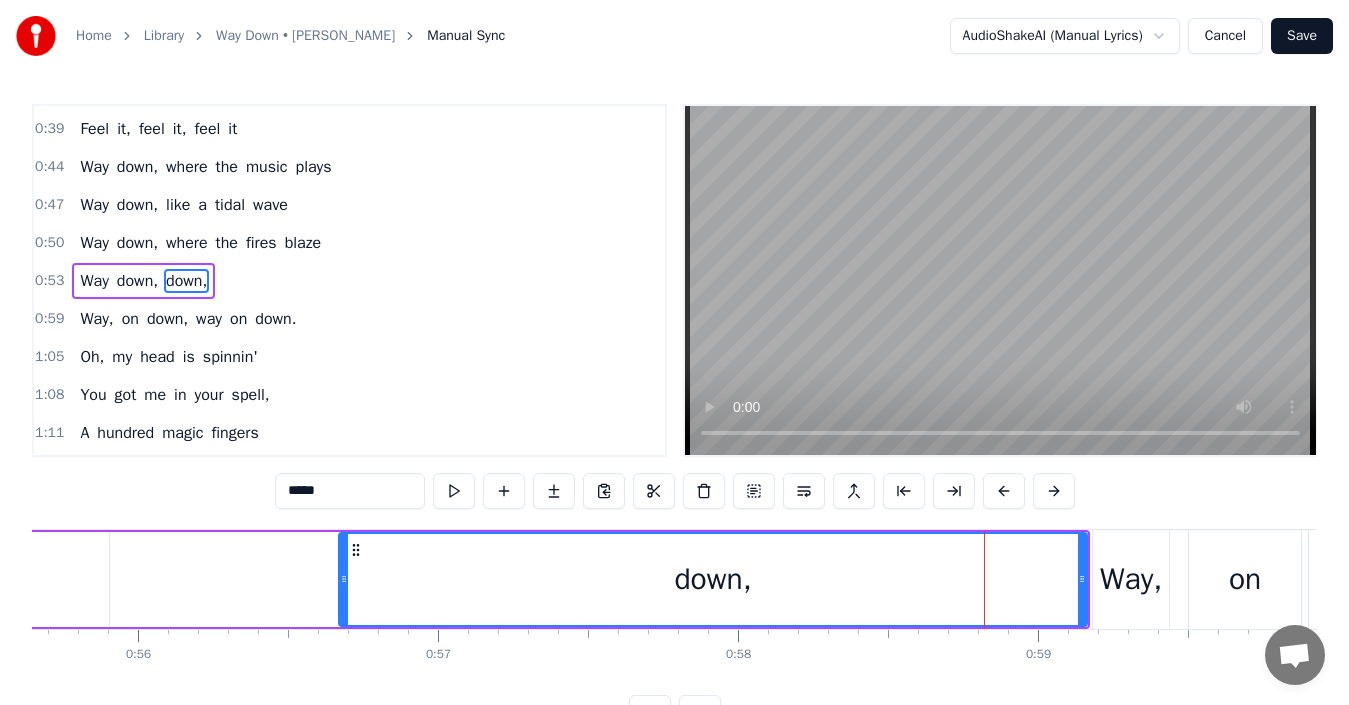 drag, startPoint x: 952, startPoint y: 579, endPoint x: 340, endPoint y: 581, distance: 612.0033 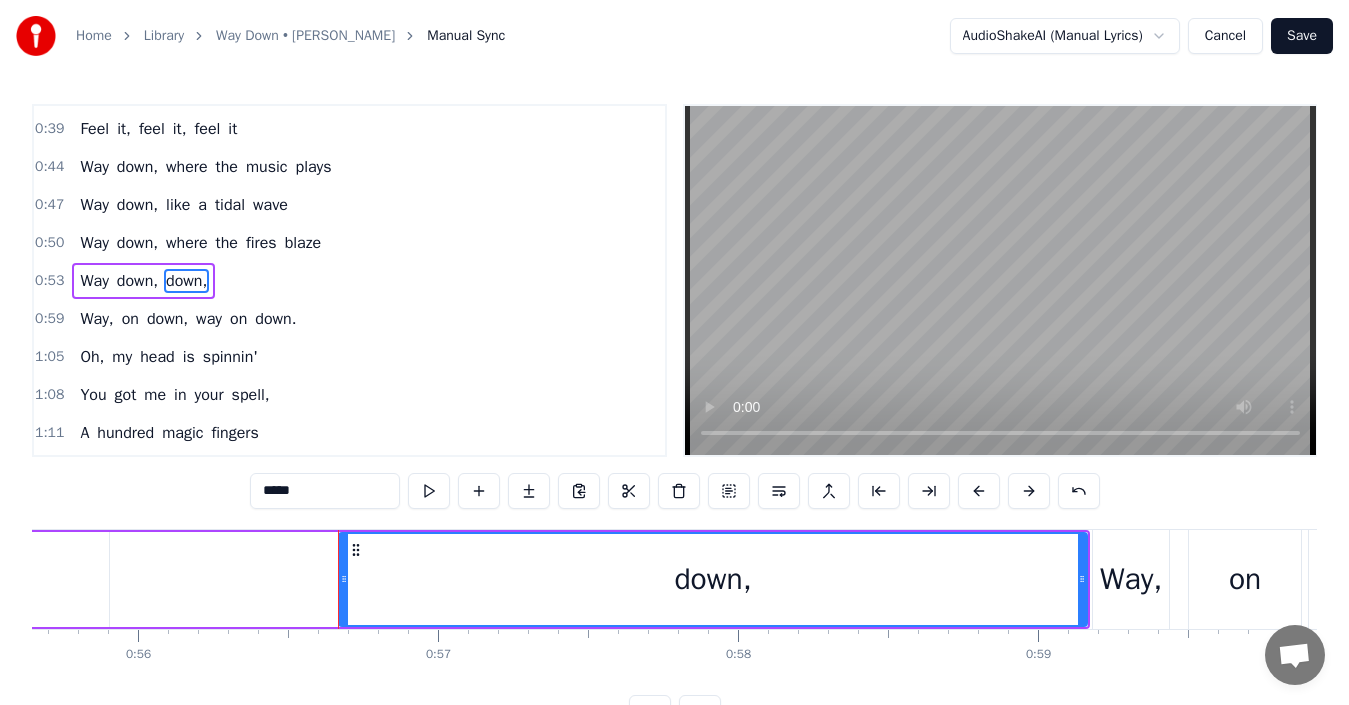 click on "down," at bounding box center (713, 579) 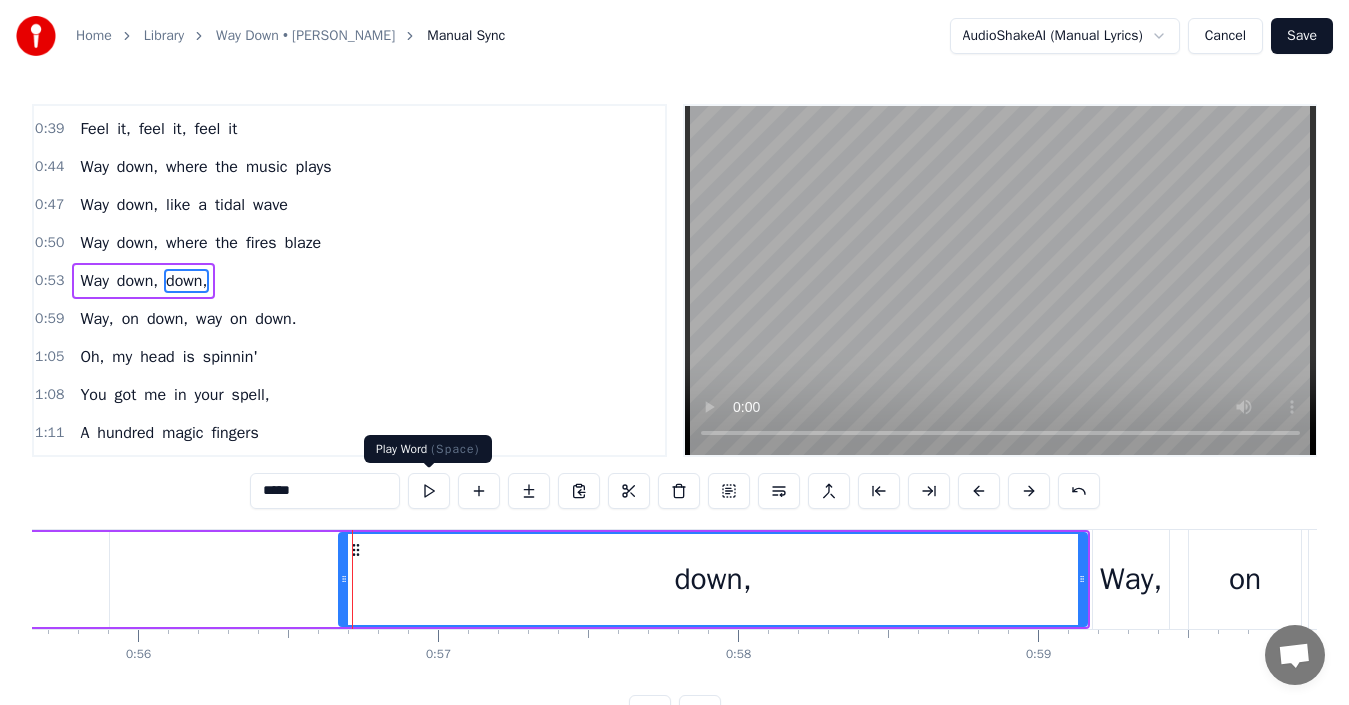 click at bounding box center (429, 491) 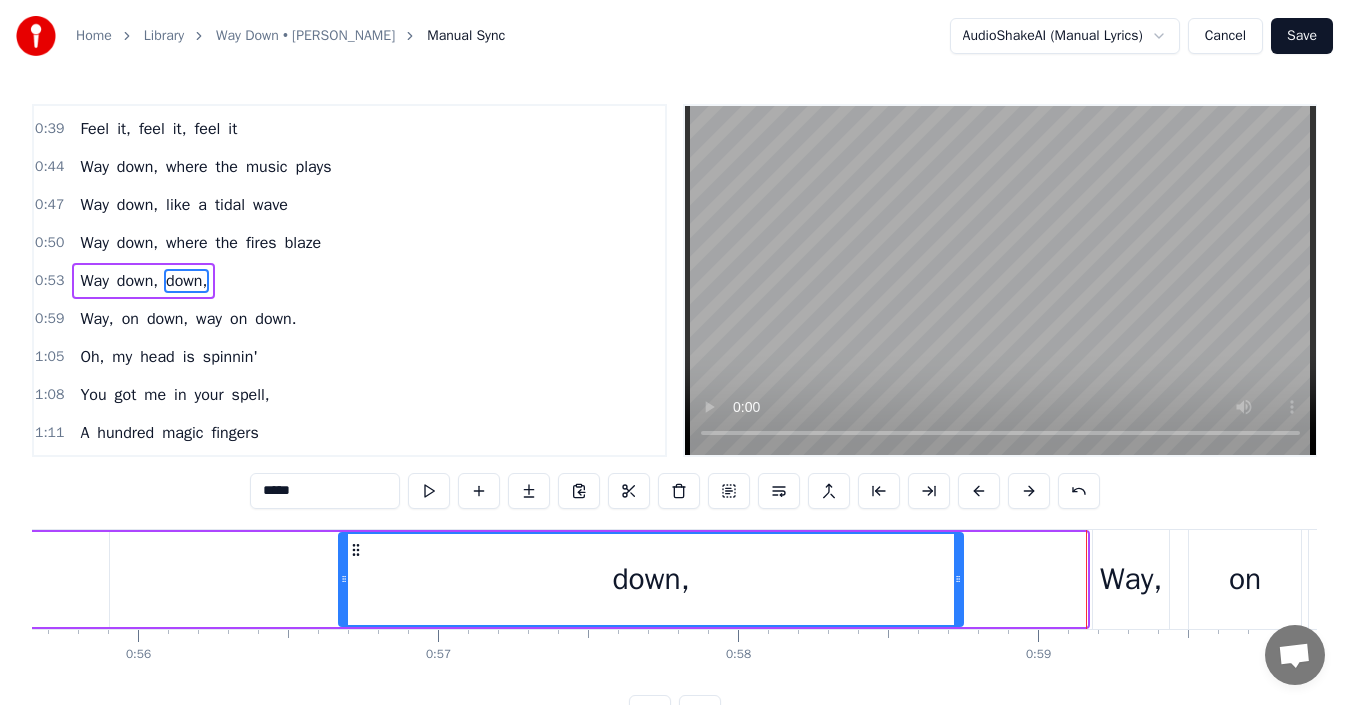 drag, startPoint x: 1081, startPoint y: 581, endPoint x: 957, endPoint y: 582, distance: 124.004036 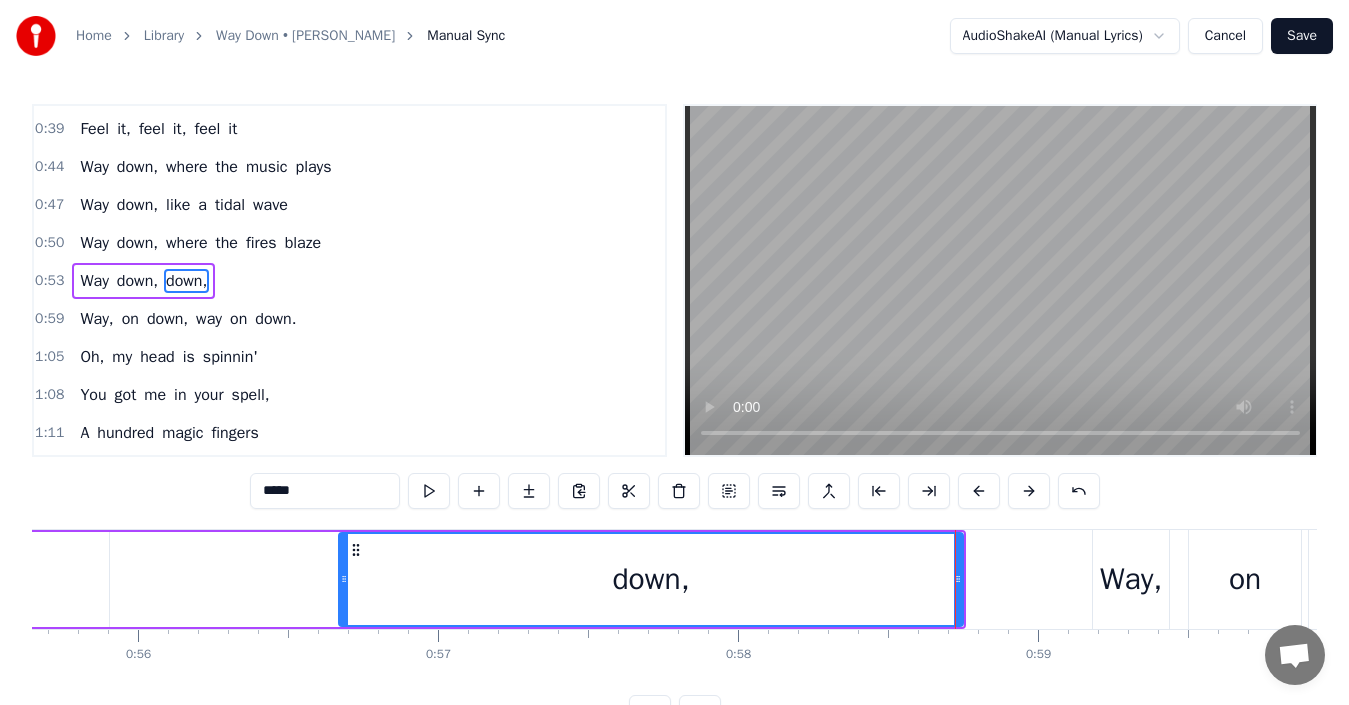 click on "Way," at bounding box center (1131, 579) 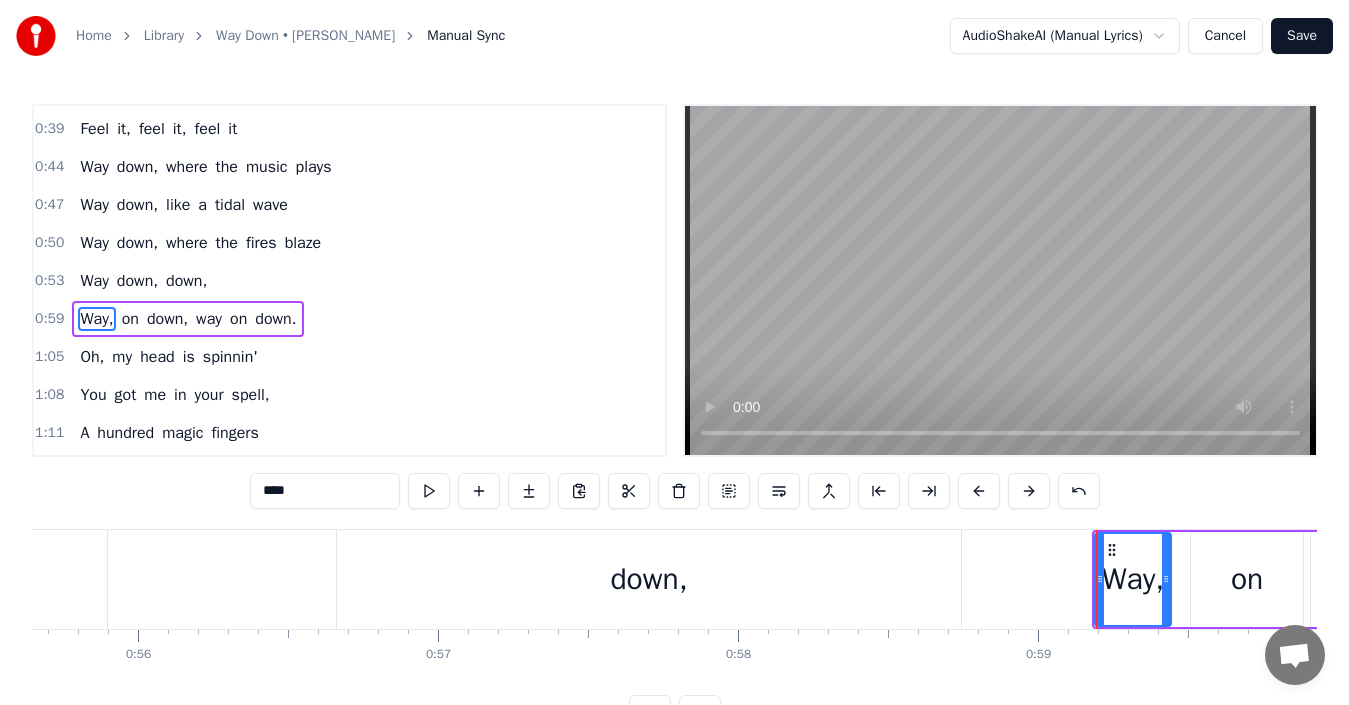 scroll, scrollTop: 376, scrollLeft: 0, axis: vertical 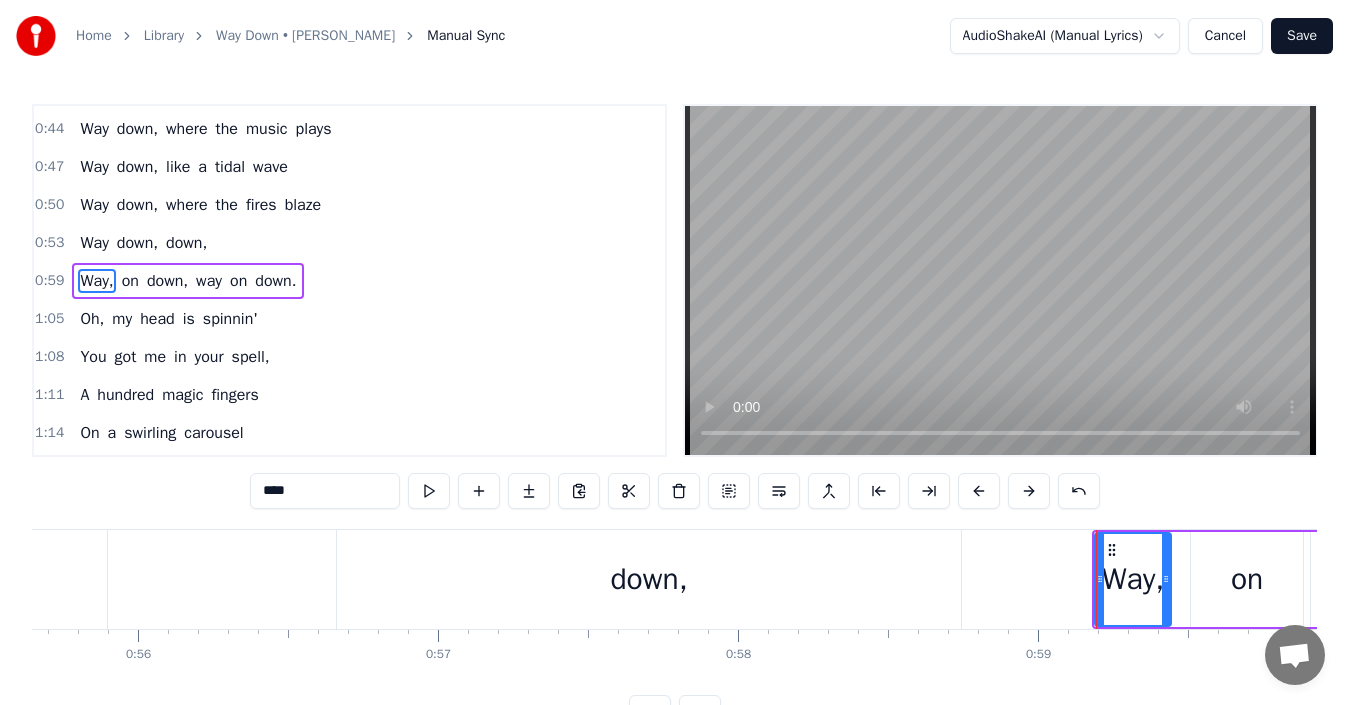 click on "Babe, you're gettin' closer The lights are goin' dim The sound of your breathin' Has made the mood I'm in All of my resistance Is lyin' on the floor Takin' me to places I've never been before Oh, and I can feel it Feel it, feel it, feel it Way down, where the music plays Way down, like a tidal wave Way down, where the fires blaze Way down, down, Way, on down, way on down. Oh, my head is spinnin' You got me in your spell, A hundred magic fingers On a swirling carousel The medicine within me No doctor could prescribe Your love is doin' something That I just can't describe Oh, and I can feel it Feel it, feel it, feel it Way down, where the music plays Way down, like a tidal wave Way down, where the fires blaze Way down, down, Way, way on down. Hold me again as tight as you can I need you so, baby, let's go Way down, where it feels so good Way down, where I hoped it would Way down, where I never could Way down, down, Way, way on down Way on down" at bounding box center [6963, 579] 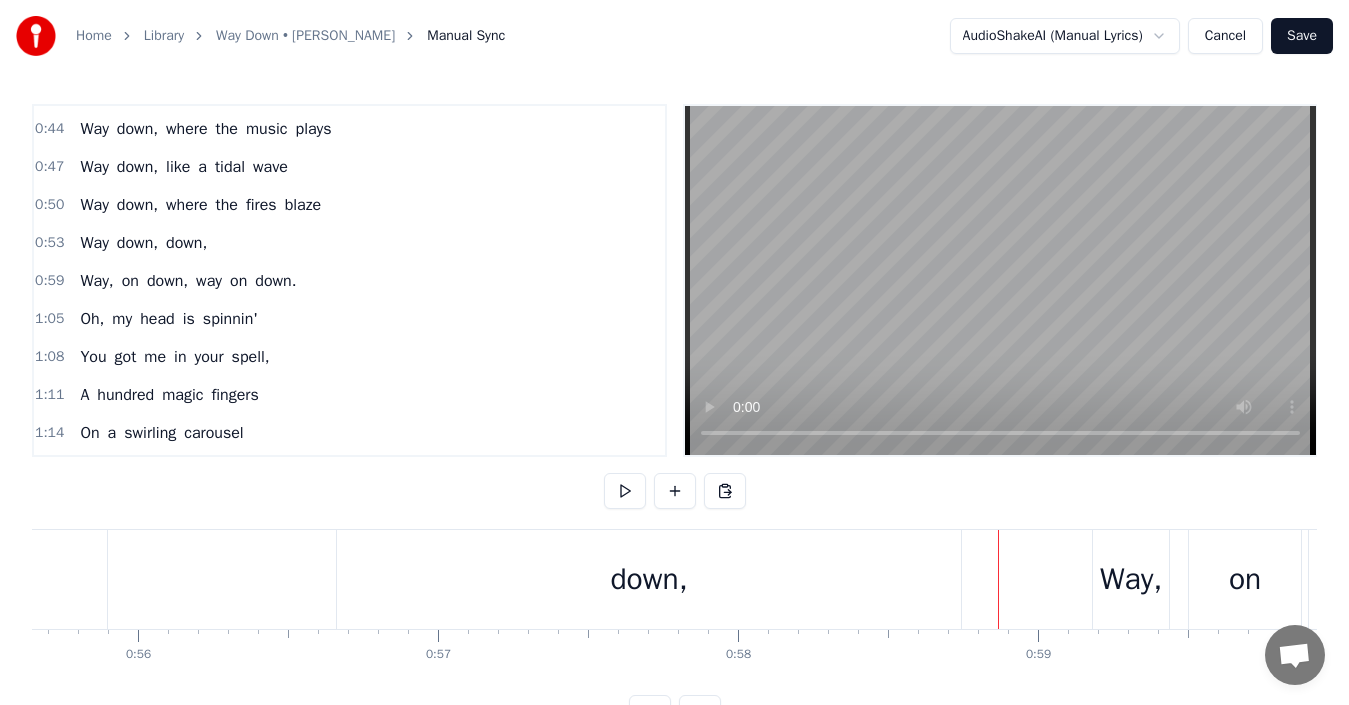 click on "Way," at bounding box center [1131, 579] 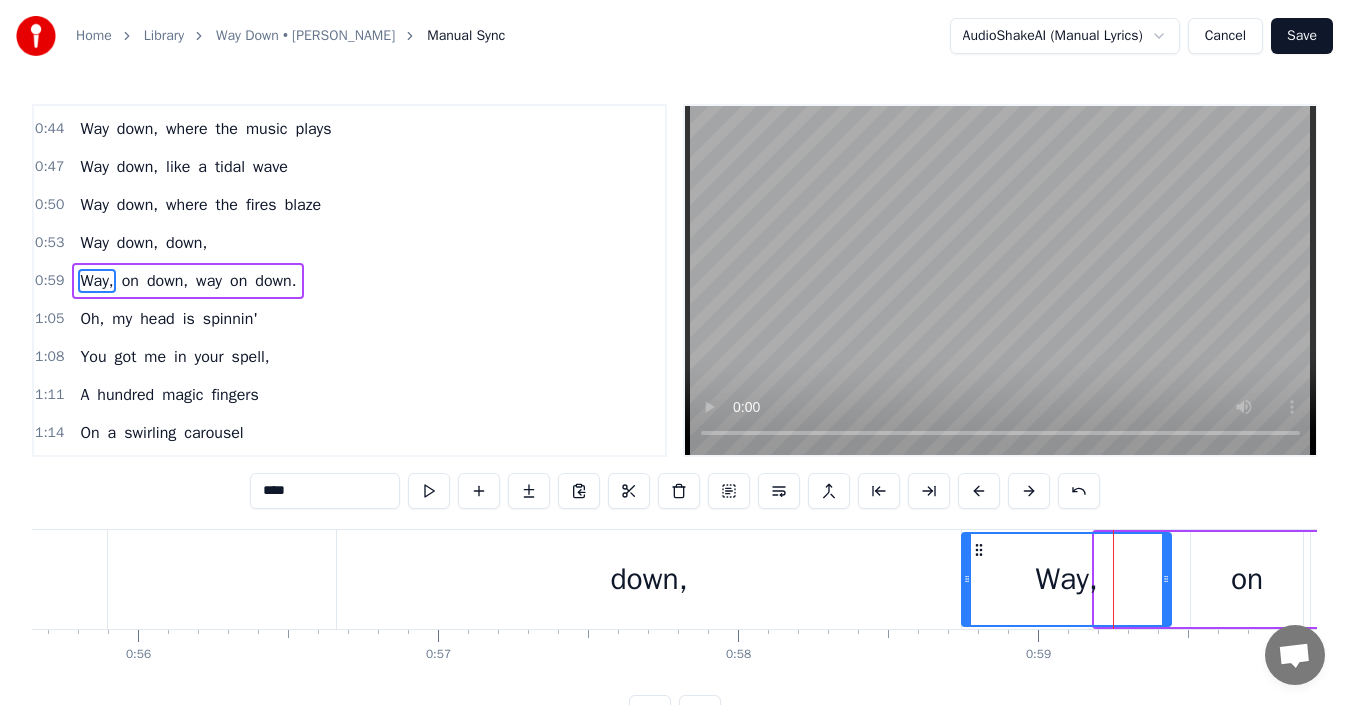 drag, startPoint x: 1096, startPoint y: 574, endPoint x: 963, endPoint y: 596, distance: 134.80727 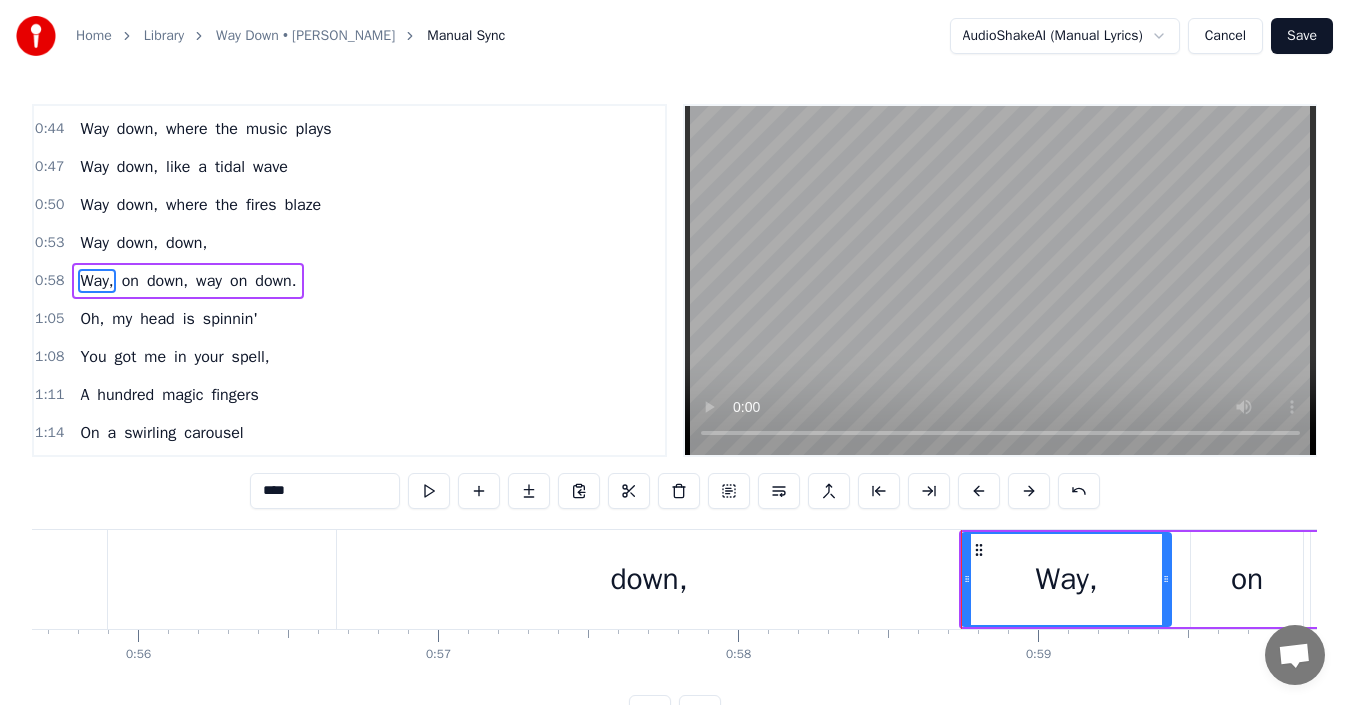 click on "Way," at bounding box center [1066, 579] 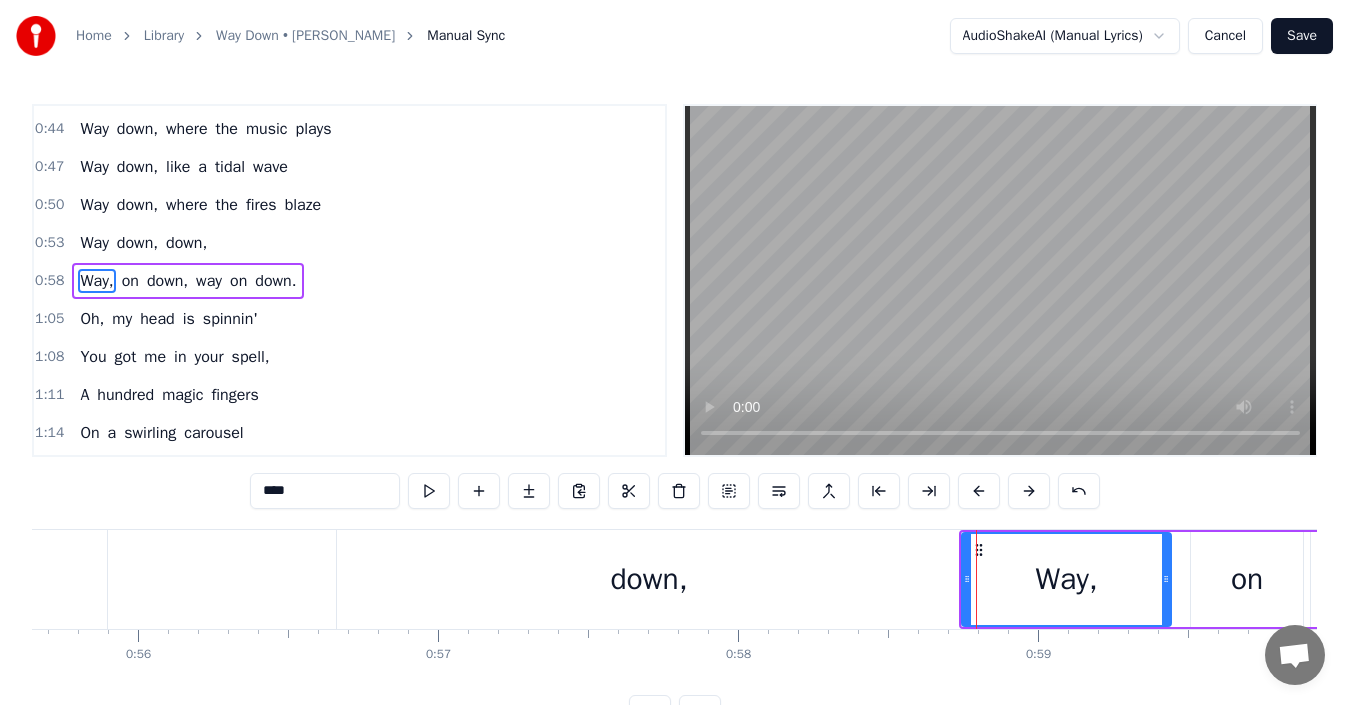 click at bounding box center (429, 491) 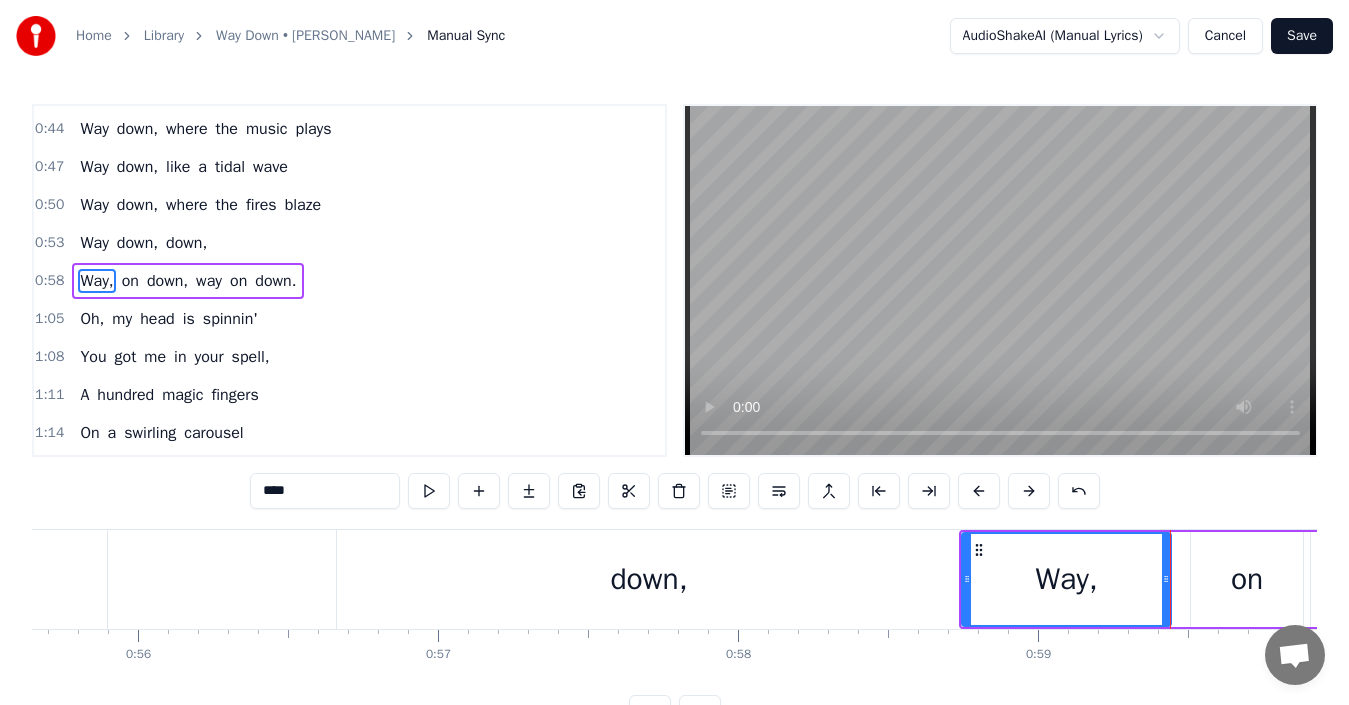 click at bounding box center [429, 491] 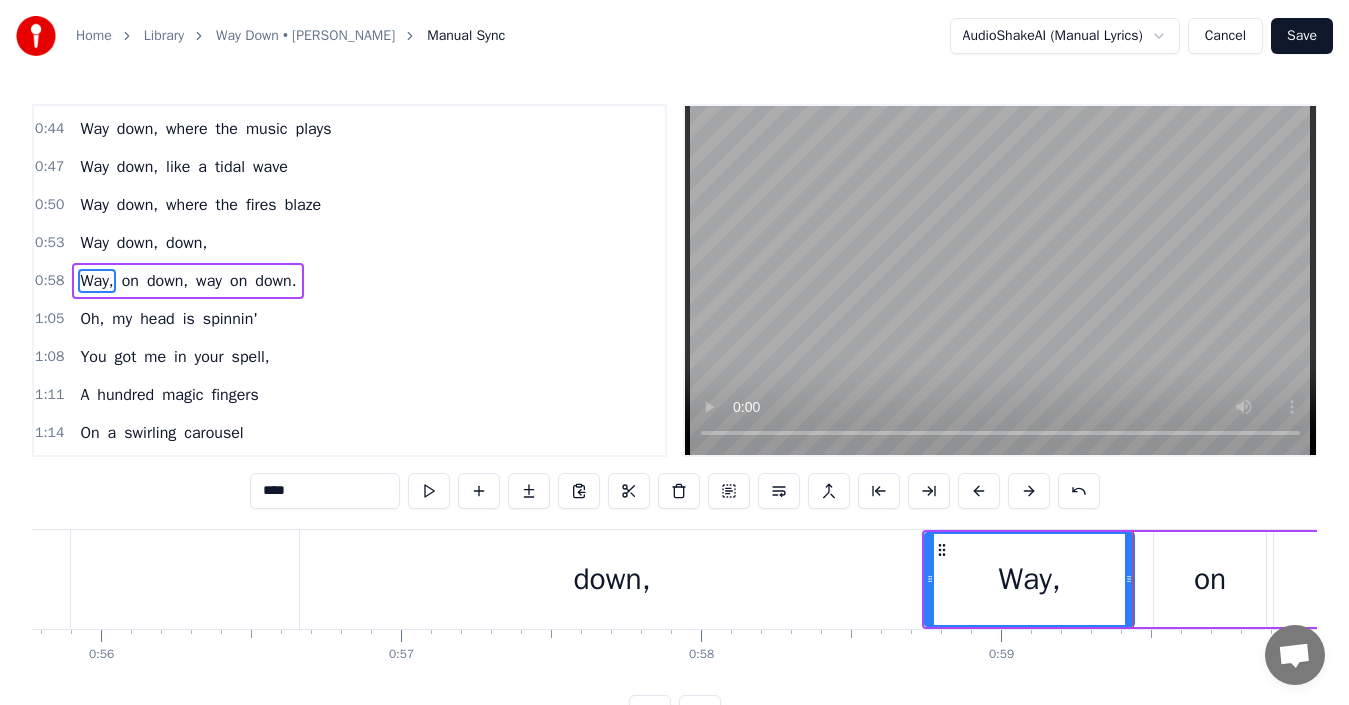 scroll, scrollTop: 0, scrollLeft: 17185, axis: horizontal 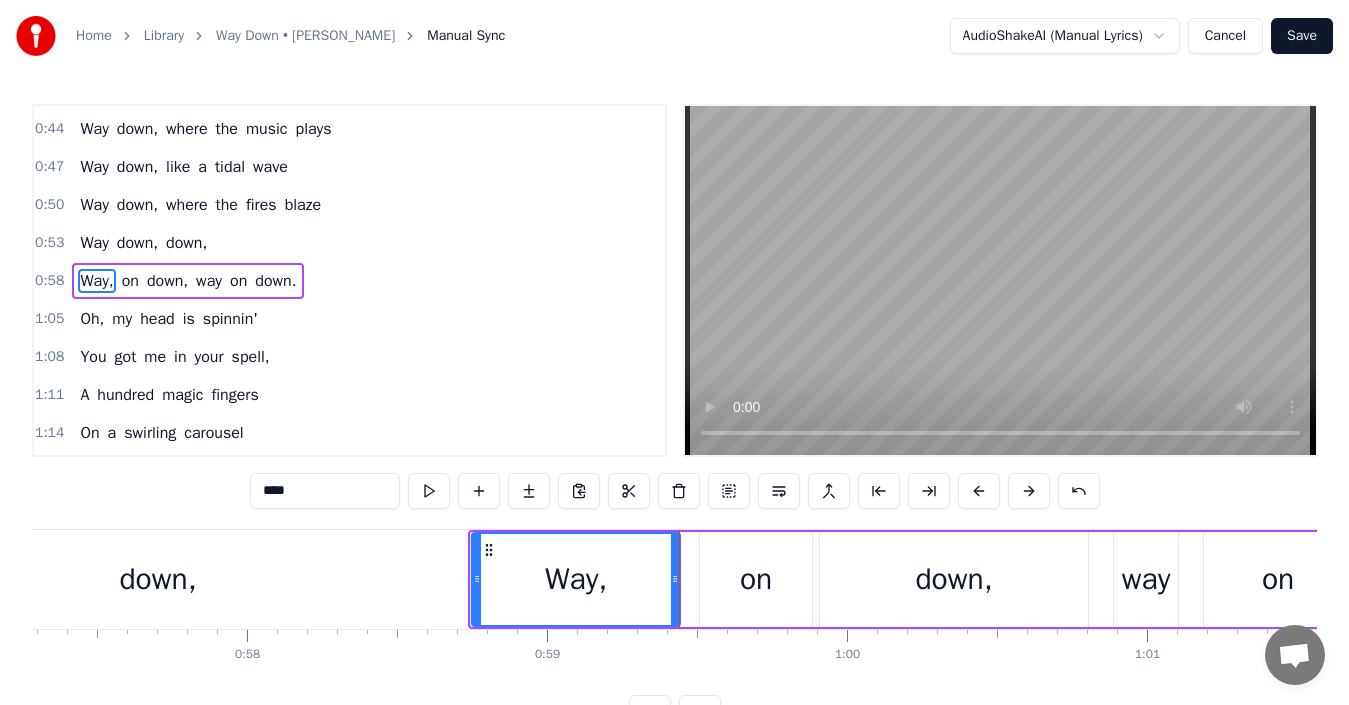 click 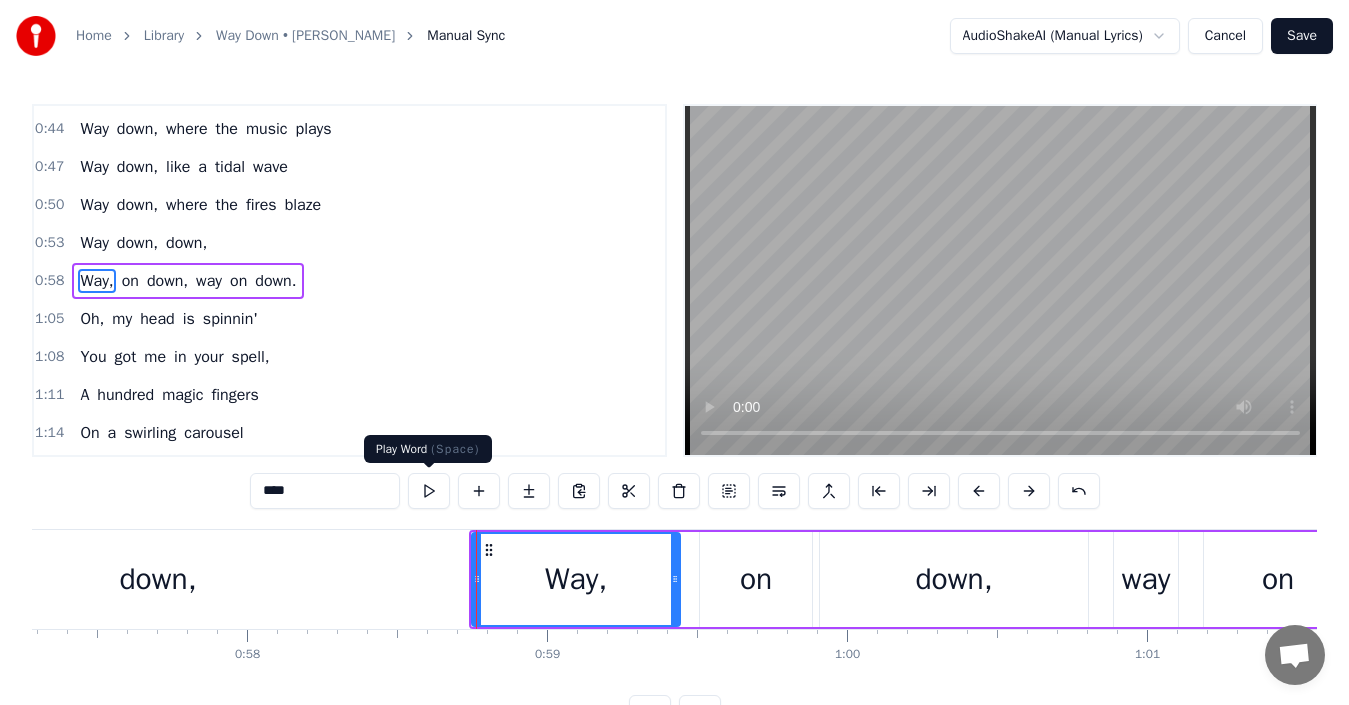 click at bounding box center [429, 491] 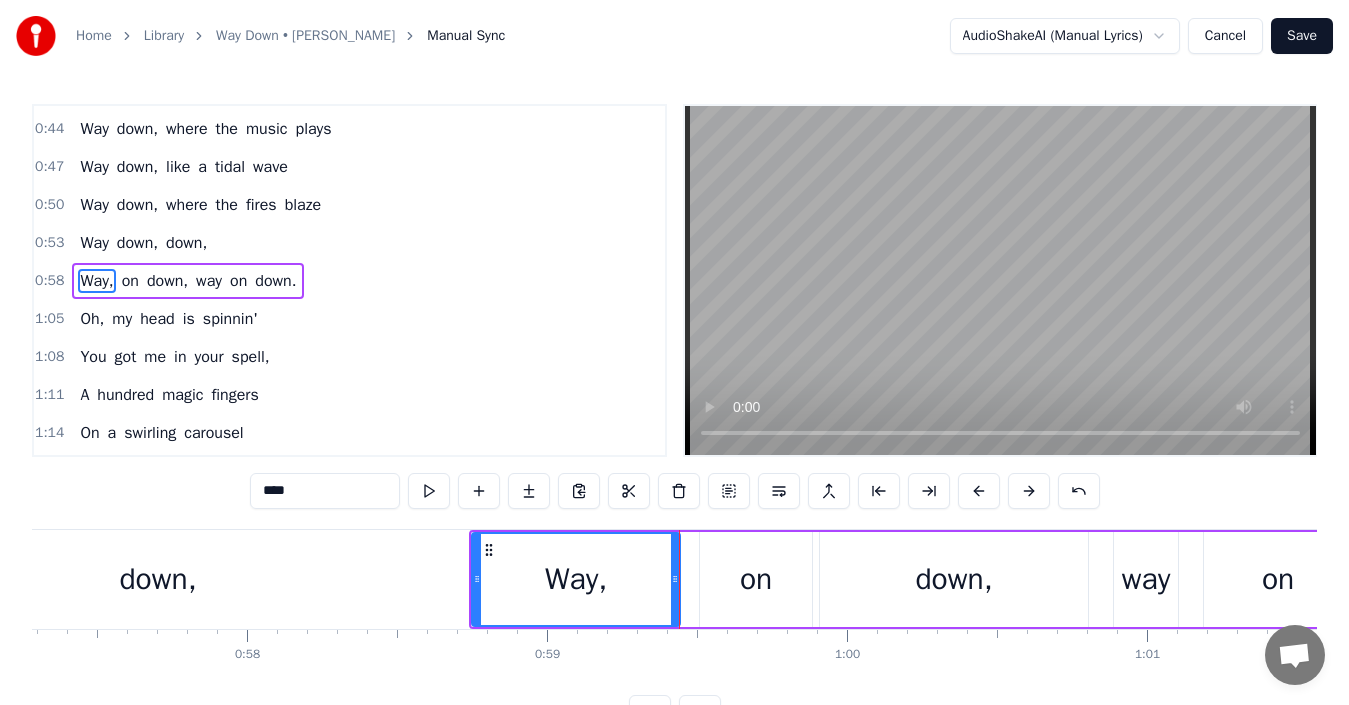 click on "on" at bounding box center (756, 579) 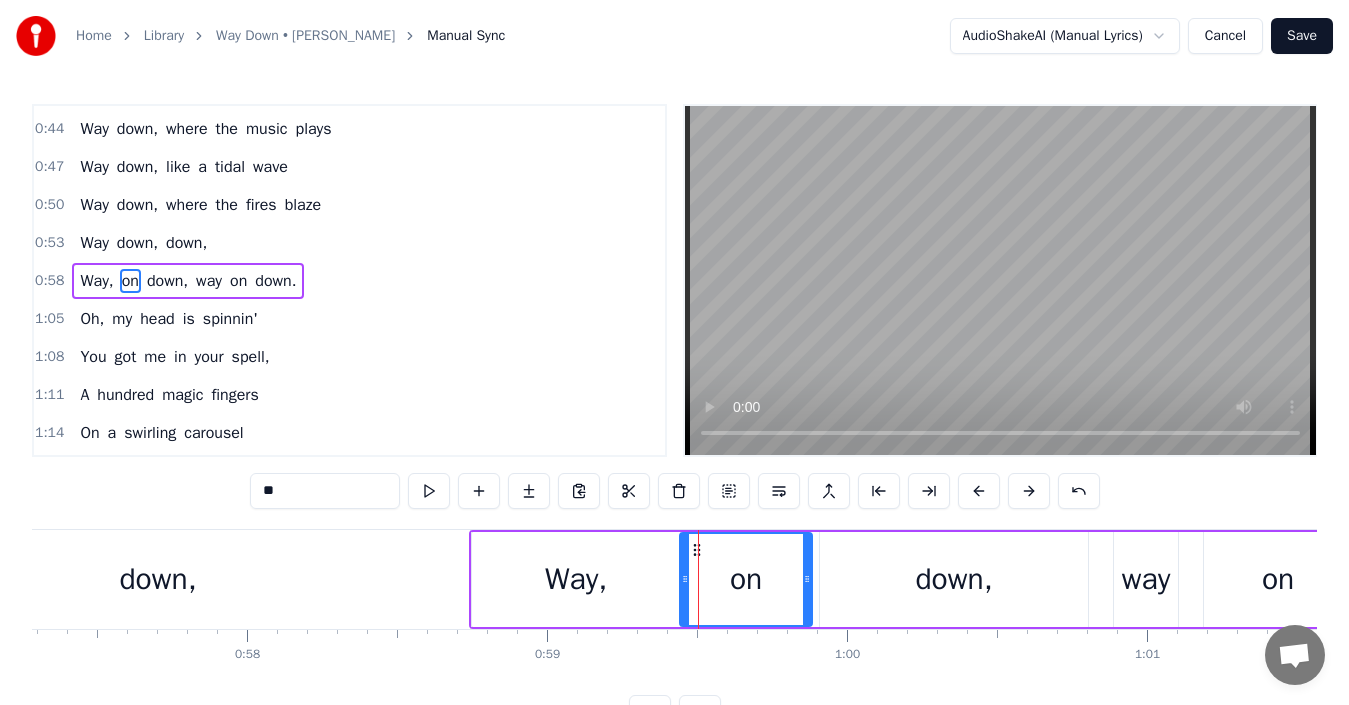 drag, startPoint x: 707, startPoint y: 571, endPoint x: 688, endPoint y: 577, distance: 19.924858 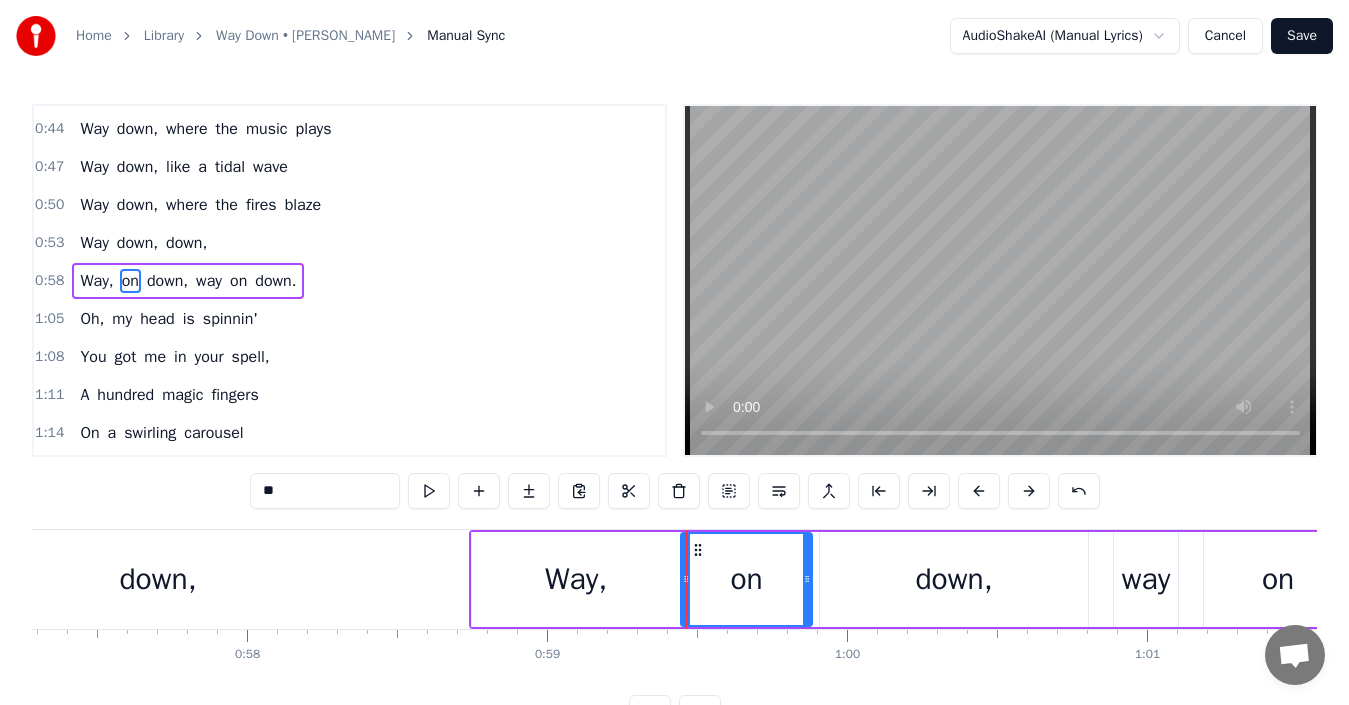click on "on" at bounding box center (746, 579) 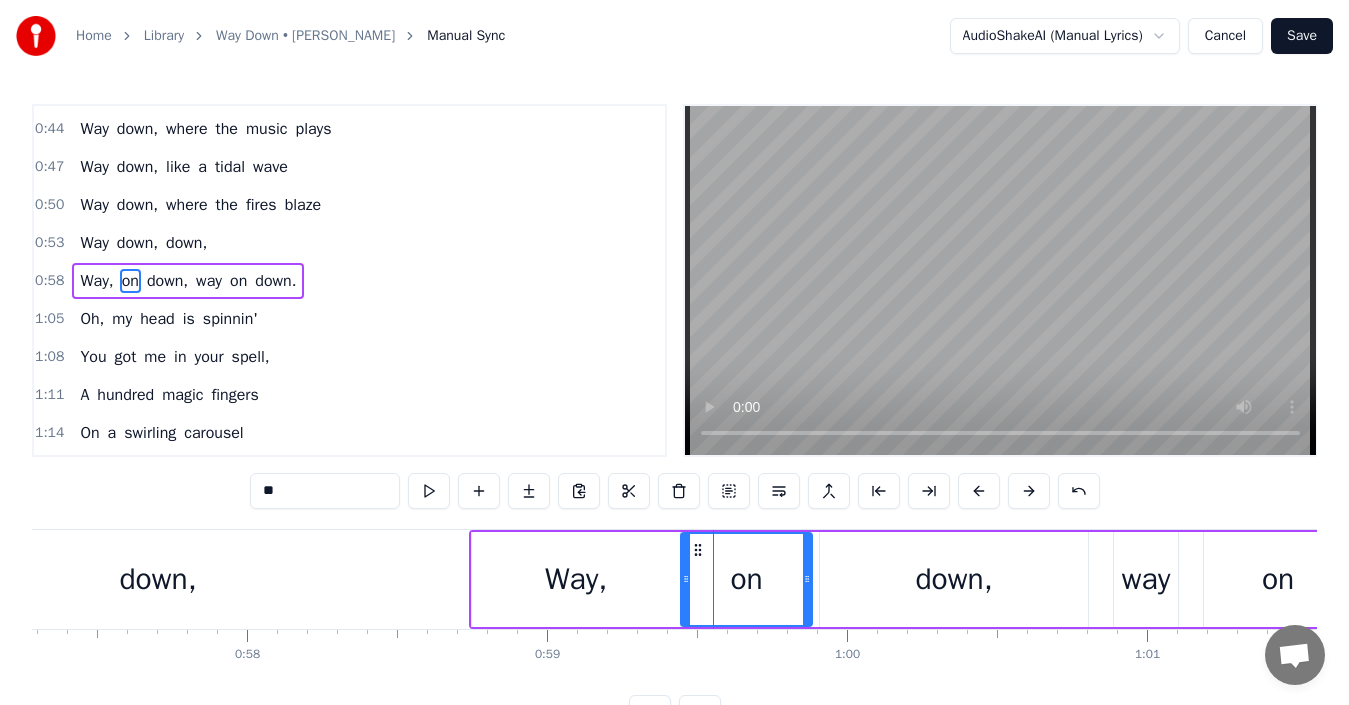 click on "on" at bounding box center [746, 579] 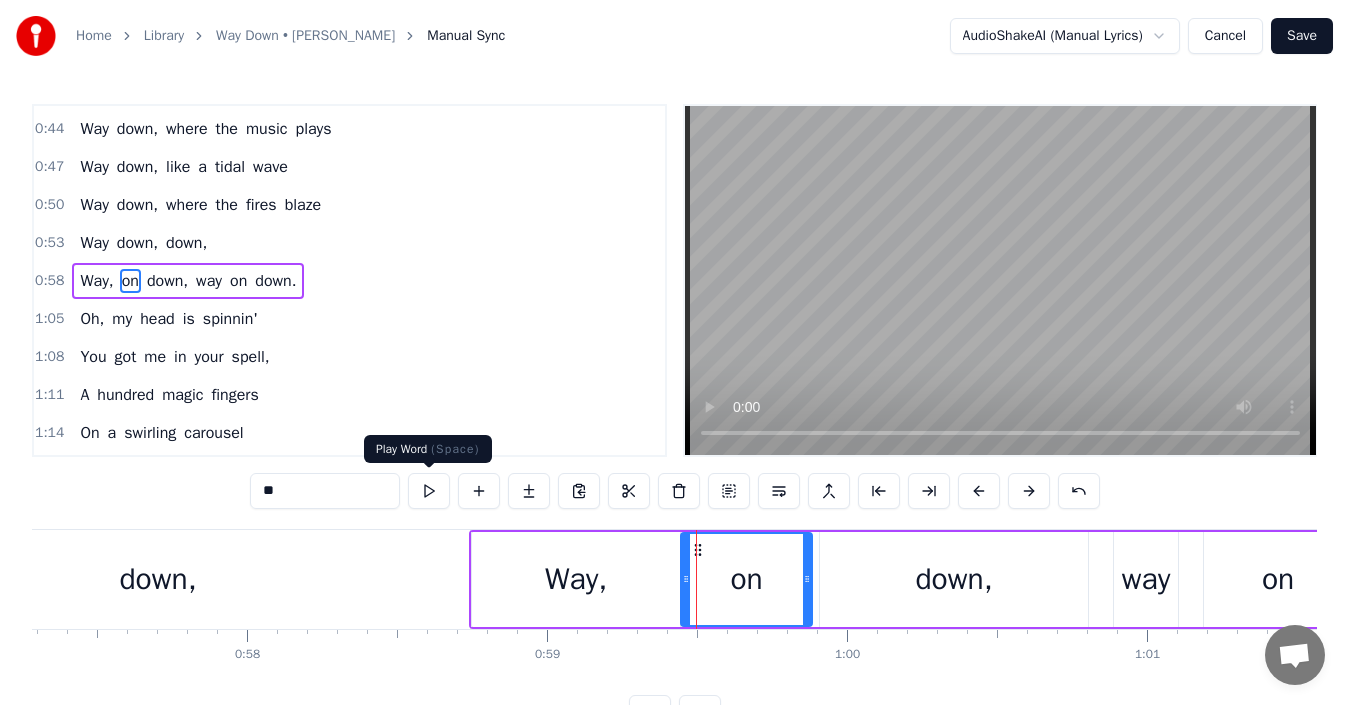 click at bounding box center [429, 491] 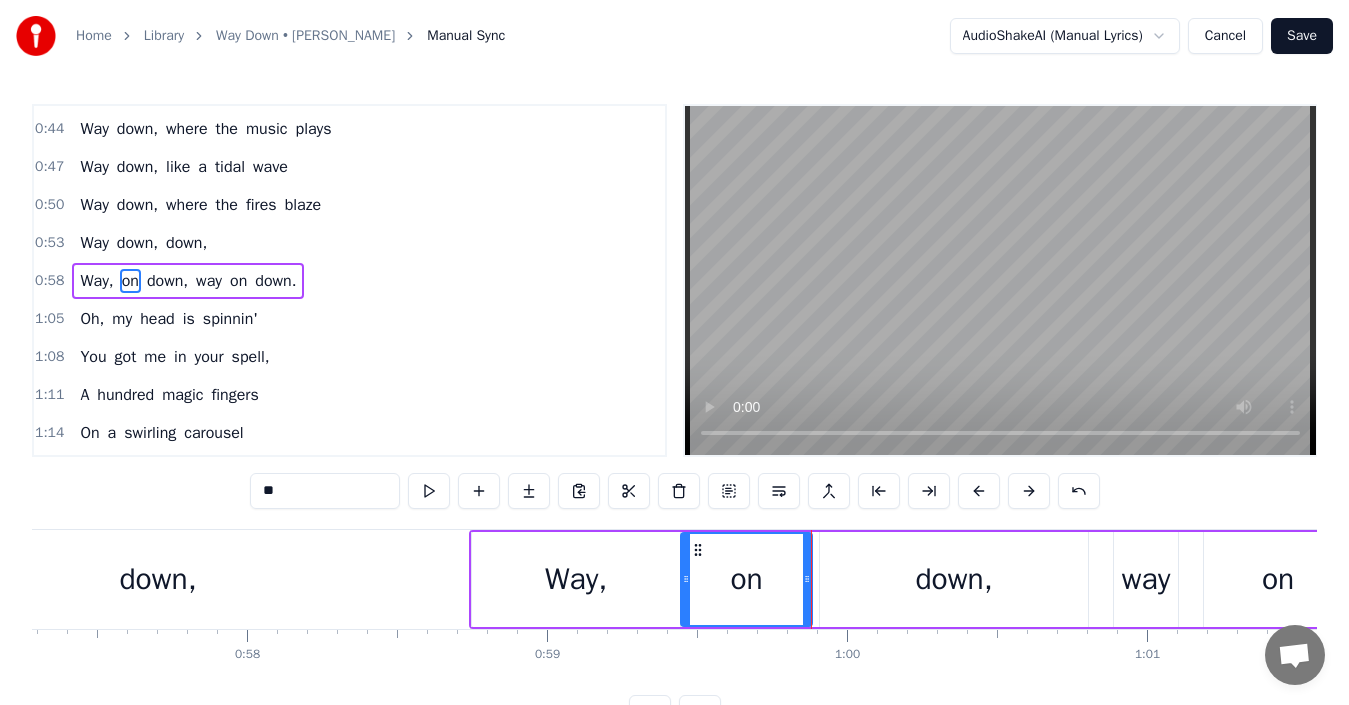 click on "Way," at bounding box center [576, 579] 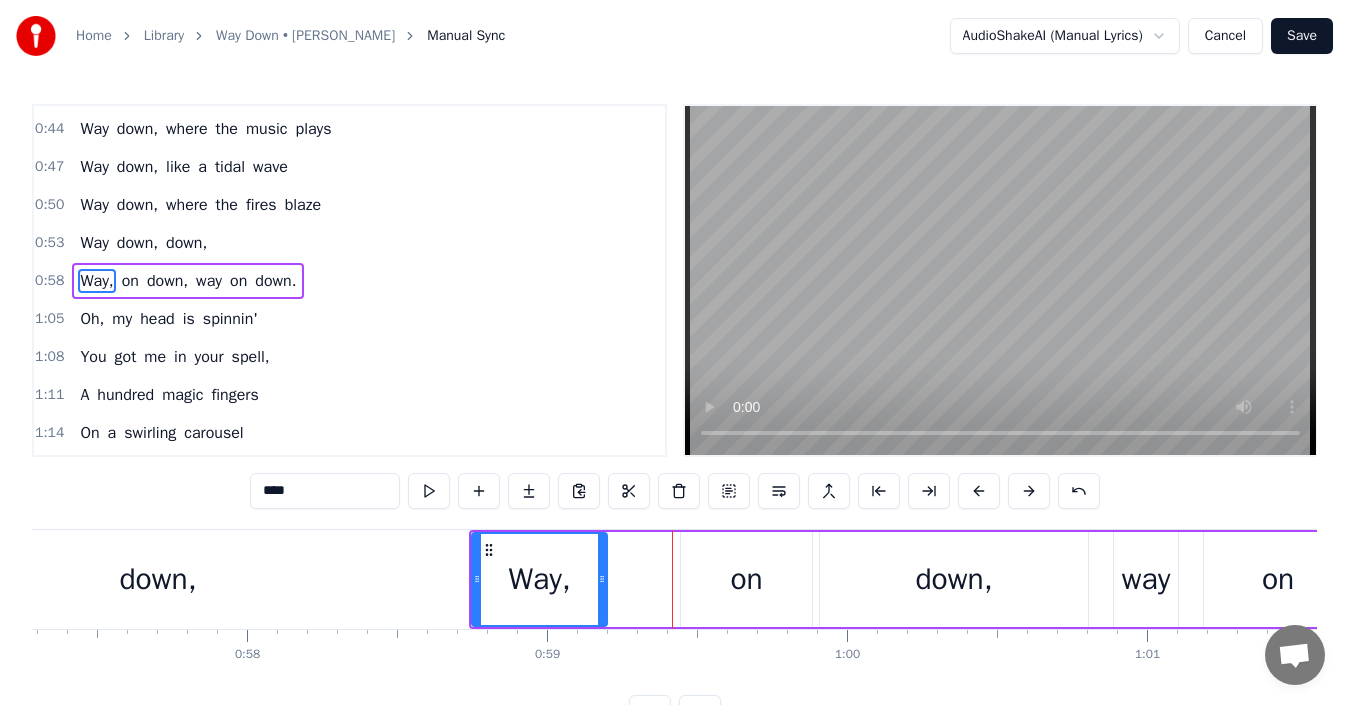 drag, startPoint x: 674, startPoint y: 579, endPoint x: 601, endPoint y: 597, distance: 75.18643 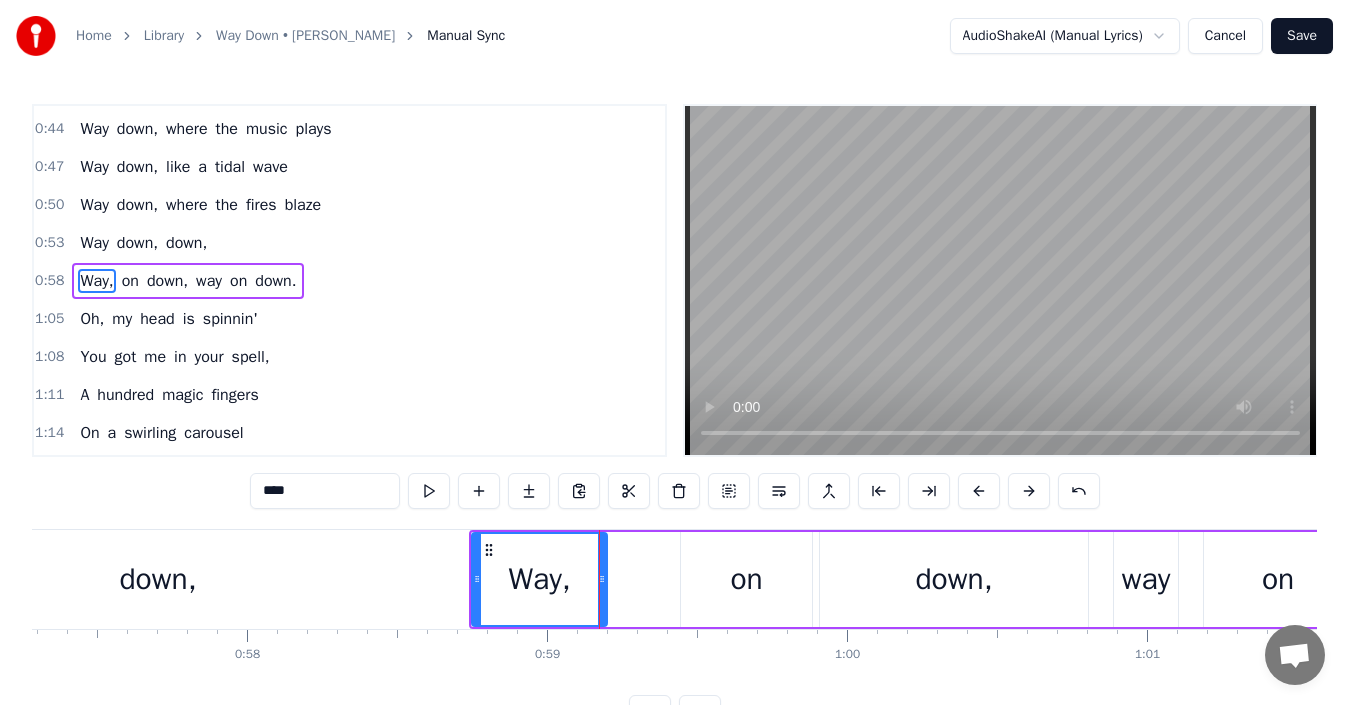 click on "Way," at bounding box center (539, 579) 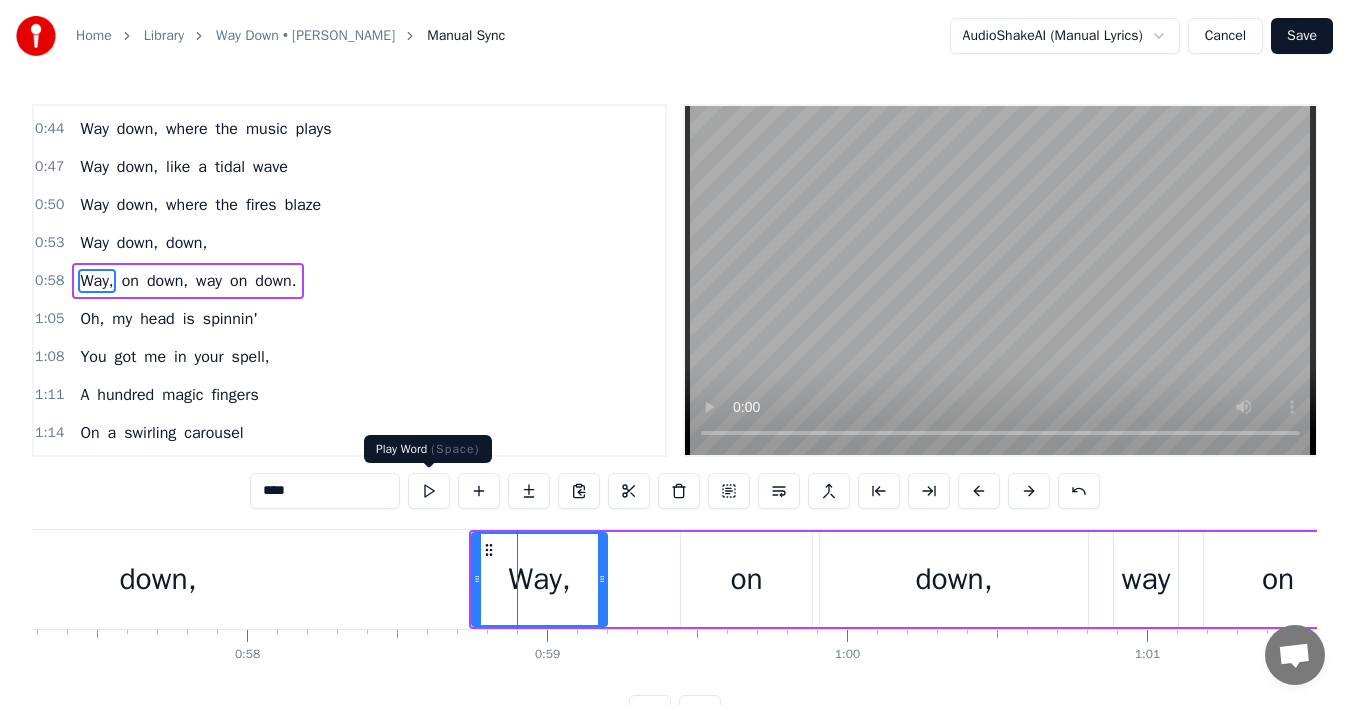 click at bounding box center (429, 491) 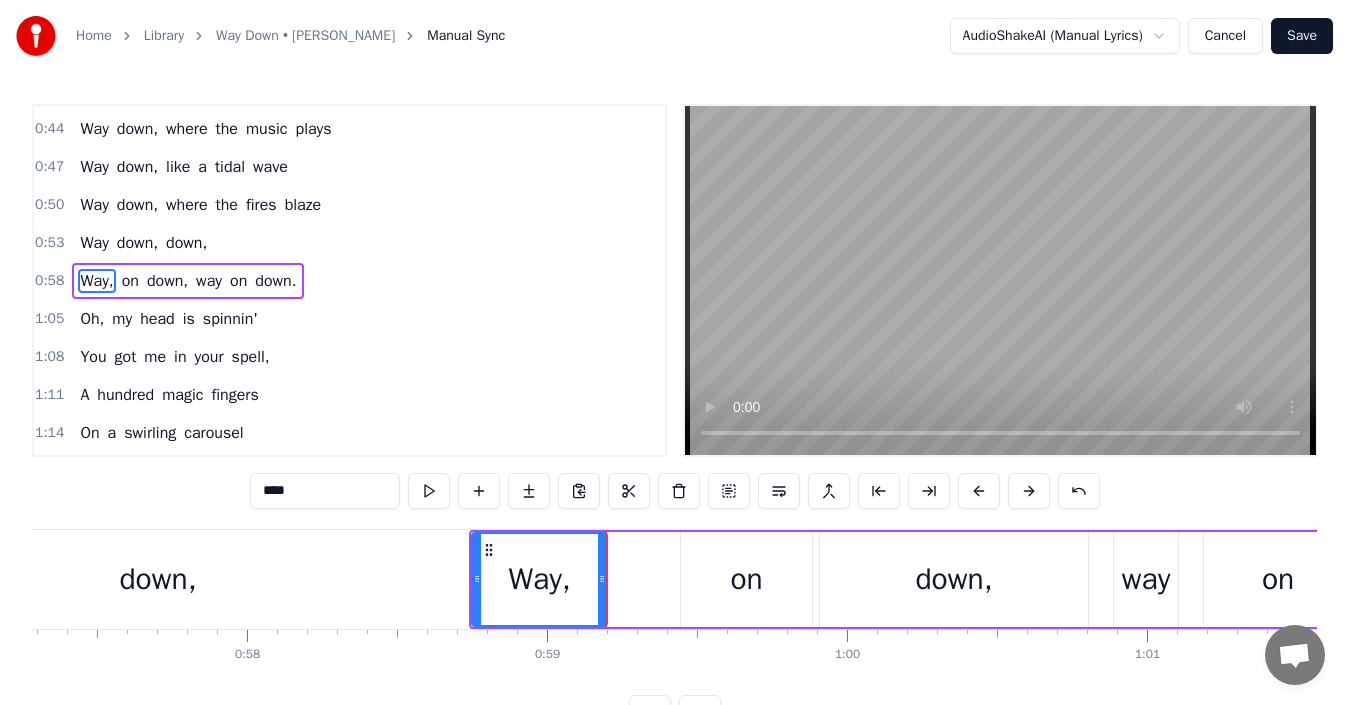 click at bounding box center (429, 491) 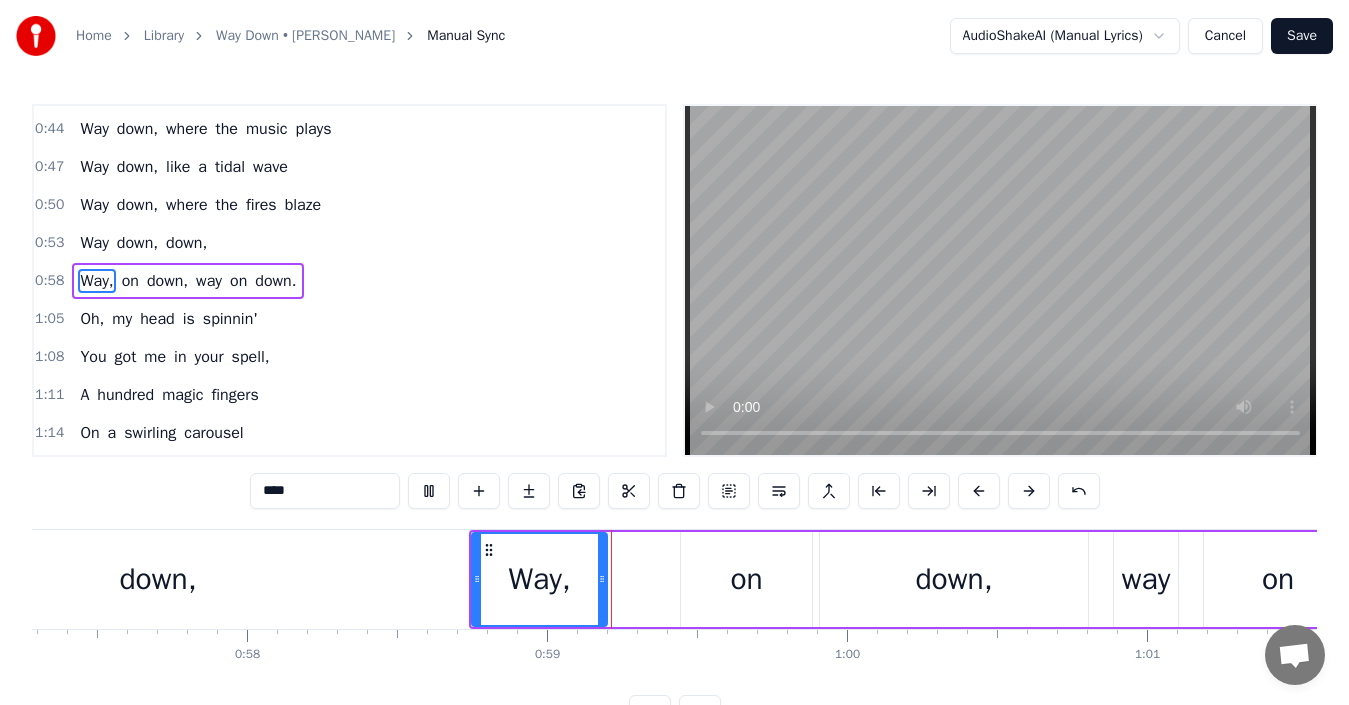 click at bounding box center (429, 491) 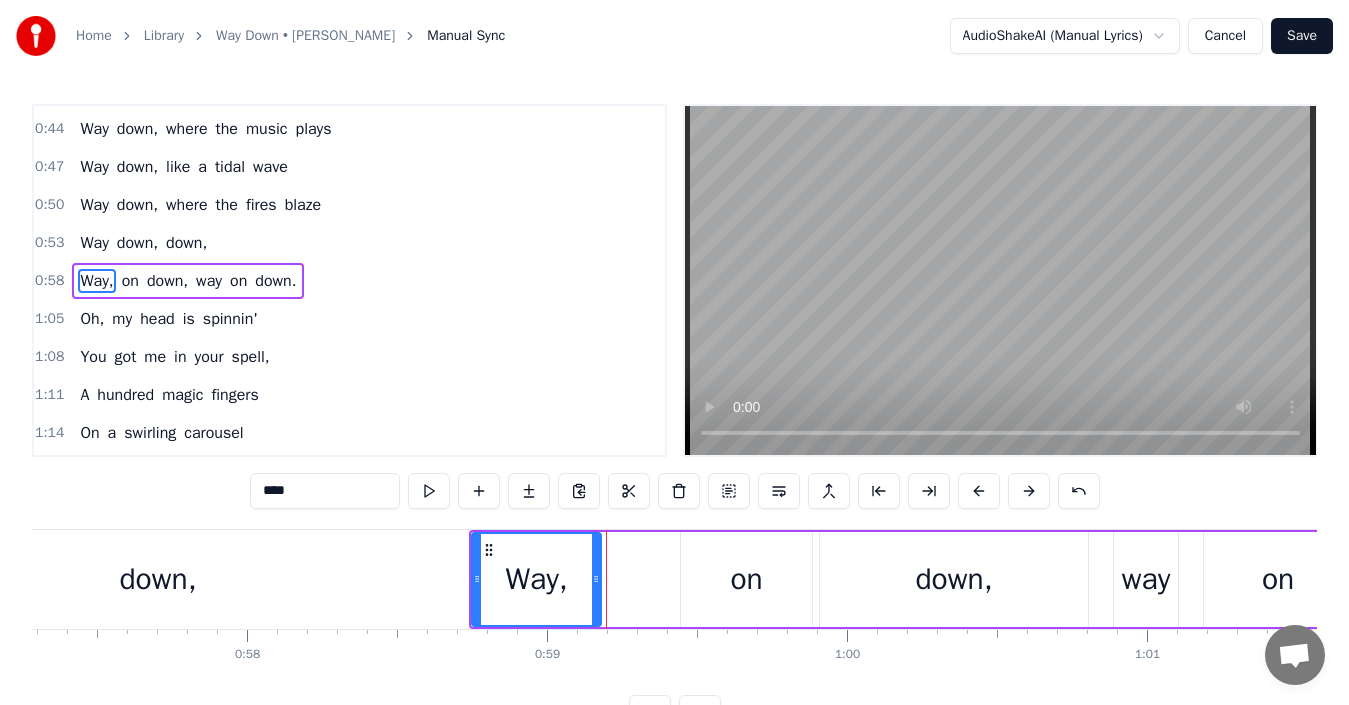 click 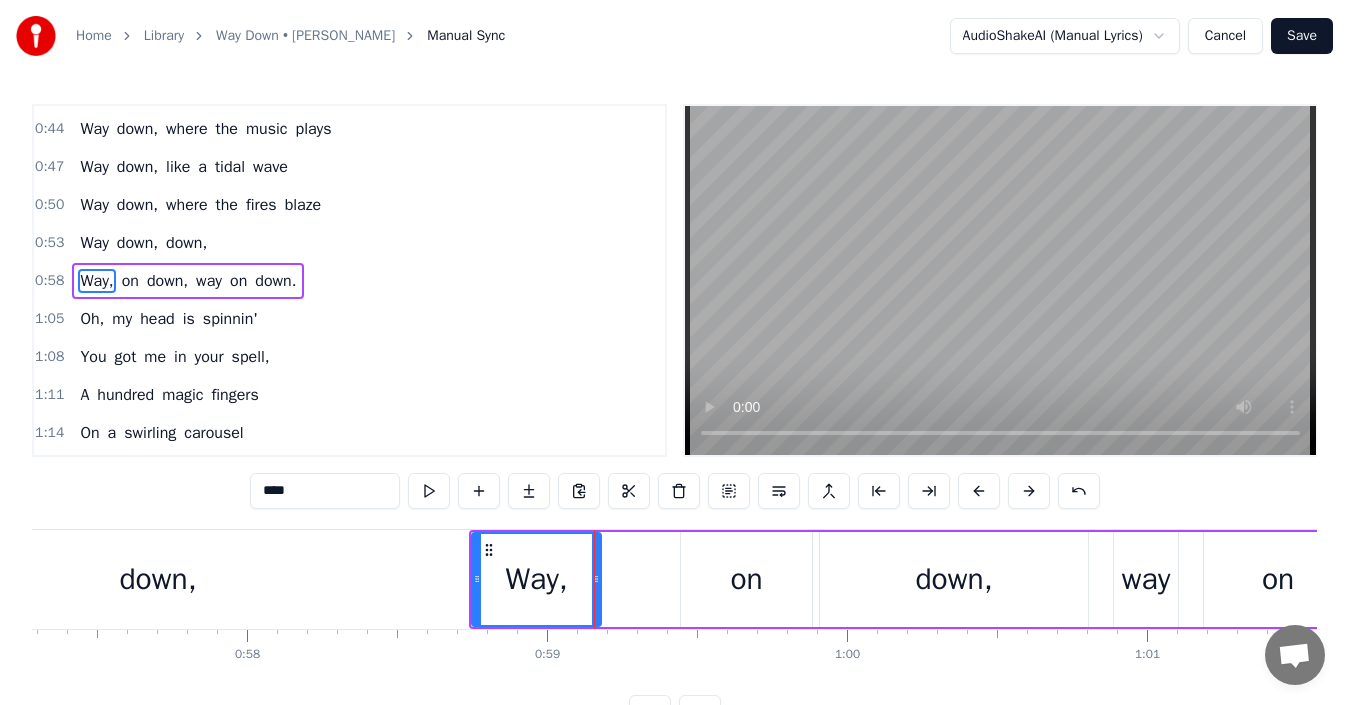 click on "Way, on down, way on down." at bounding box center (951, 579) 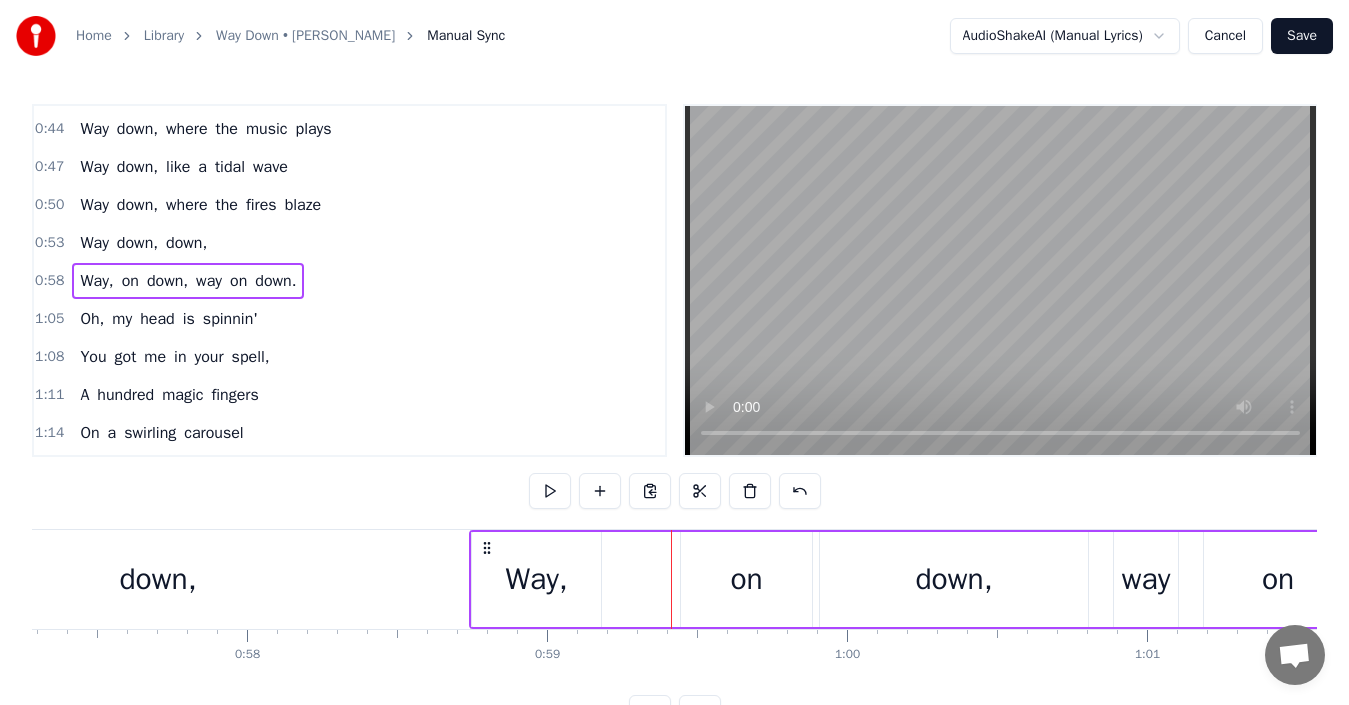click on "on" at bounding box center [746, 579] 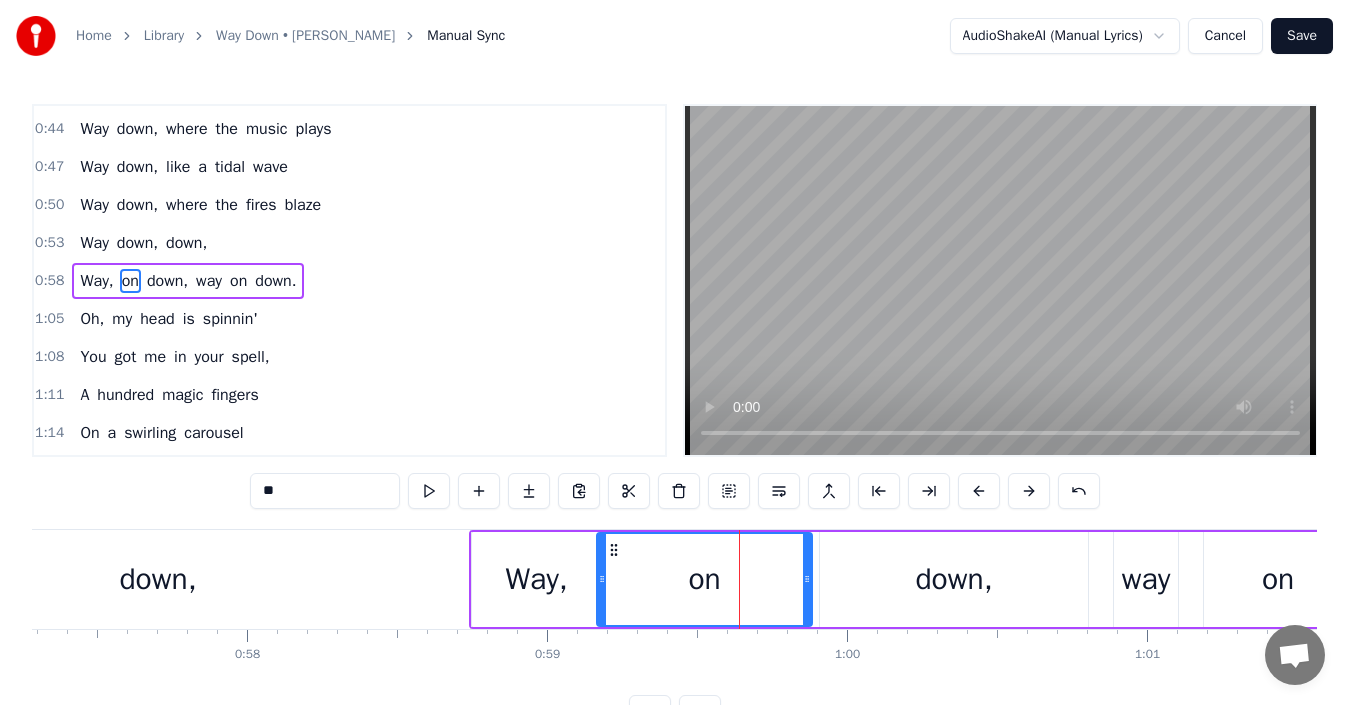 drag, startPoint x: 685, startPoint y: 579, endPoint x: 601, endPoint y: 579, distance: 84 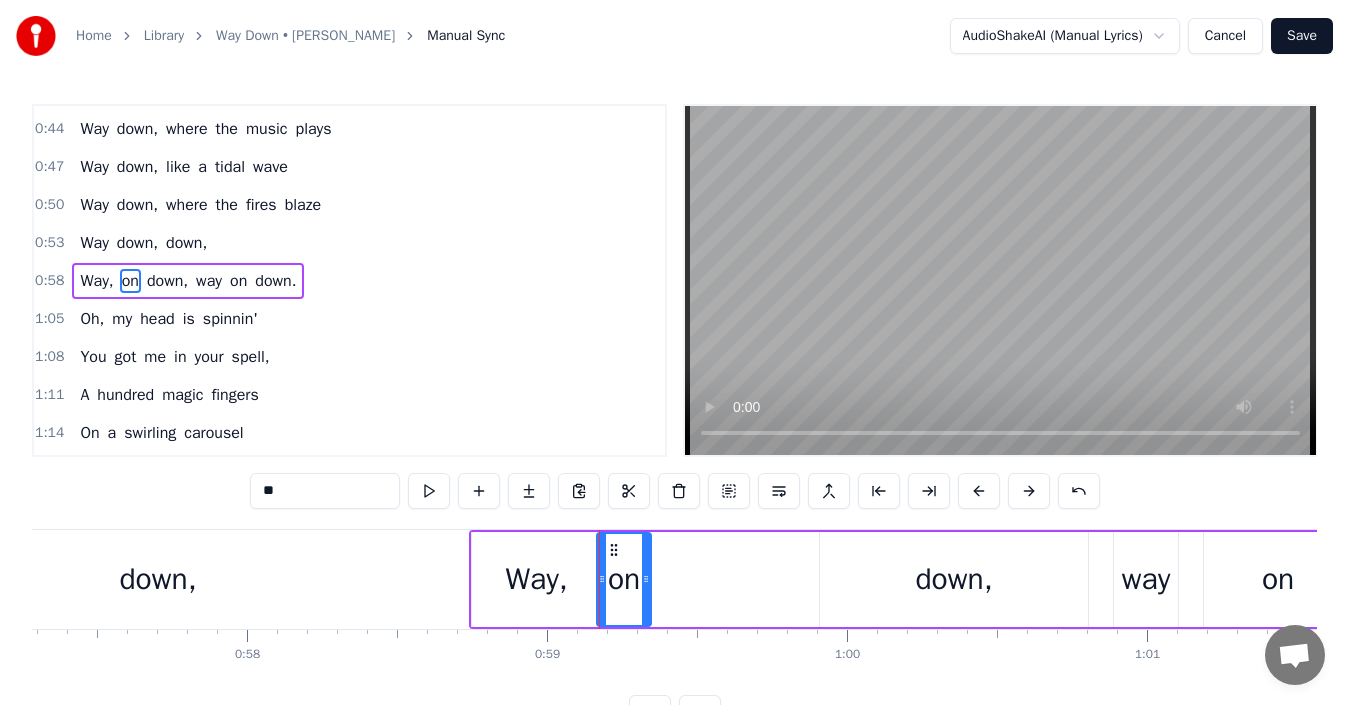 drag, startPoint x: 807, startPoint y: 575, endPoint x: 646, endPoint y: 594, distance: 162.11725 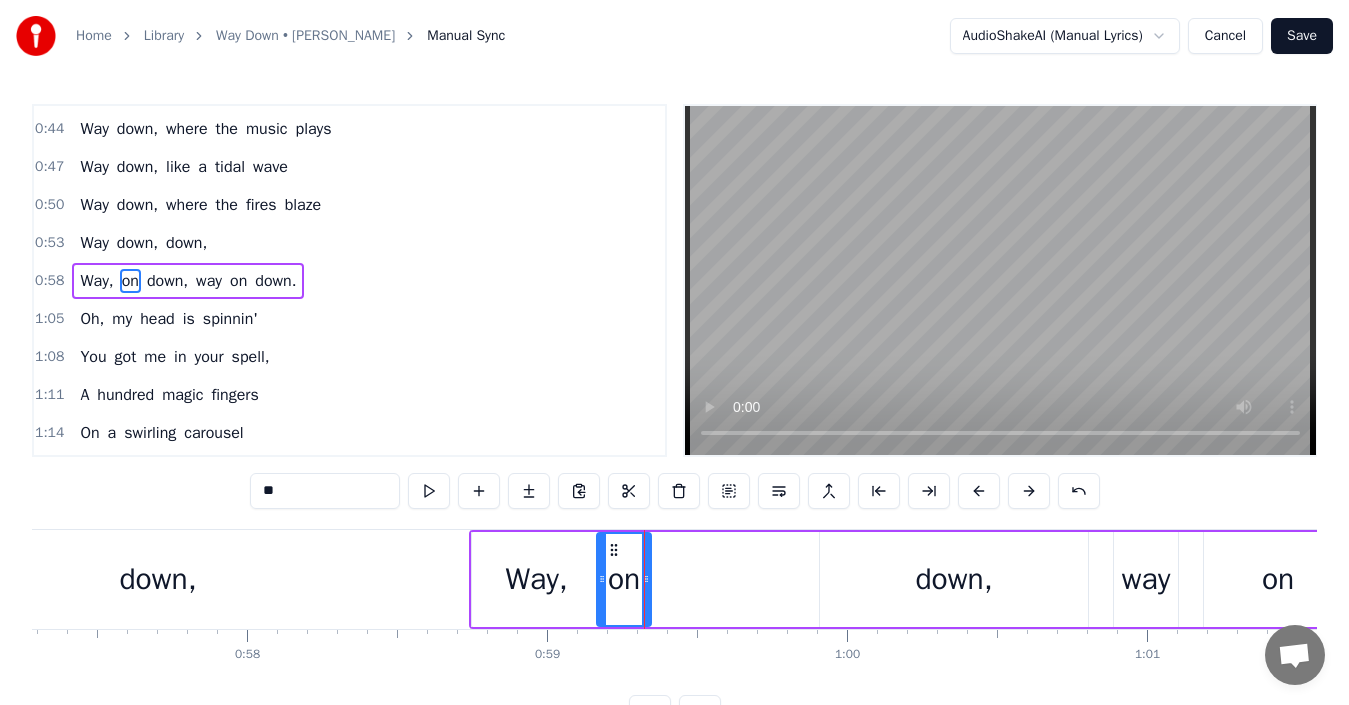 click on "on" at bounding box center [624, 579] 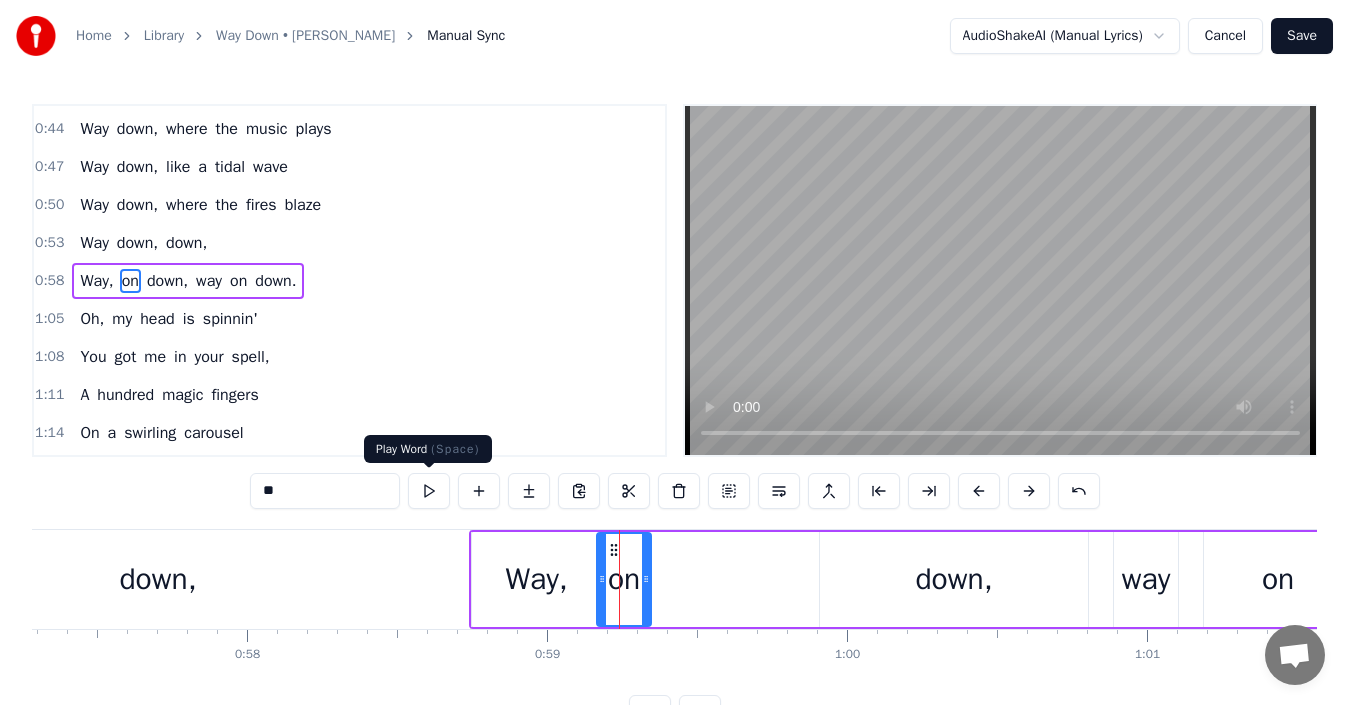 click at bounding box center [429, 491] 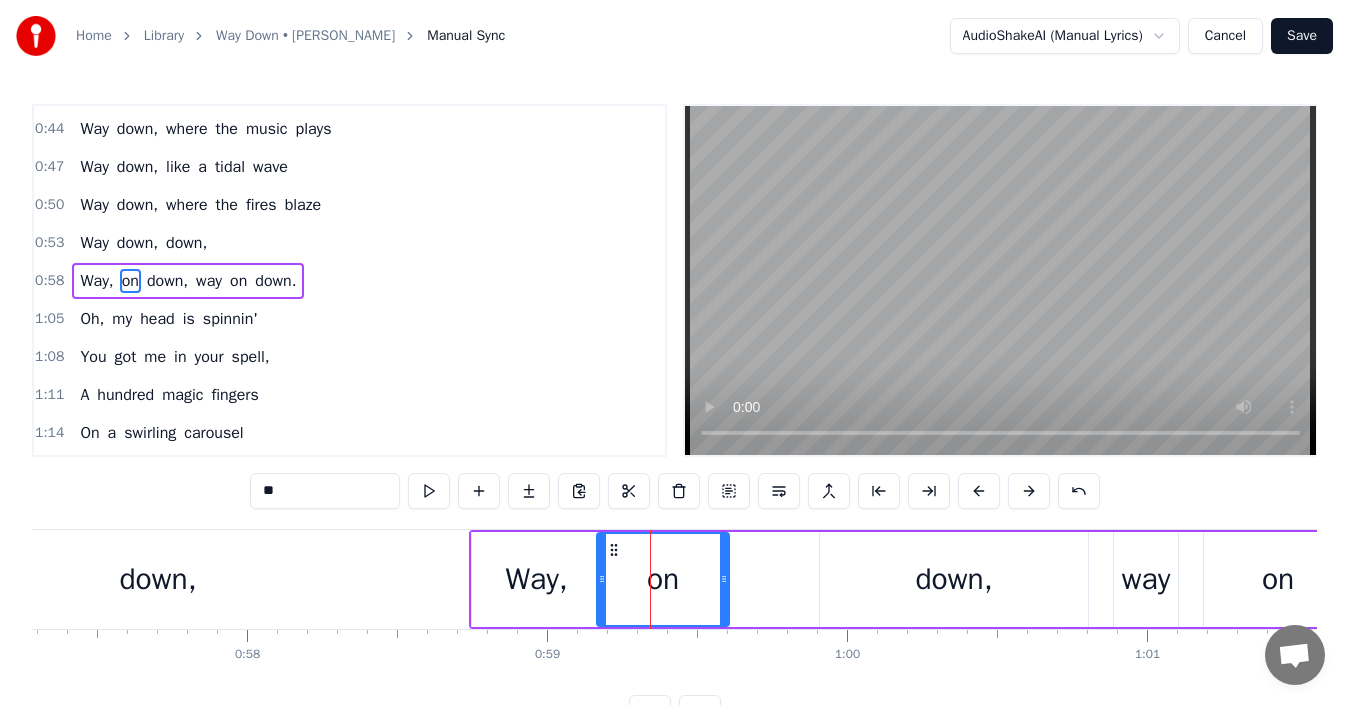 drag, startPoint x: 645, startPoint y: 571, endPoint x: 723, endPoint y: 587, distance: 79.624115 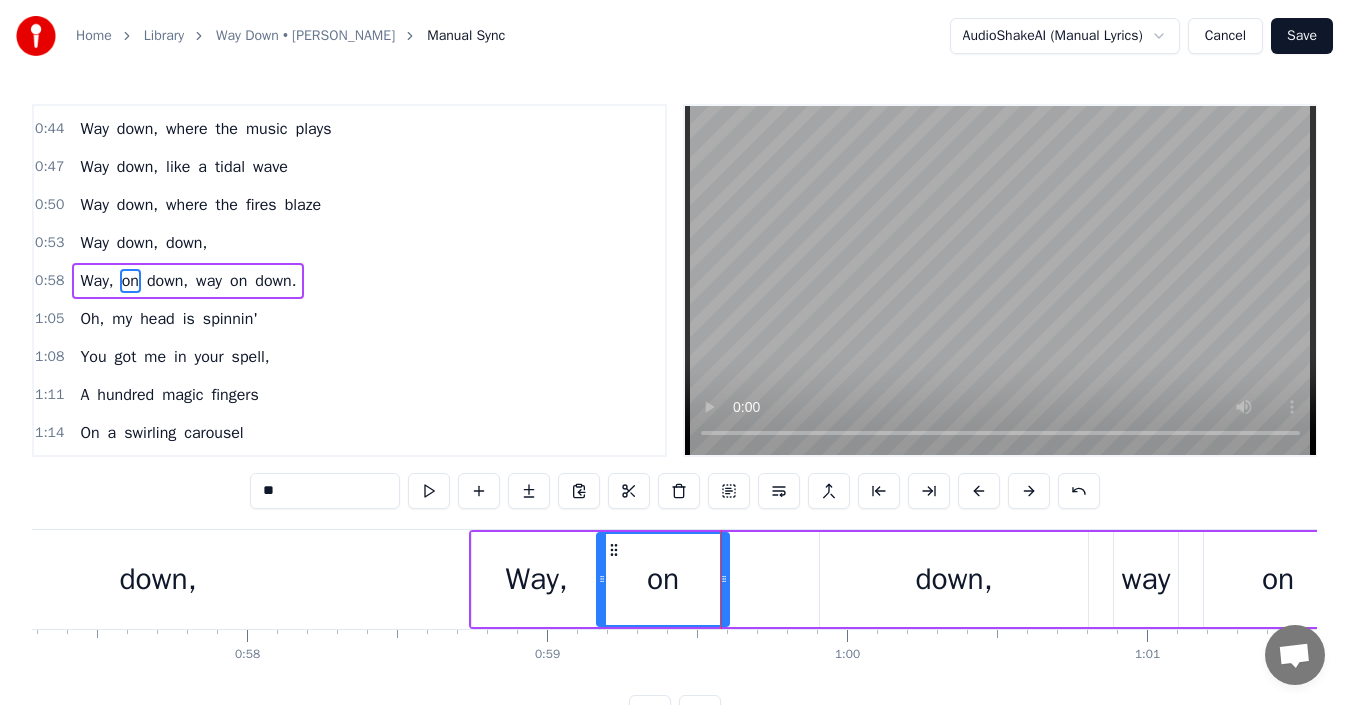 click on "on" at bounding box center (663, 579) 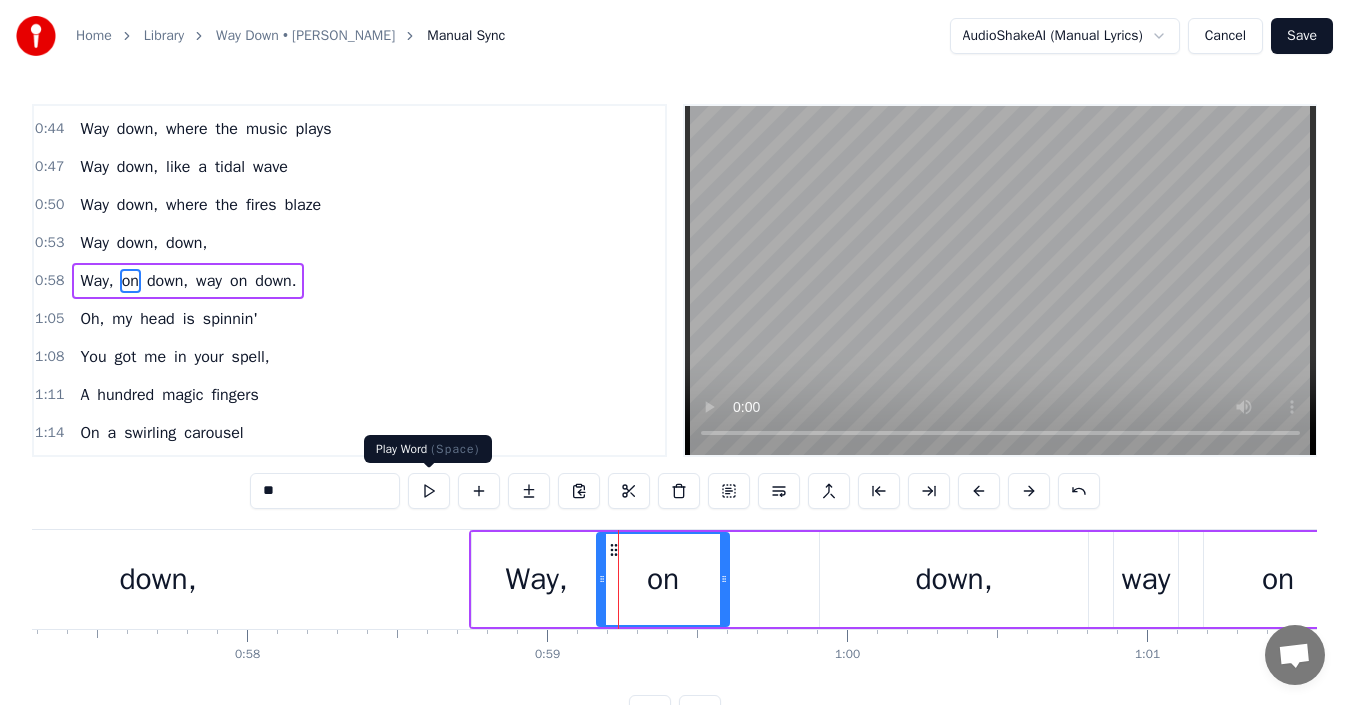 click at bounding box center (429, 491) 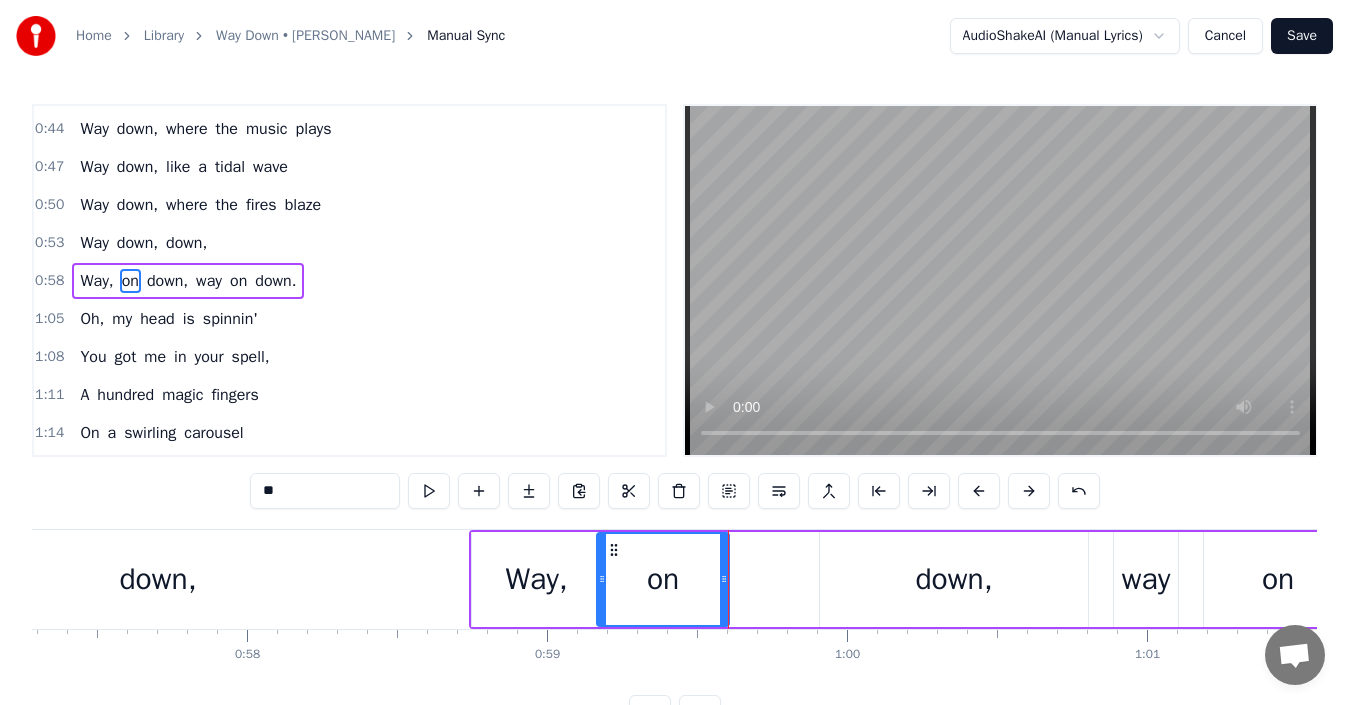 click on "Way," at bounding box center [536, 579] 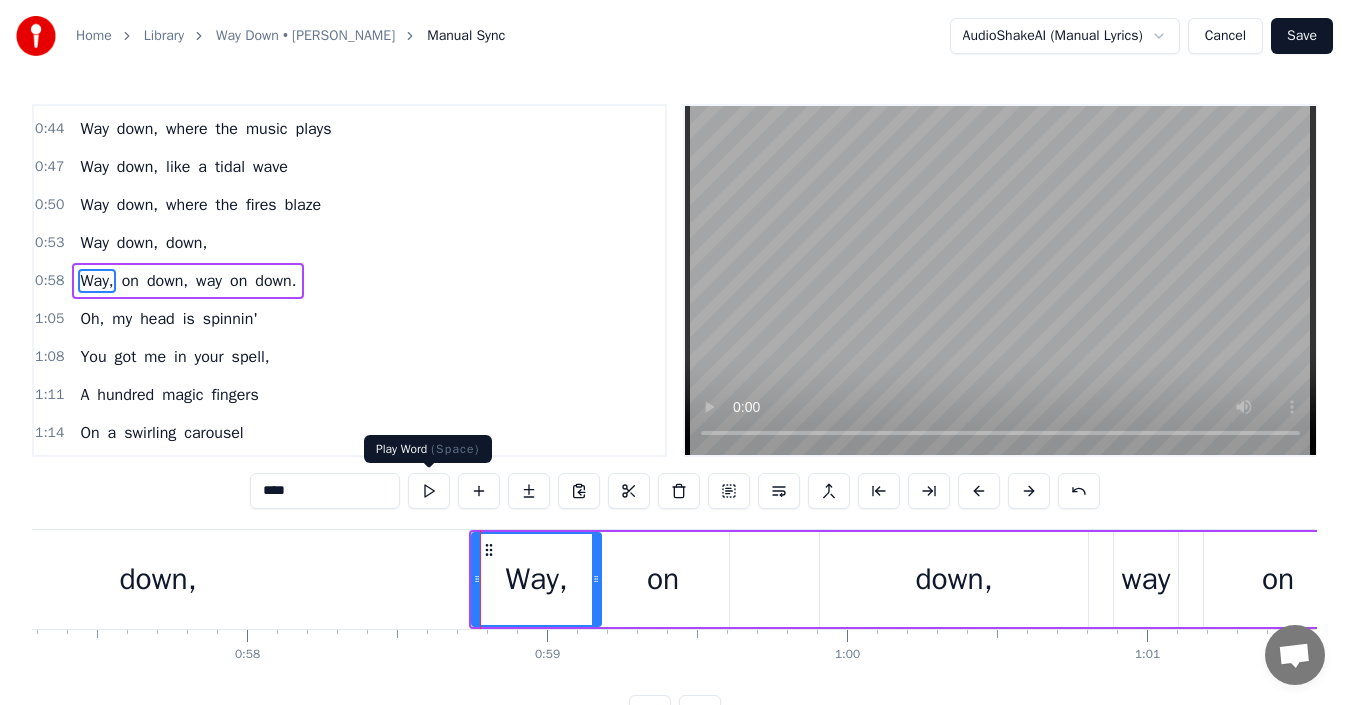 click at bounding box center [429, 491] 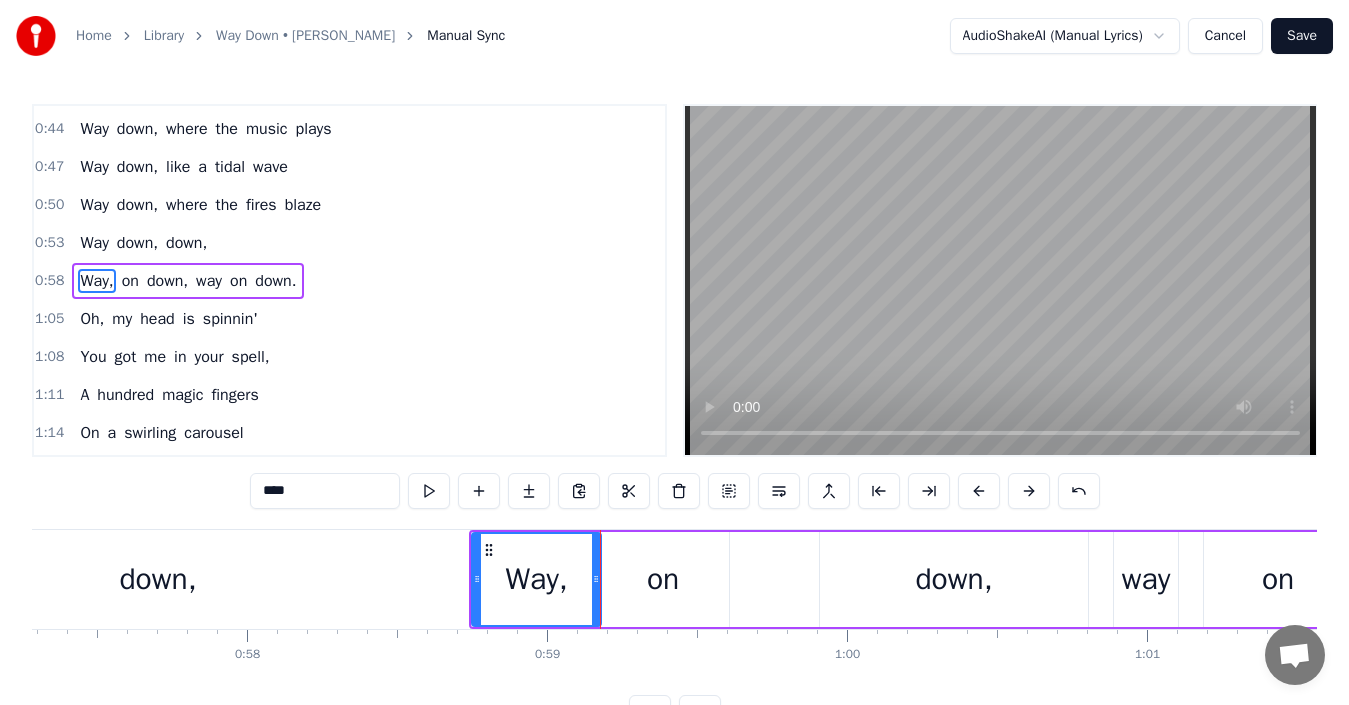 drag, startPoint x: 648, startPoint y: 586, endPoint x: 638, endPoint y: 585, distance: 10.049875 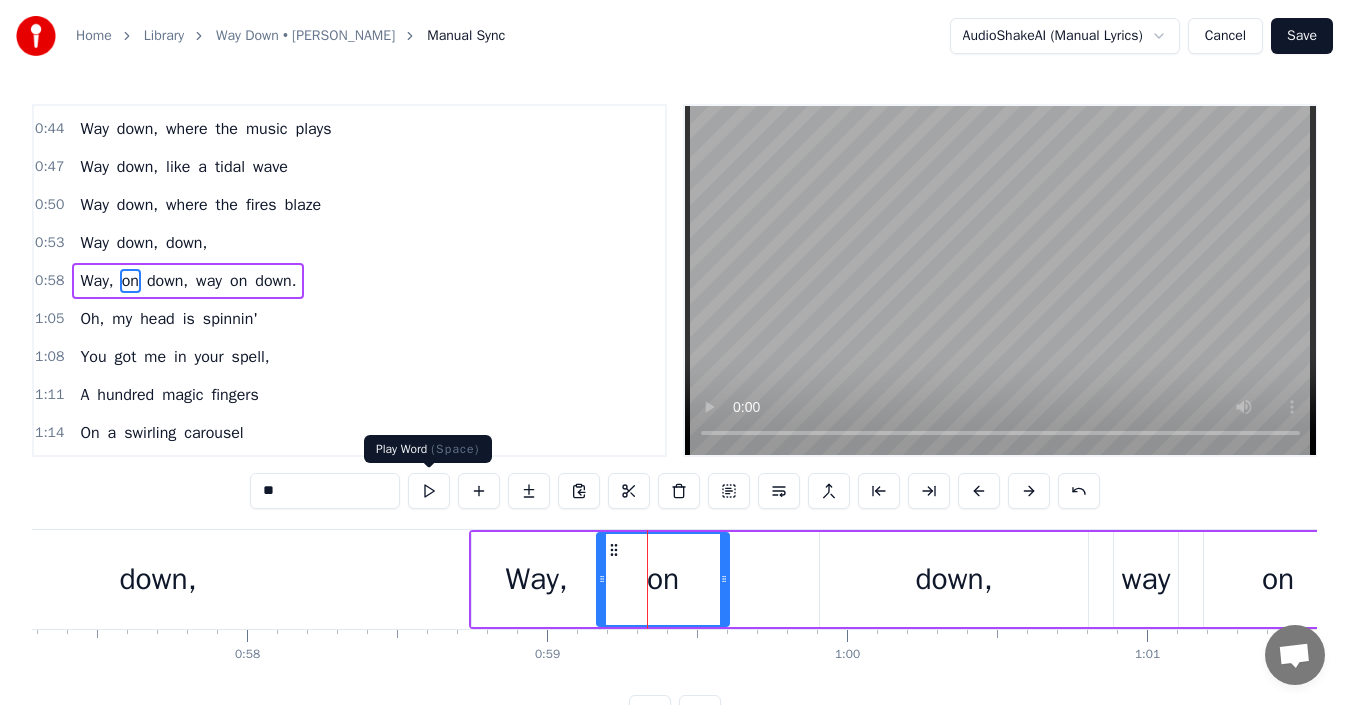 click at bounding box center (429, 491) 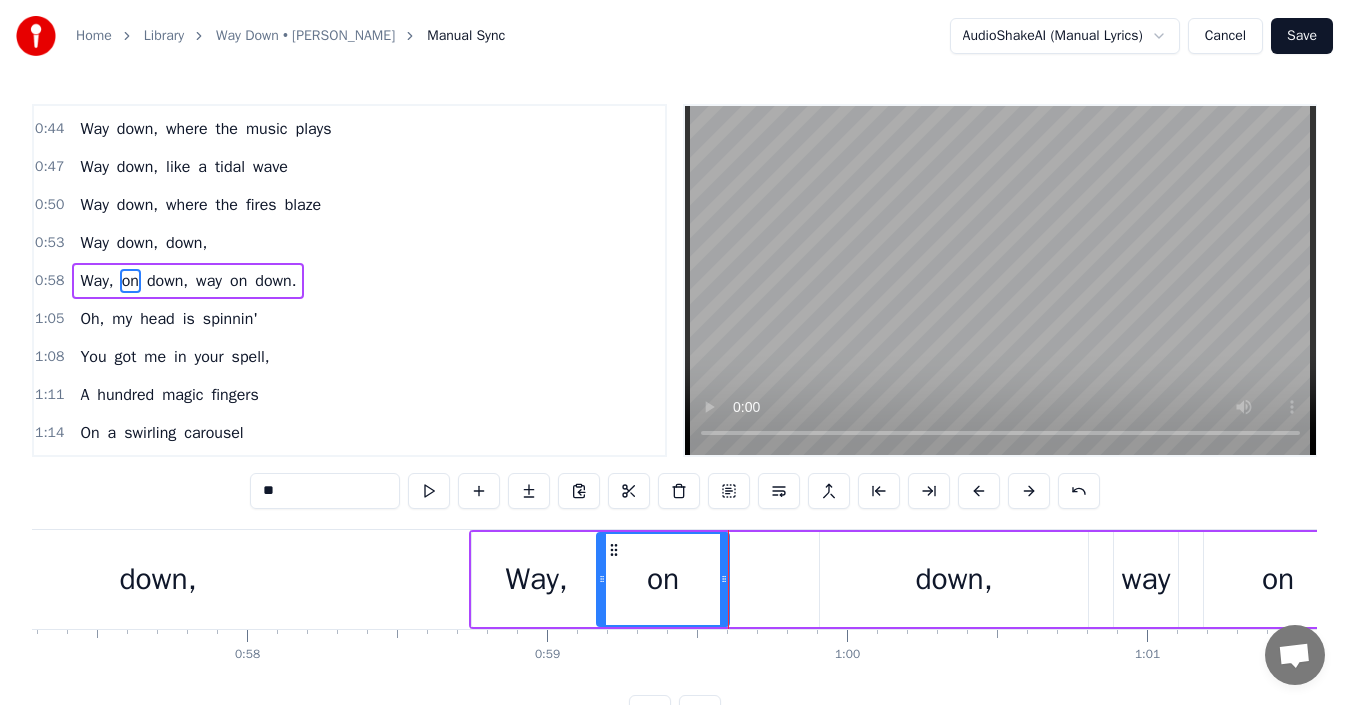 click on "on" at bounding box center [663, 579] 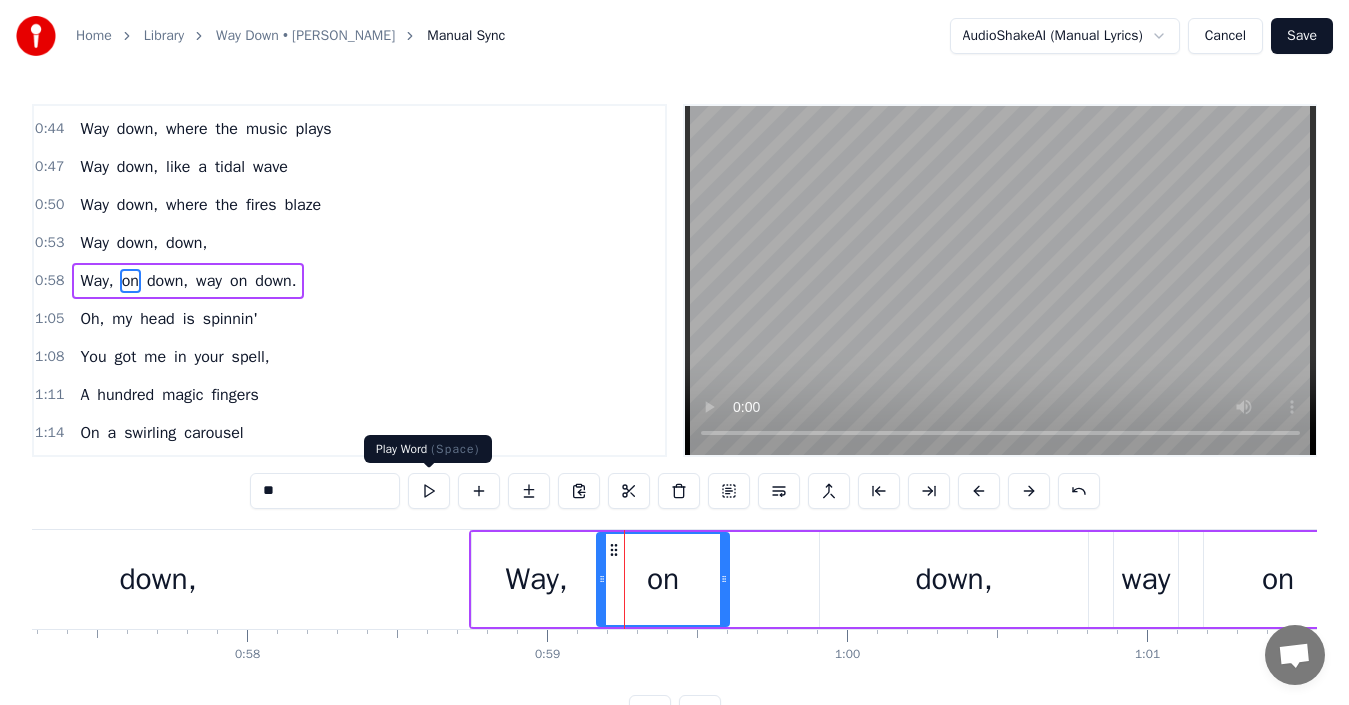 click at bounding box center (429, 491) 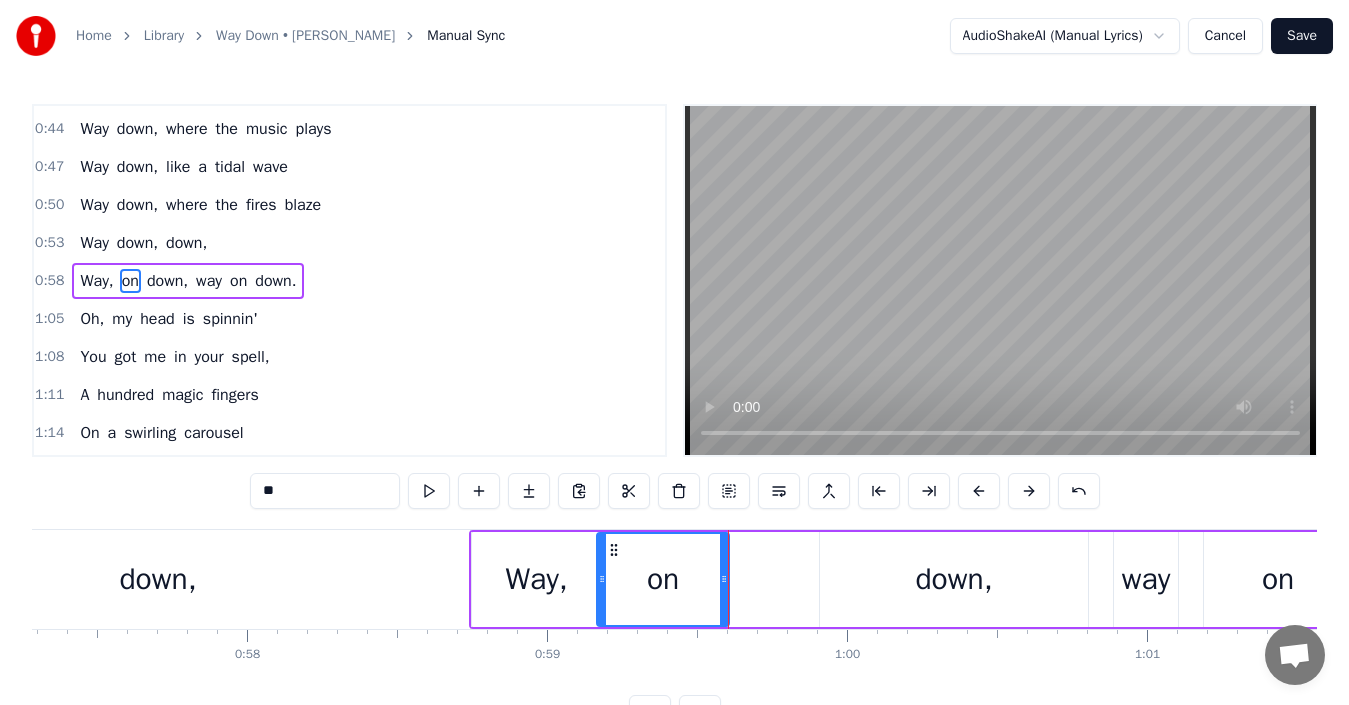 click on "down," at bounding box center (954, 579) 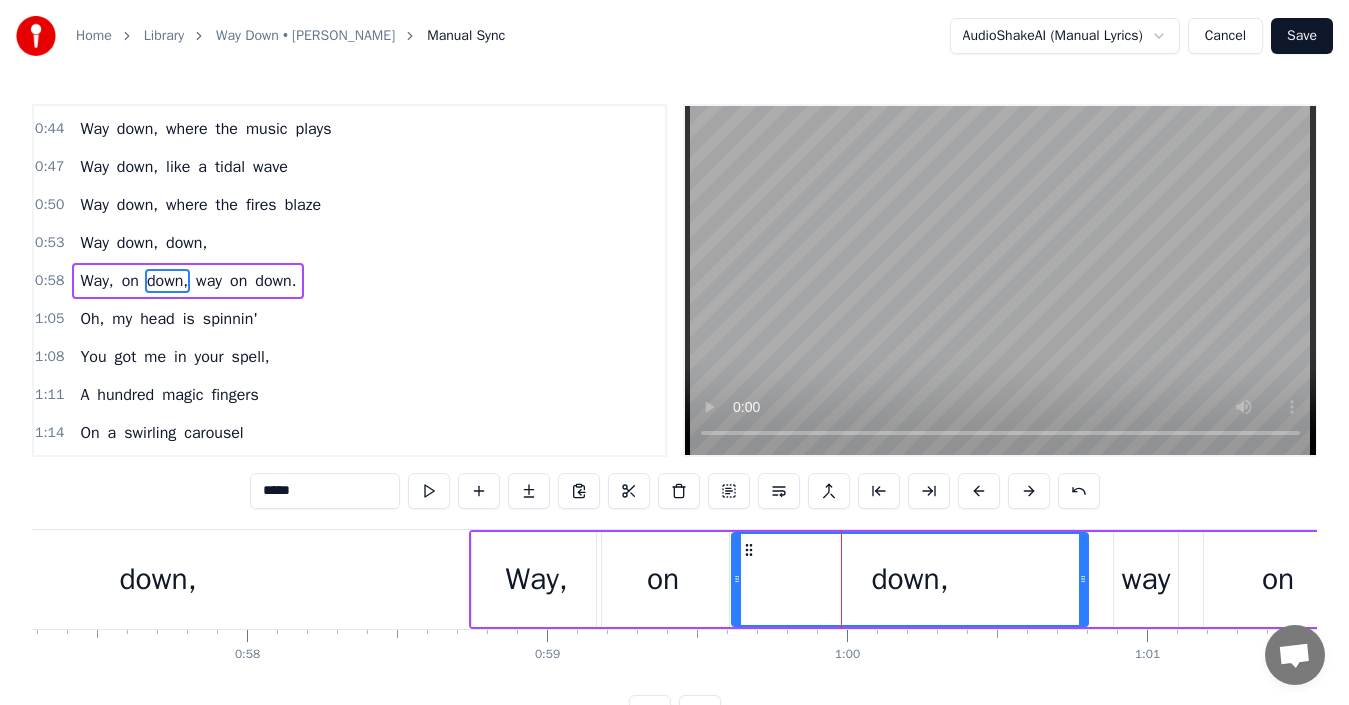 drag, startPoint x: 827, startPoint y: 579, endPoint x: 739, endPoint y: 583, distance: 88.09086 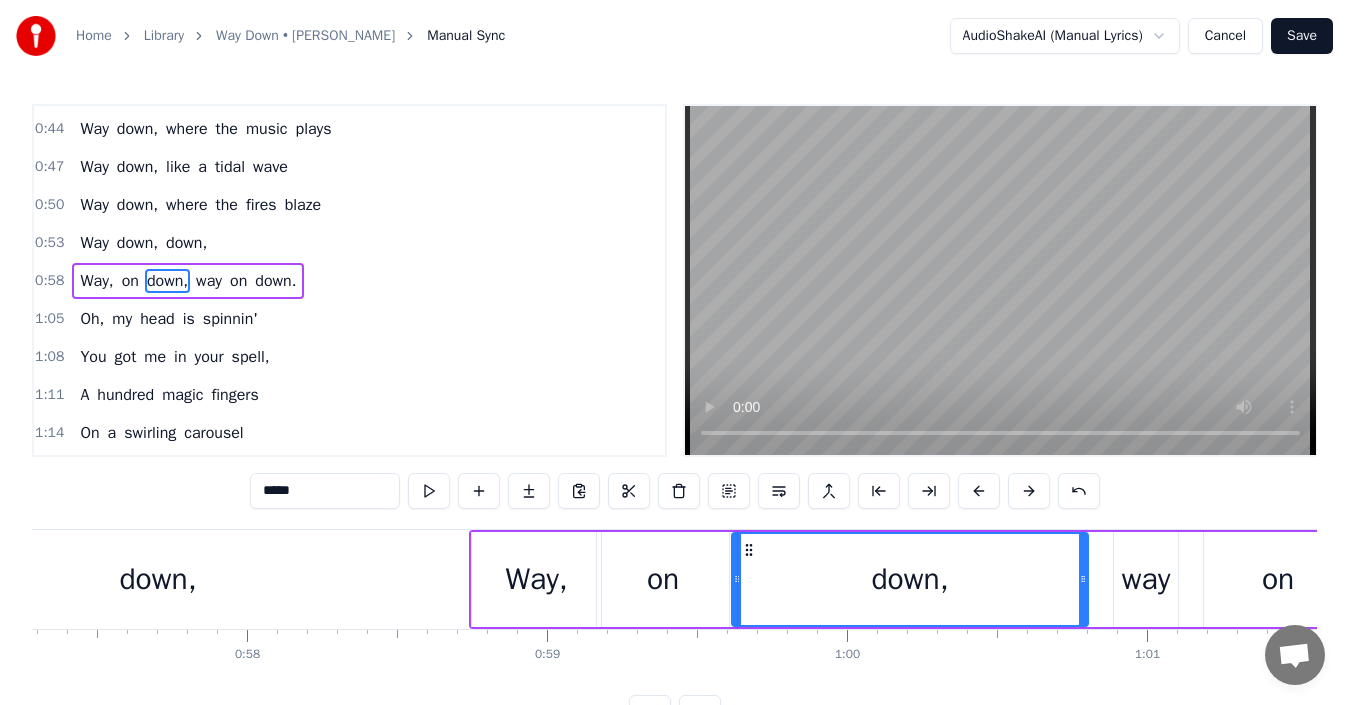 click on "down," at bounding box center (910, 579) 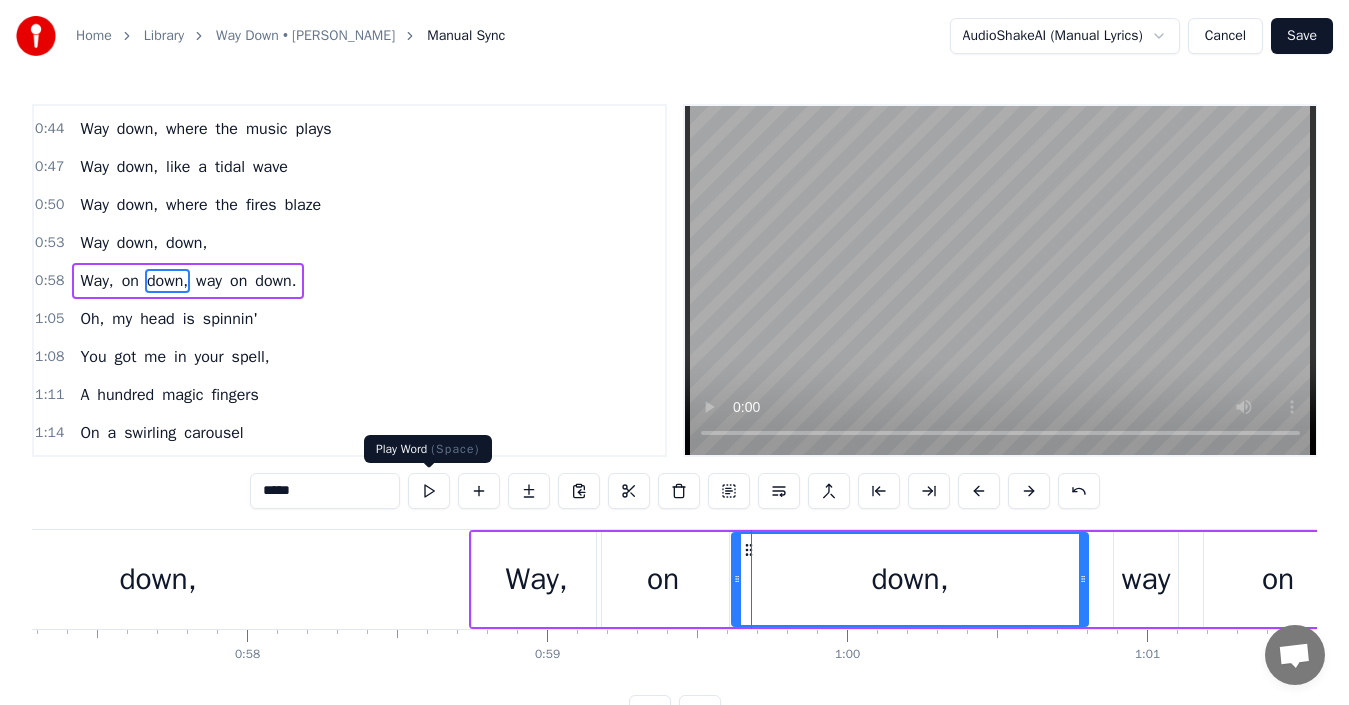click at bounding box center [429, 491] 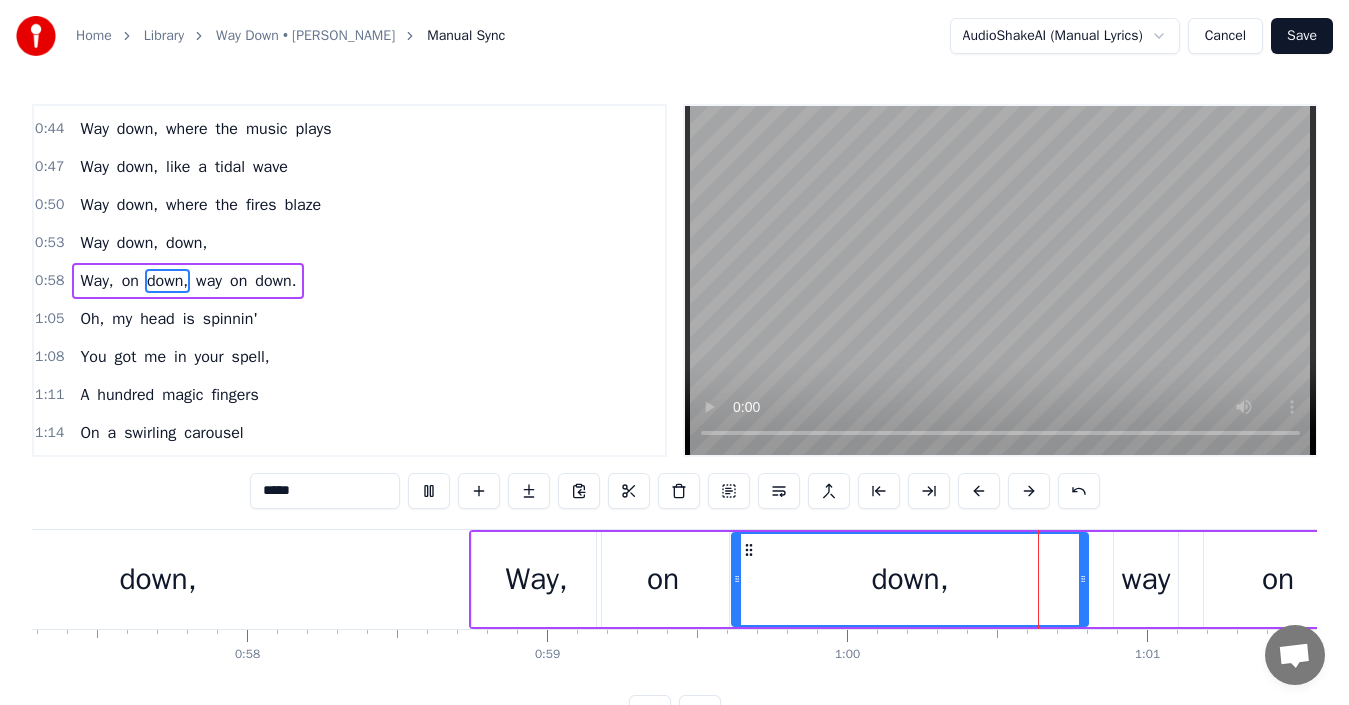 click at bounding box center (429, 491) 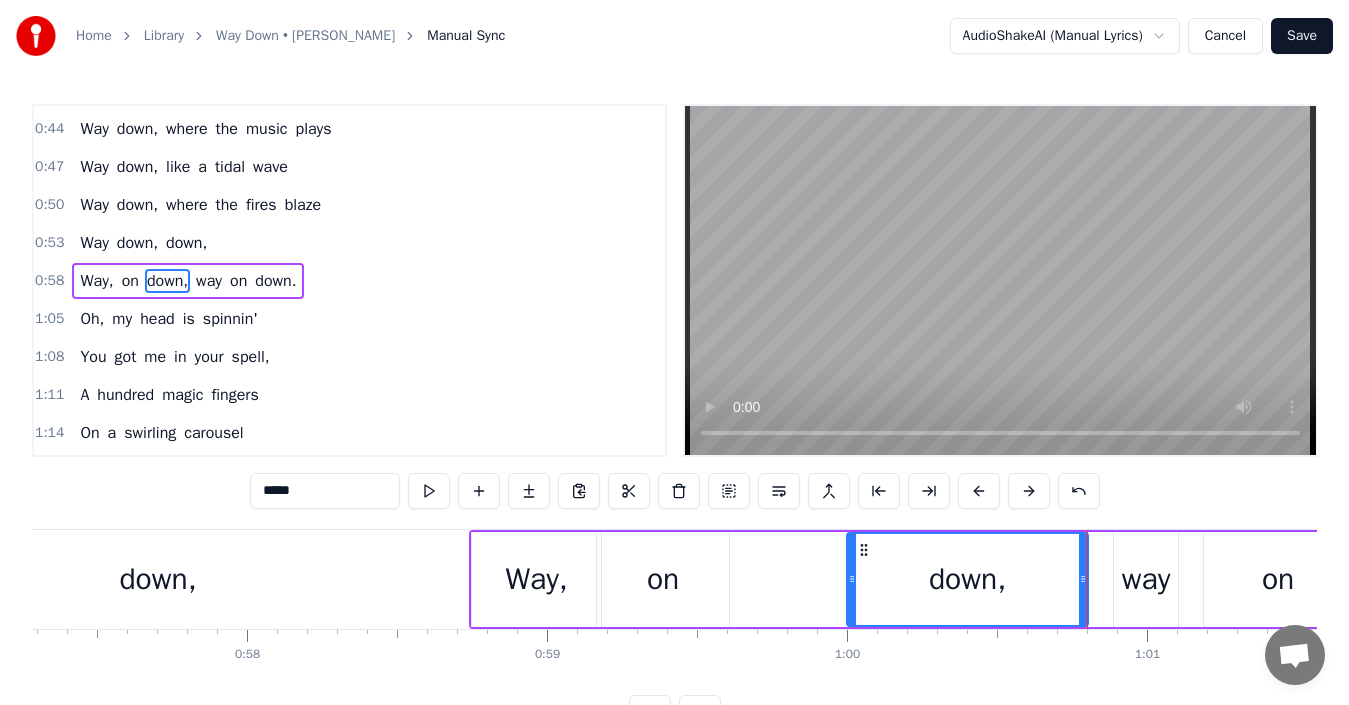 drag, startPoint x: 737, startPoint y: 580, endPoint x: 852, endPoint y: 598, distance: 116.40017 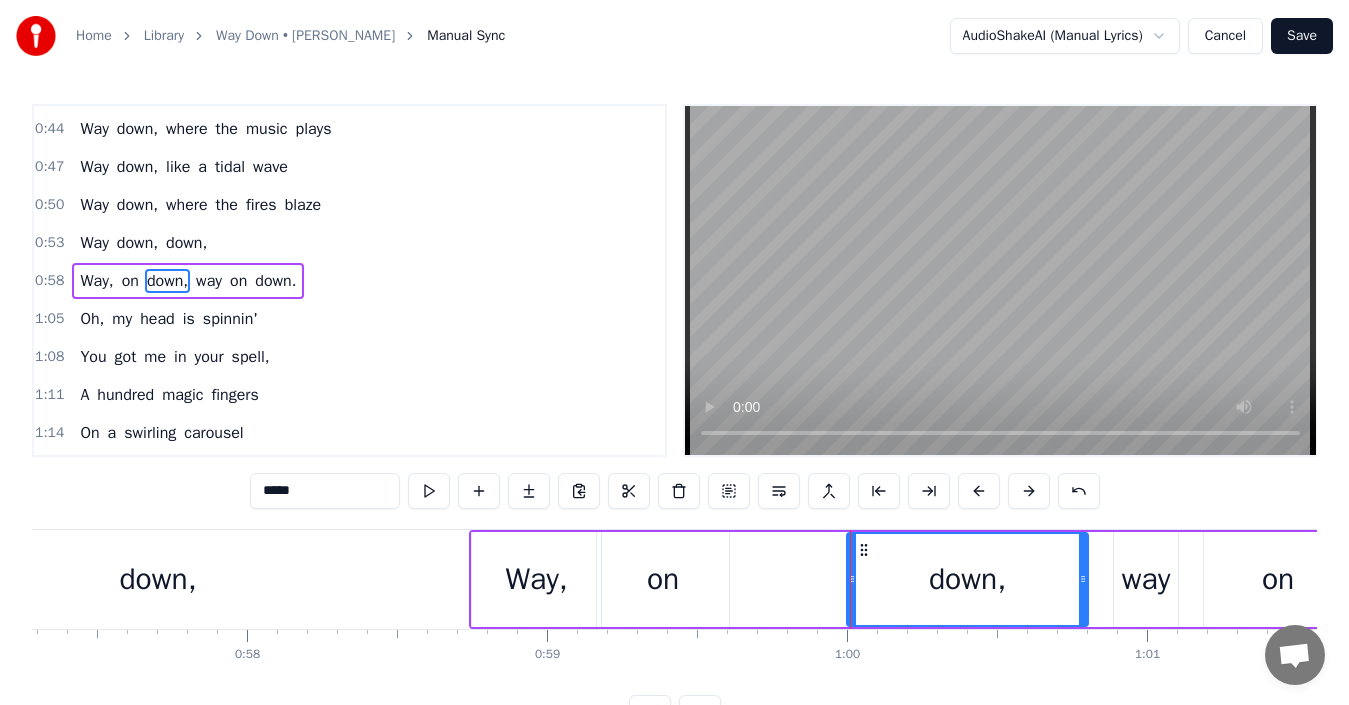 click on "on" at bounding box center (663, 579) 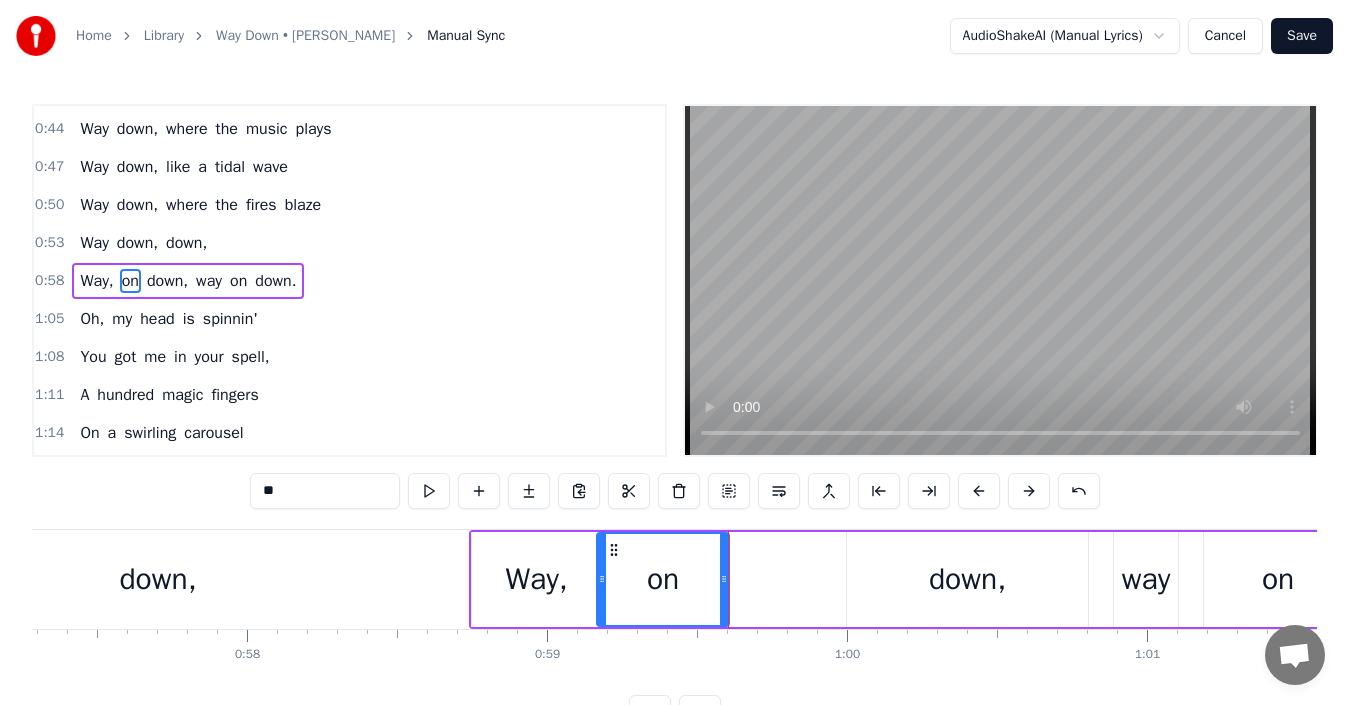 drag, startPoint x: 730, startPoint y: 582, endPoint x: 719, endPoint y: 583, distance: 11.045361 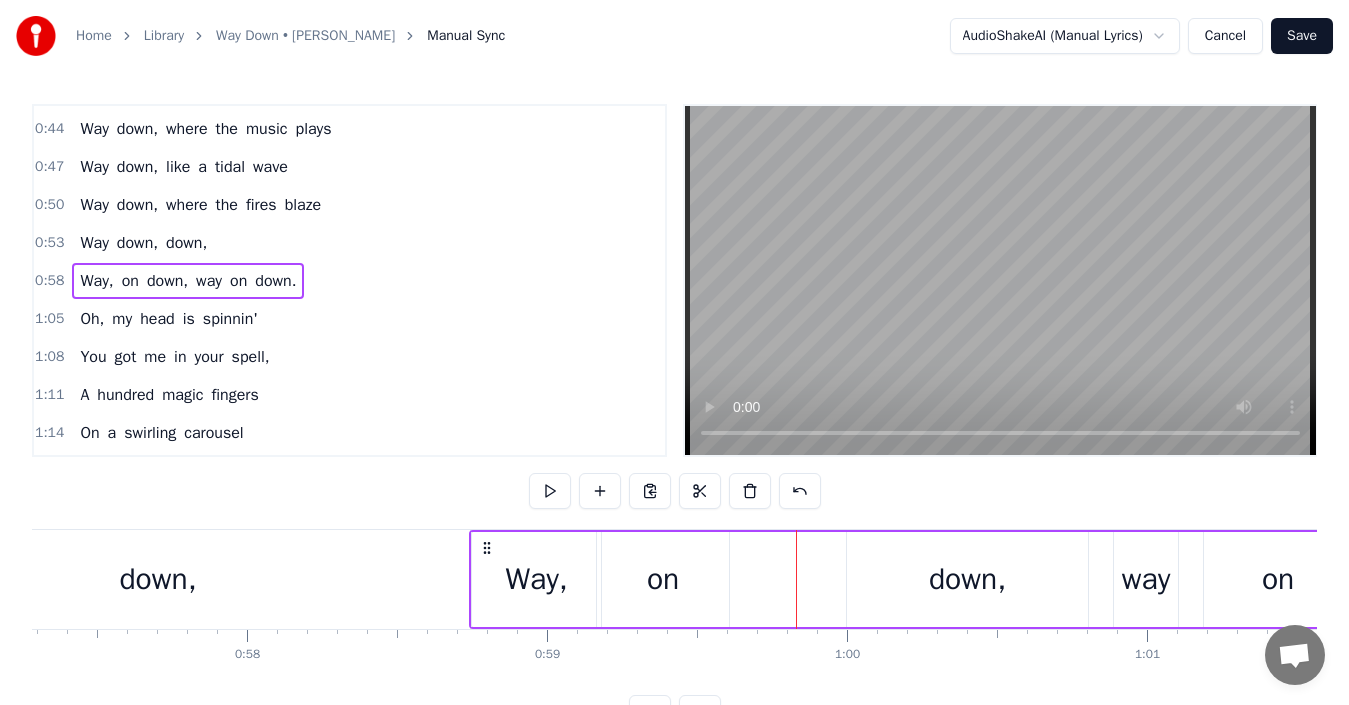 click on "on" at bounding box center (663, 579) 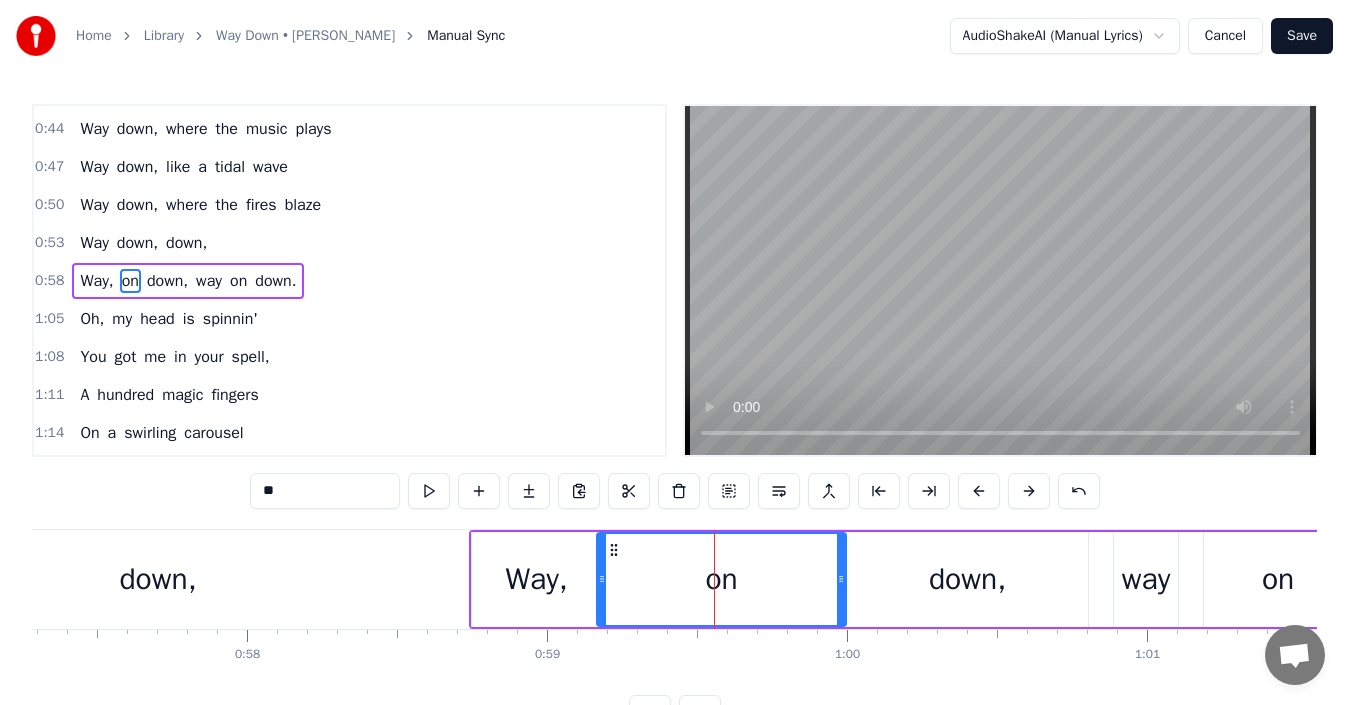 drag, startPoint x: 726, startPoint y: 576, endPoint x: 843, endPoint y: 595, distance: 118.5327 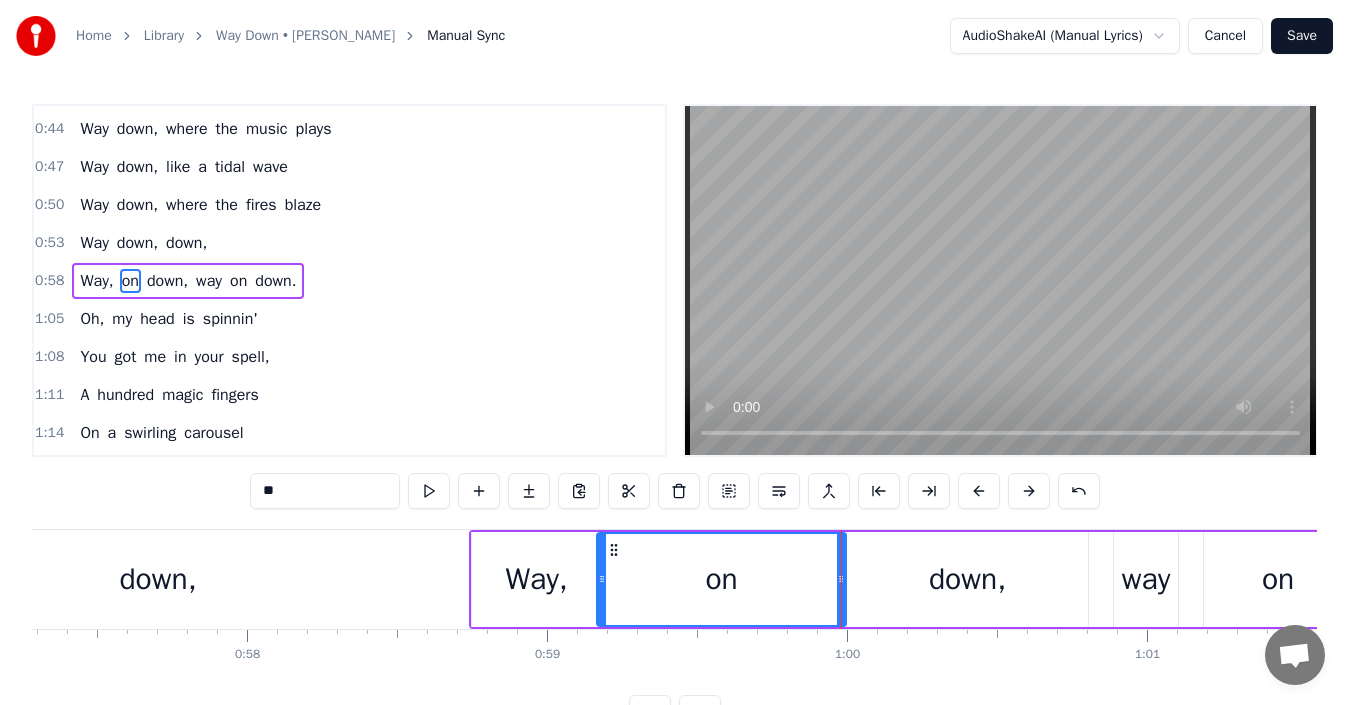 click on "on" at bounding box center [721, 579] 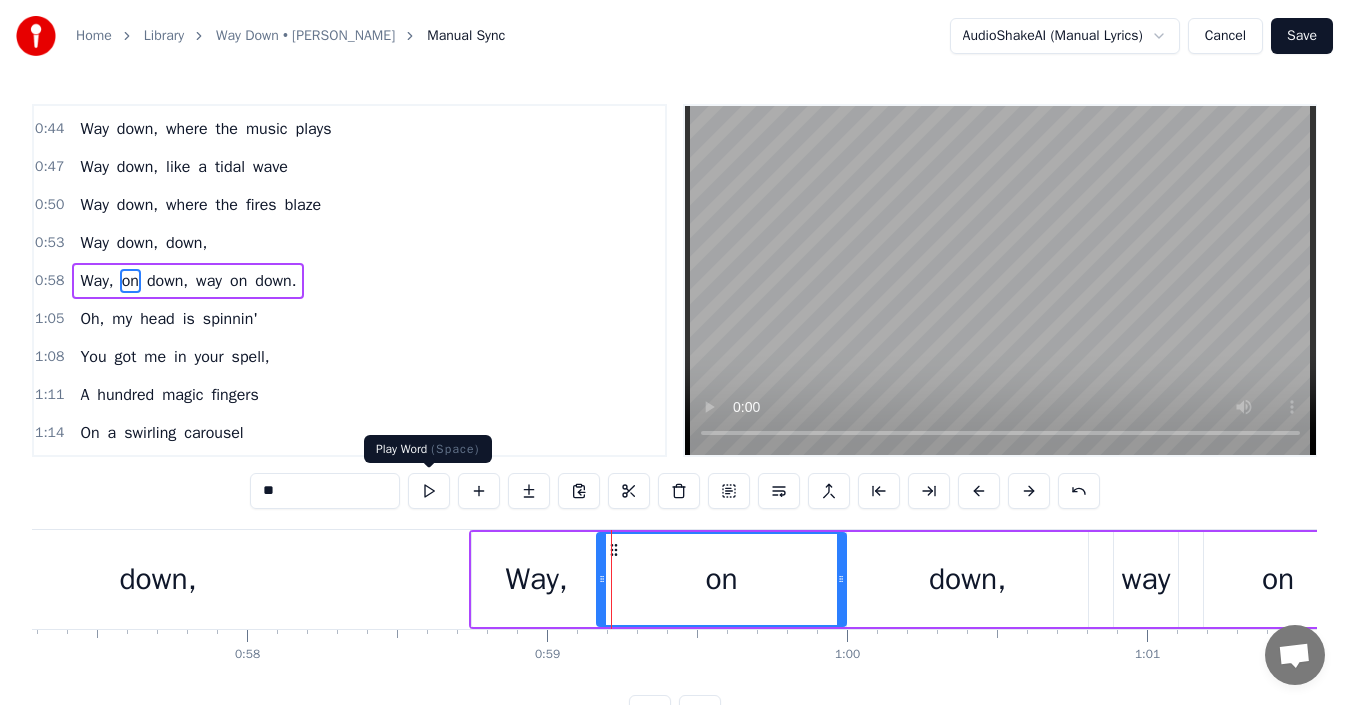 click at bounding box center (429, 491) 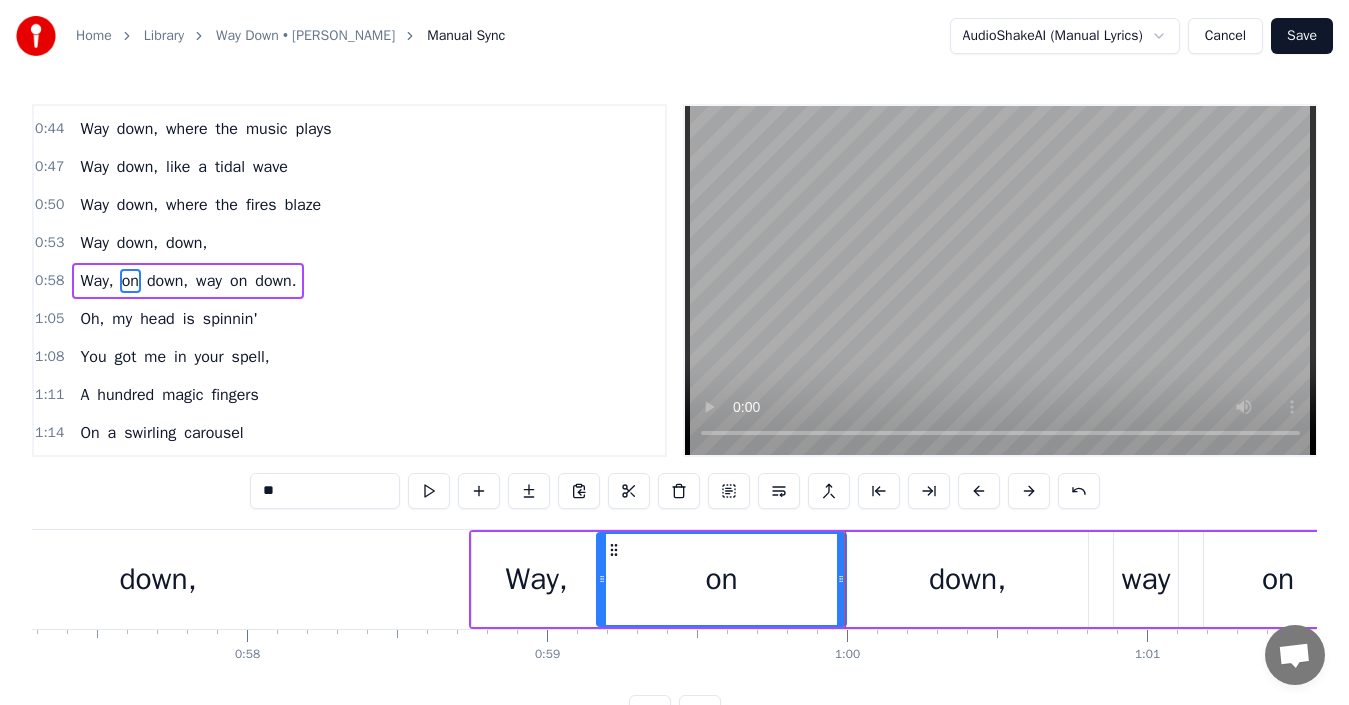 click at bounding box center [429, 491] 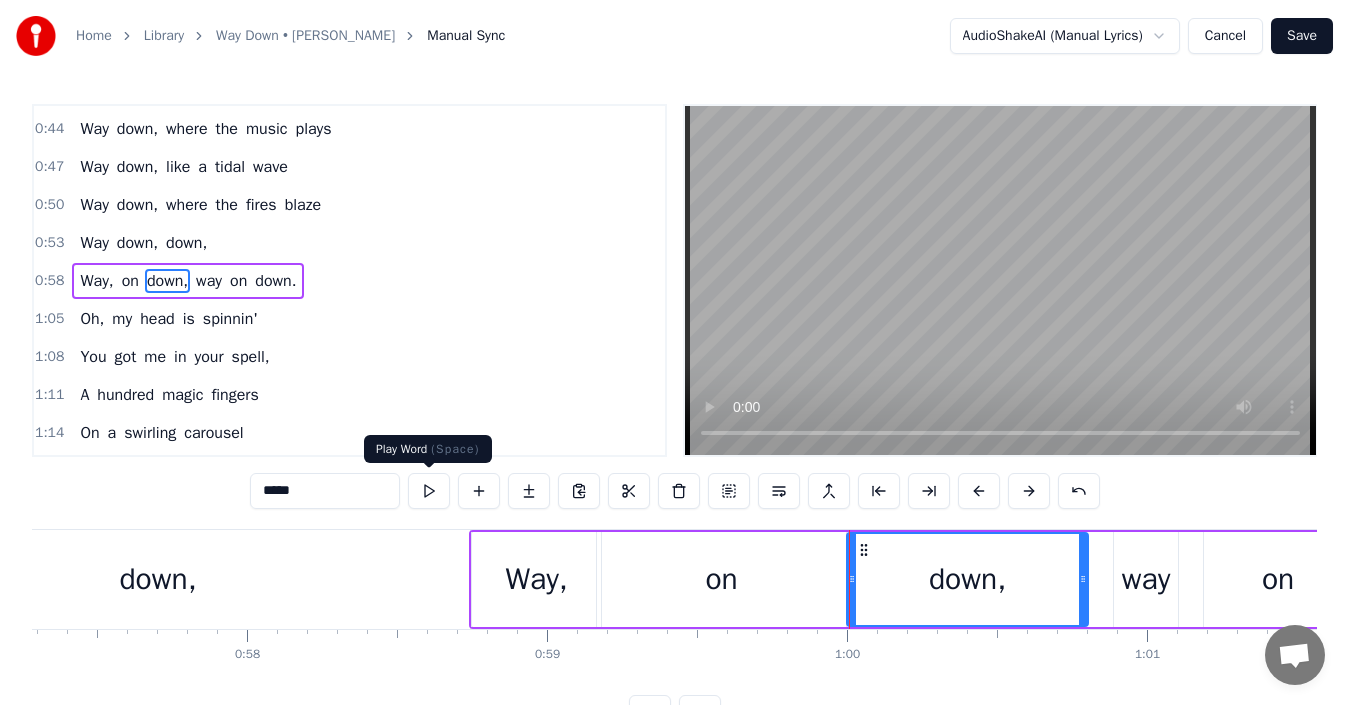 click at bounding box center (429, 491) 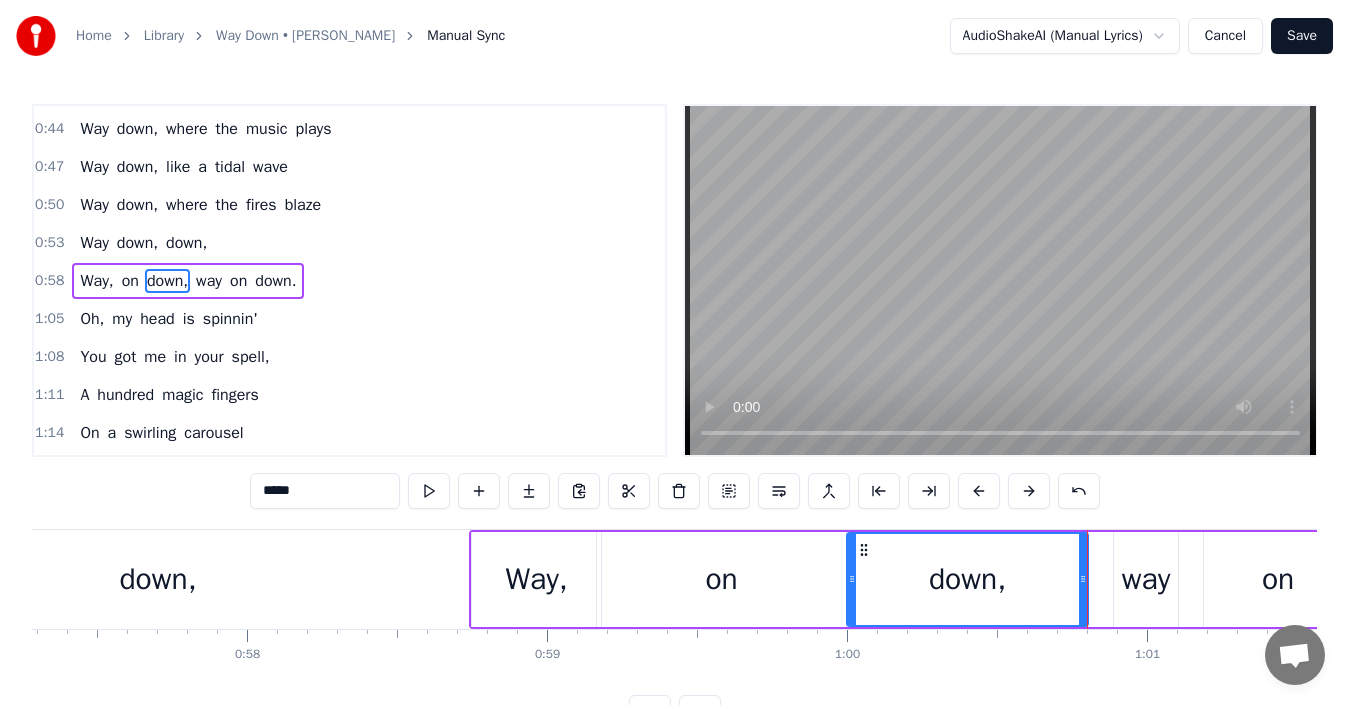 click on "Way, on down, way on down." at bounding box center [951, 579] 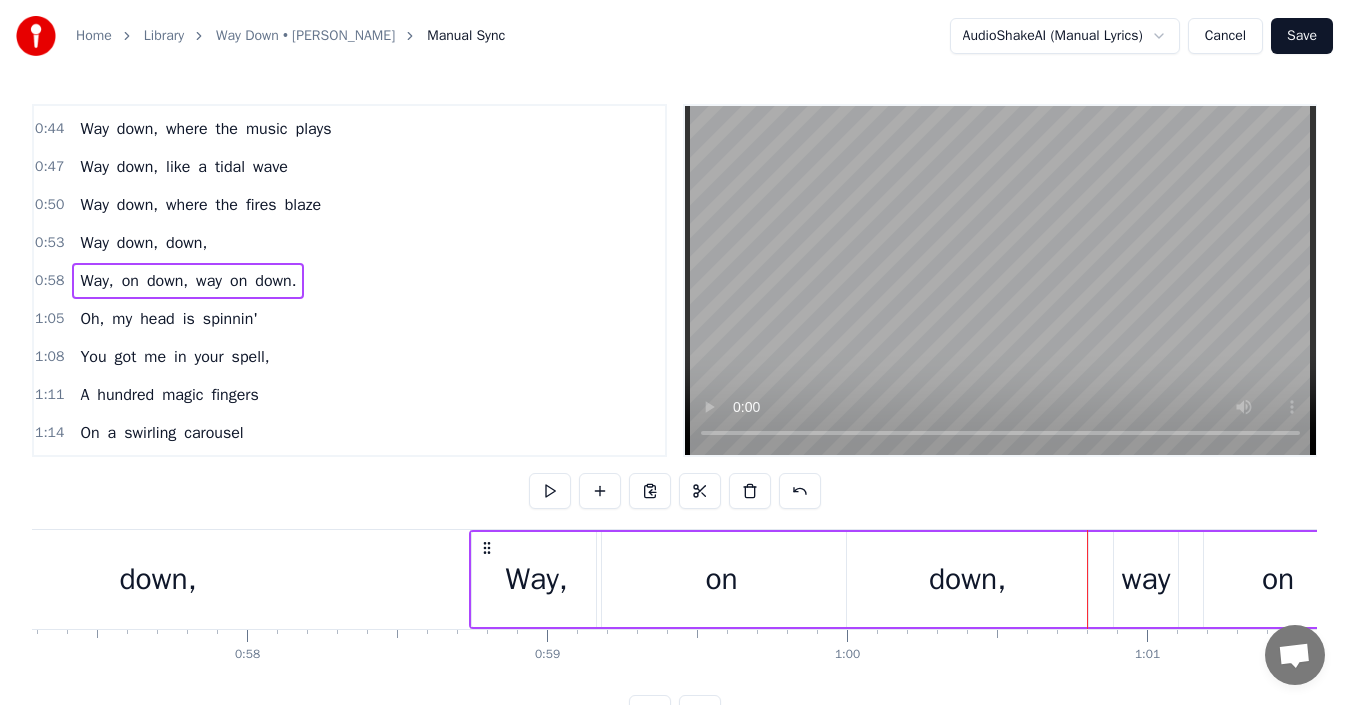 click on "Way, on down, way on down." at bounding box center [951, 579] 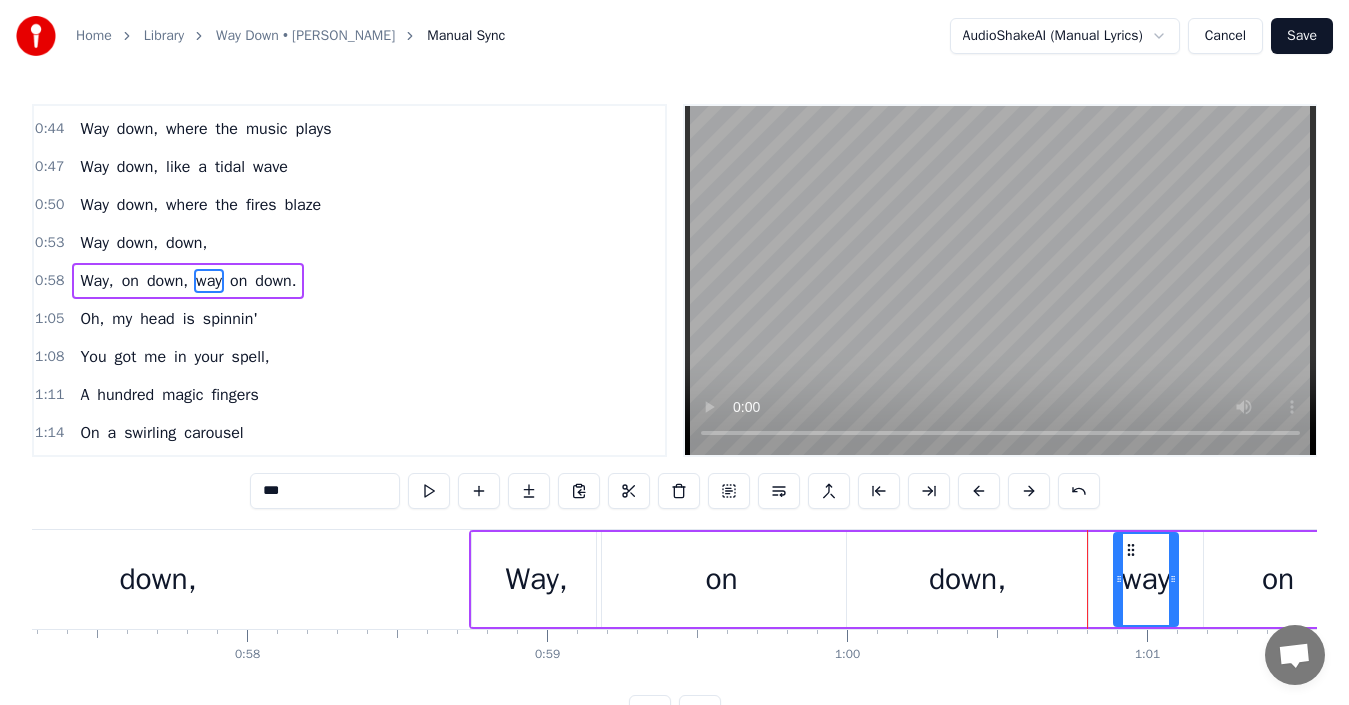 click on "down," at bounding box center [967, 579] 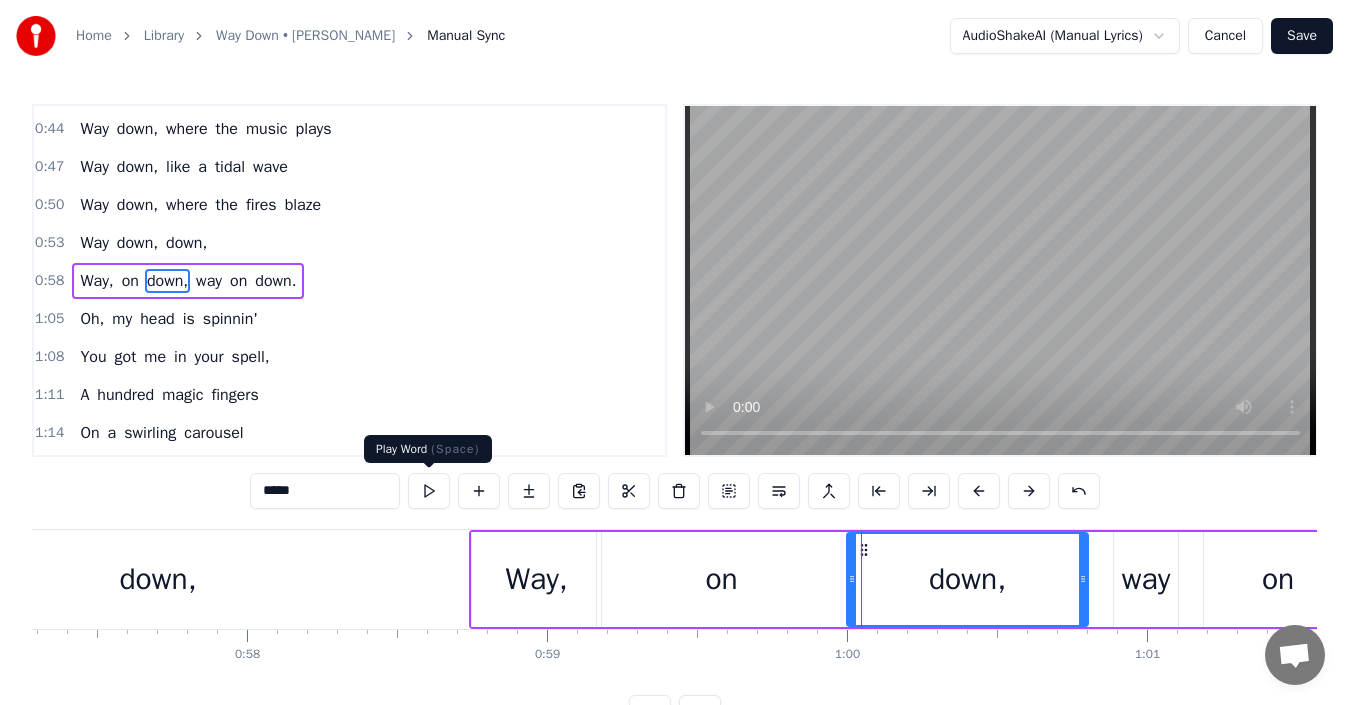 click at bounding box center (429, 491) 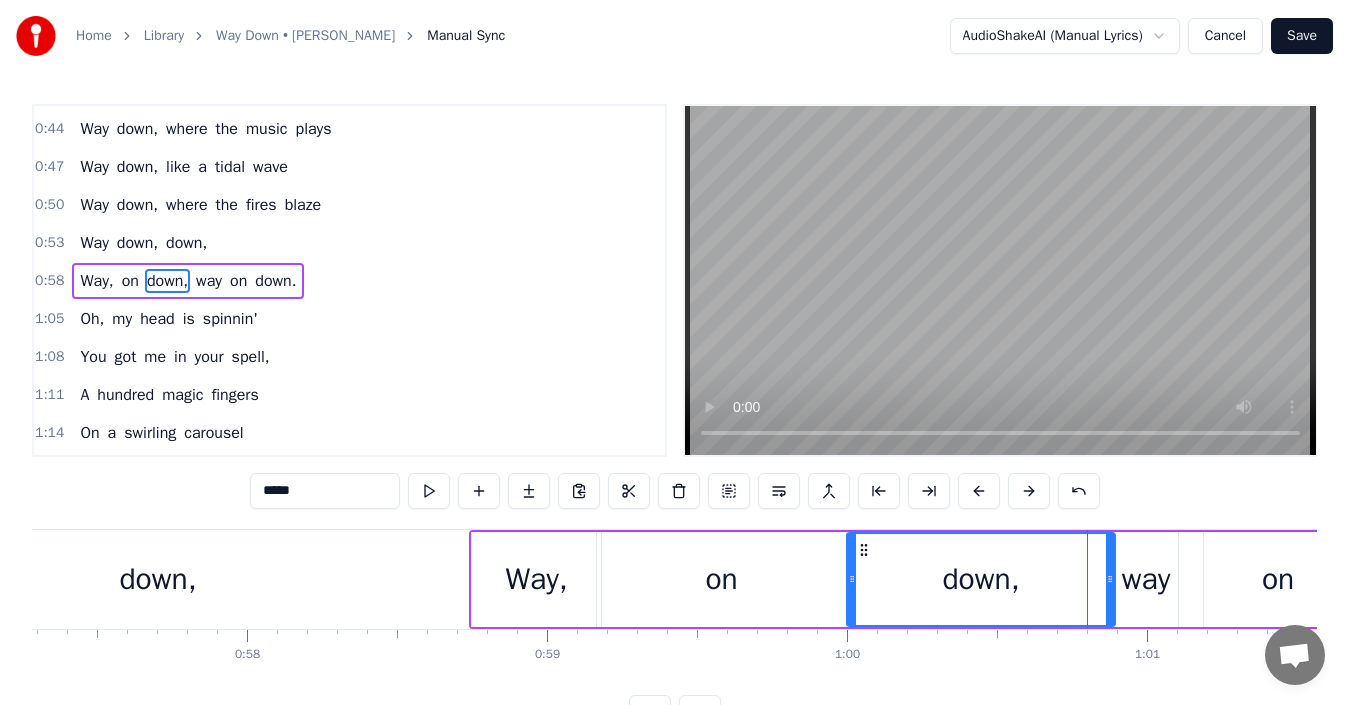 drag, startPoint x: 1081, startPoint y: 577, endPoint x: 1108, endPoint y: 589, distance: 29.546574 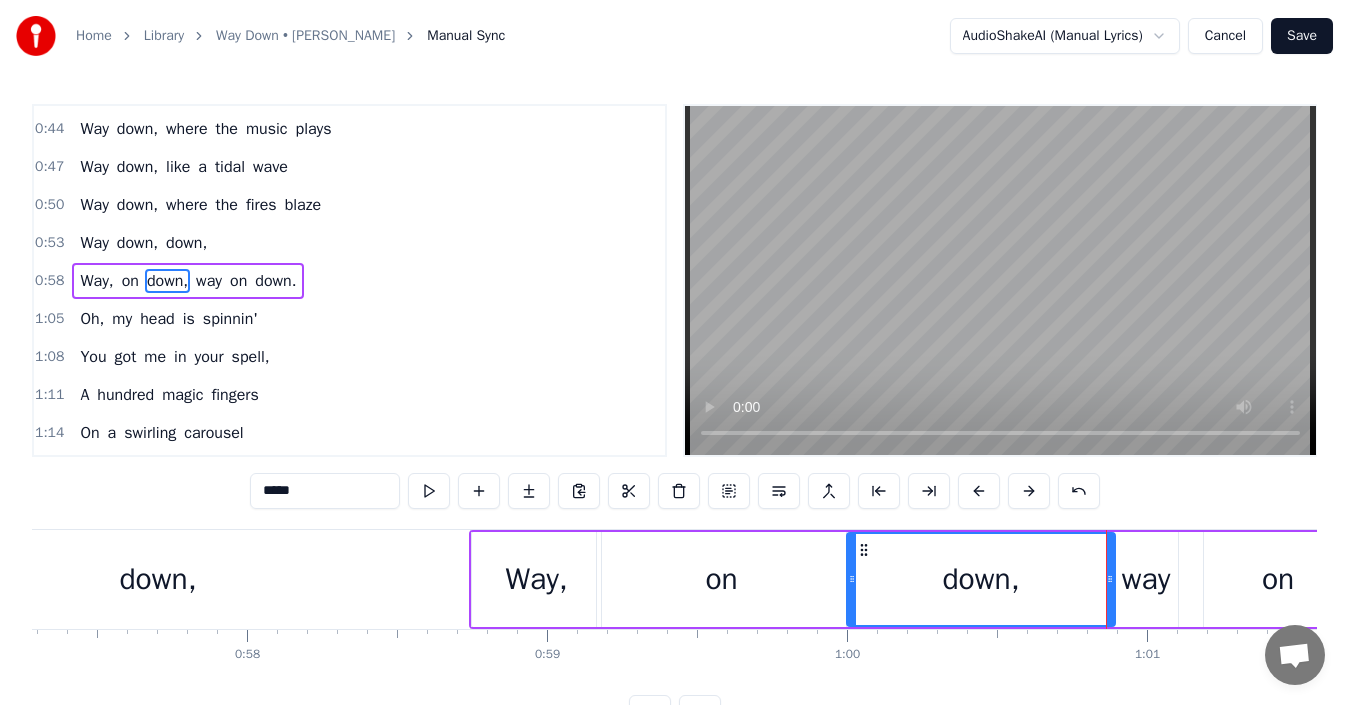 click on "down," at bounding box center [981, 579] 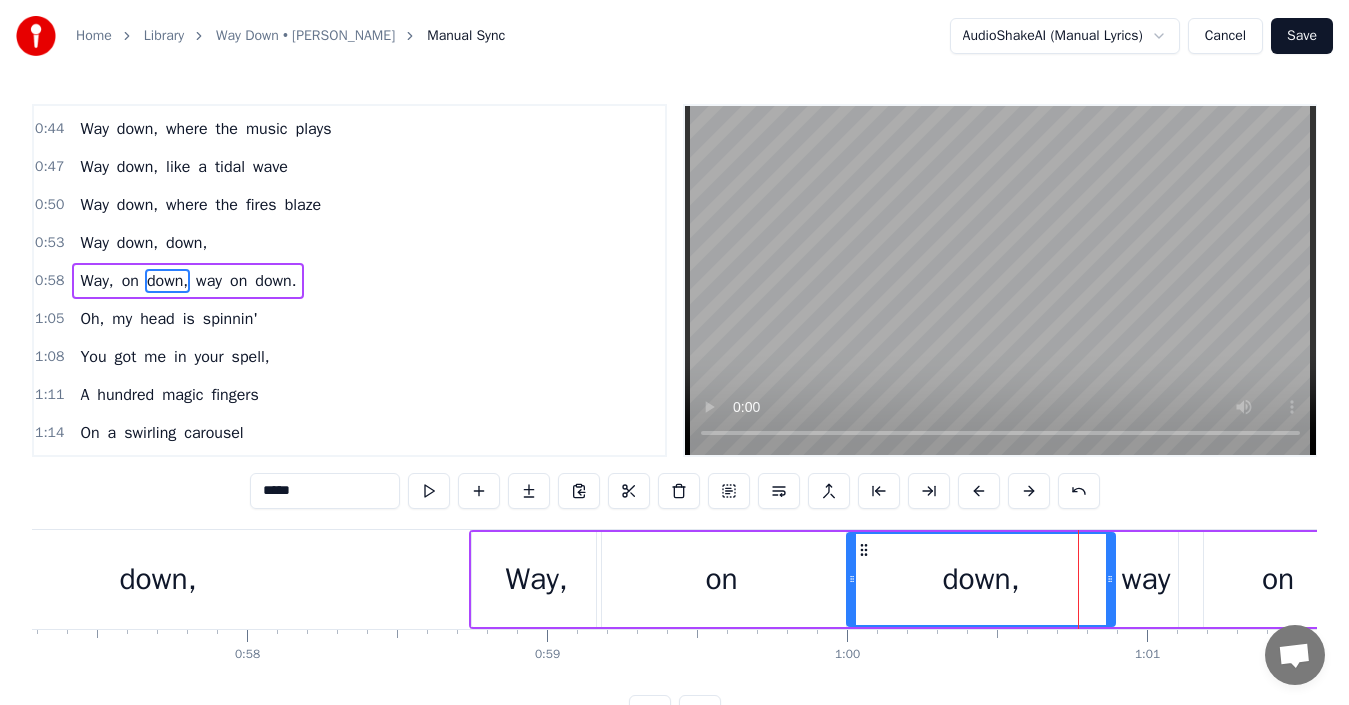 click on "down," at bounding box center [981, 579] 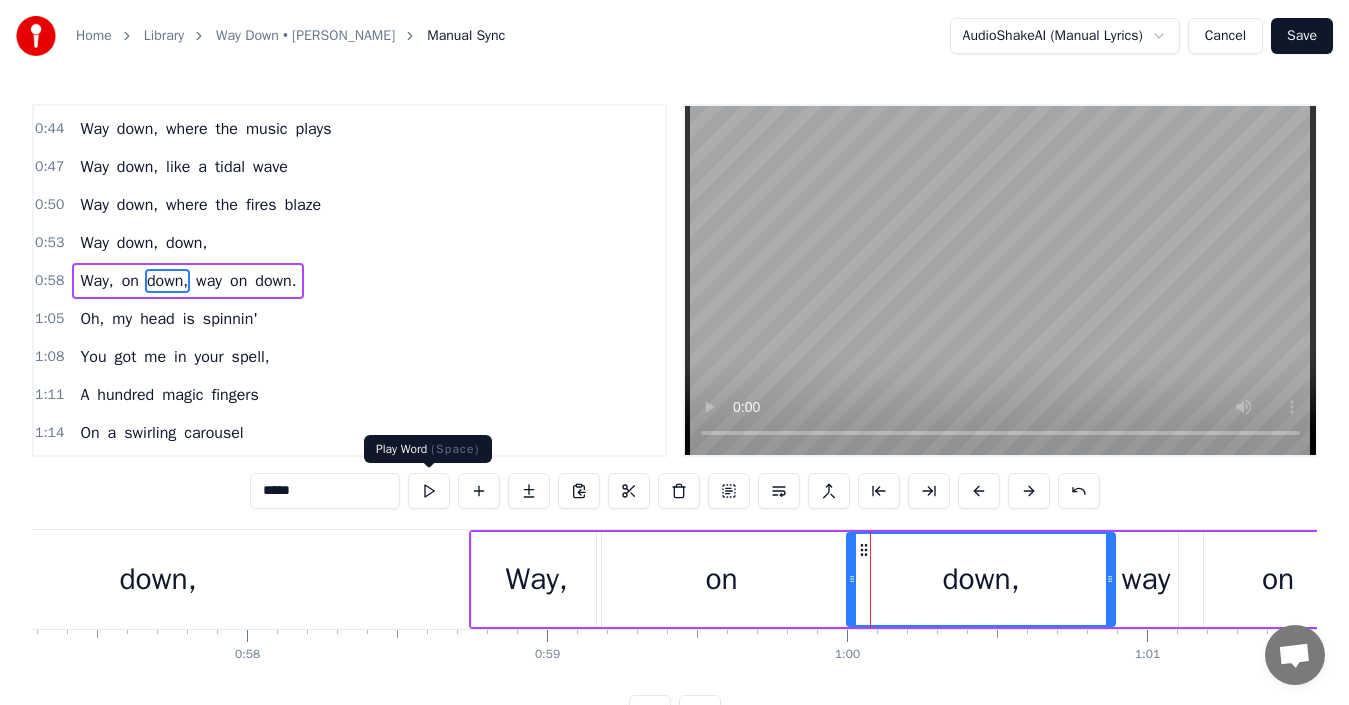 click at bounding box center [429, 491] 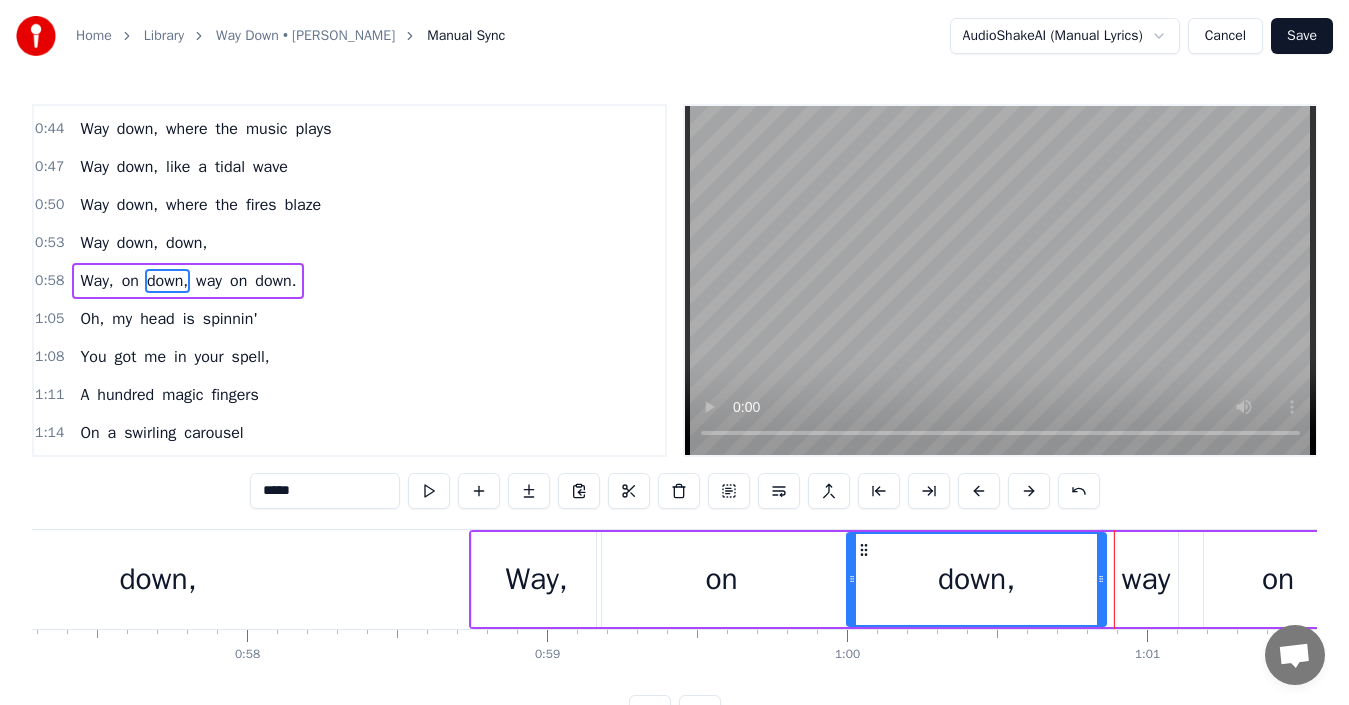 drag, startPoint x: 1111, startPoint y: 574, endPoint x: 1124, endPoint y: 575, distance: 13.038404 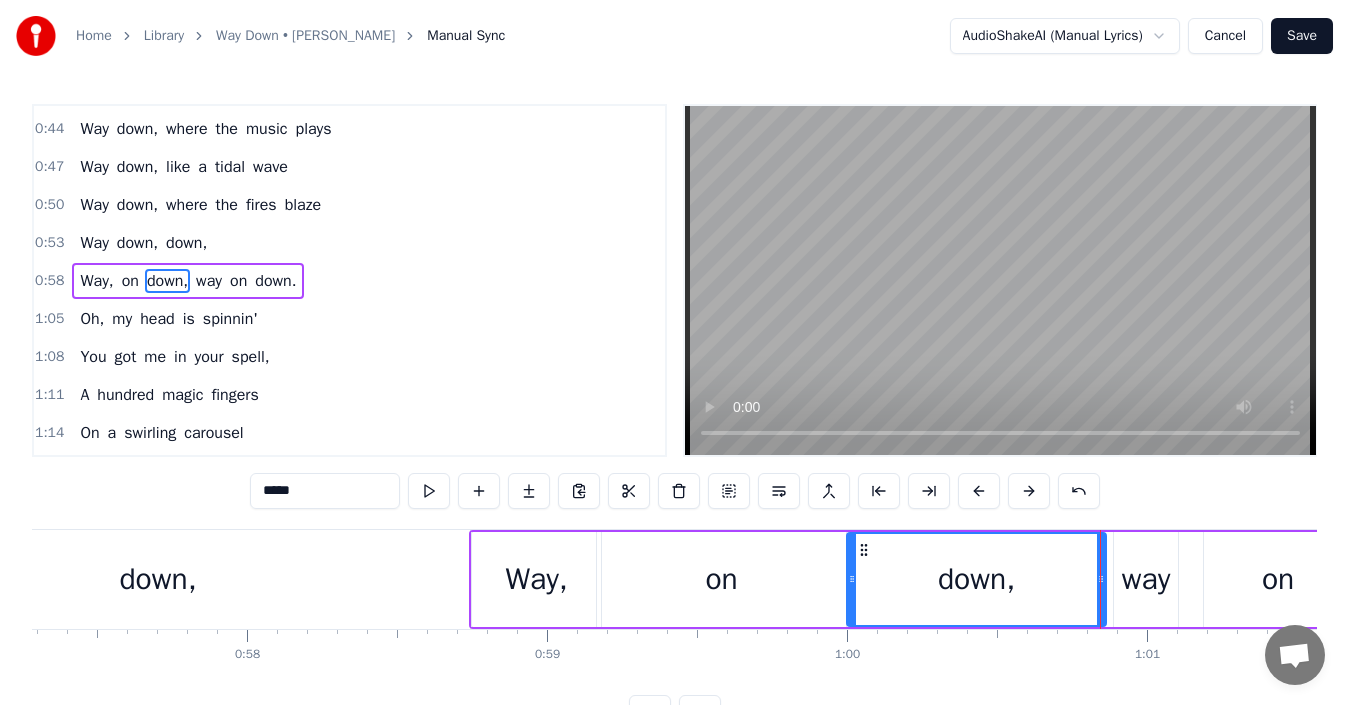 click on "way" at bounding box center [1146, 579] 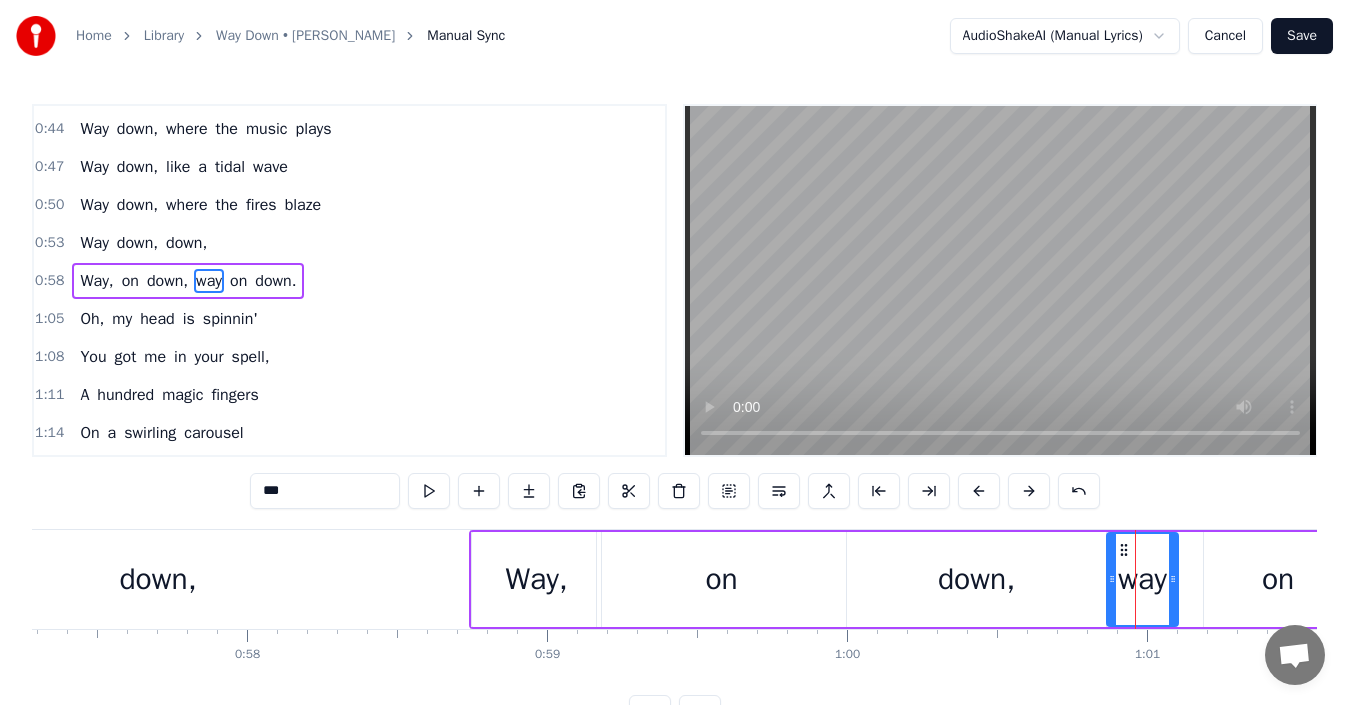 drag, startPoint x: 1117, startPoint y: 573, endPoint x: 1110, endPoint y: 581, distance: 10.630146 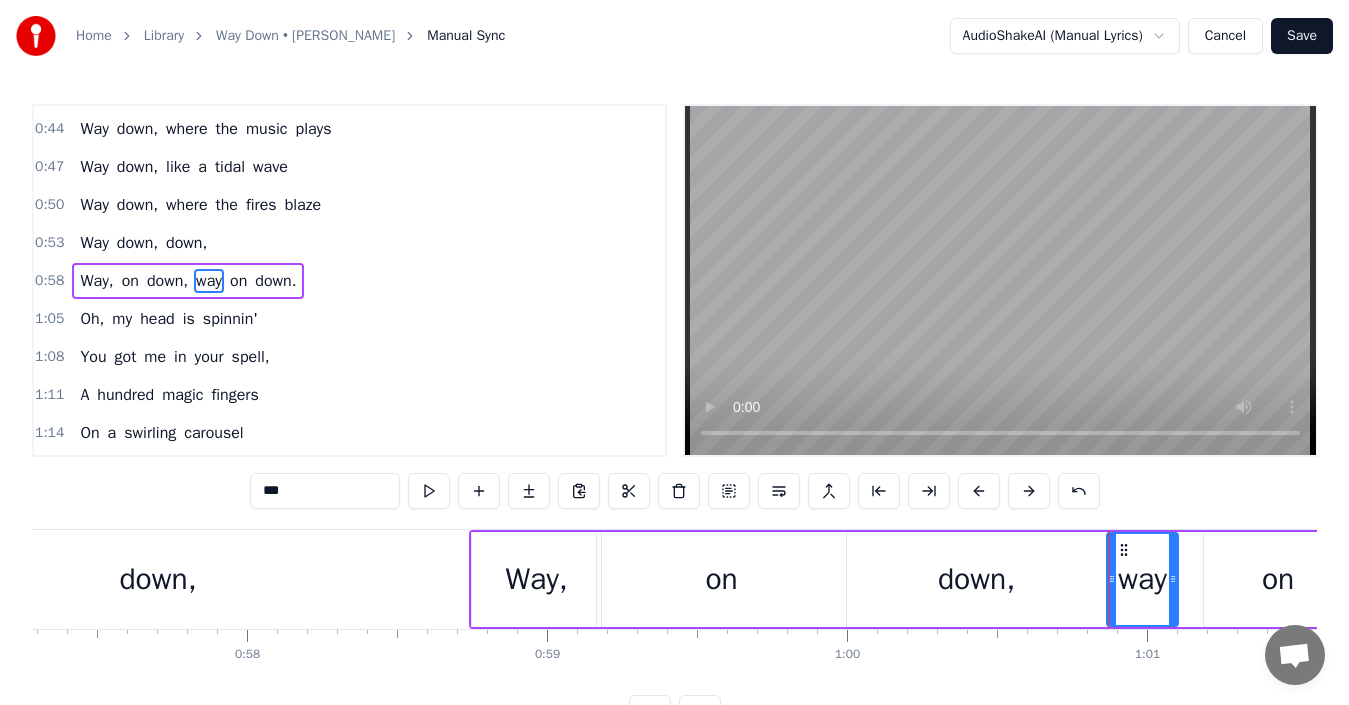 click on "down," at bounding box center (976, 579) 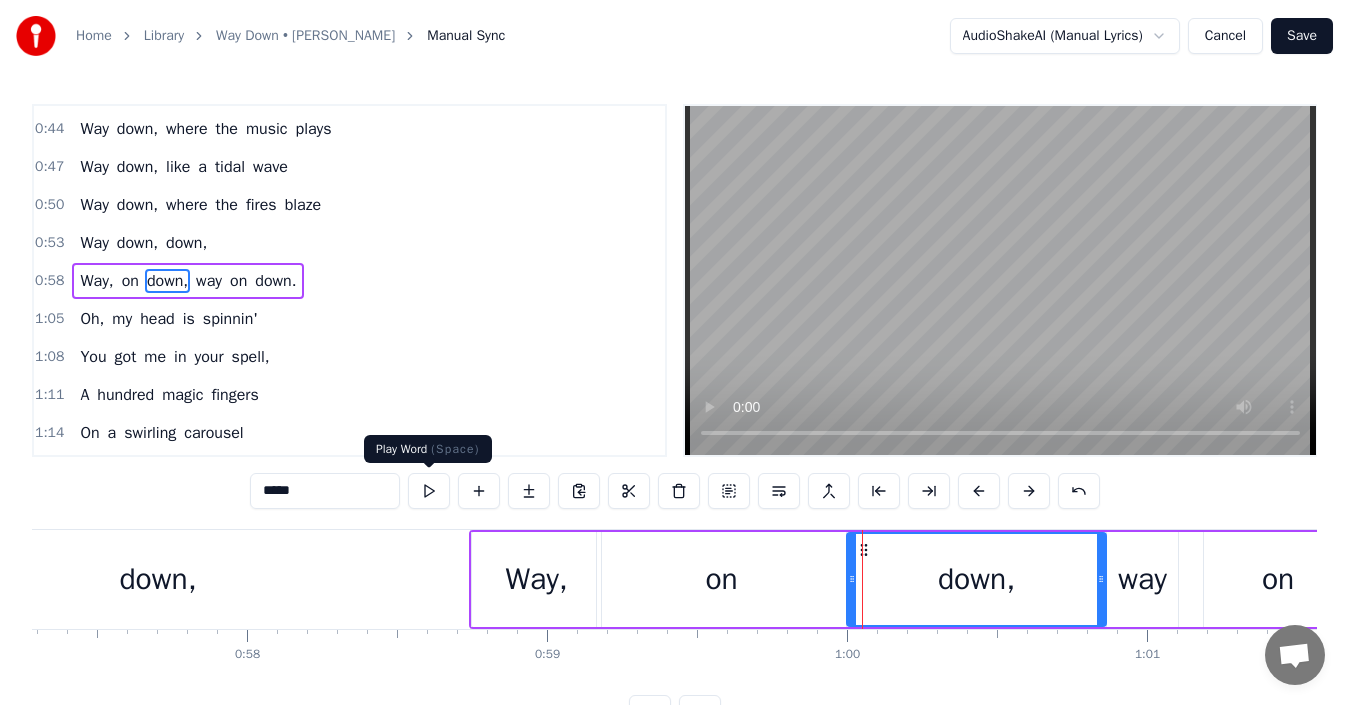 click at bounding box center [429, 491] 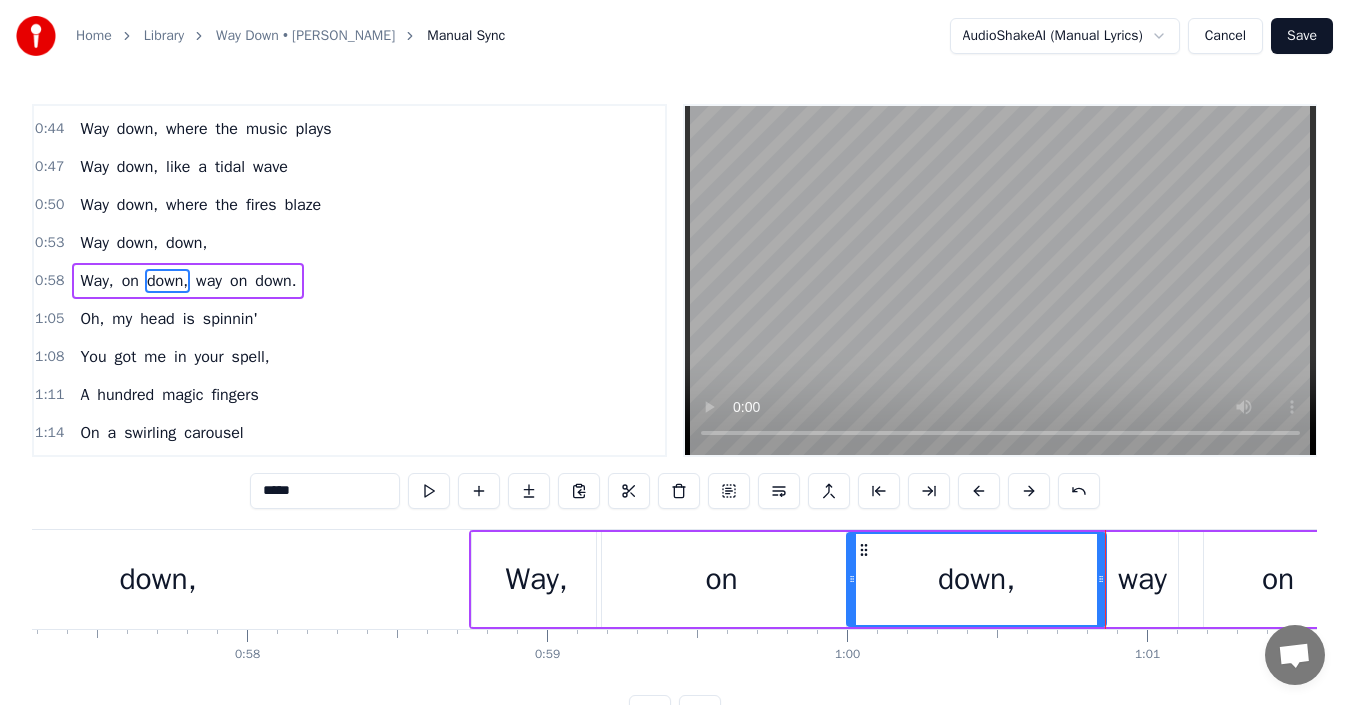click on "way" at bounding box center [1142, 579] 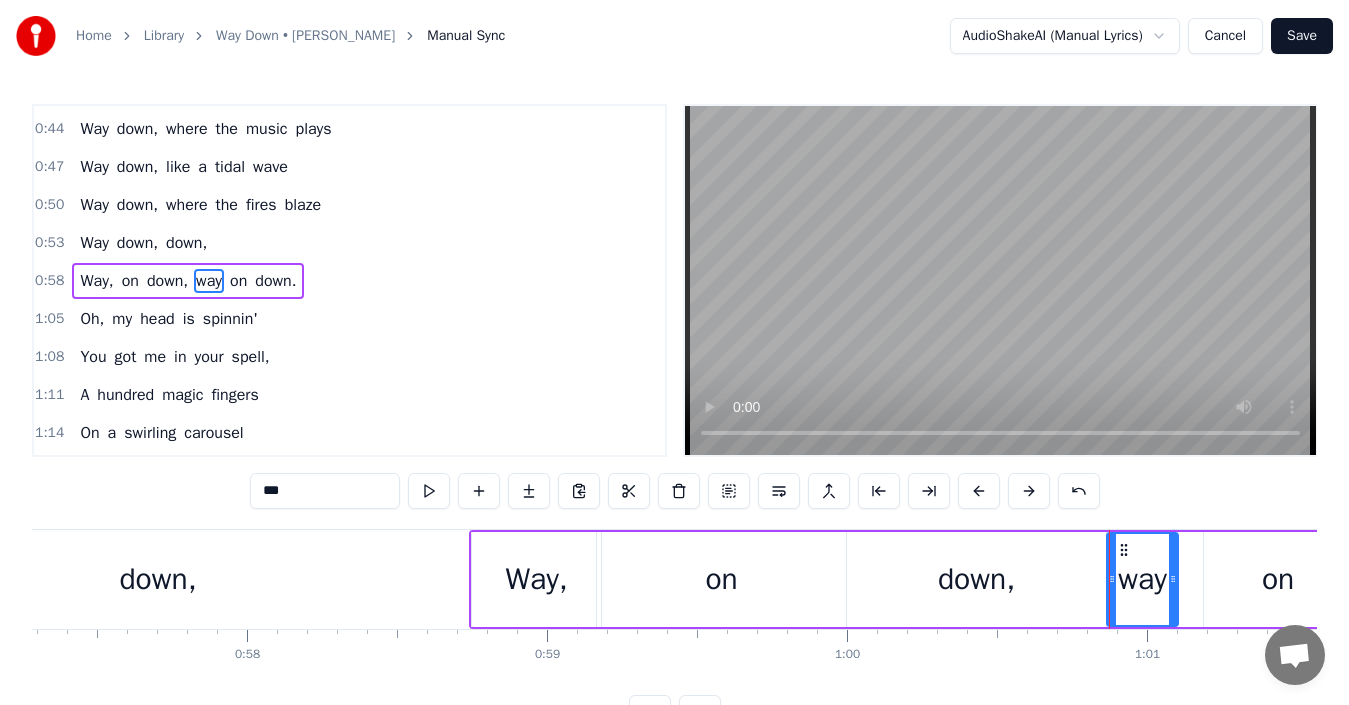 click on "way" at bounding box center [1142, 579] 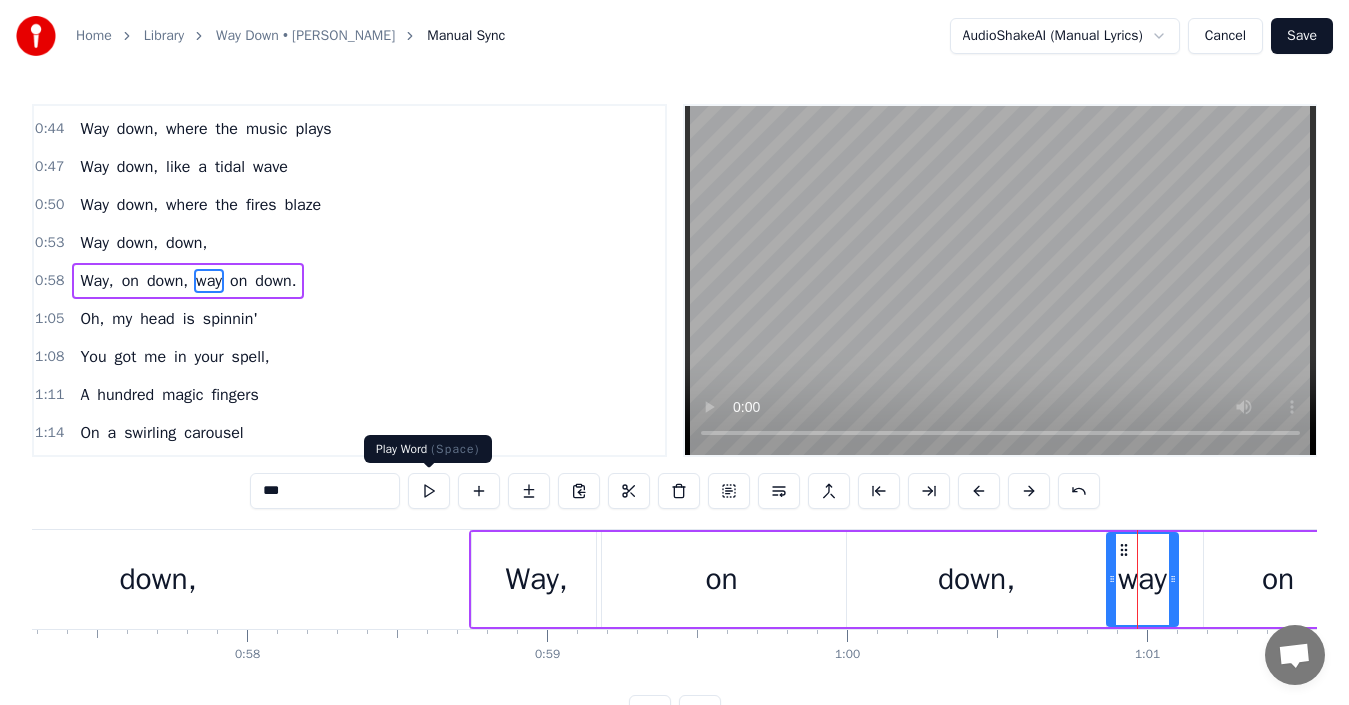 click at bounding box center (429, 491) 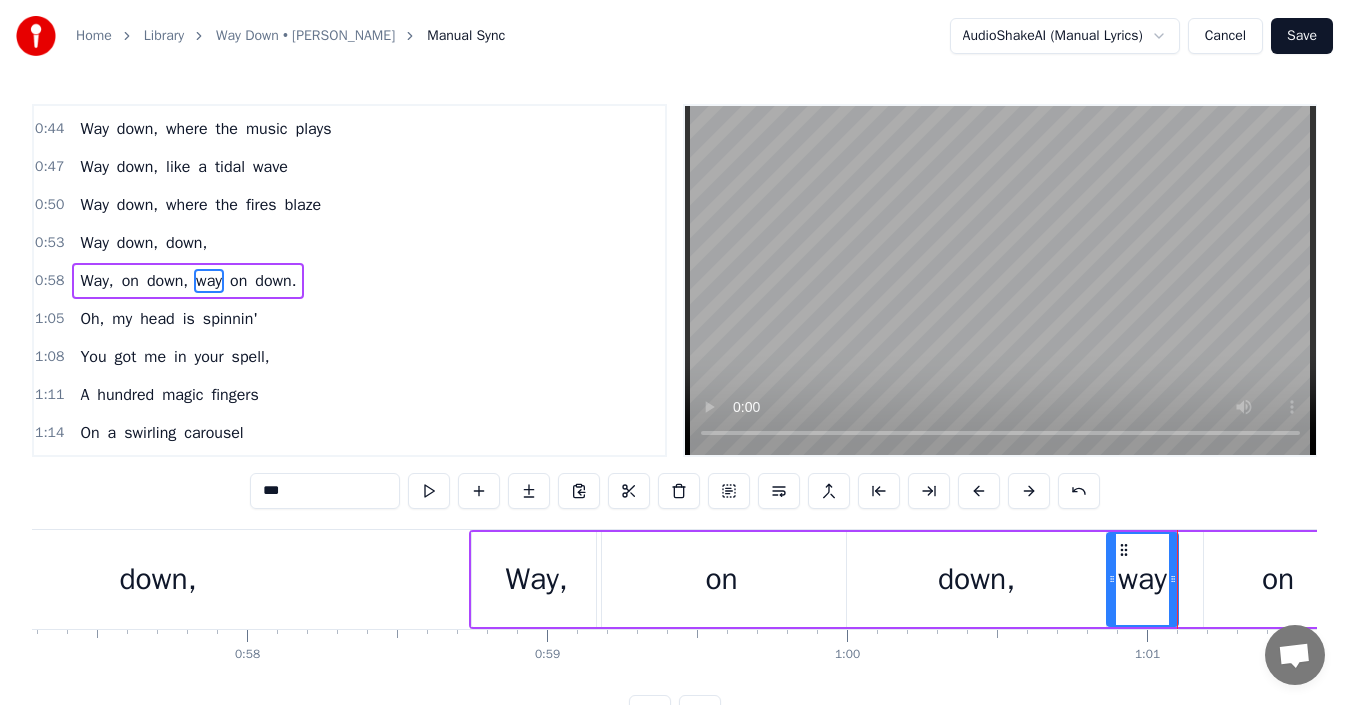 click on "on" at bounding box center [1278, 579] 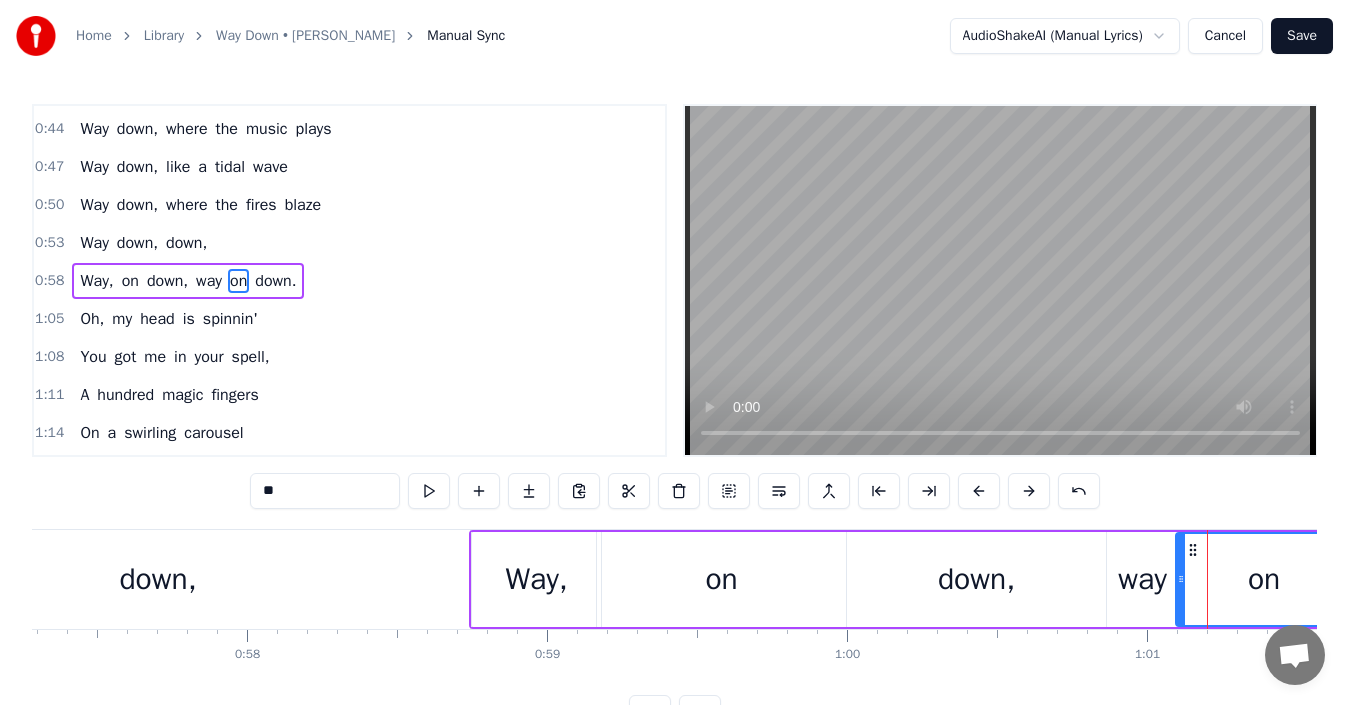 drag, startPoint x: 1209, startPoint y: 579, endPoint x: 1181, endPoint y: 584, distance: 28.442924 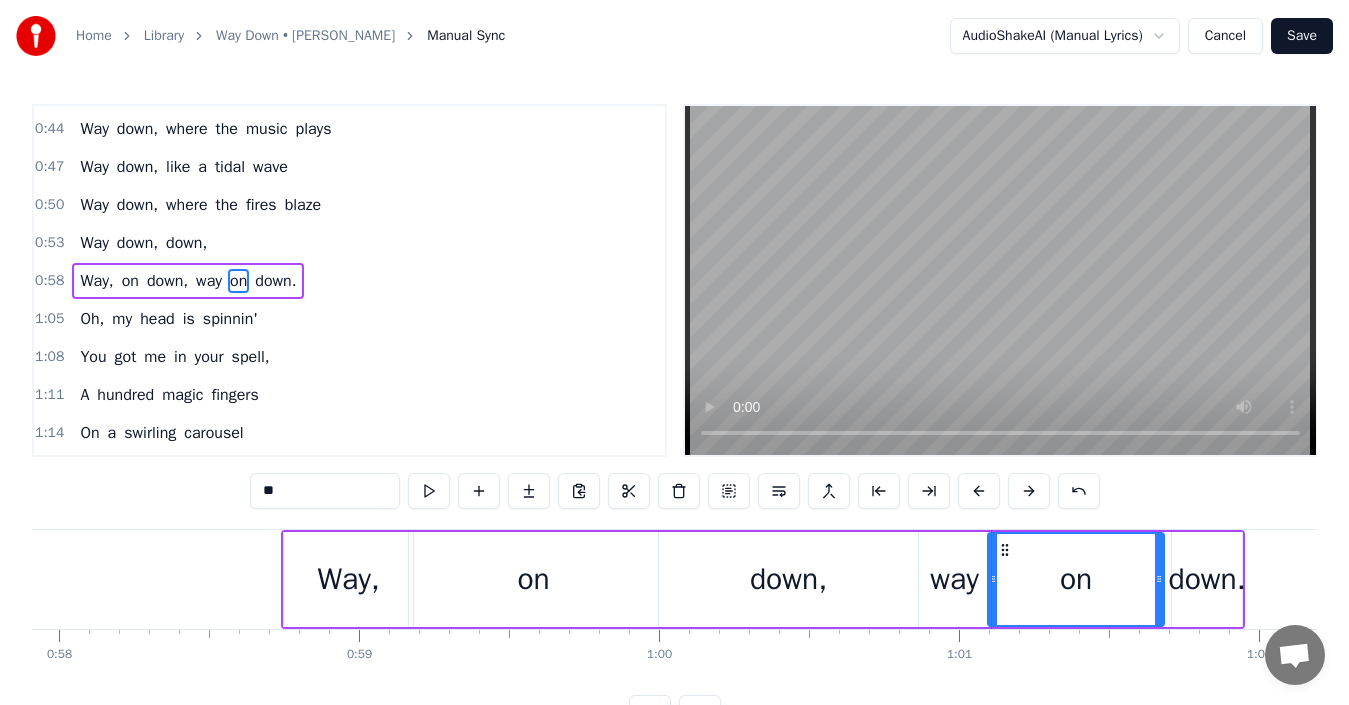 scroll, scrollTop: 0, scrollLeft: 17412, axis: horizontal 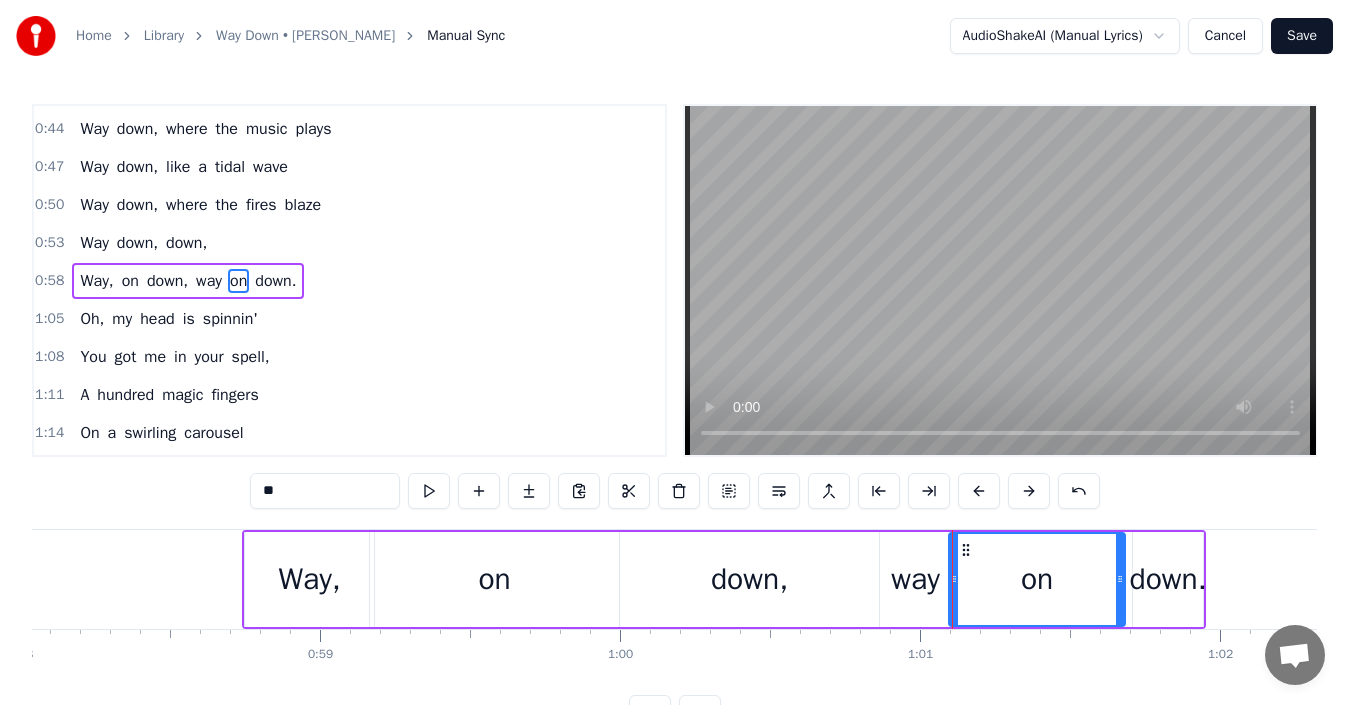 click on "on" at bounding box center [1037, 579] 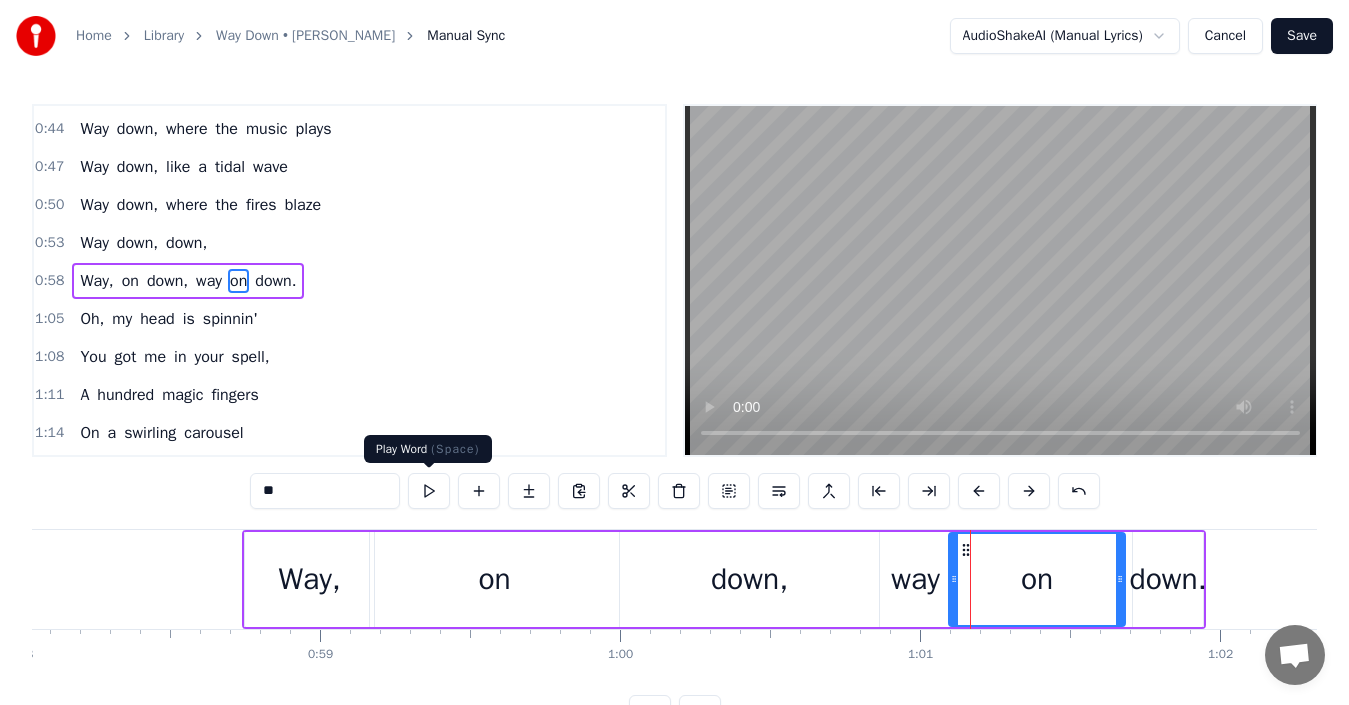 click at bounding box center [429, 491] 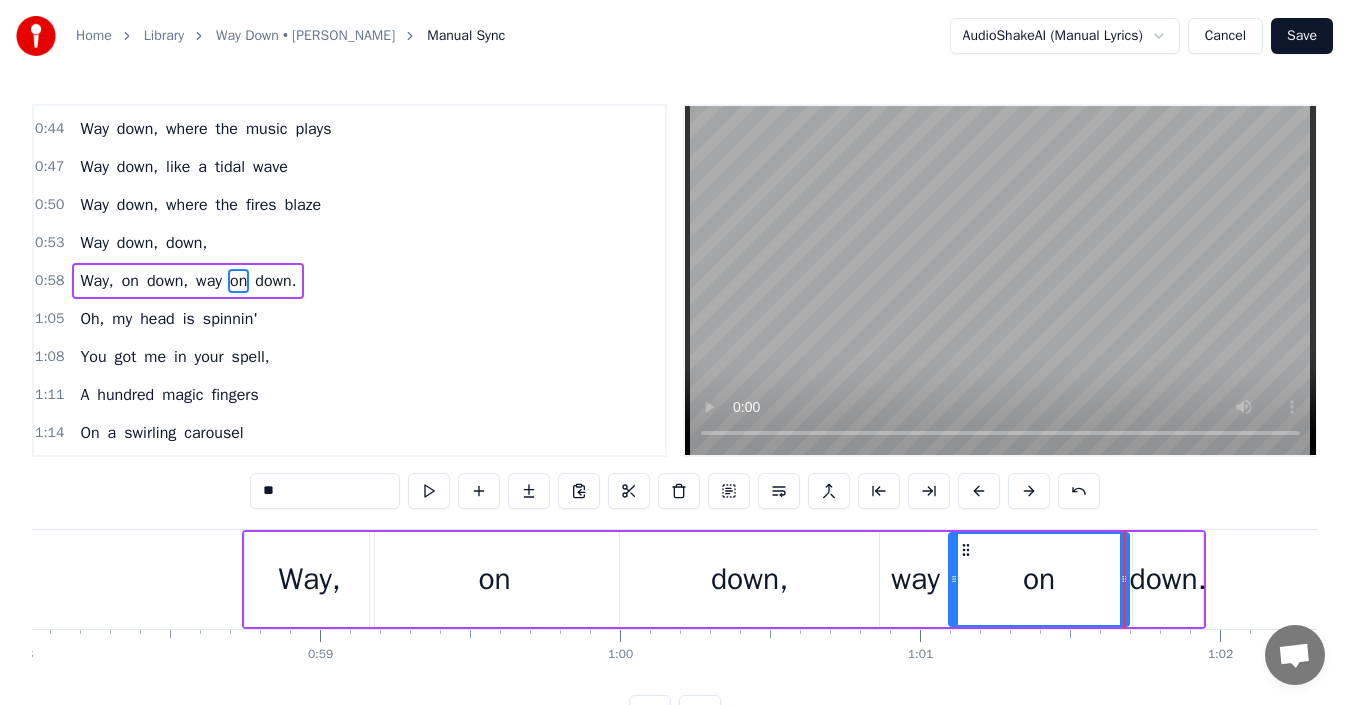 click 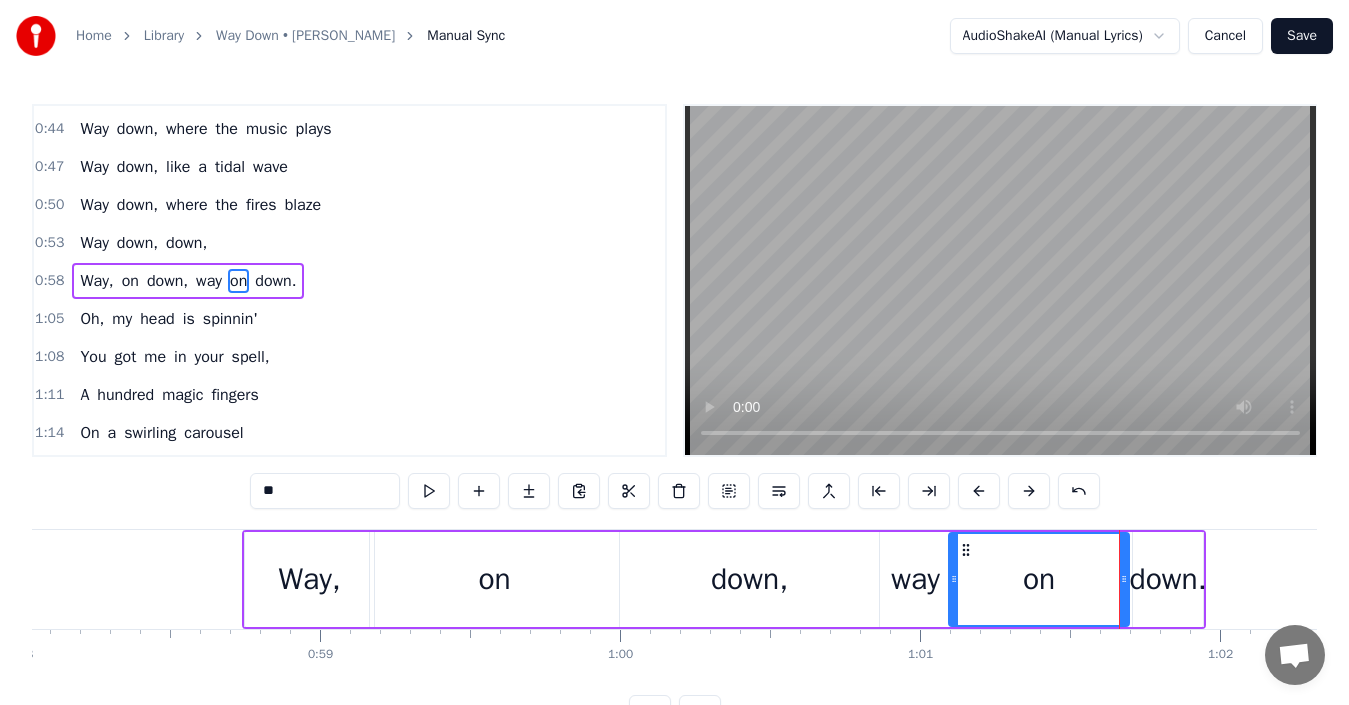 click on "on" at bounding box center [1039, 579] 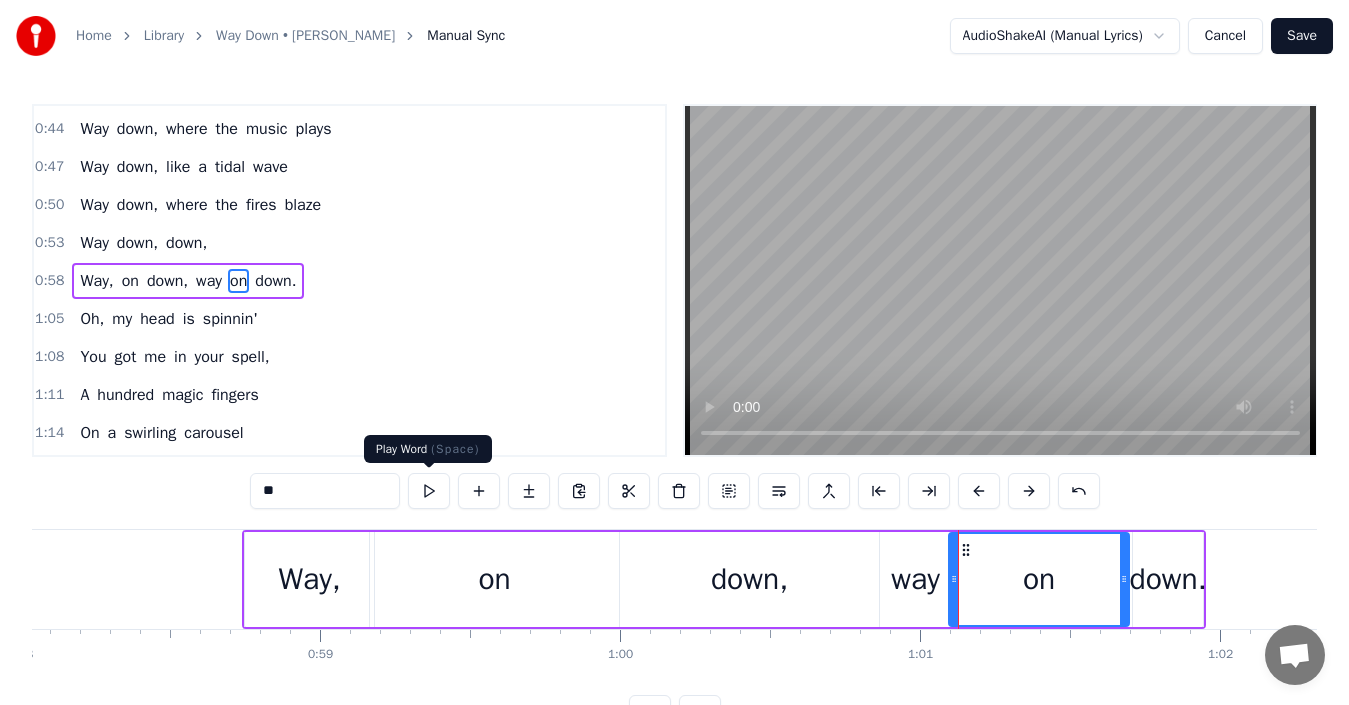 click at bounding box center [429, 491] 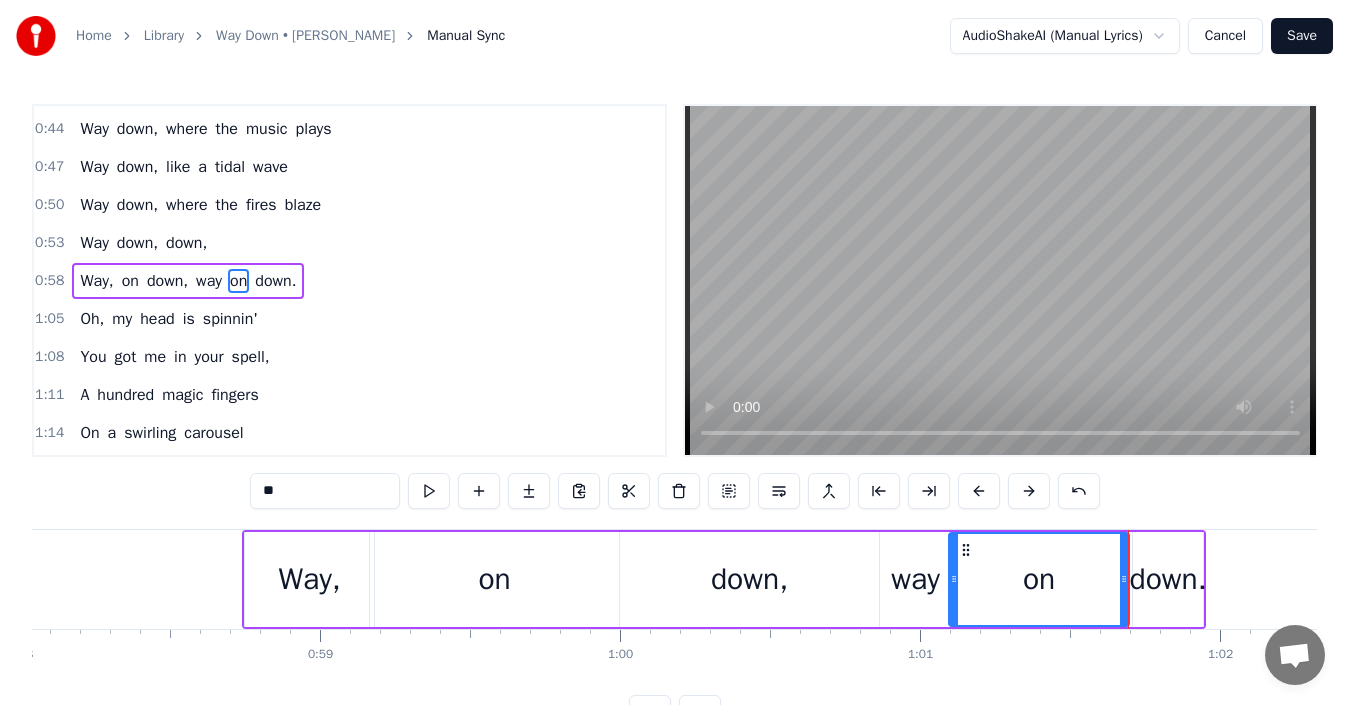 click on "Save" at bounding box center [1302, 36] 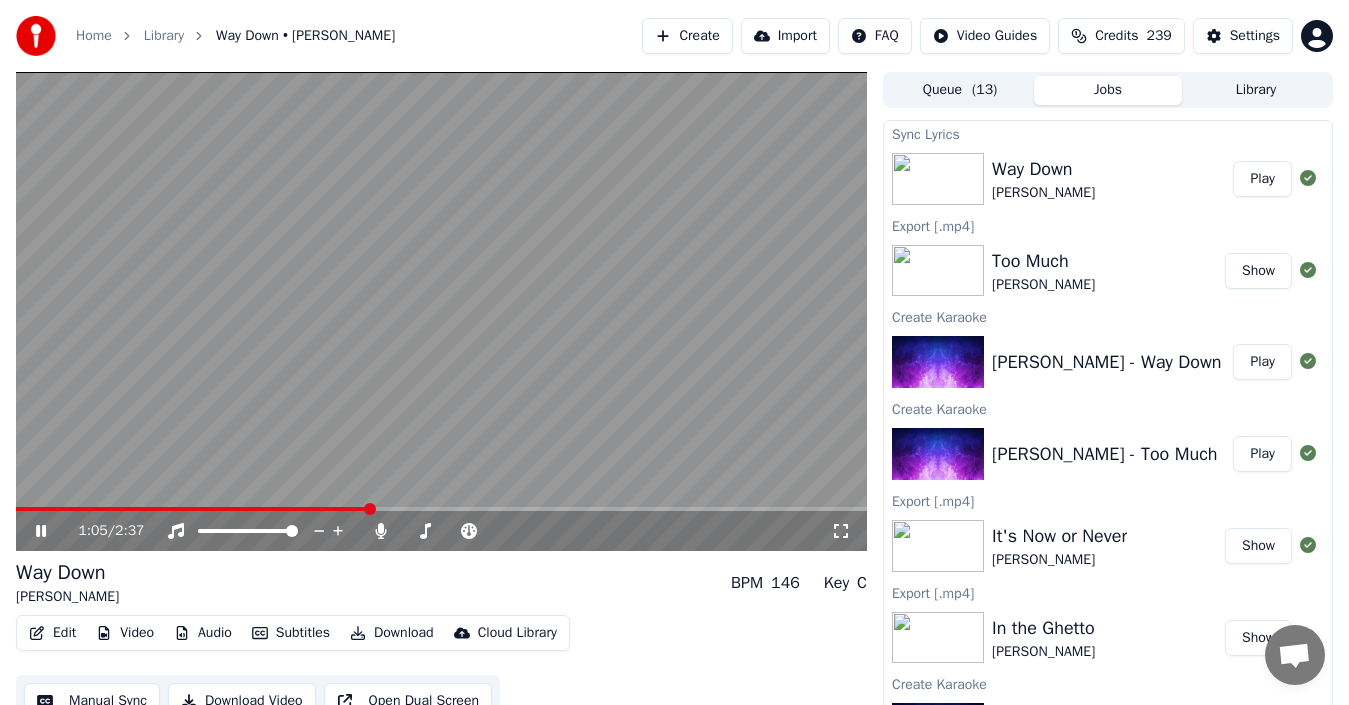 click 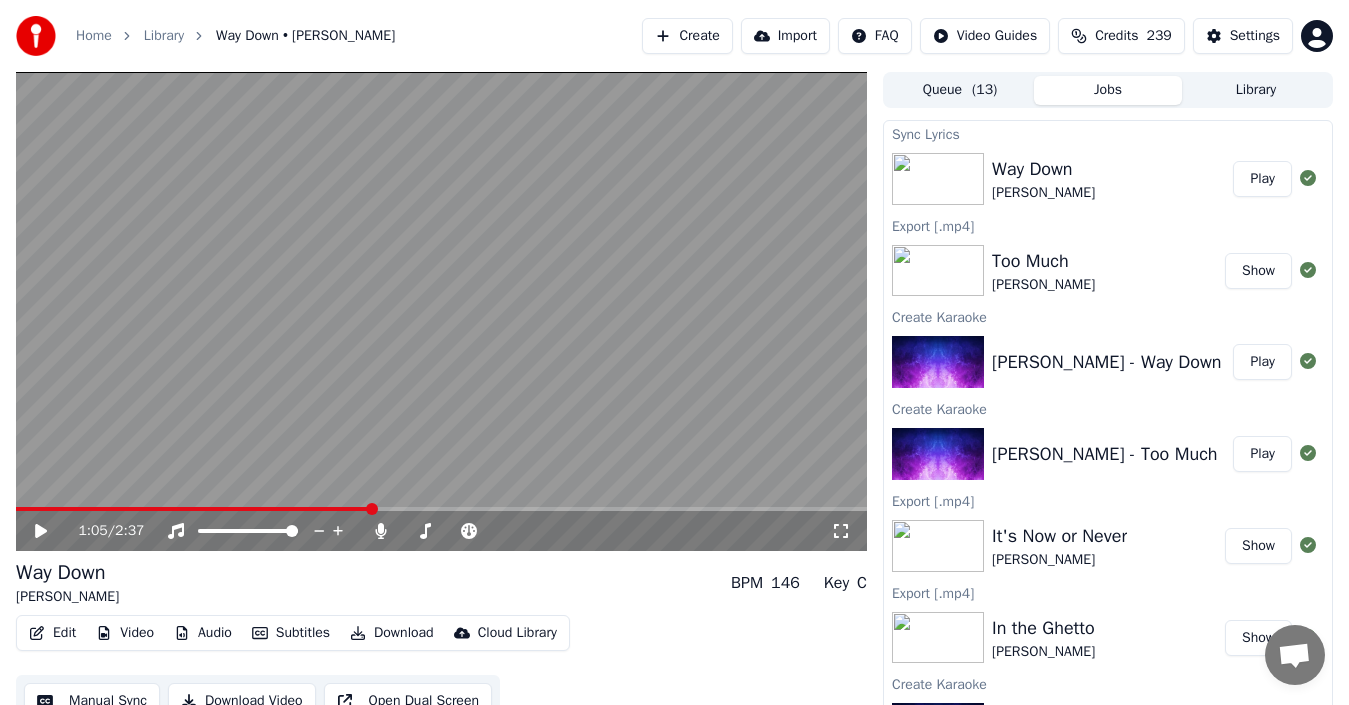 click at bounding box center (441, 311) 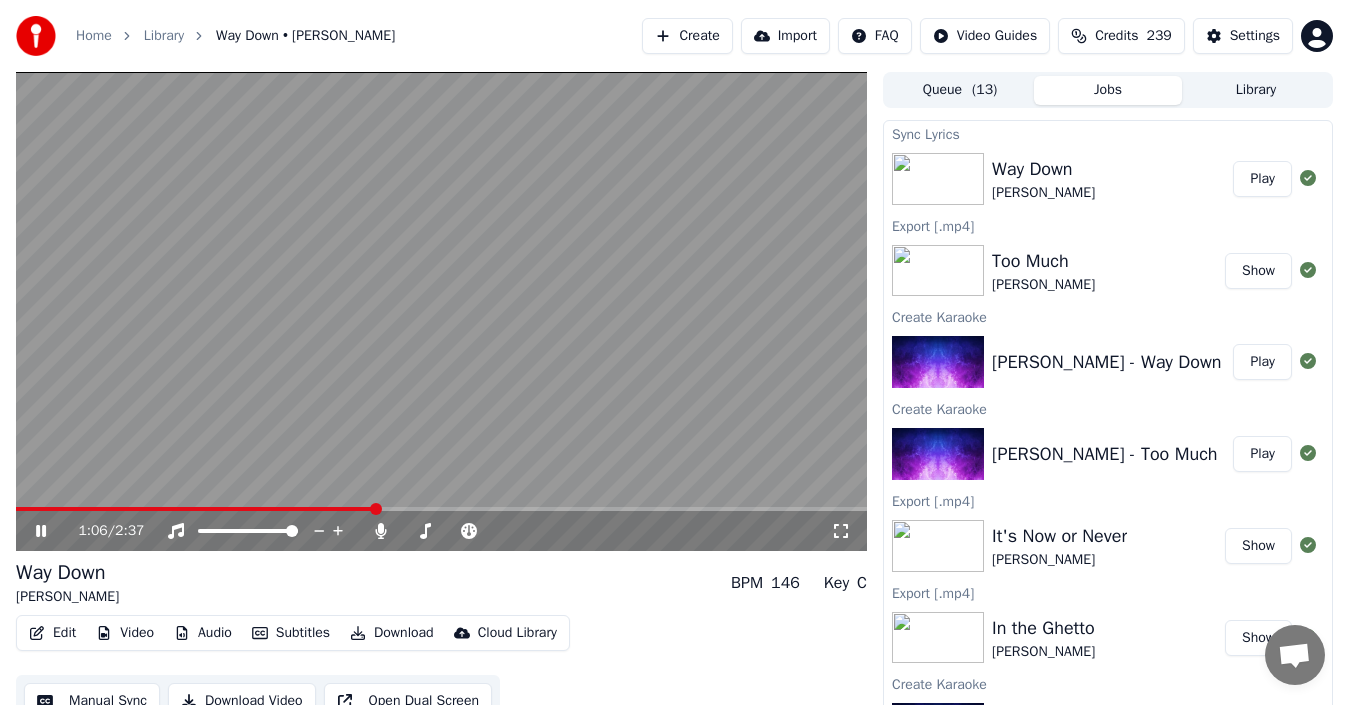 click at bounding box center (441, 311) 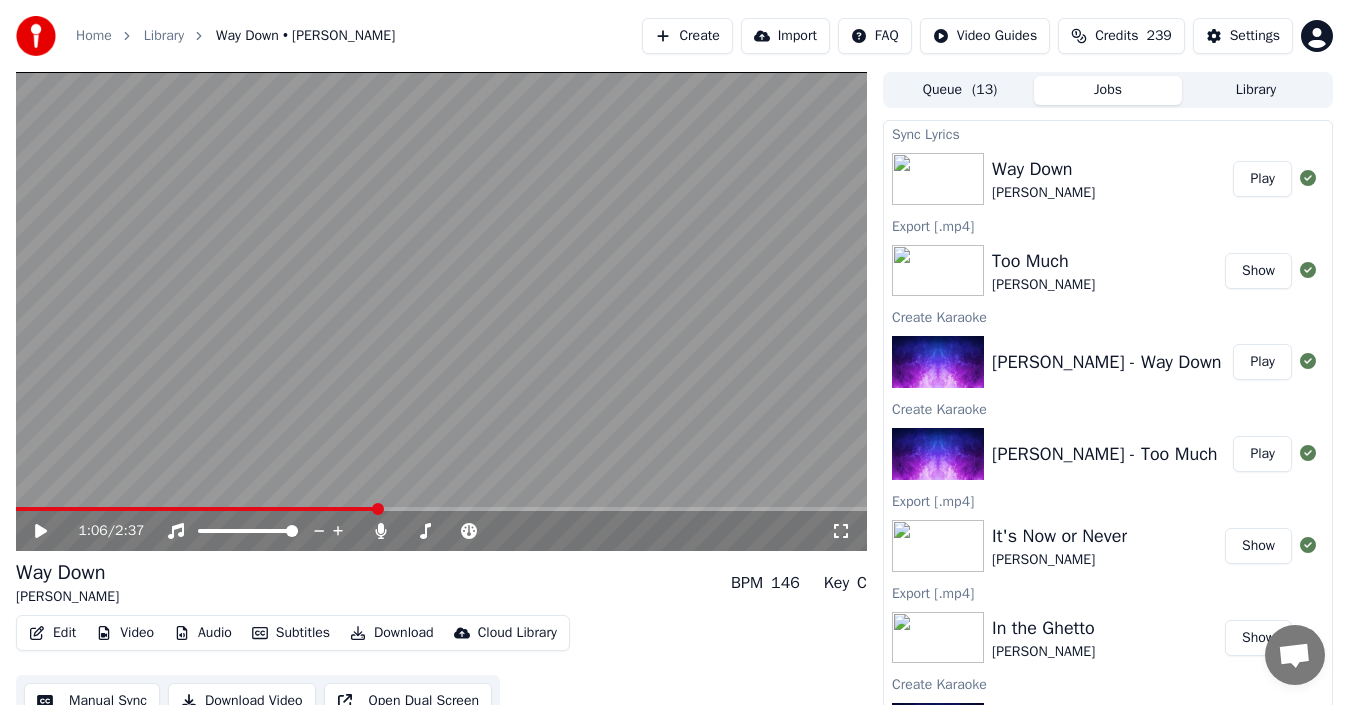 click at bounding box center (196, 509) 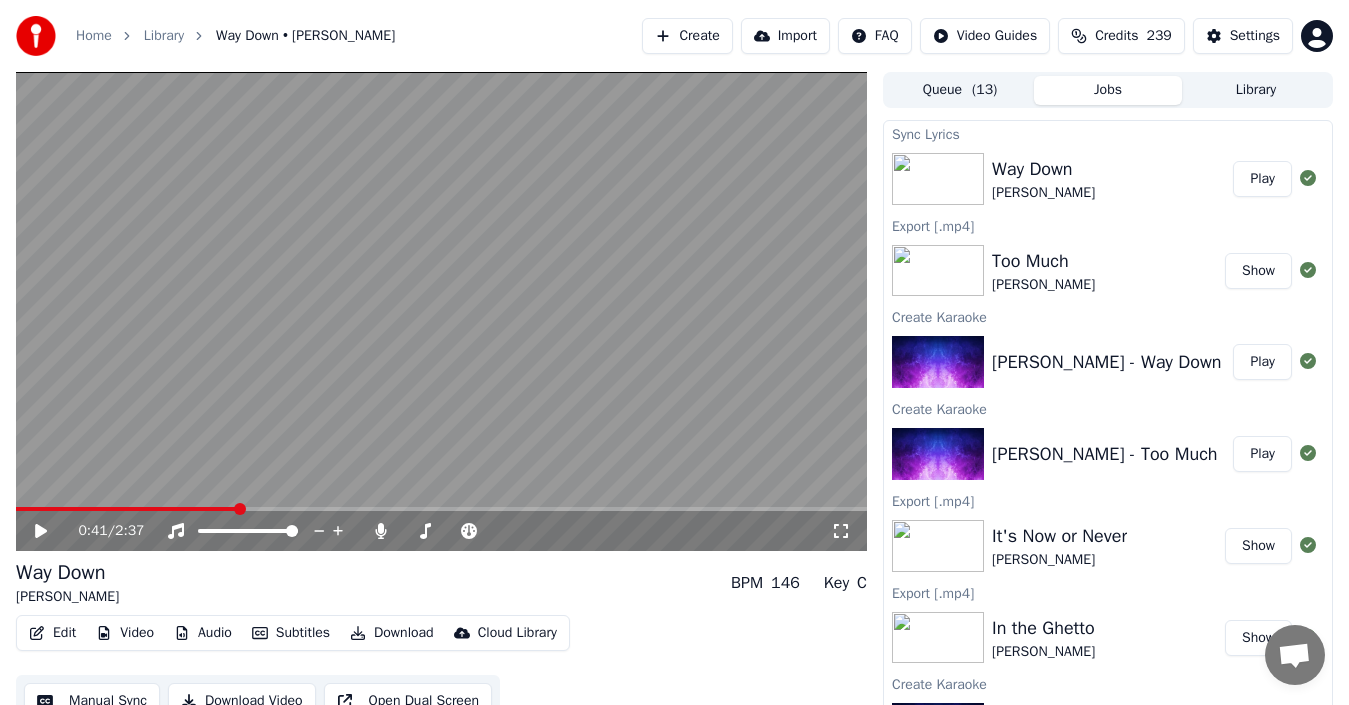 click 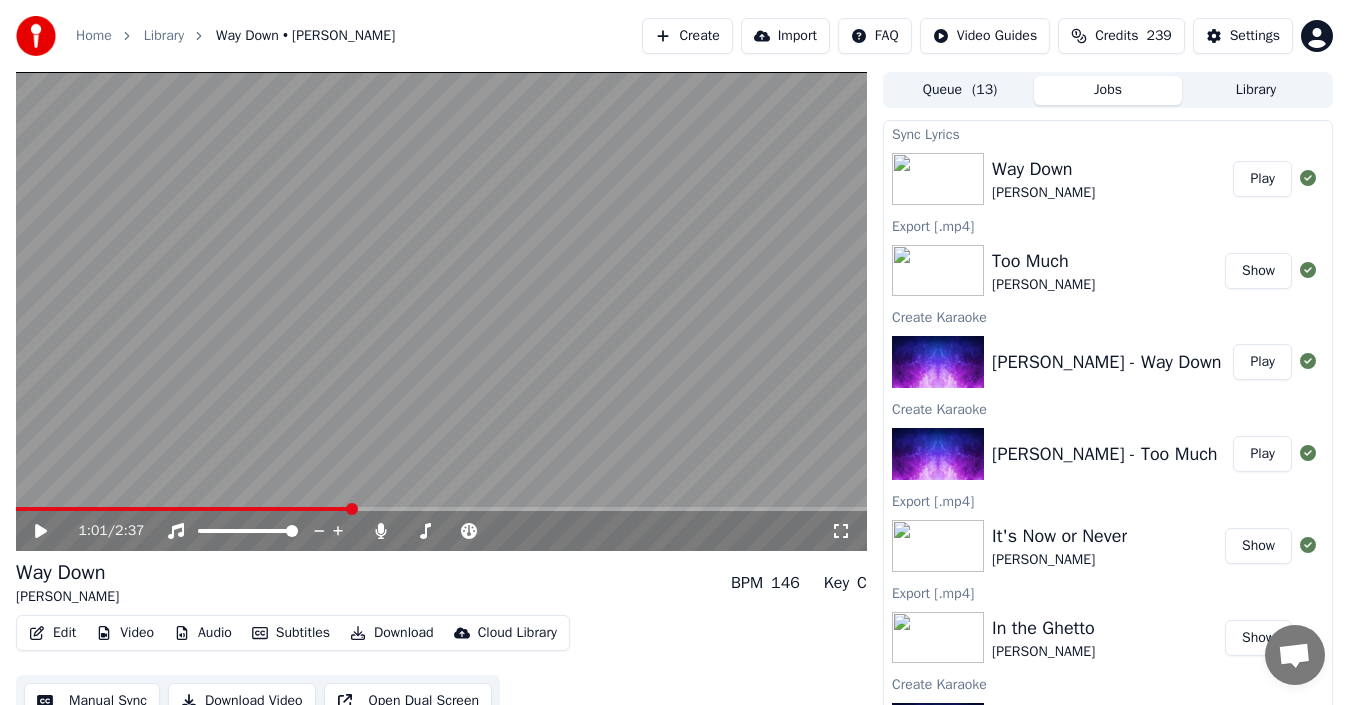 scroll, scrollTop: 22, scrollLeft: 0, axis: vertical 